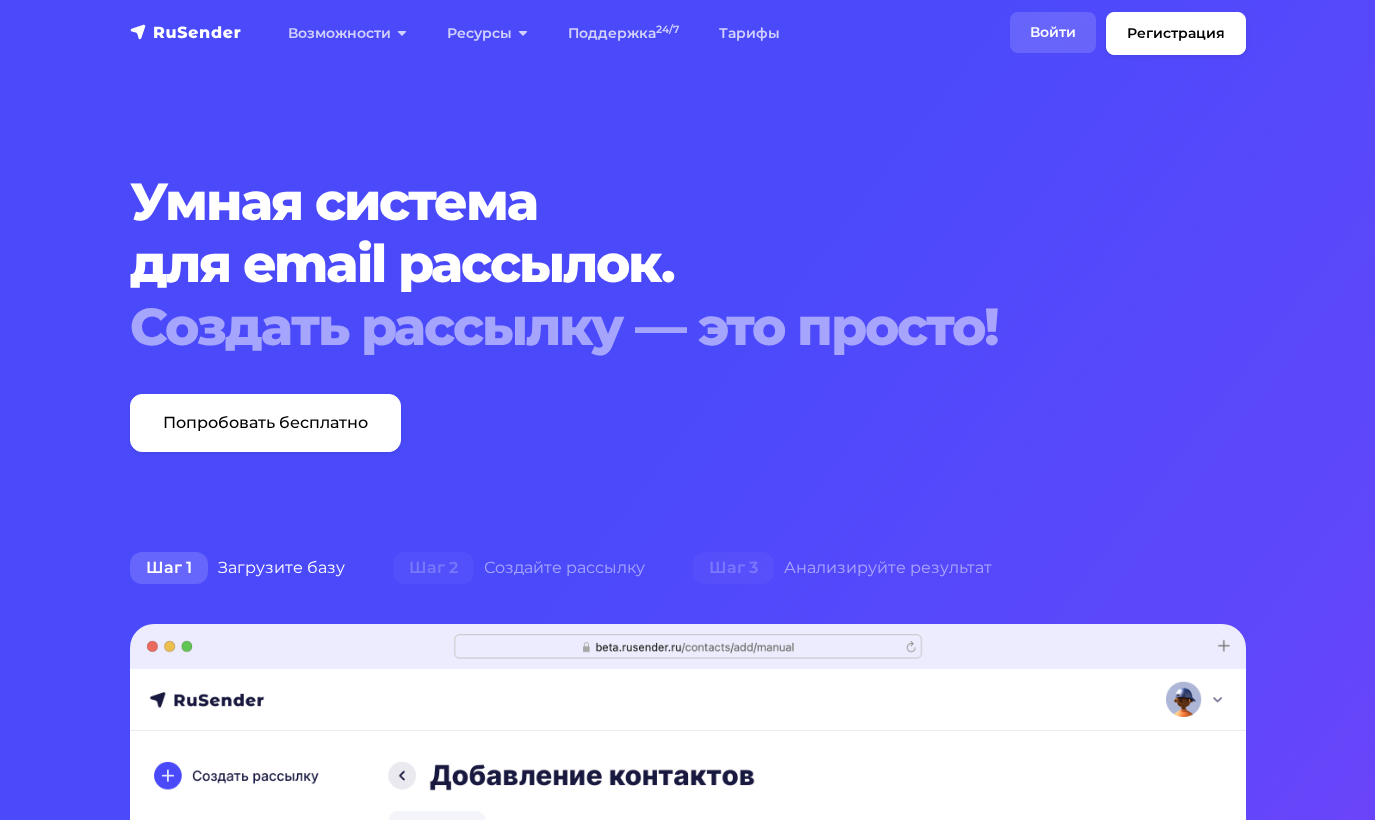 scroll, scrollTop: 0, scrollLeft: 0, axis: both 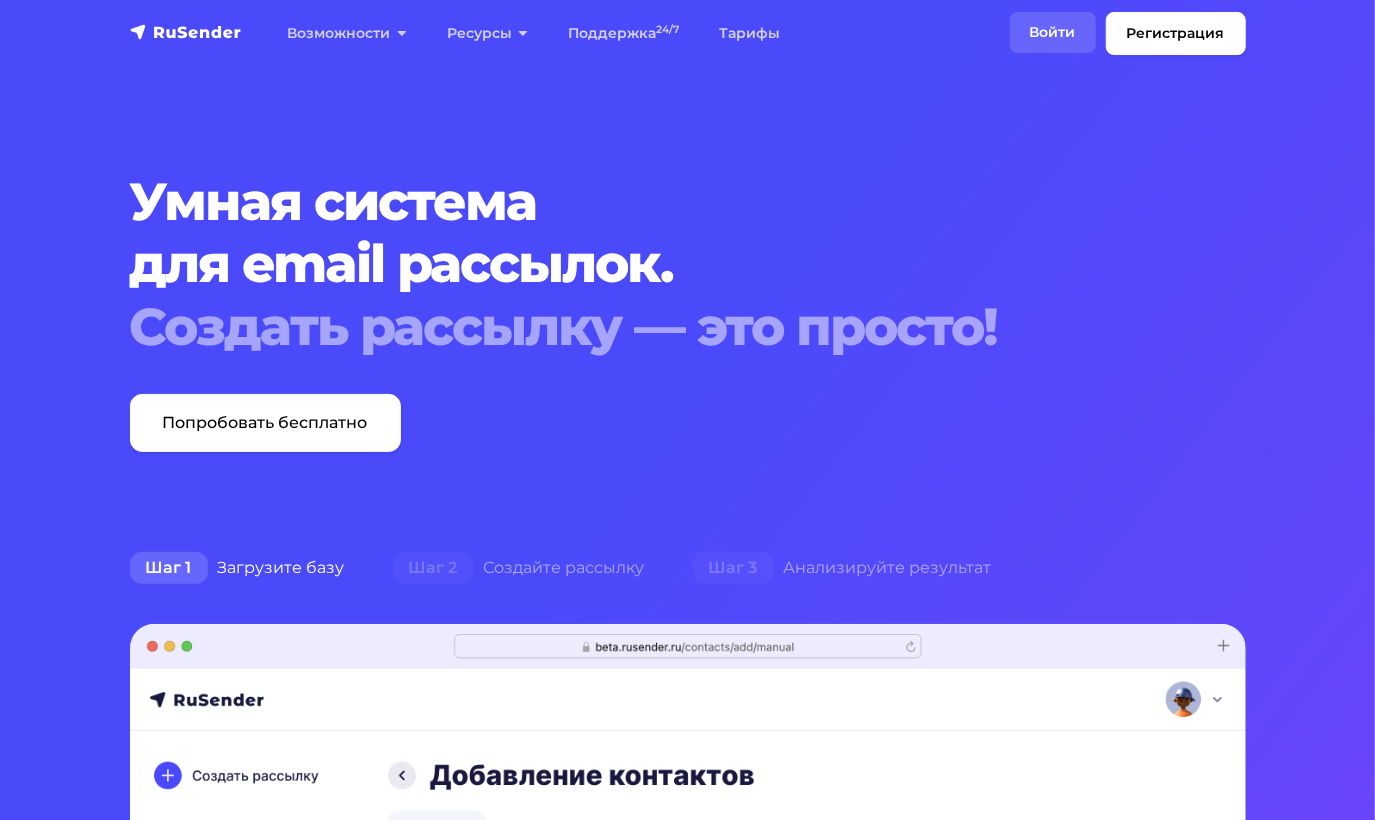 click on "Войти" at bounding box center (1053, 32) 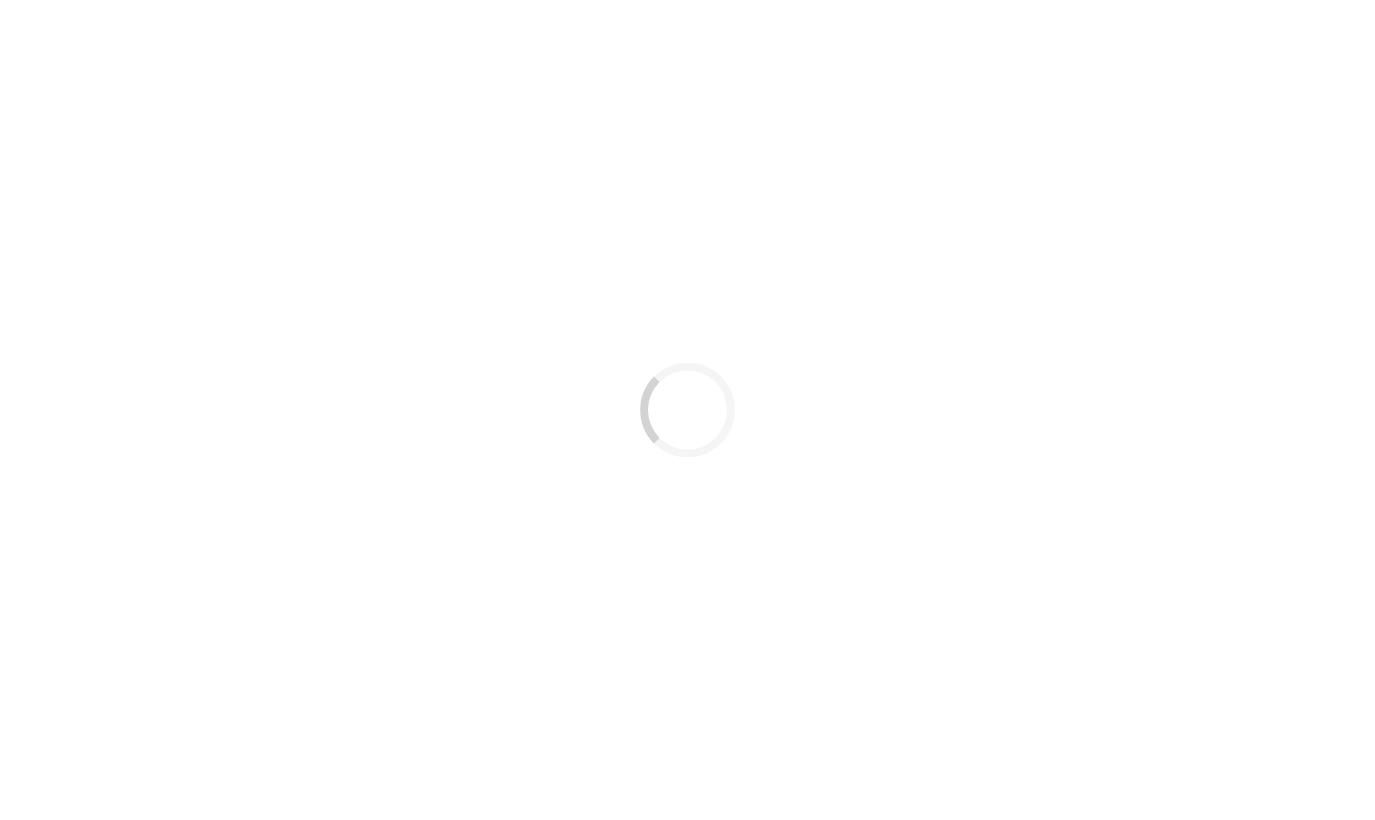 scroll, scrollTop: 0, scrollLeft: 0, axis: both 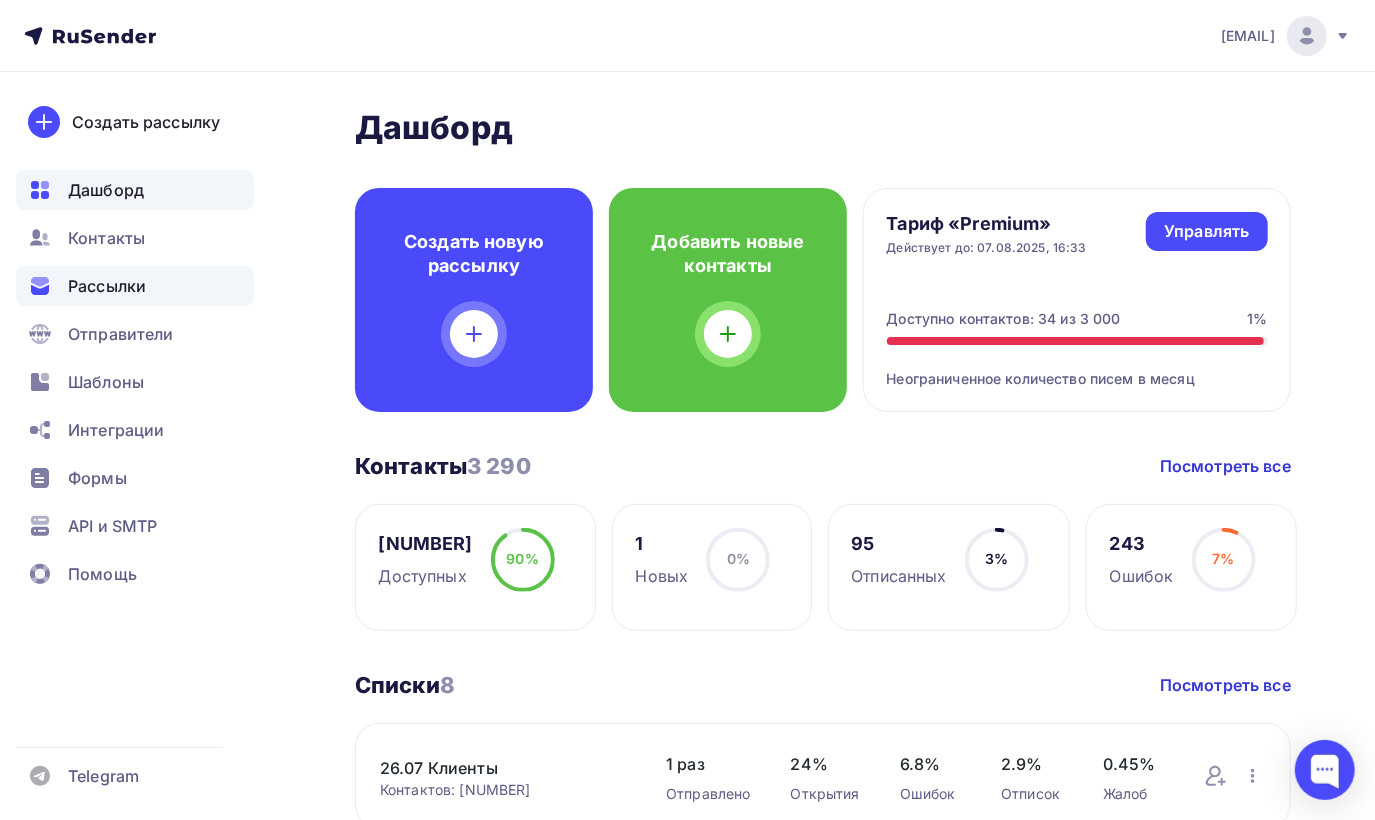 click on "Рассылки" at bounding box center [107, 286] 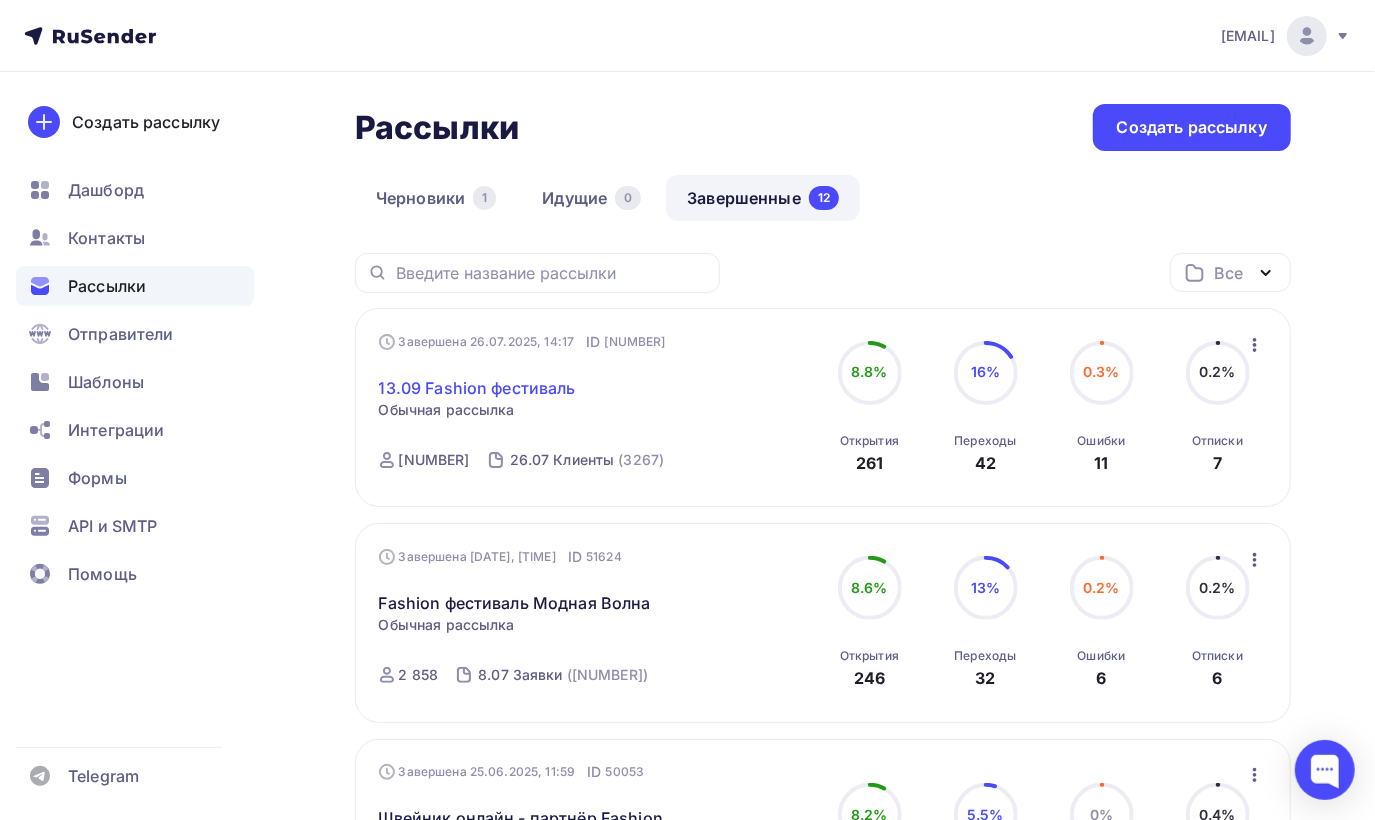 click on "13.09 Fashion фестиваль" at bounding box center [477, 388] 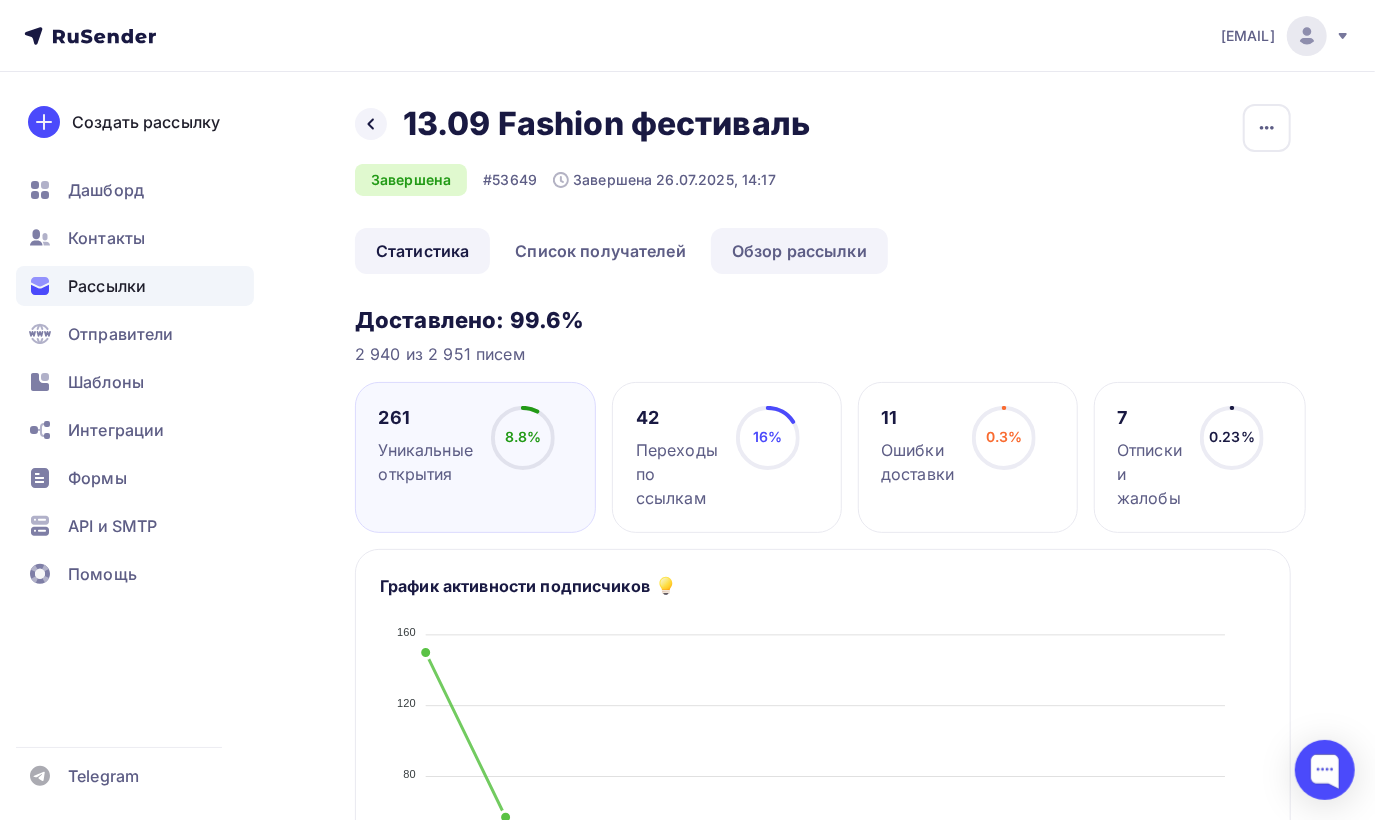 click on "Обзор рассылки" at bounding box center (799, 251) 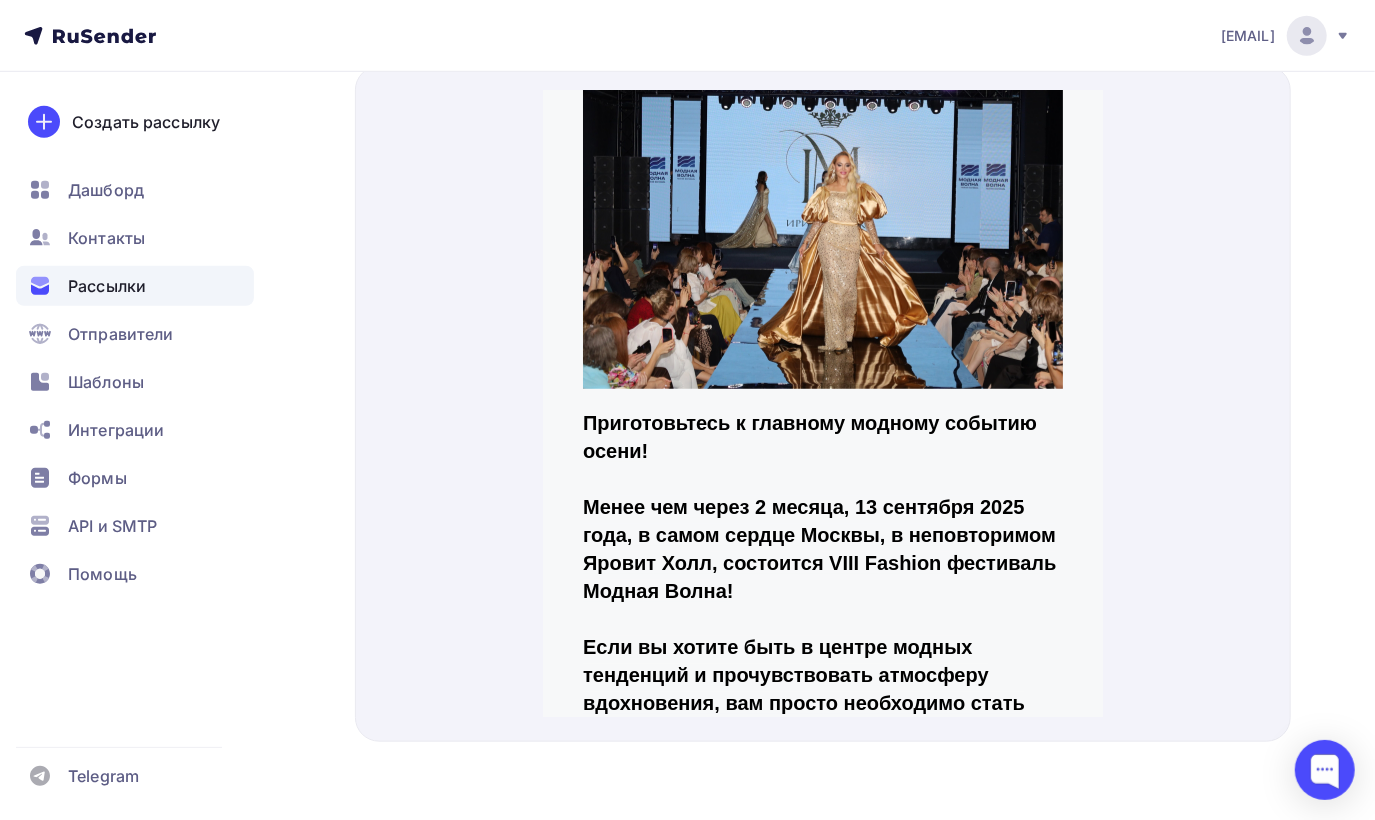 scroll, scrollTop: 710, scrollLeft: 0, axis: vertical 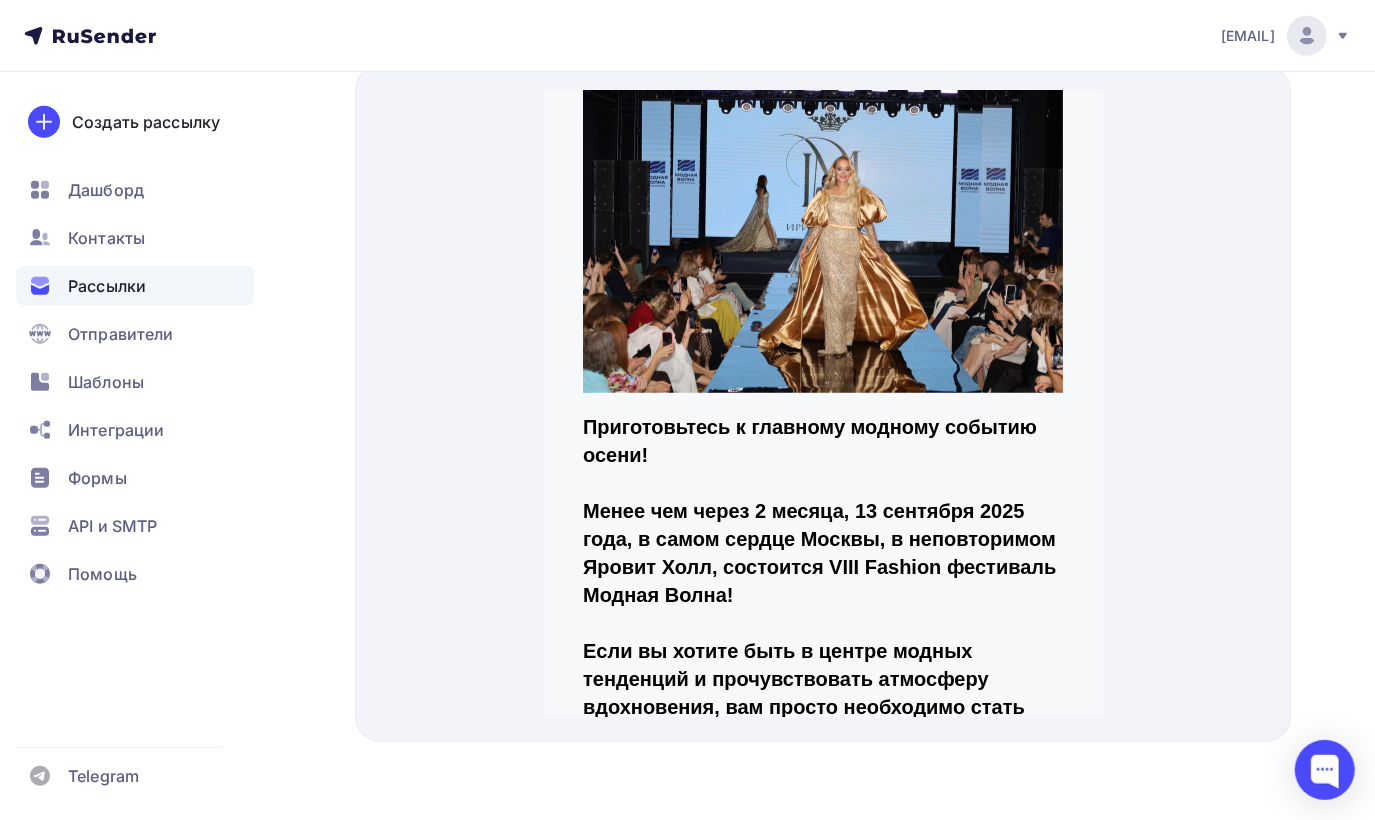 click on "Рассылки" at bounding box center [135, 286] 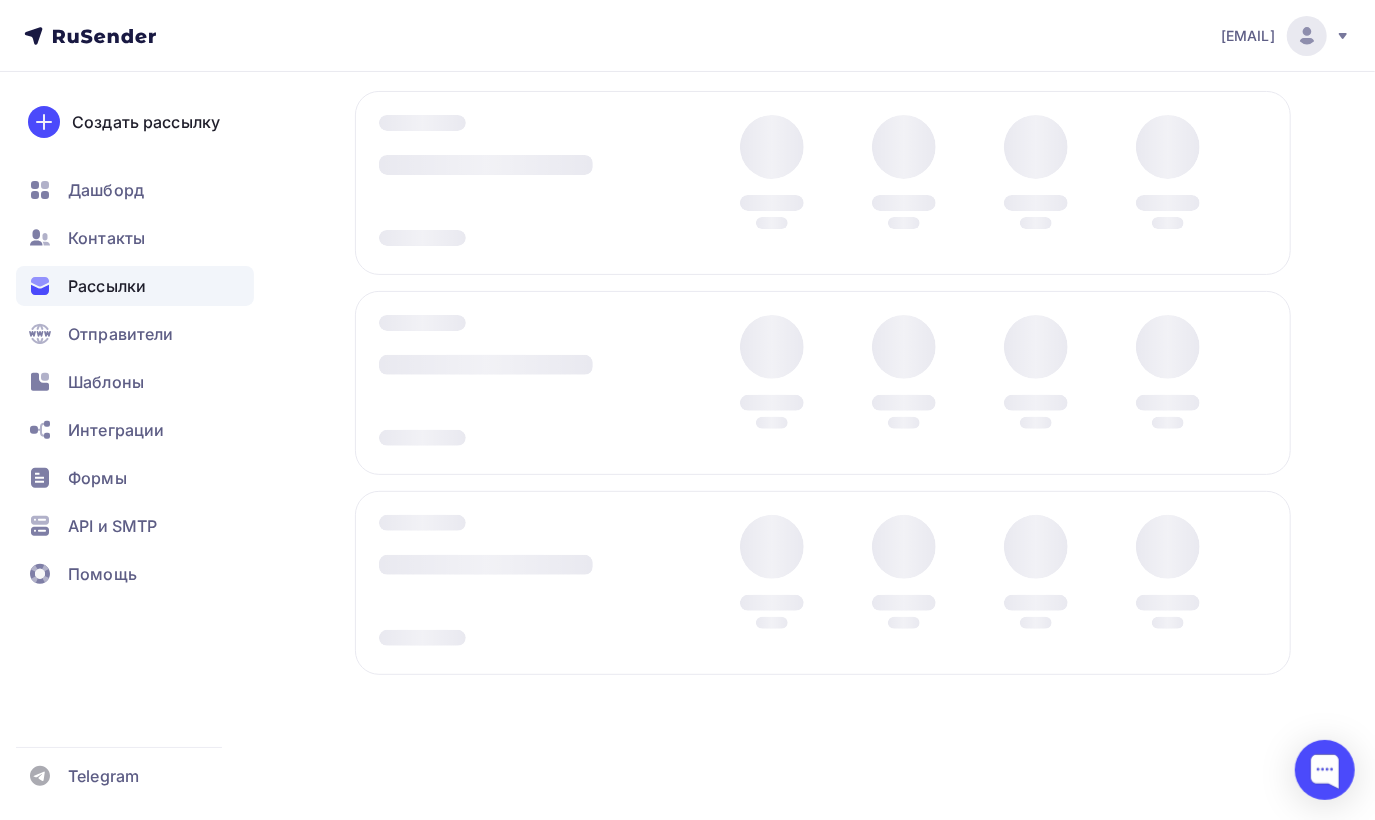 scroll, scrollTop: 0, scrollLeft: 0, axis: both 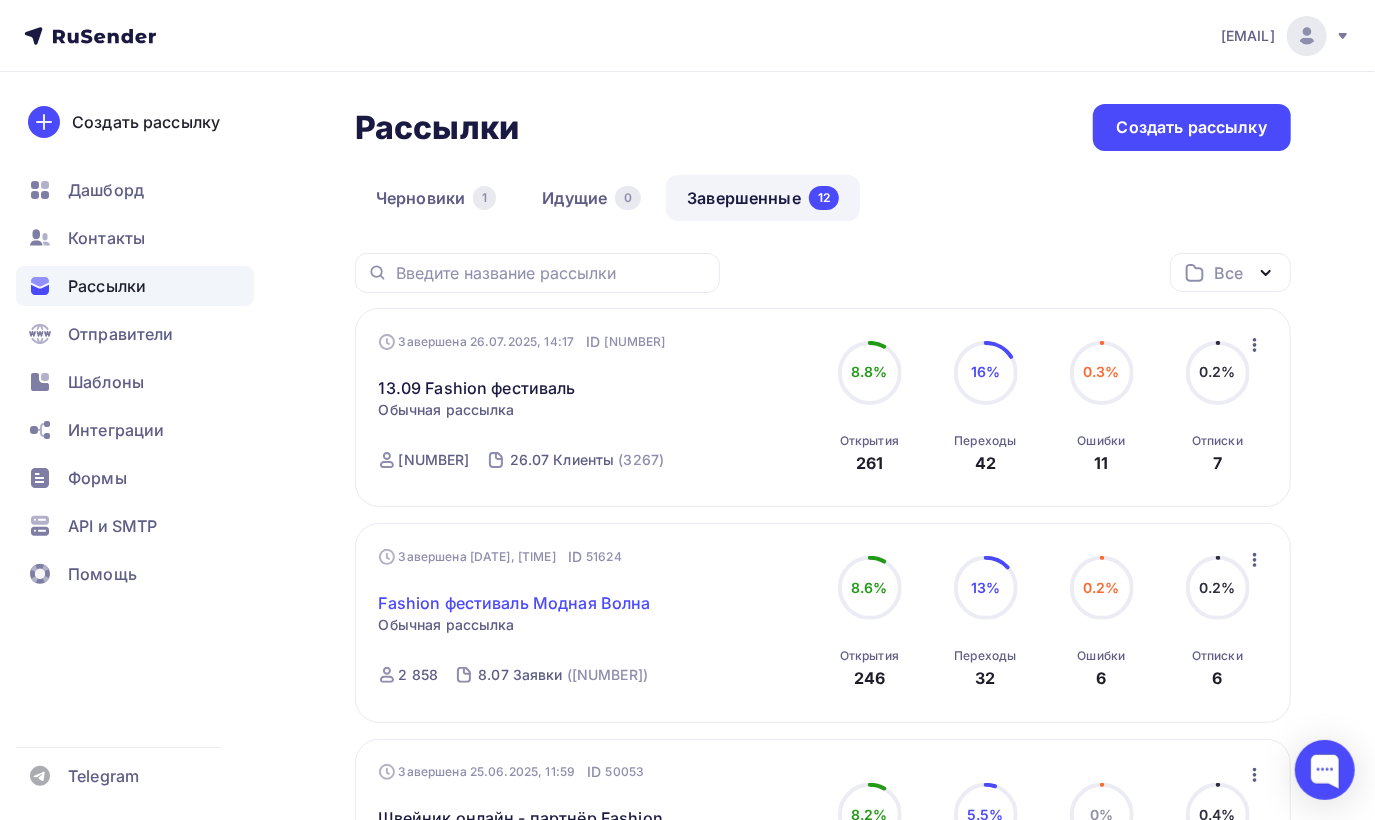 click on "Fashion фестиваль Модная Волна" at bounding box center [515, 603] 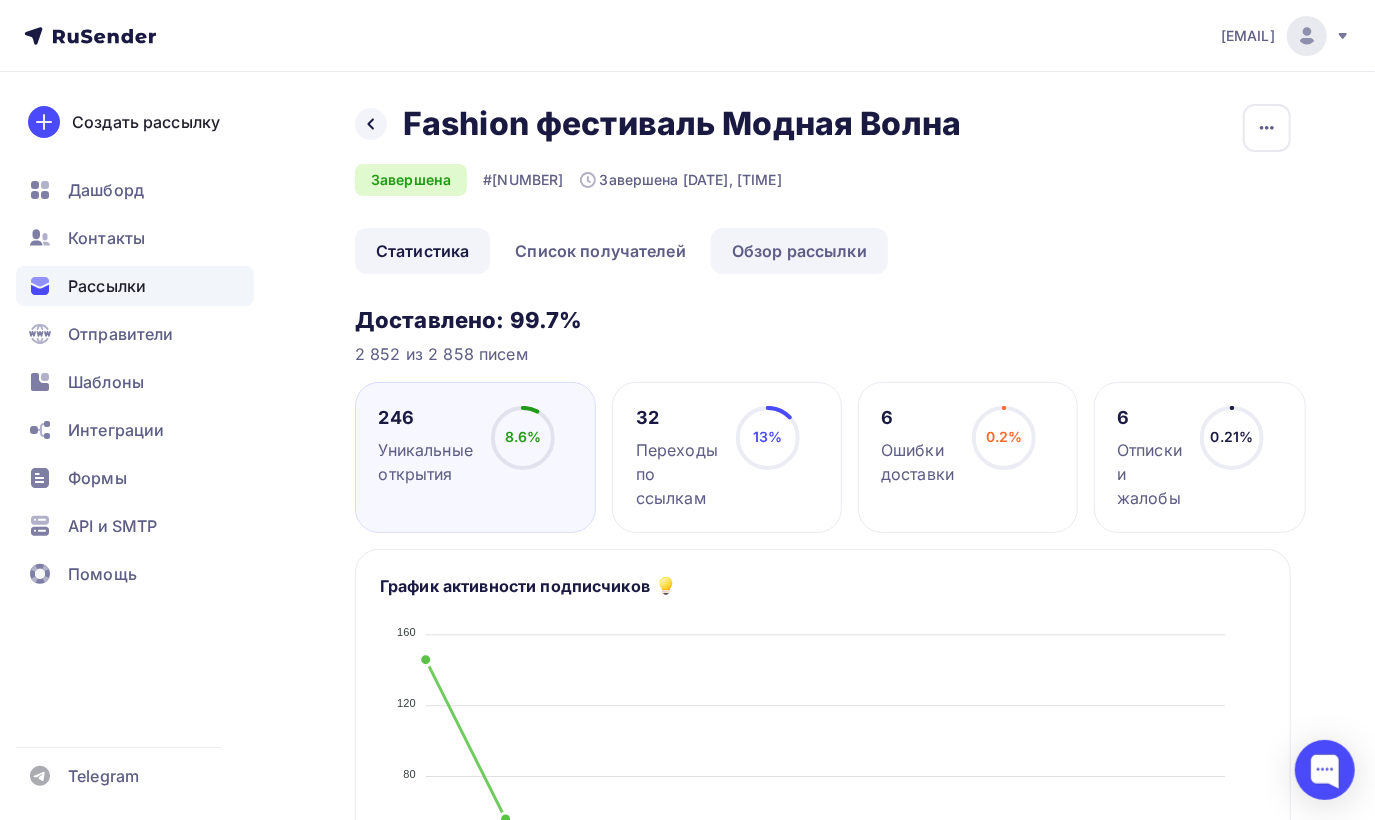 click on "Обзор рассылки" at bounding box center [799, 251] 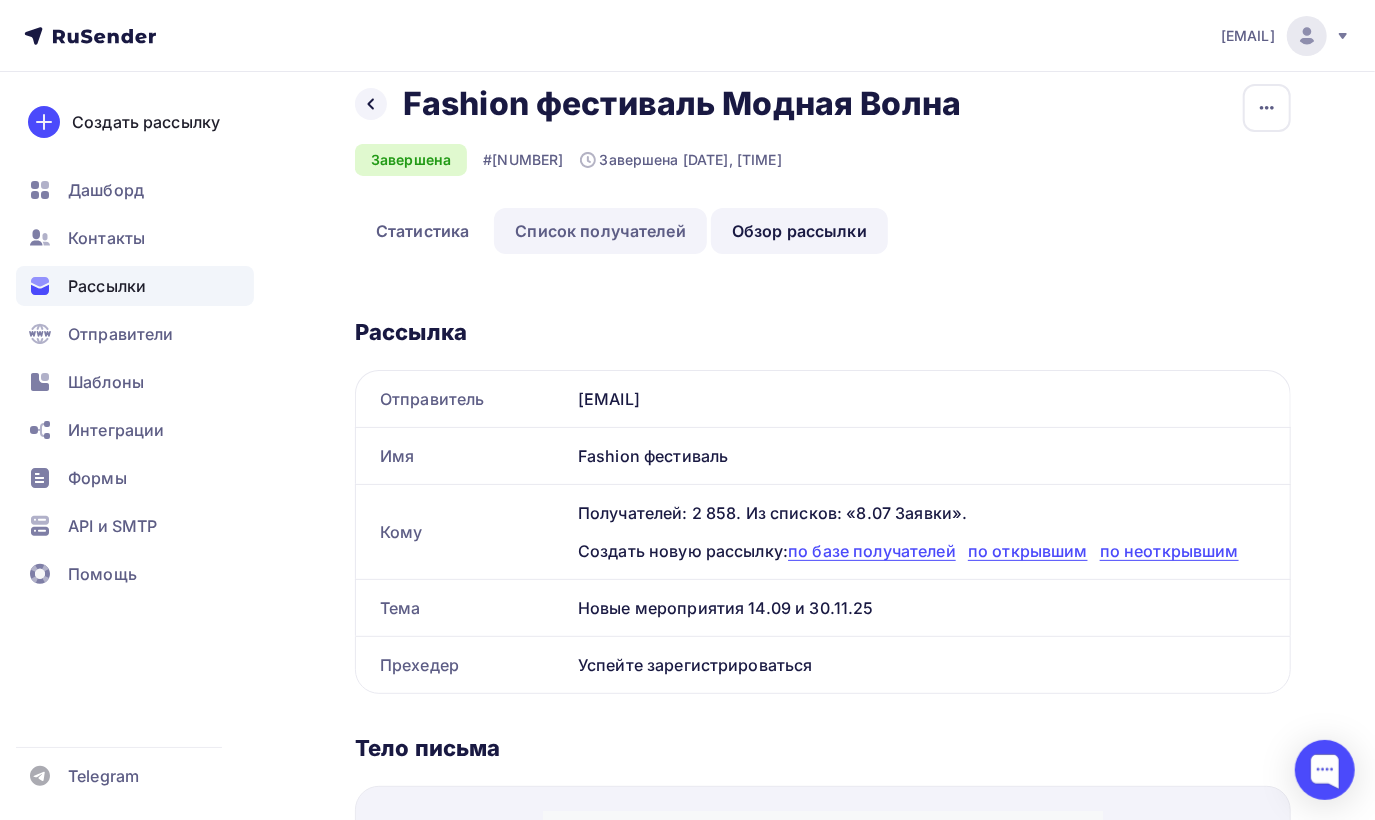 scroll, scrollTop: 0, scrollLeft: 0, axis: both 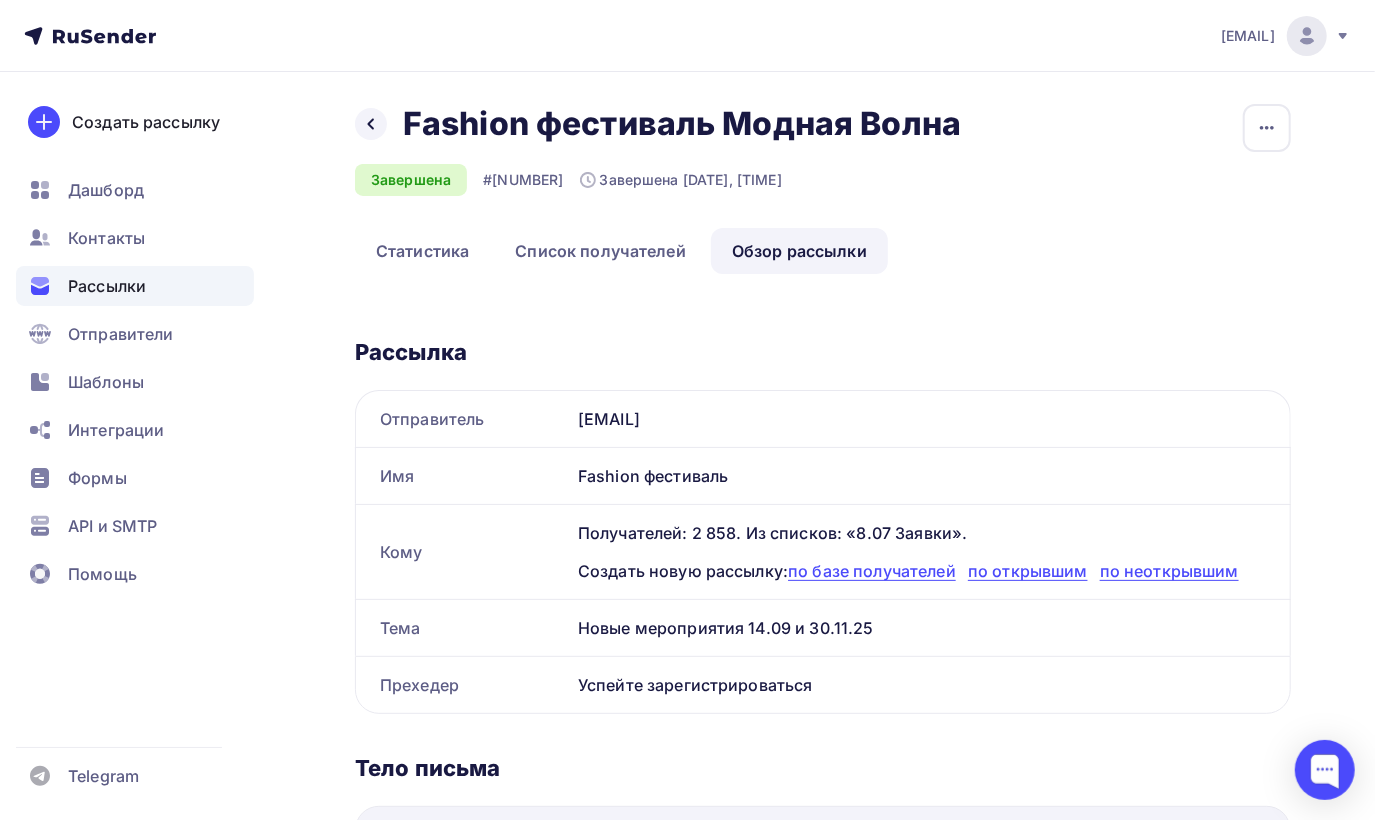 click on "Рассылки" at bounding box center (135, 286) 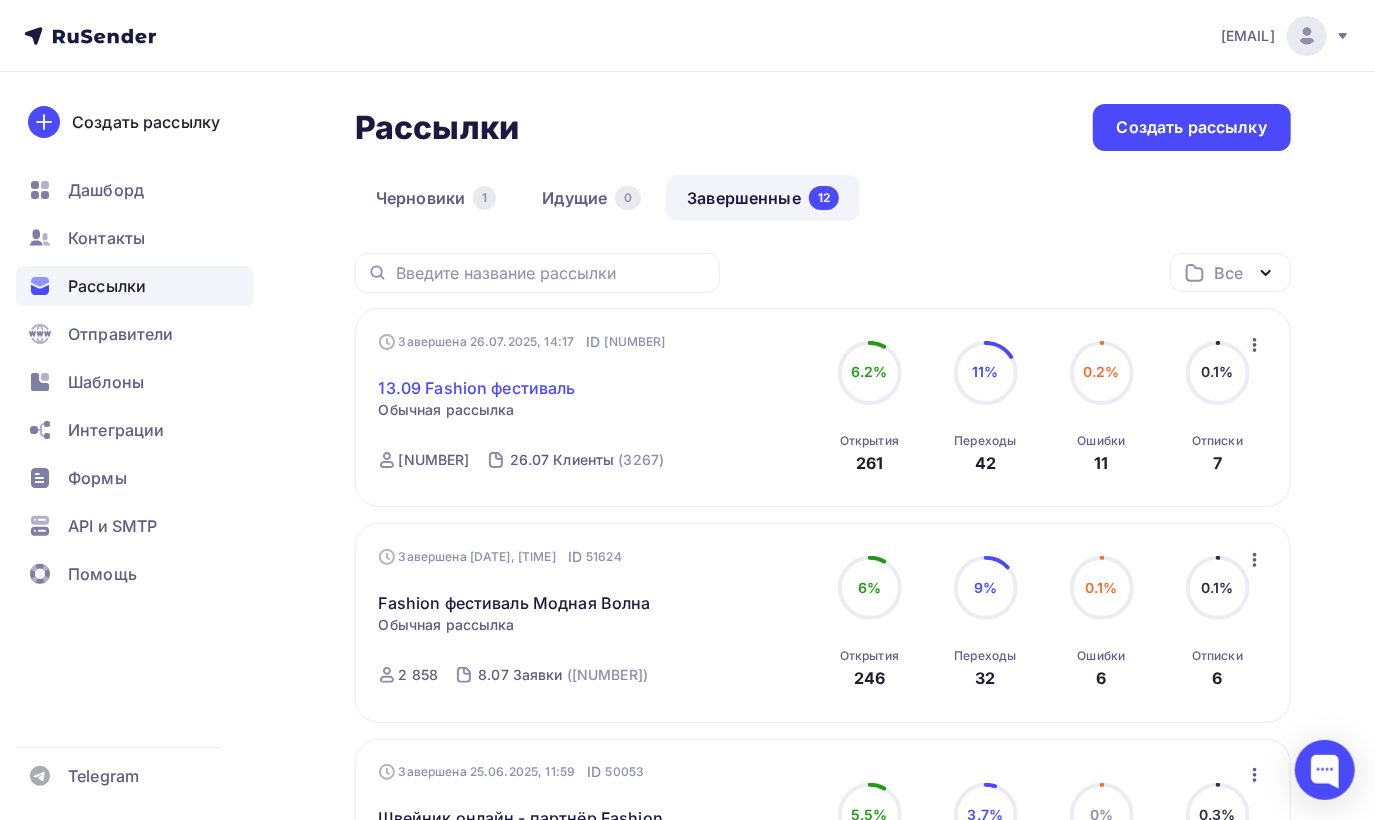 click on "13.09 Fashion фестиваль" at bounding box center (477, 388) 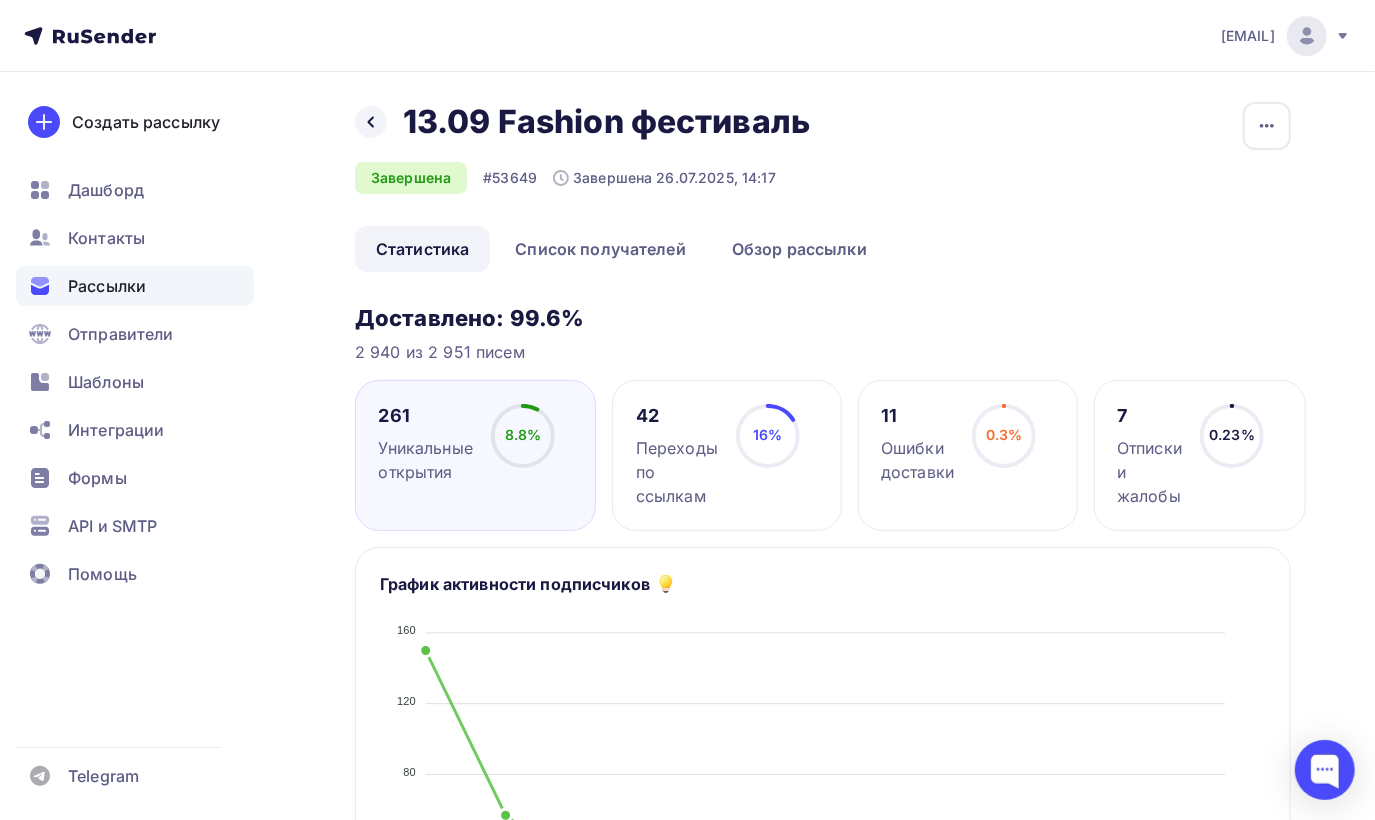 scroll, scrollTop: 0, scrollLeft: 0, axis: both 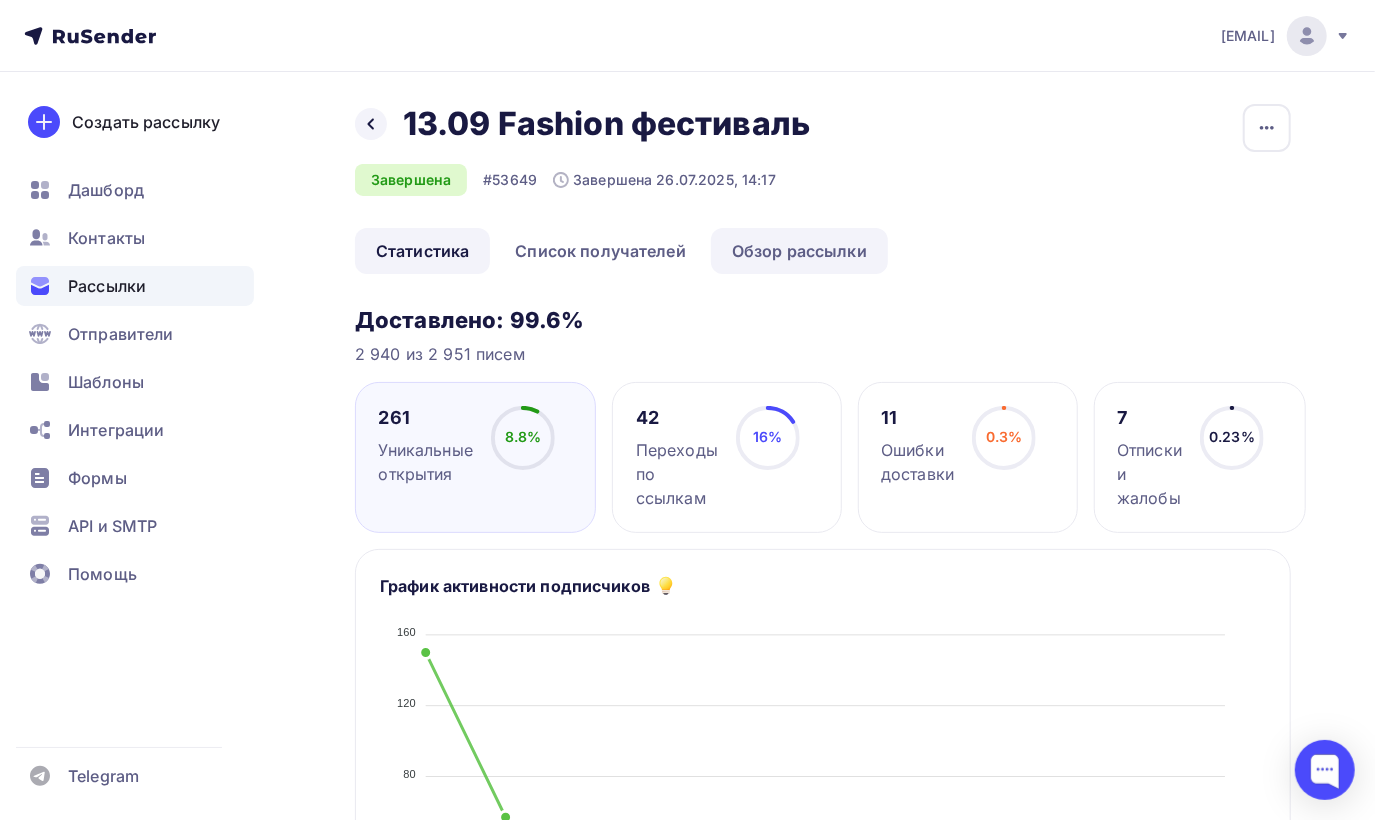 click on "Обзор рассылки" at bounding box center (799, 251) 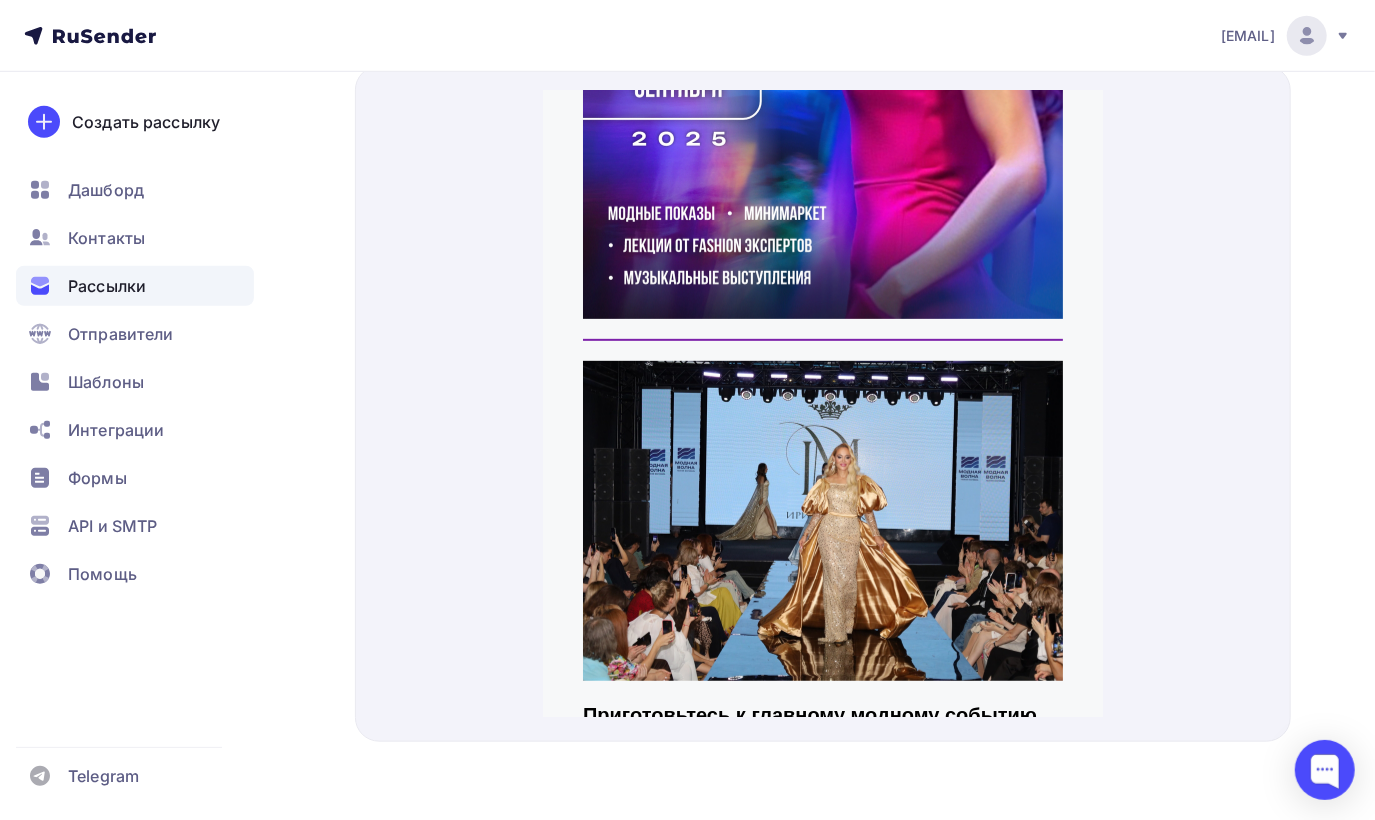 scroll, scrollTop: 410, scrollLeft: 0, axis: vertical 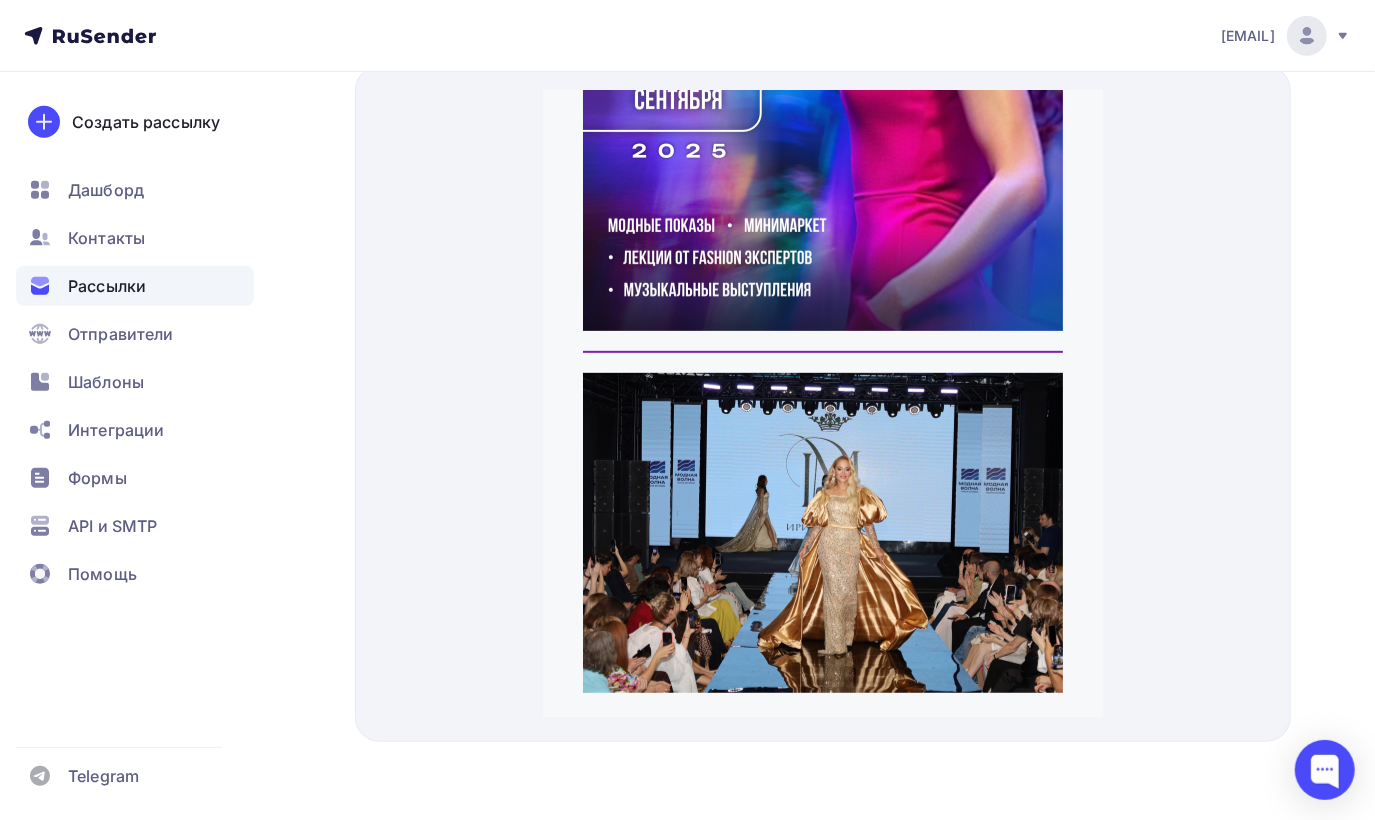 click at bounding box center (823, 404) 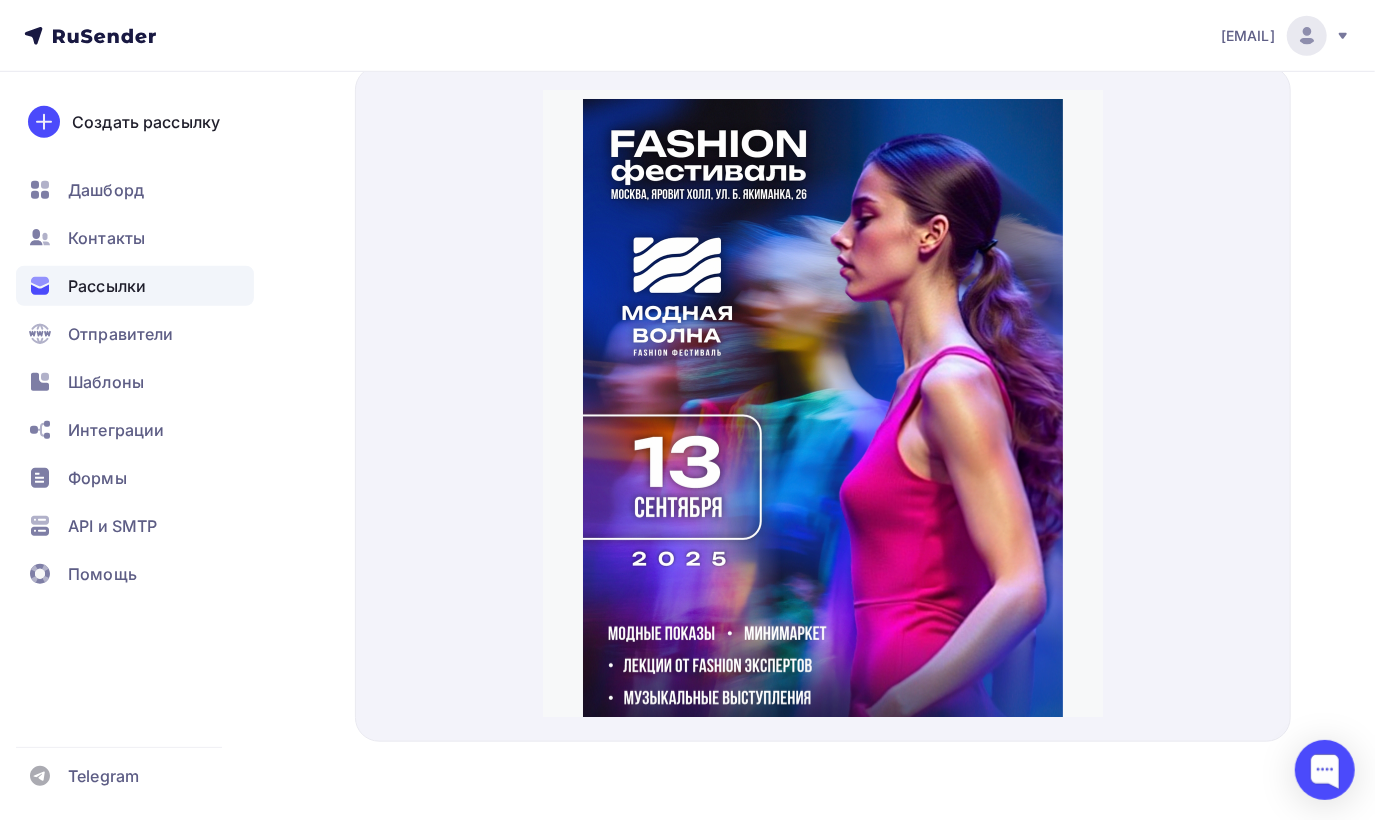 scroll, scrollTop: 0, scrollLeft: 0, axis: both 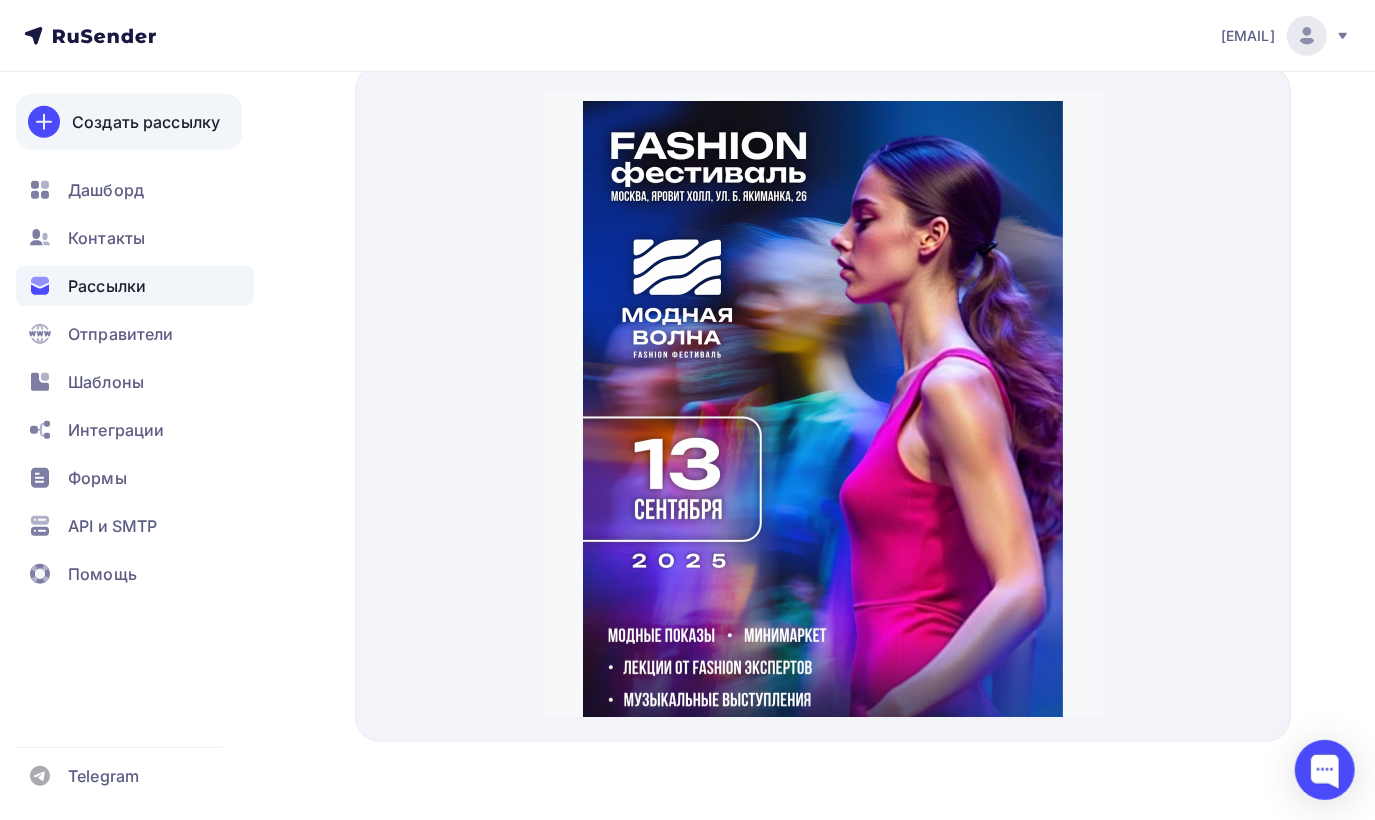 click on "Создать рассылку" at bounding box center [146, 122] 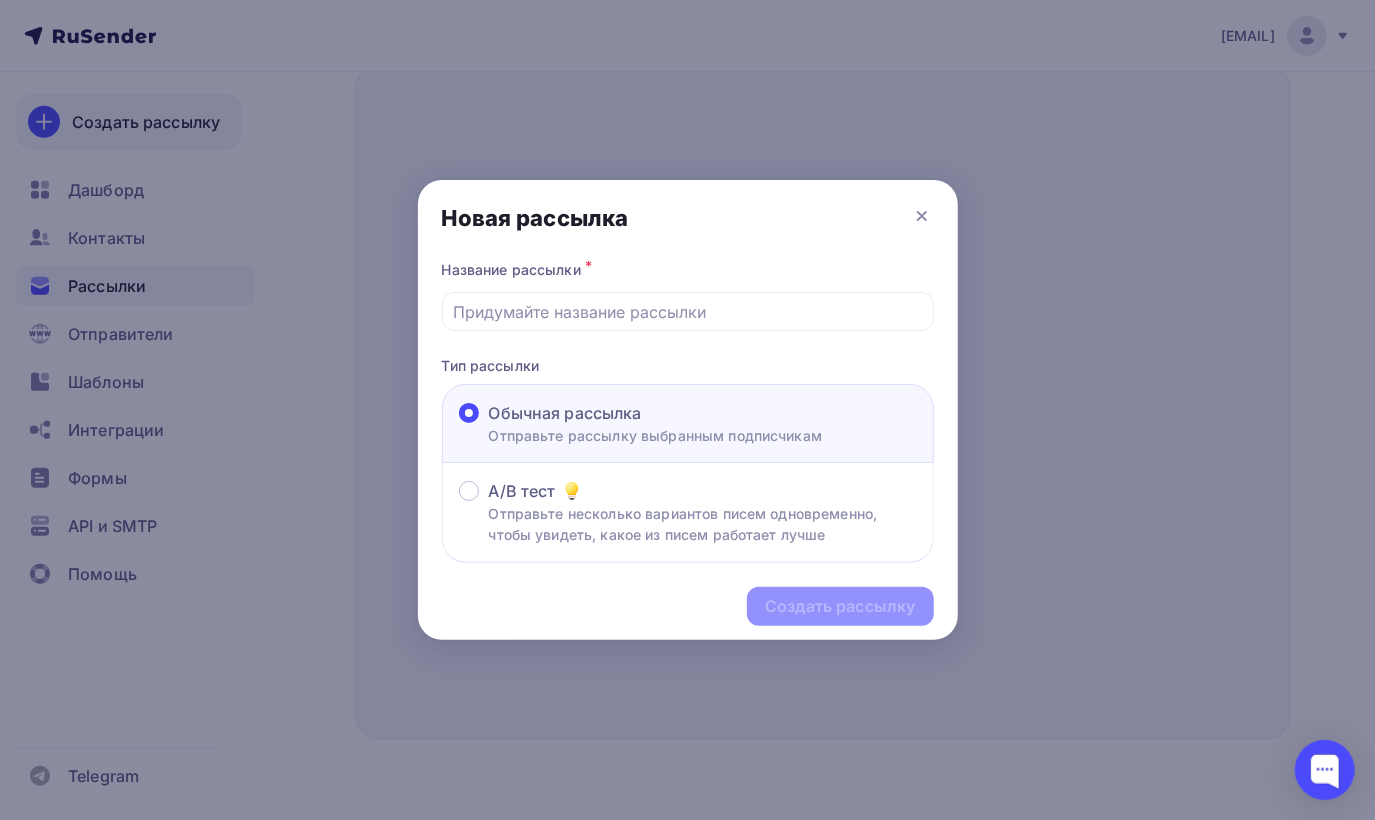 scroll, scrollTop: 732, scrollLeft: 0, axis: vertical 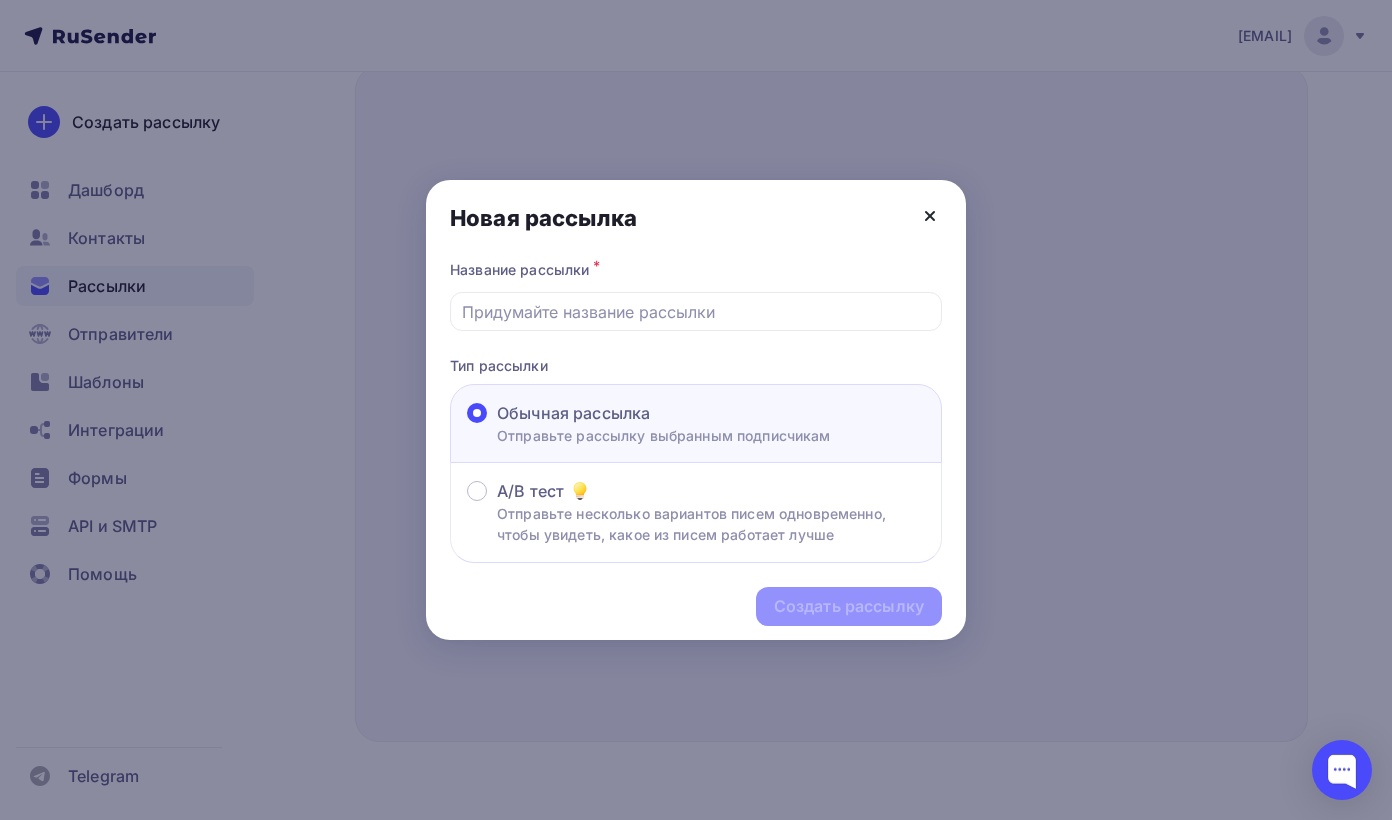 click 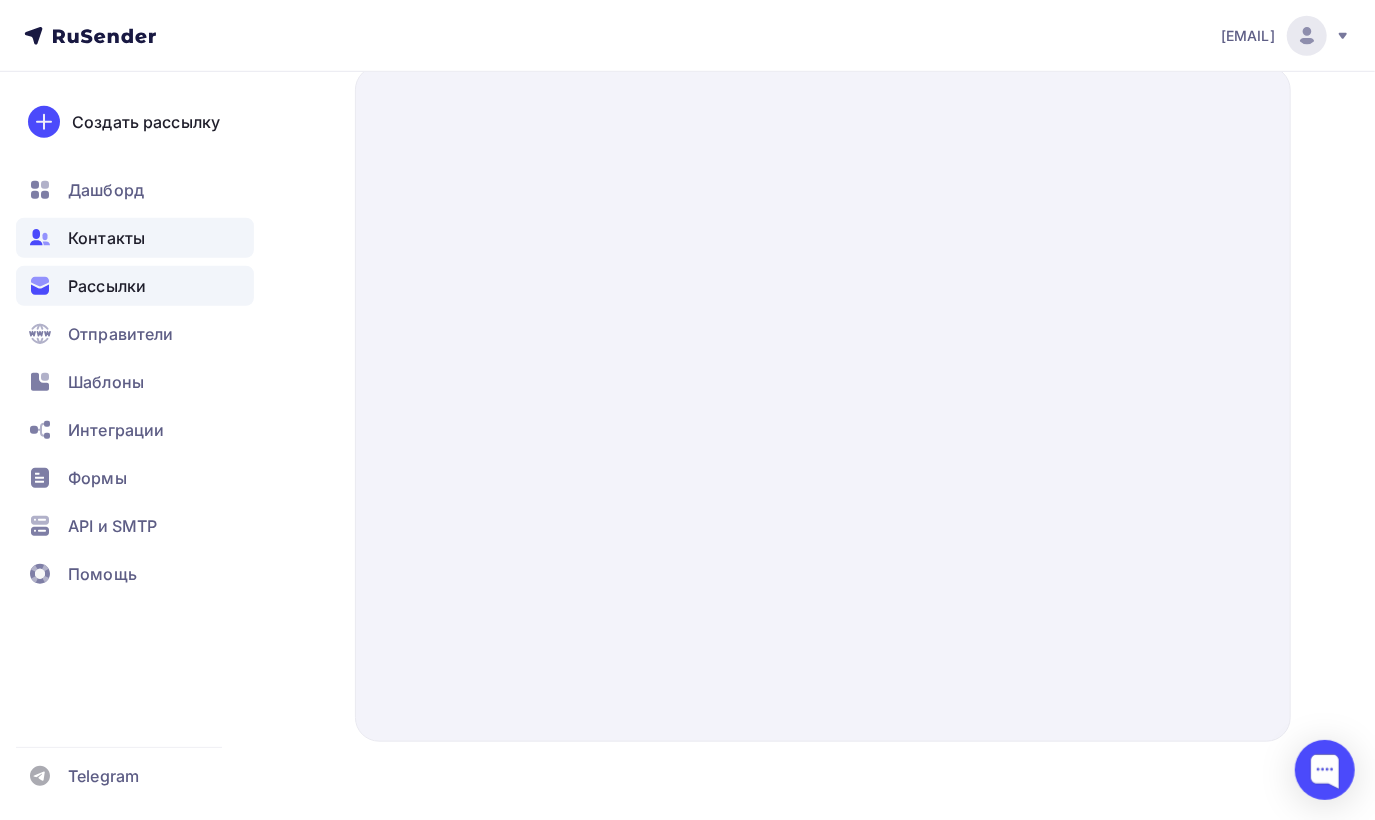 click on "Контакты" at bounding box center [135, 238] 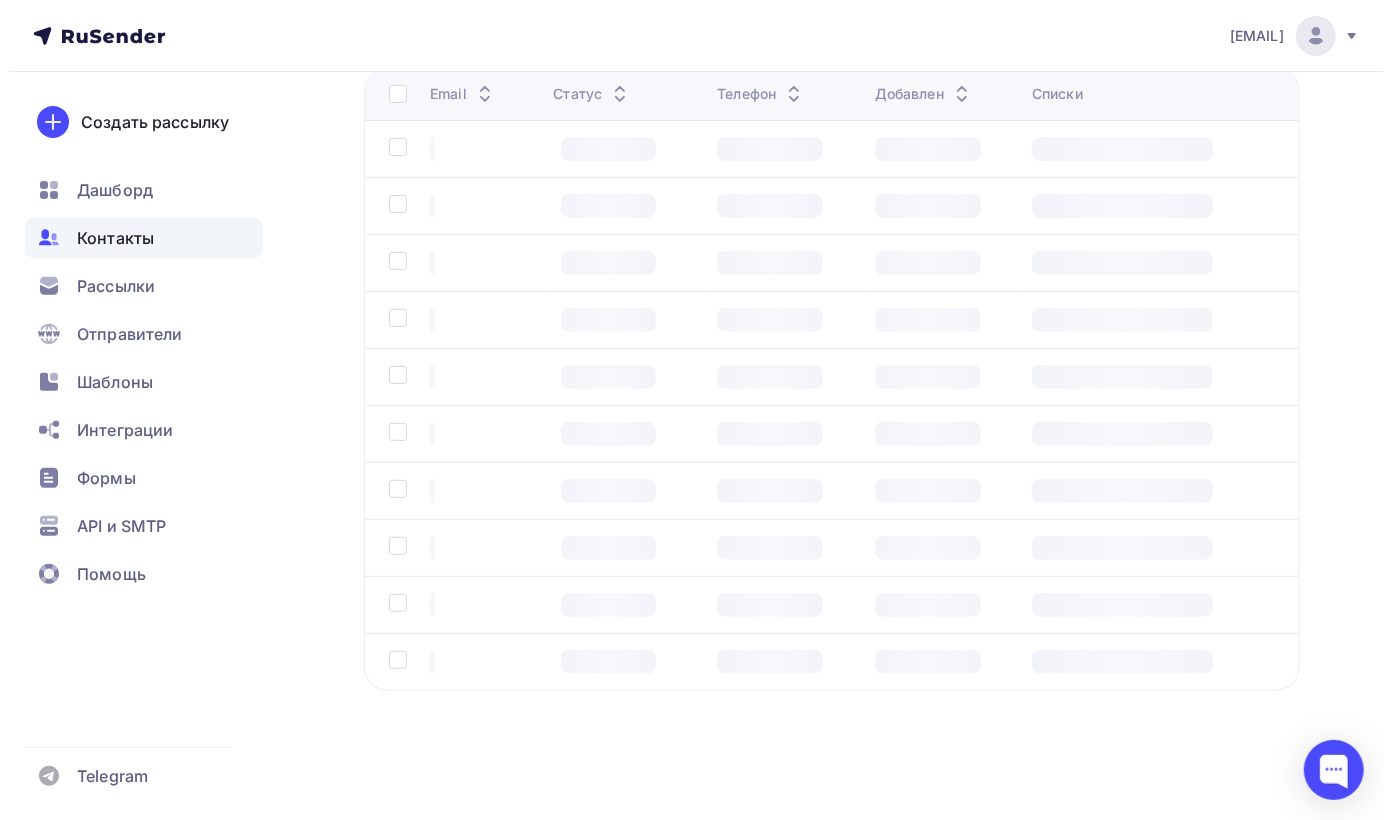 scroll, scrollTop: 0, scrollLeft: 0, axis: both 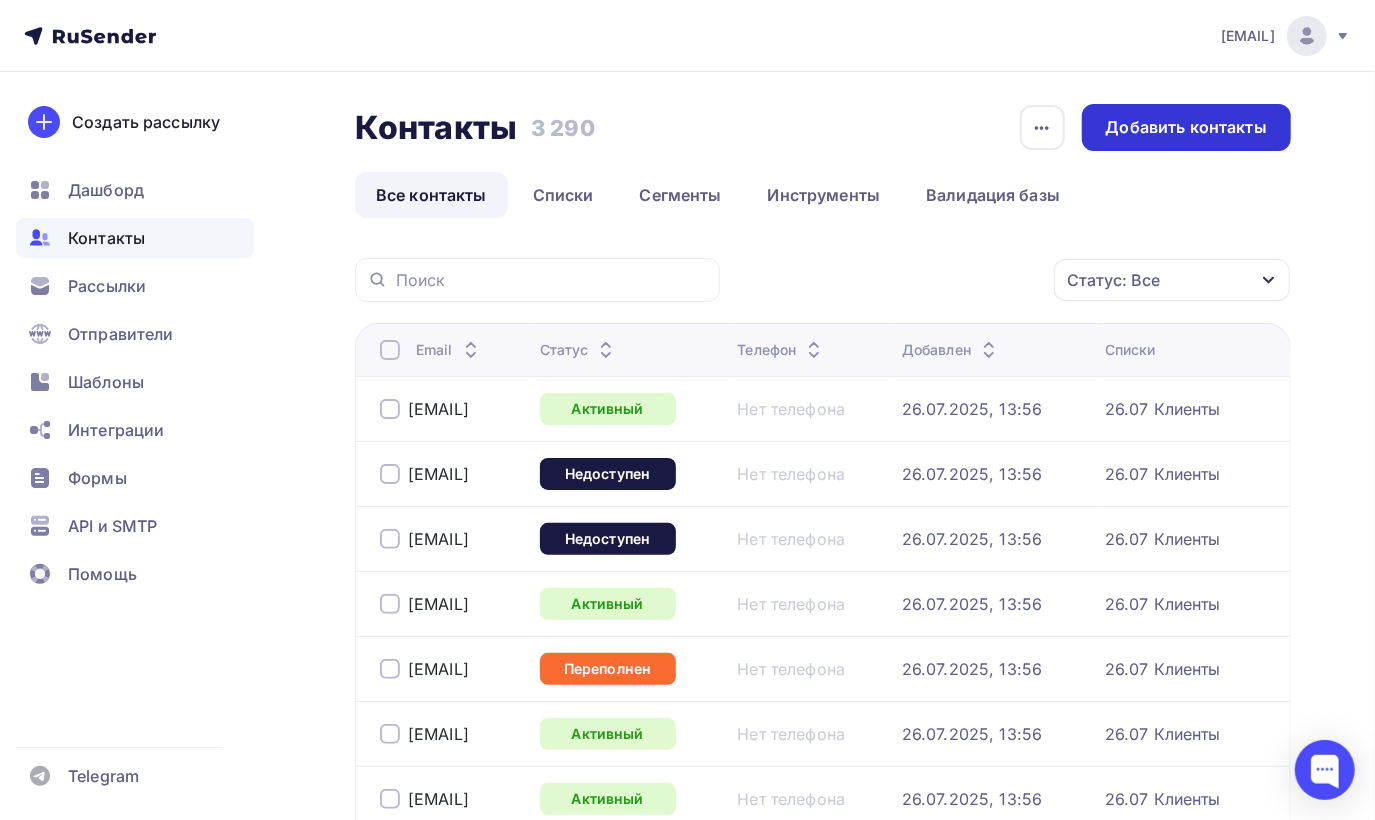 click on "Добавить контакты" at bounding box center (1186, 127) 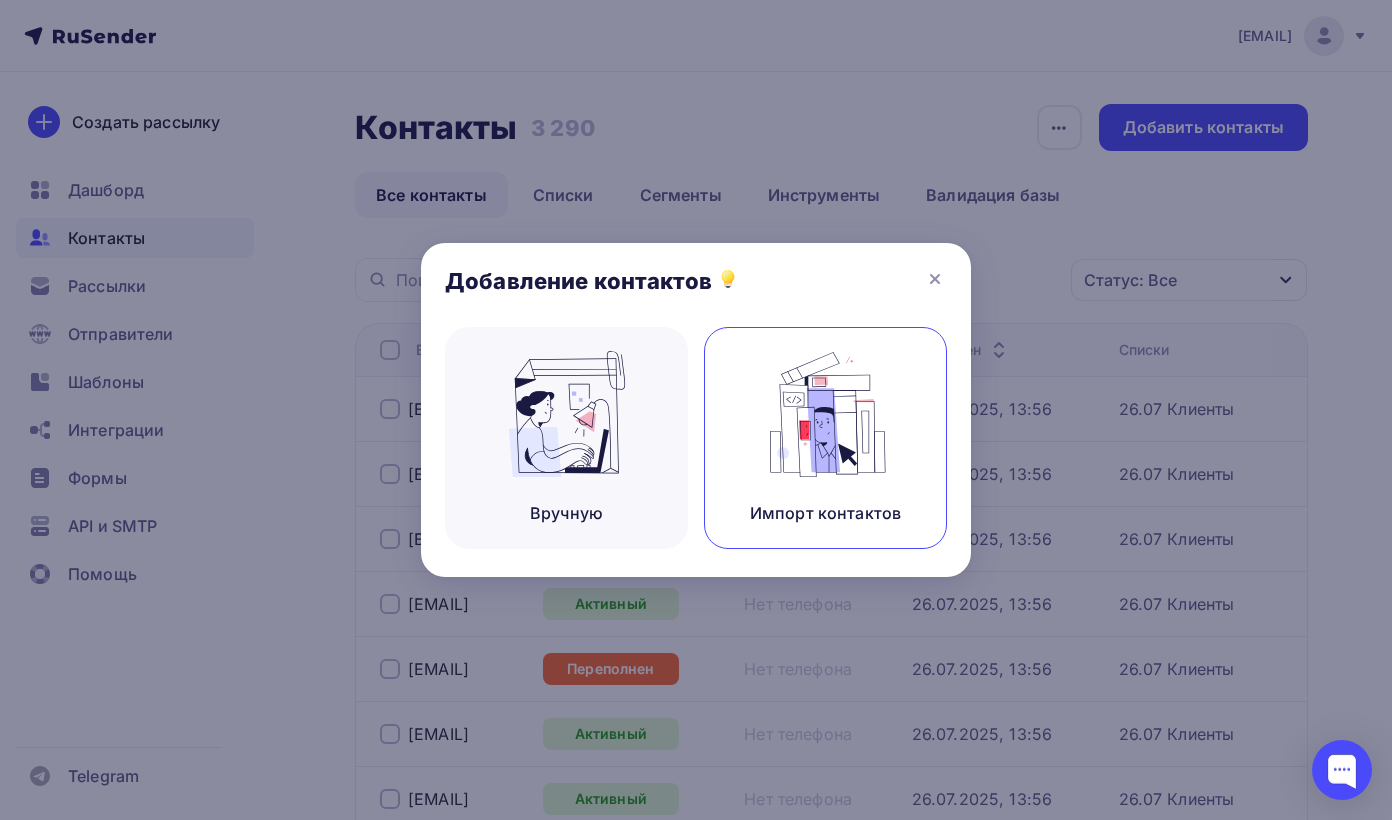 click on "Импорт контактов" at bounding box center [825, 438] 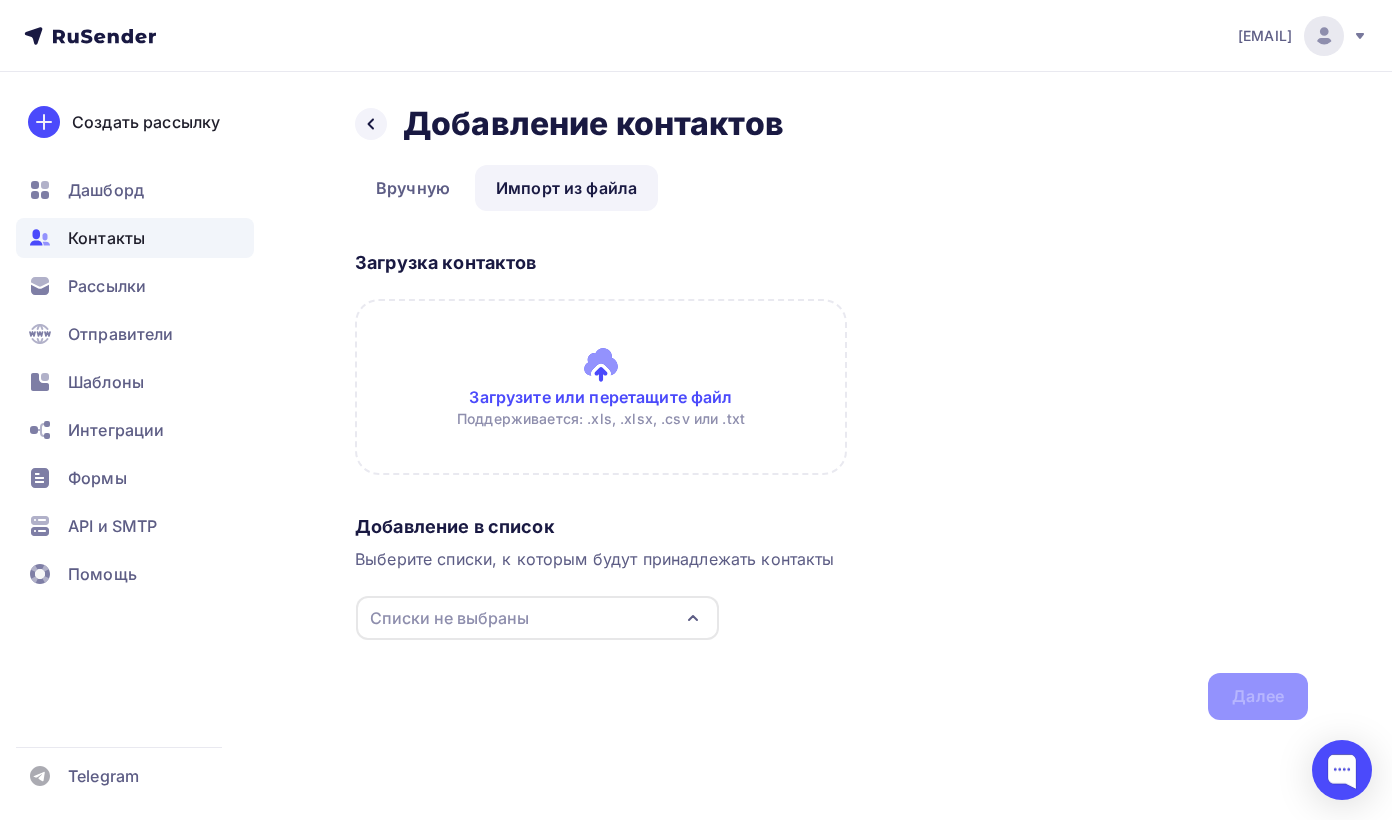 click at bounding box center (601, 387) 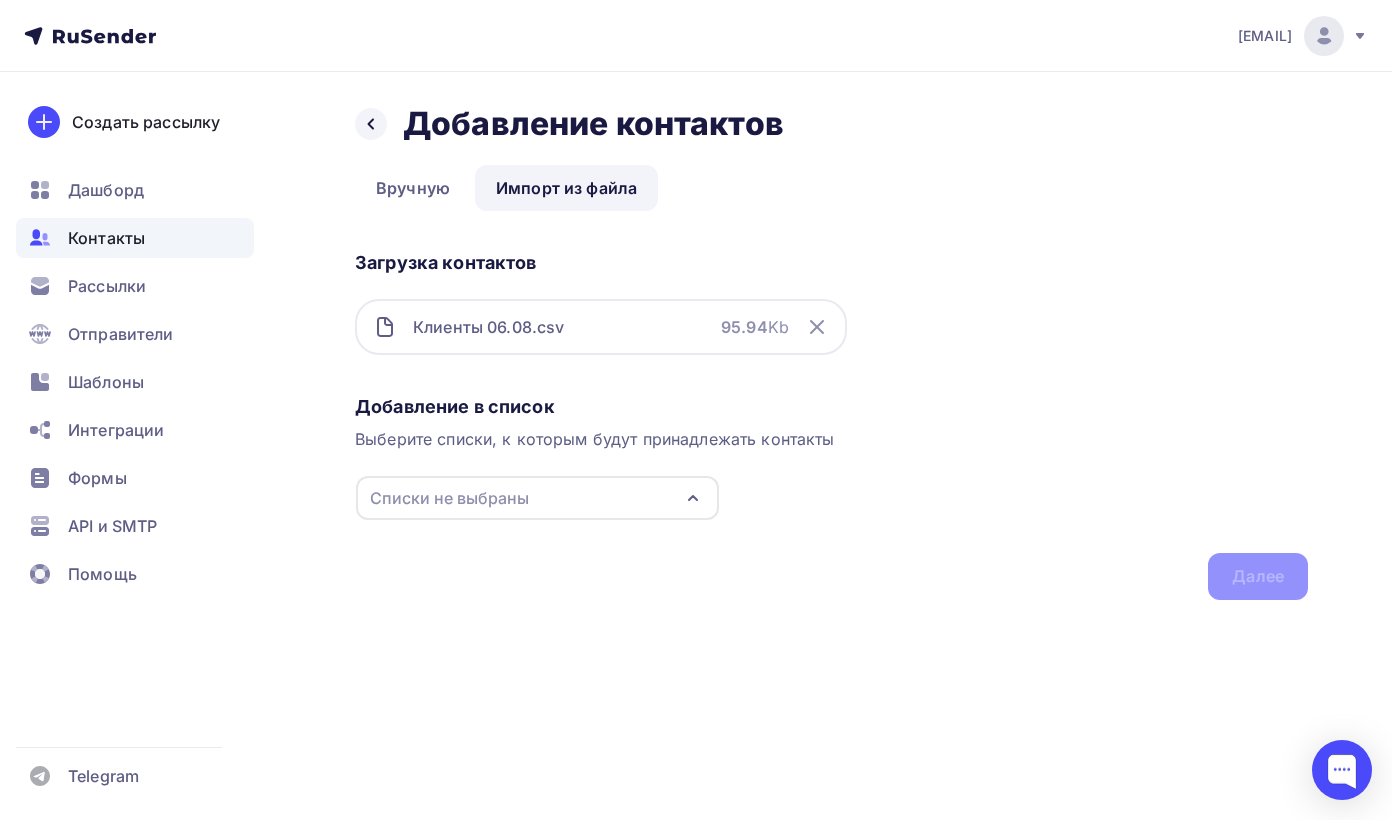 click 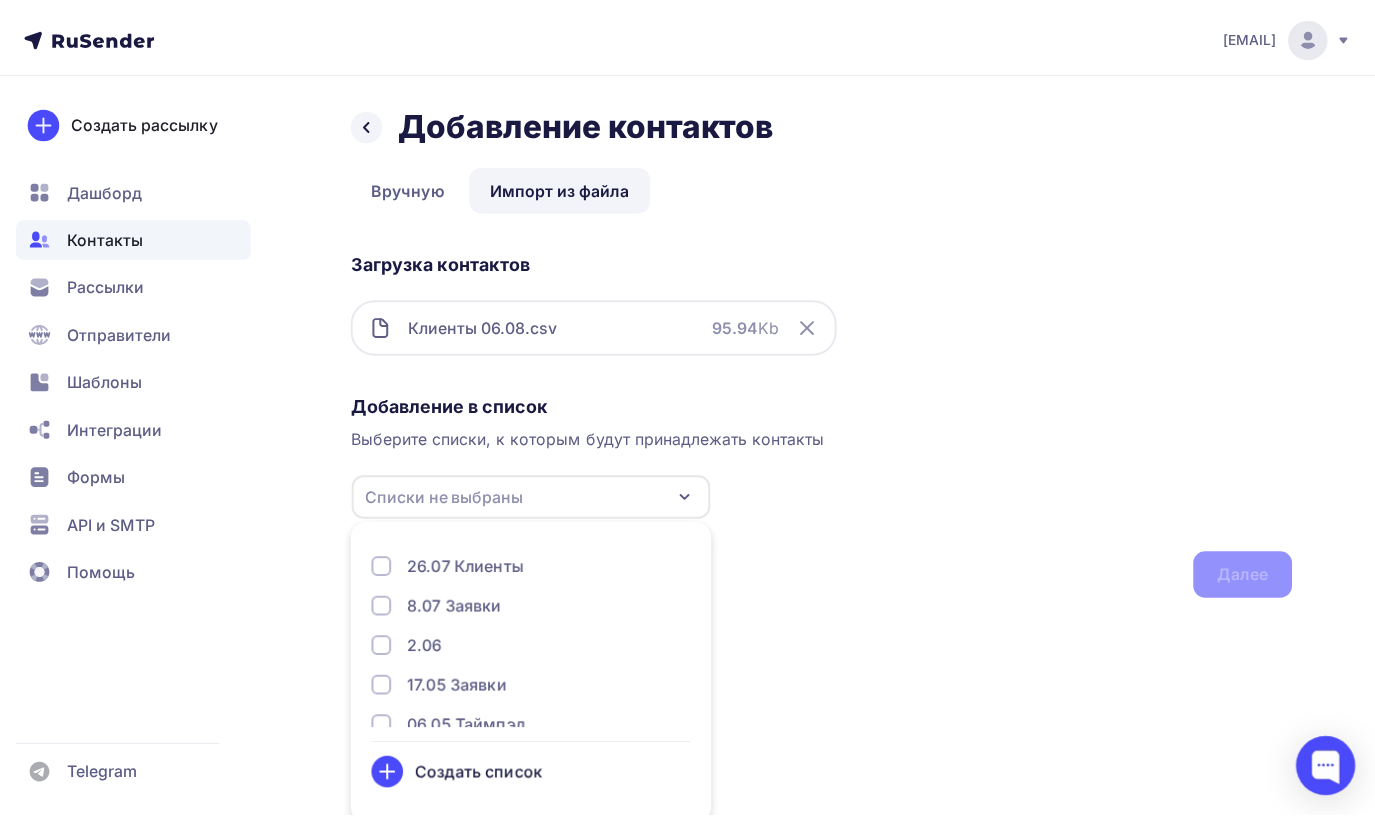 scroll, scrollTop: 8, scrollLeft: 0, axis: vertical 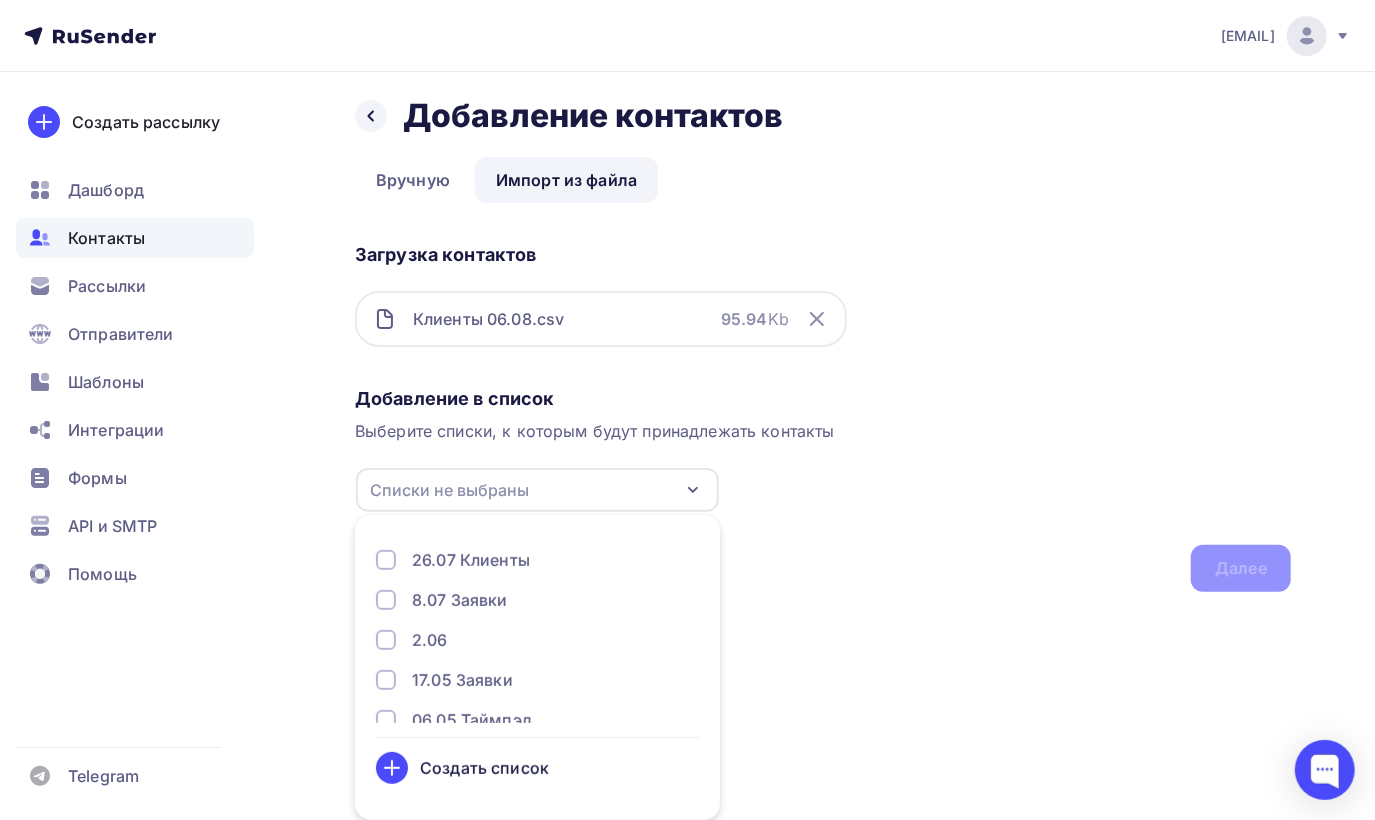 click on "Создать список" at bounding box center [484, 768] 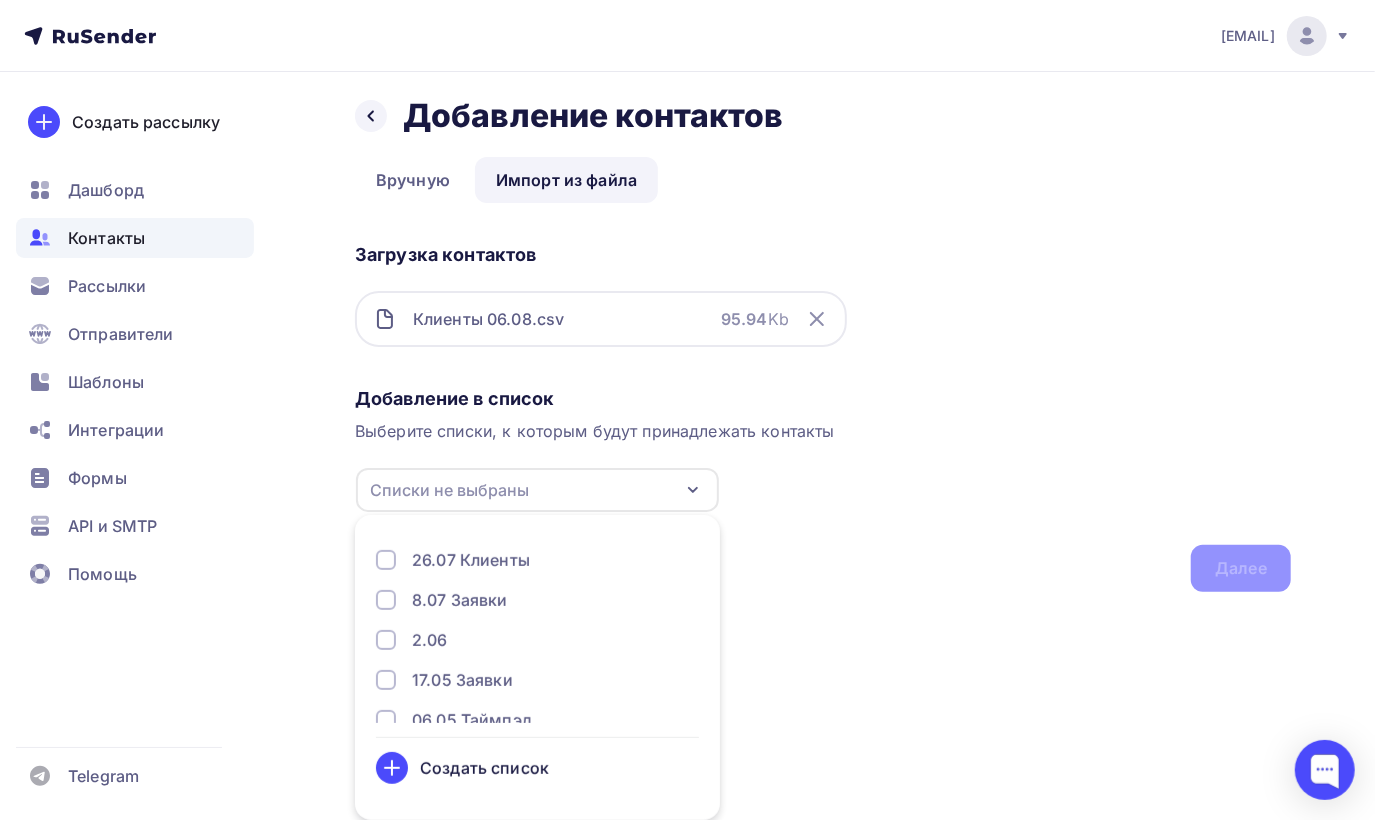 scroll, scrollTop: 0, scrollLeft: 0, axis: both 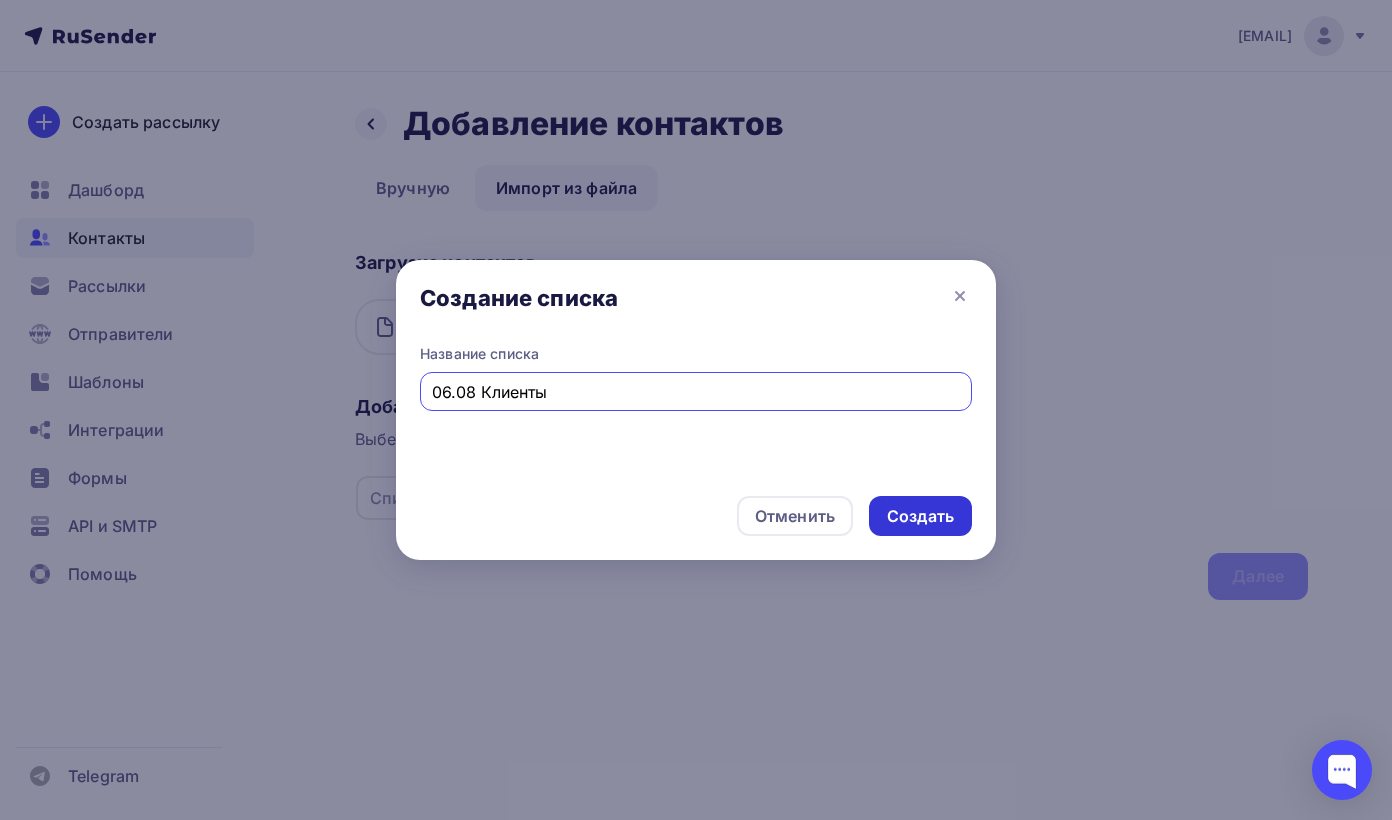 type on "06.08 Клиенты" 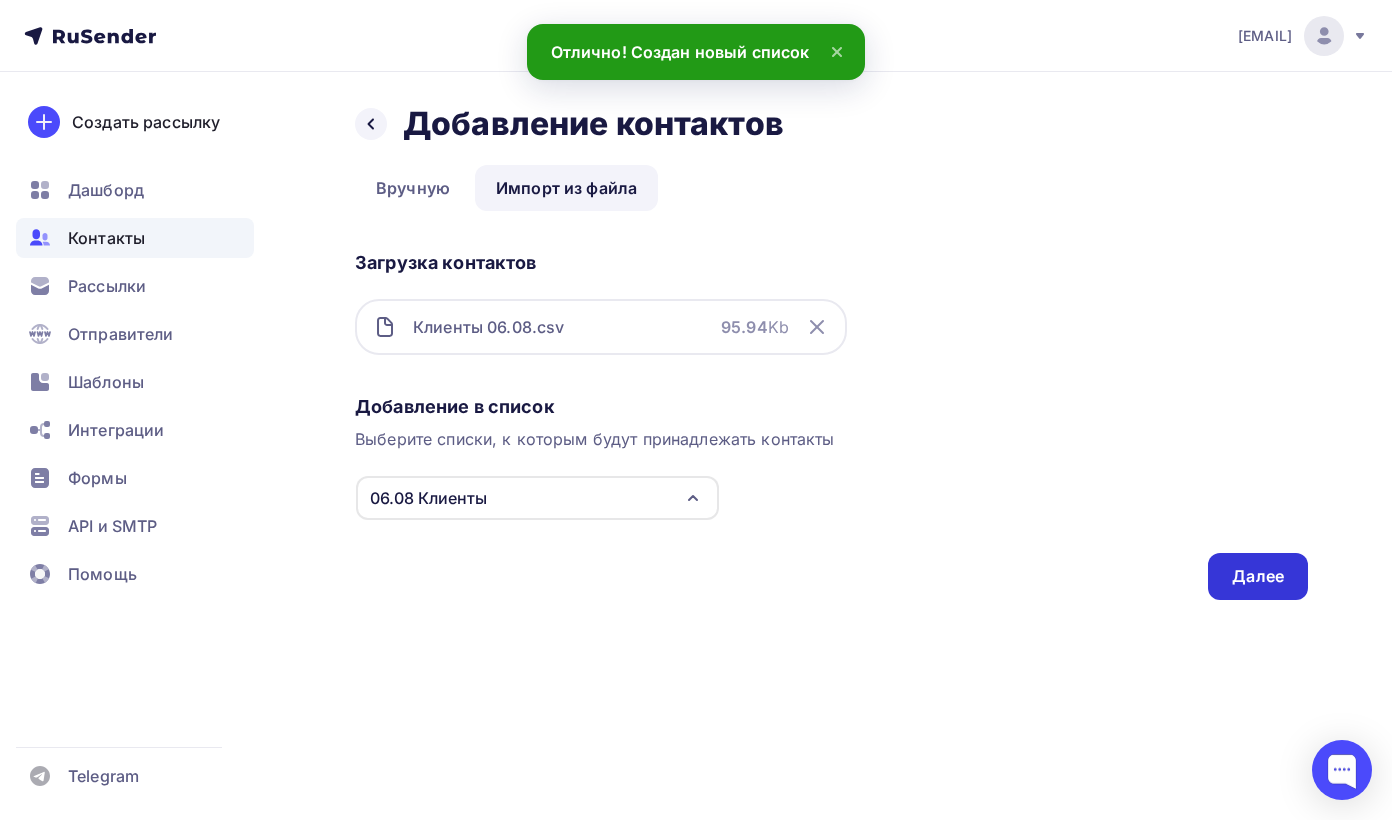 click on "Далее" at bounding box center (1258, 576) 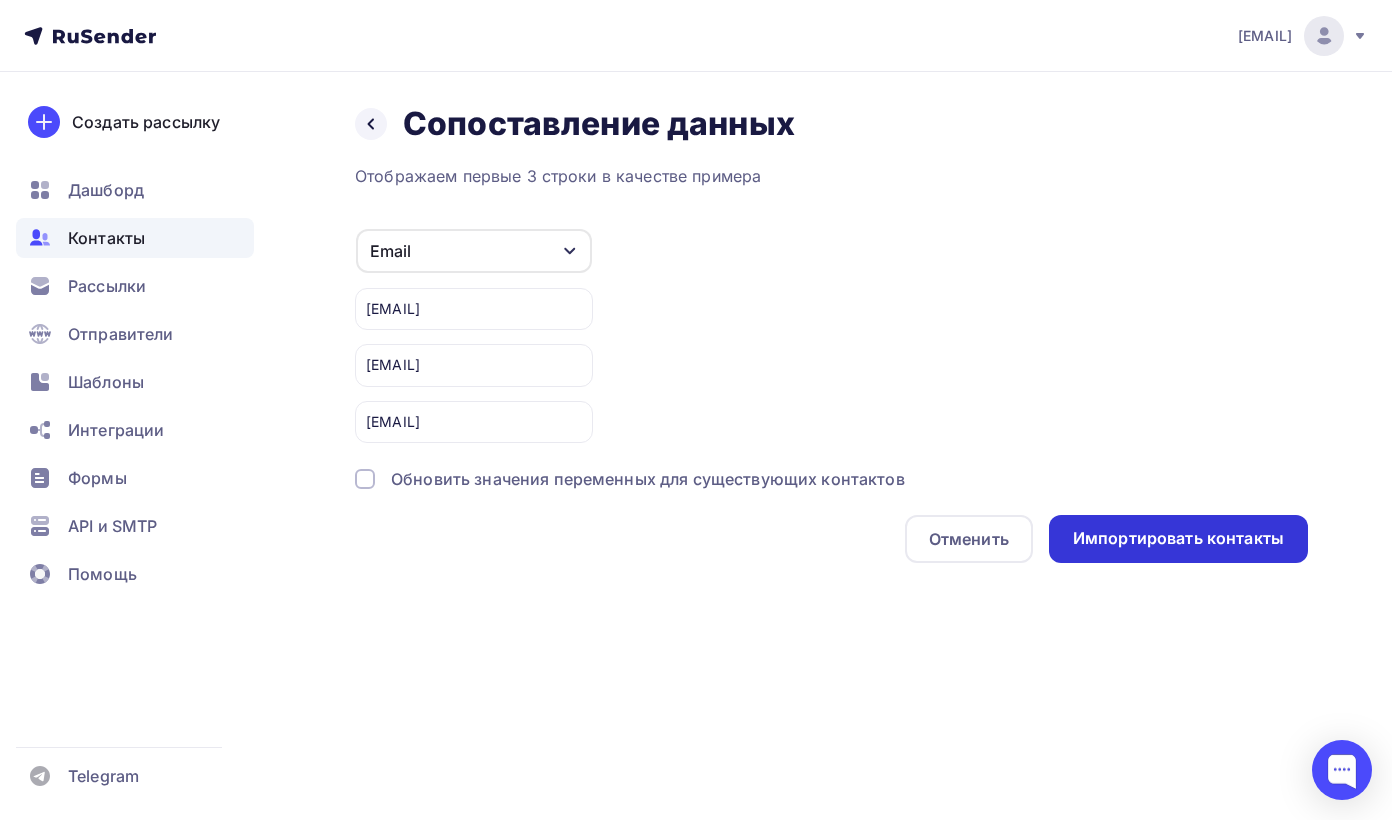 click on "Импортировать контакты" at bounding box center [1178, 538] 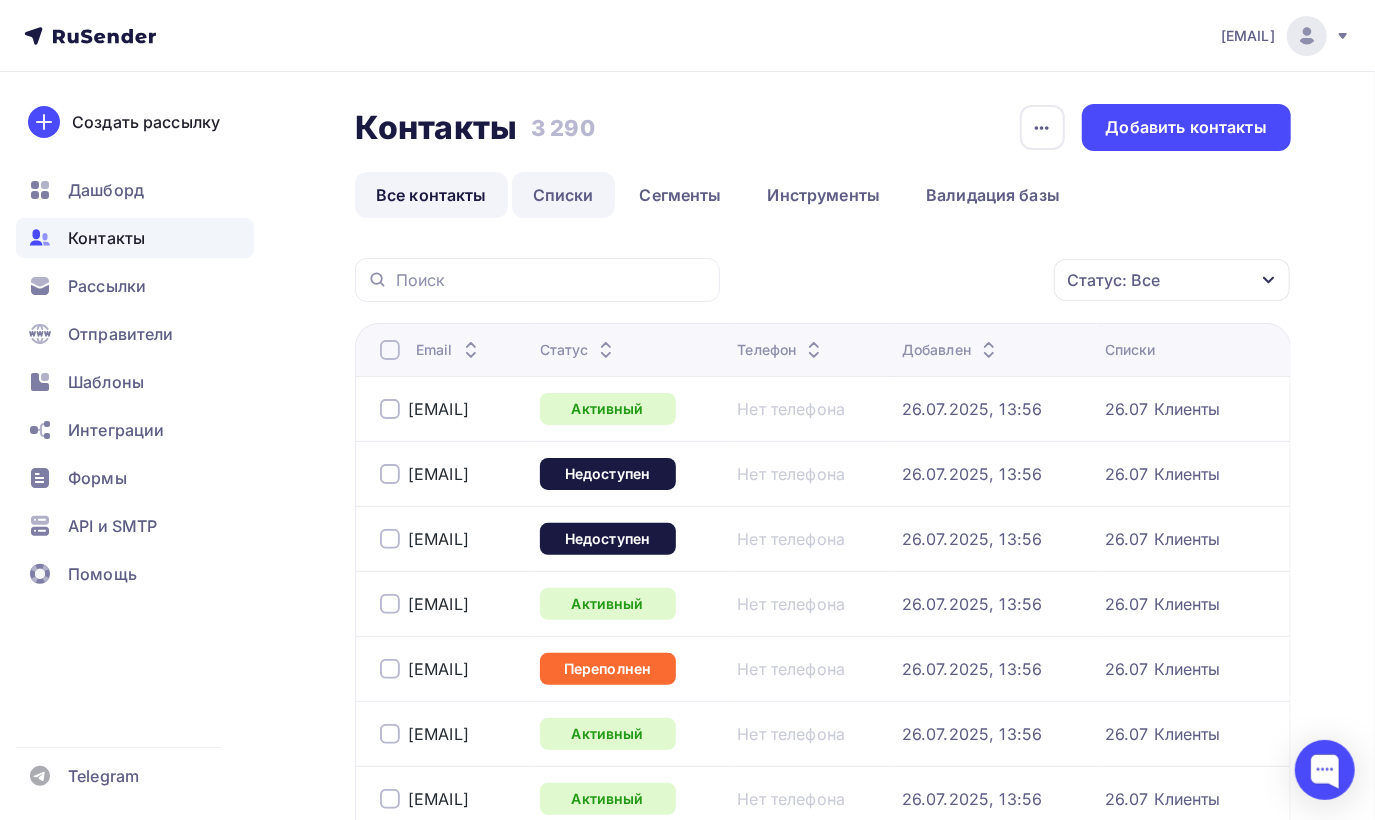 click on "Списки" at bounding box center (563, 195) 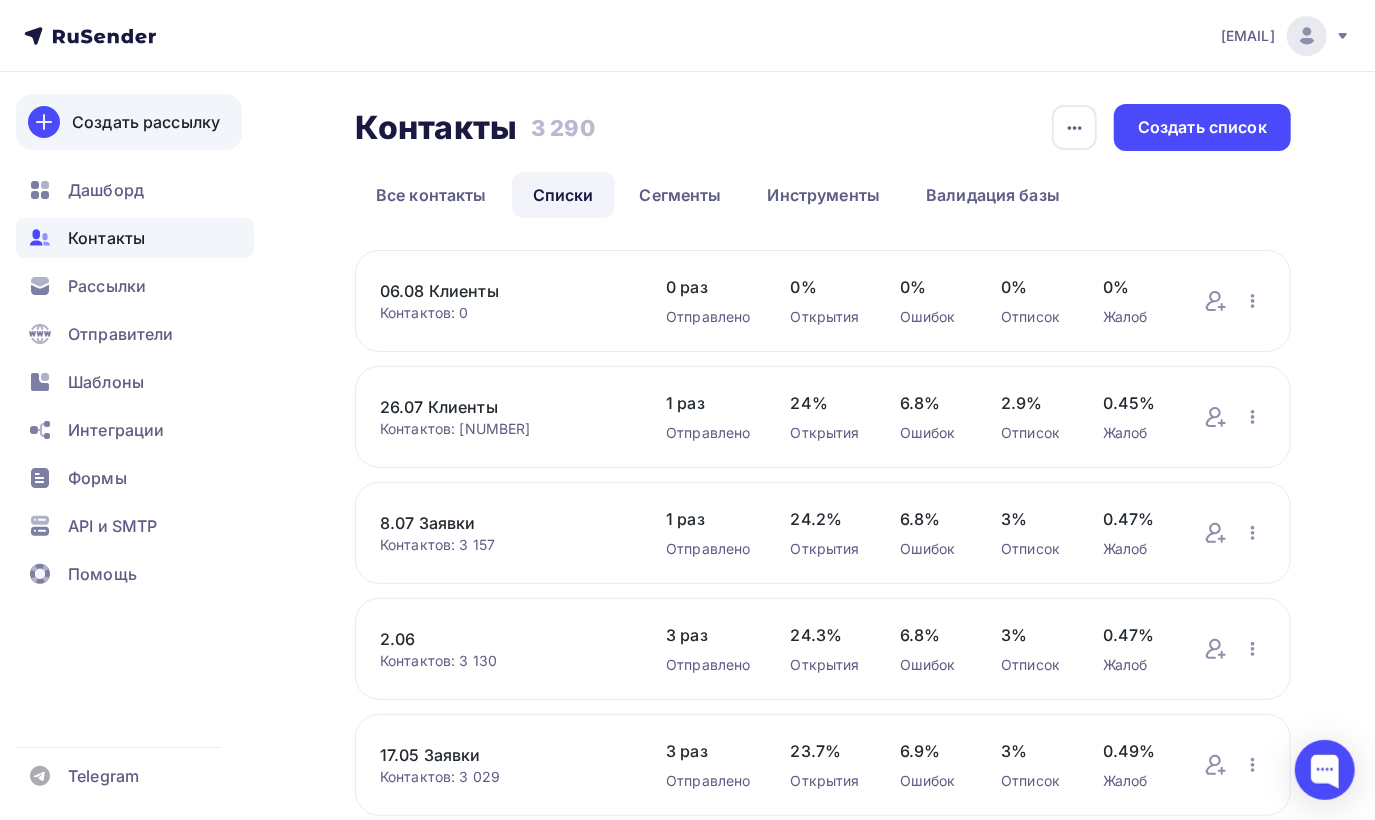click on "Создать рассылку" at bounding box center [146, 122] 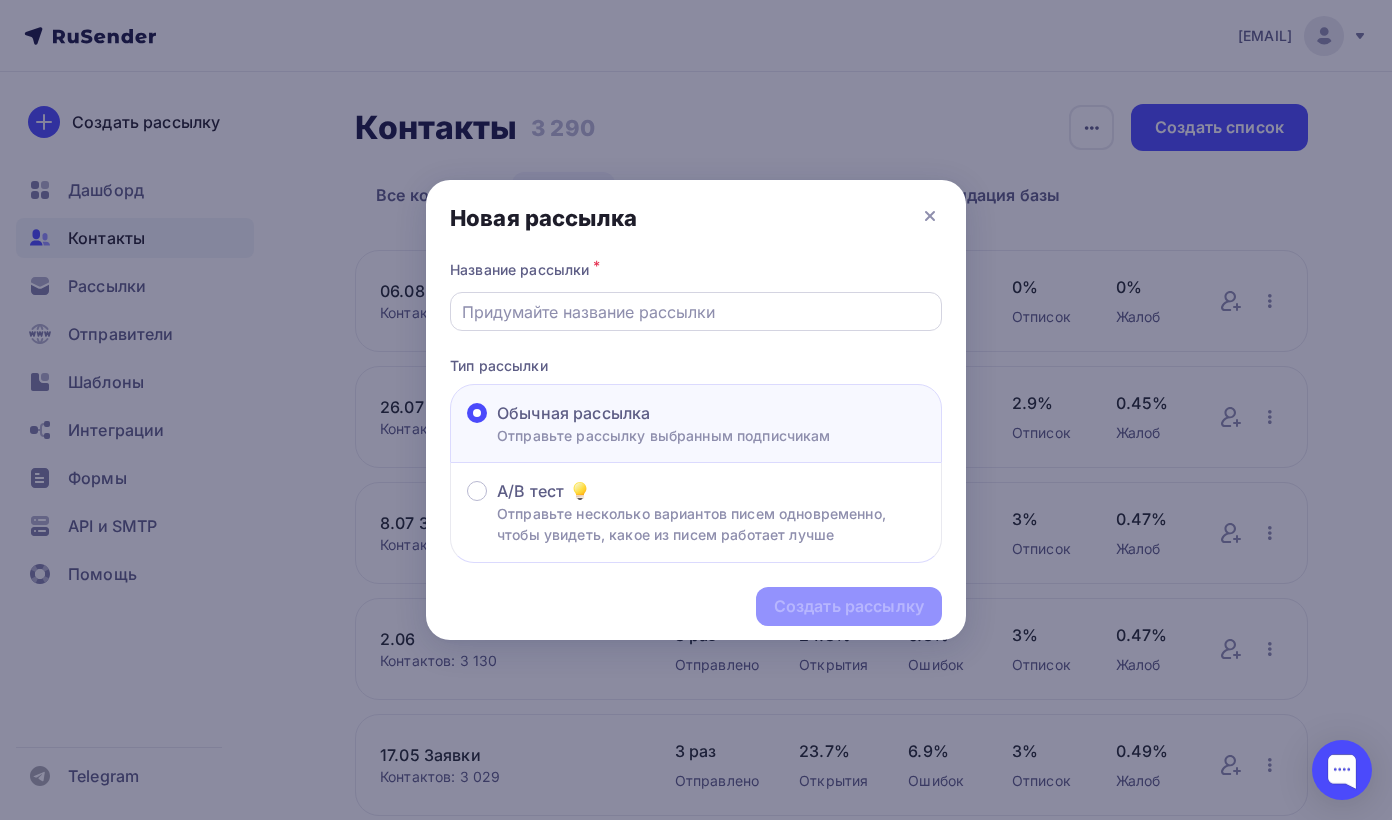 click at bounding box center [696, 312] 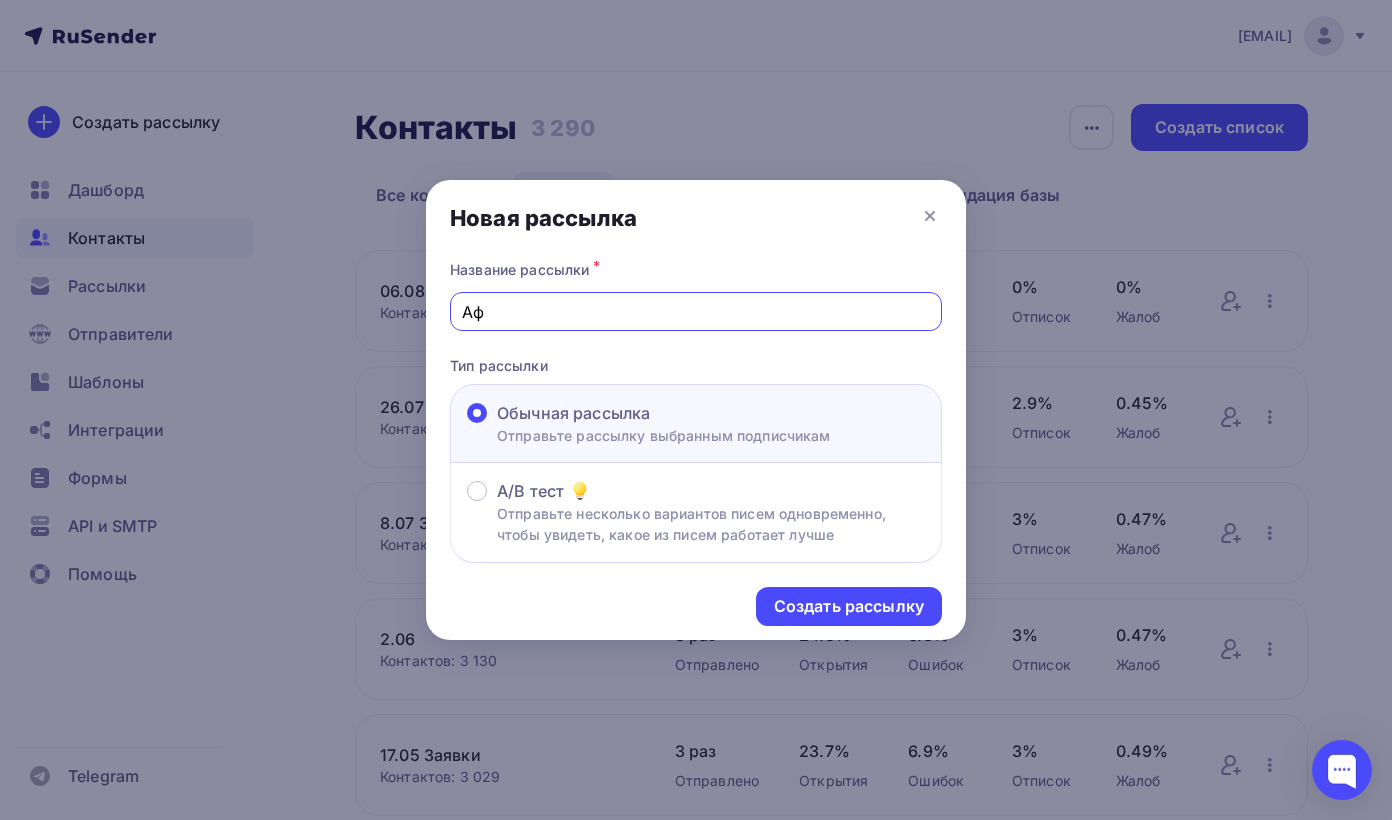 type on "А" 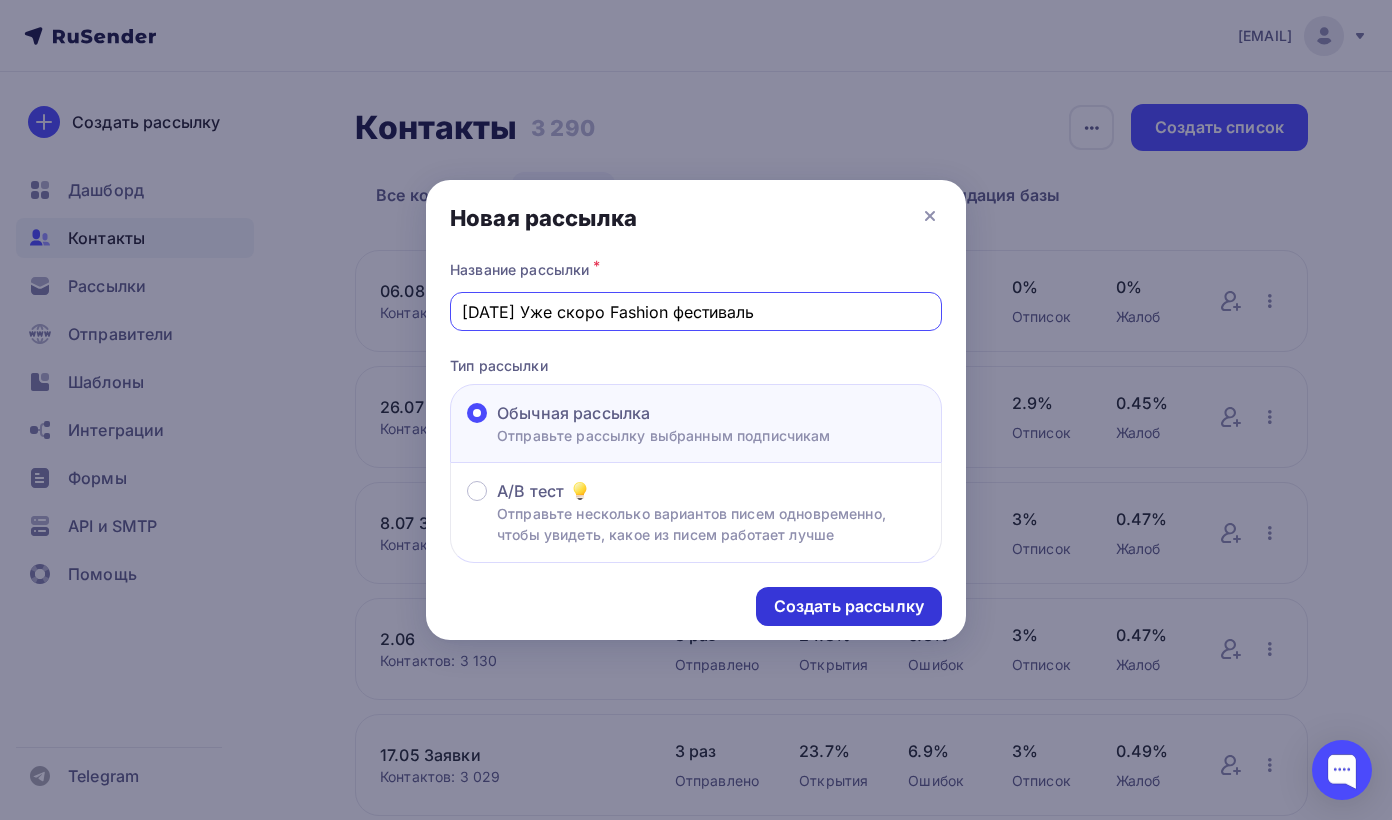 type on "[DATE] Уже скоро Fashion фестиваль" 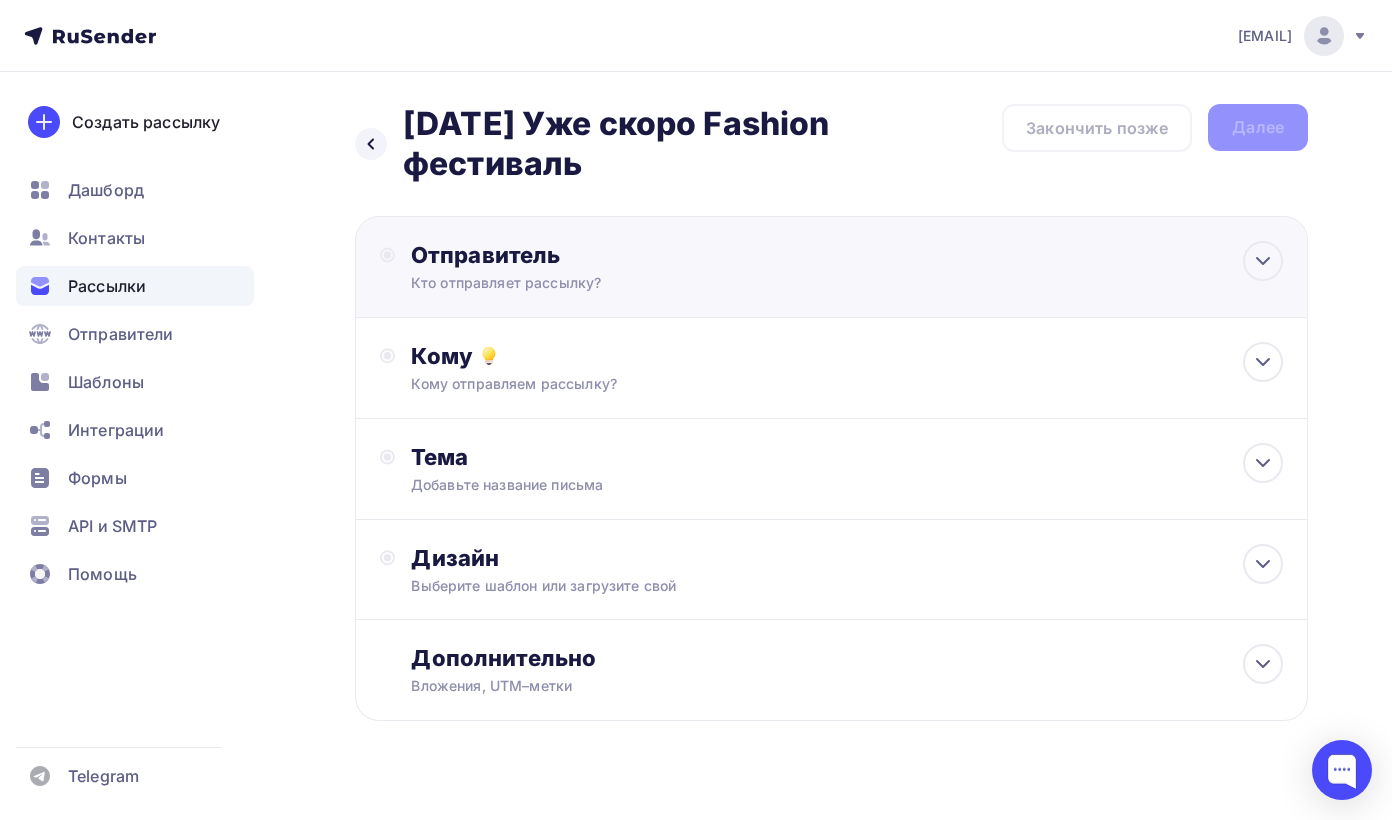 click on "Кто отправляет рассылку?" at bounding box center (606, 283) 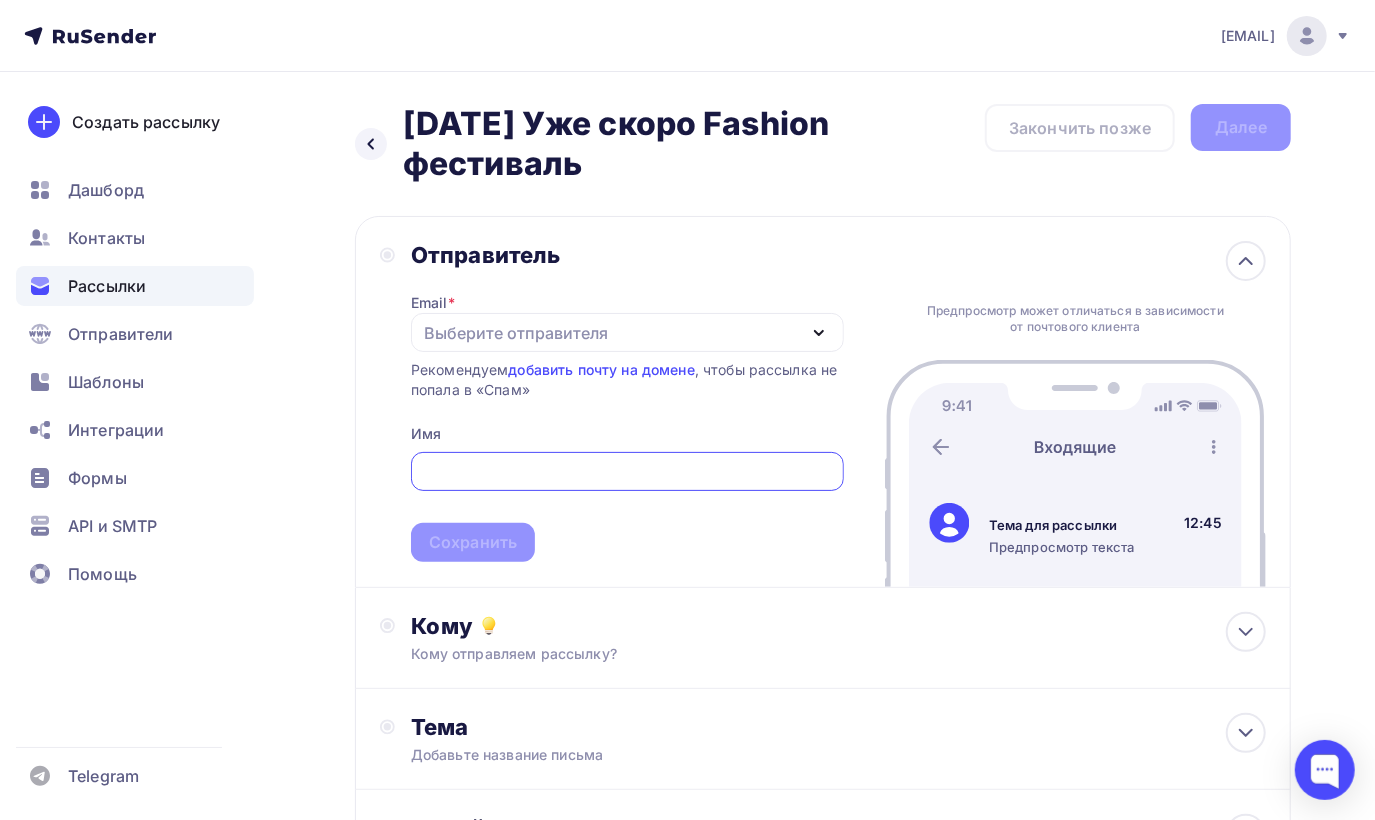 scroll, scrollTop: 0, scrollLeft: 0, axis: both 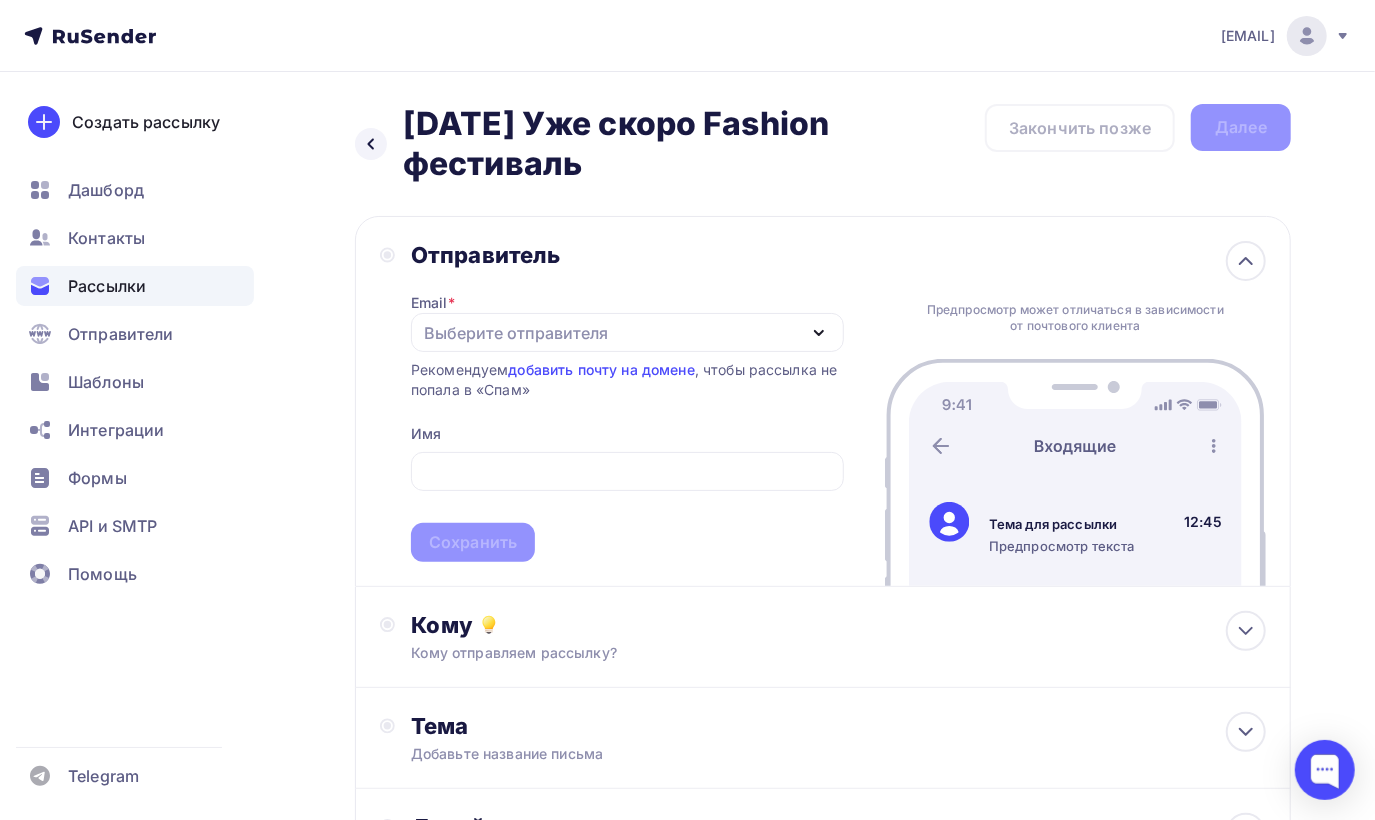 click on "Email  *
Выберите отправителя
[EMAIL]           [EMAIL]               Добавить отправителя
Рекомендуем  добавить почту на домене , чтобы рассылка не попала в «Спам»
Имя                 Сохранить" at bounding box center (627, 415) 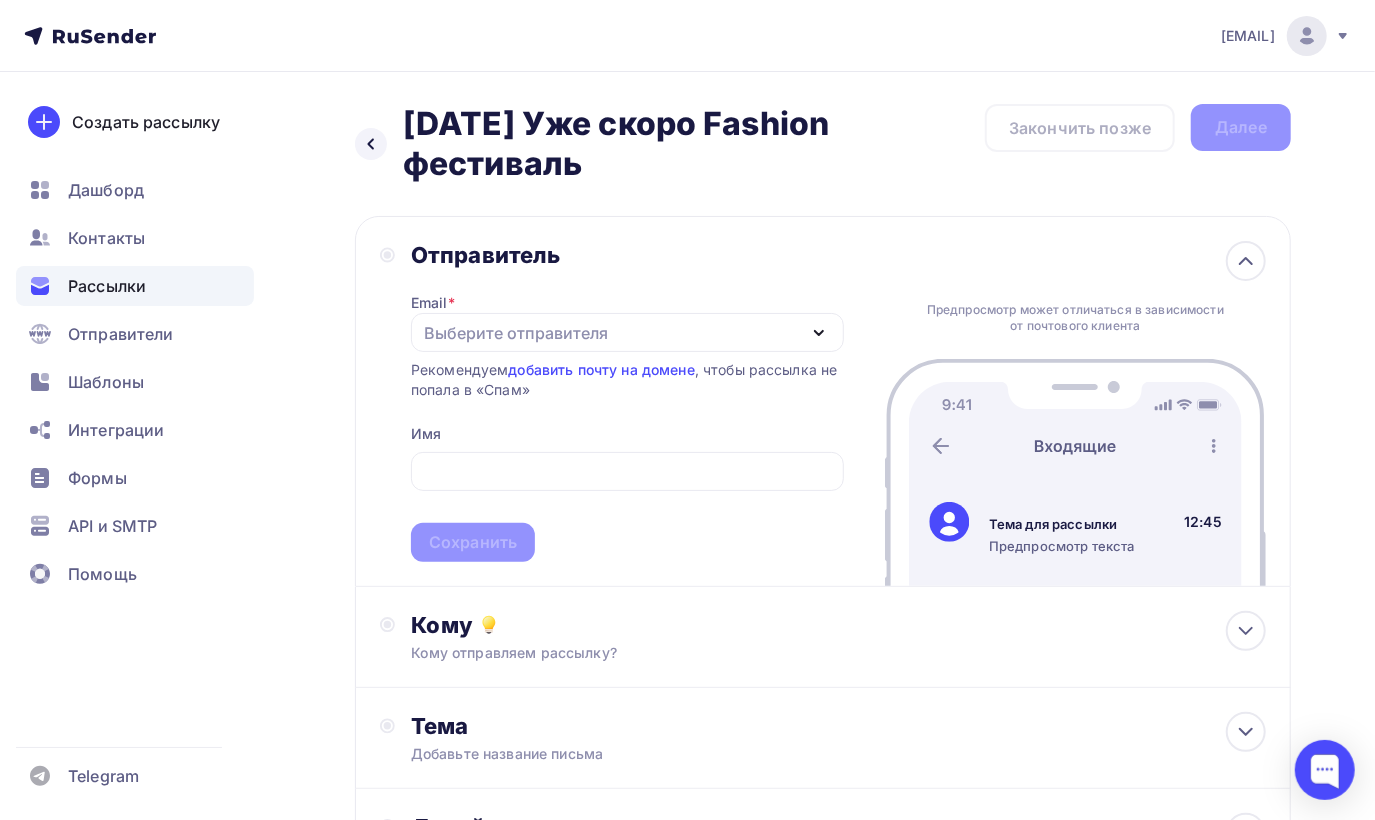click on "Выберите отправителя" at bounding box center (516, 333) 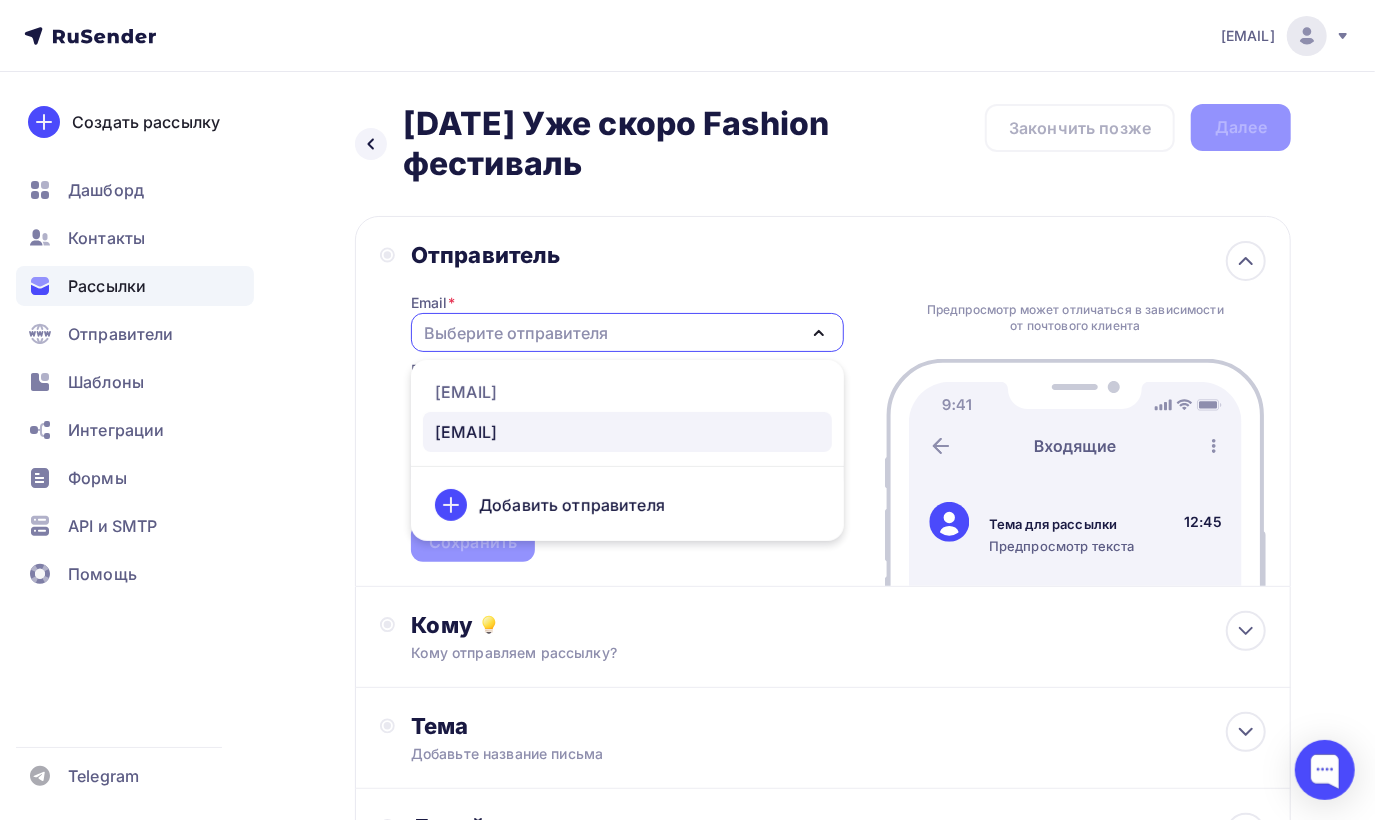 click on "[EMAIL]" at bounding box center (466, 432) 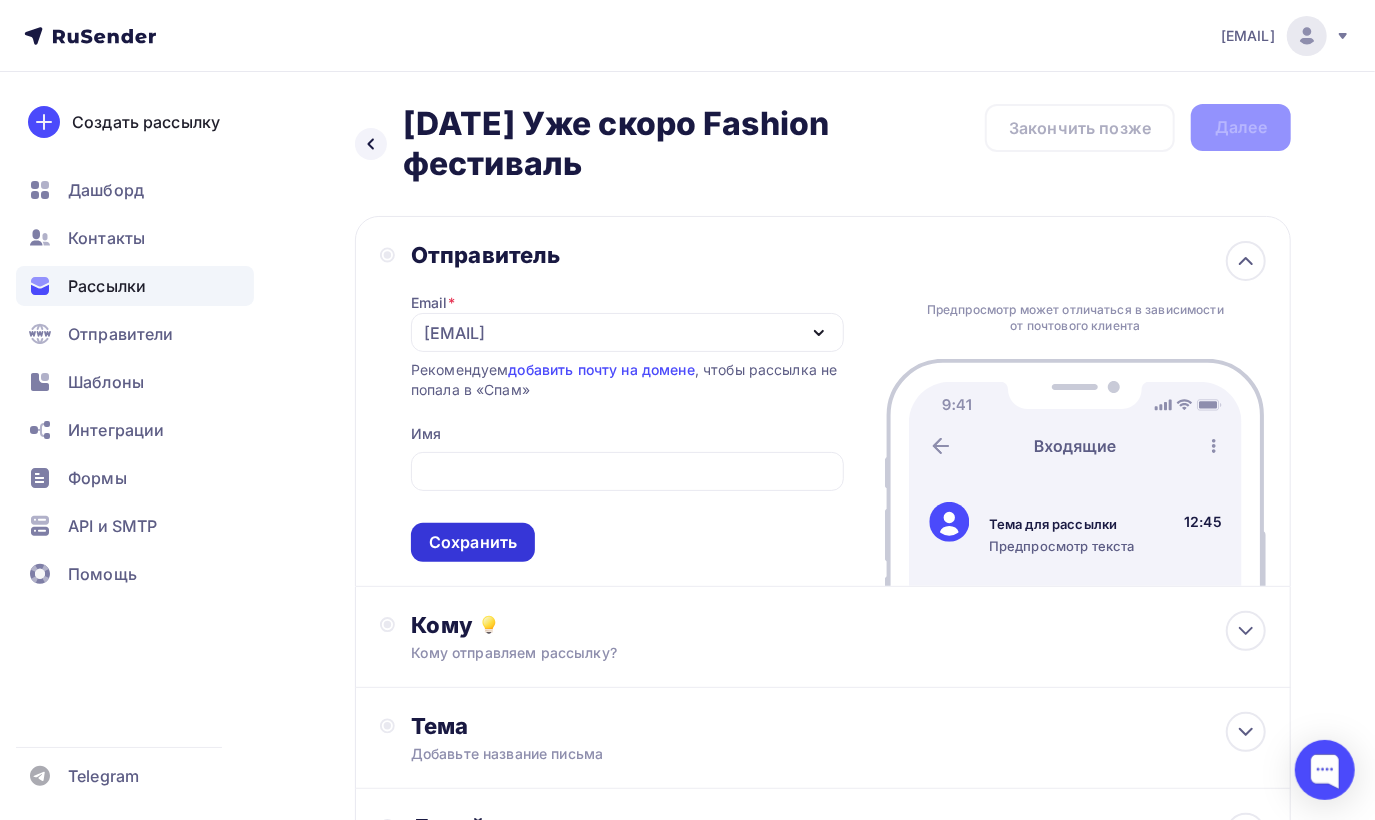 click on "Сохранить" at bounding box center [473, 542] 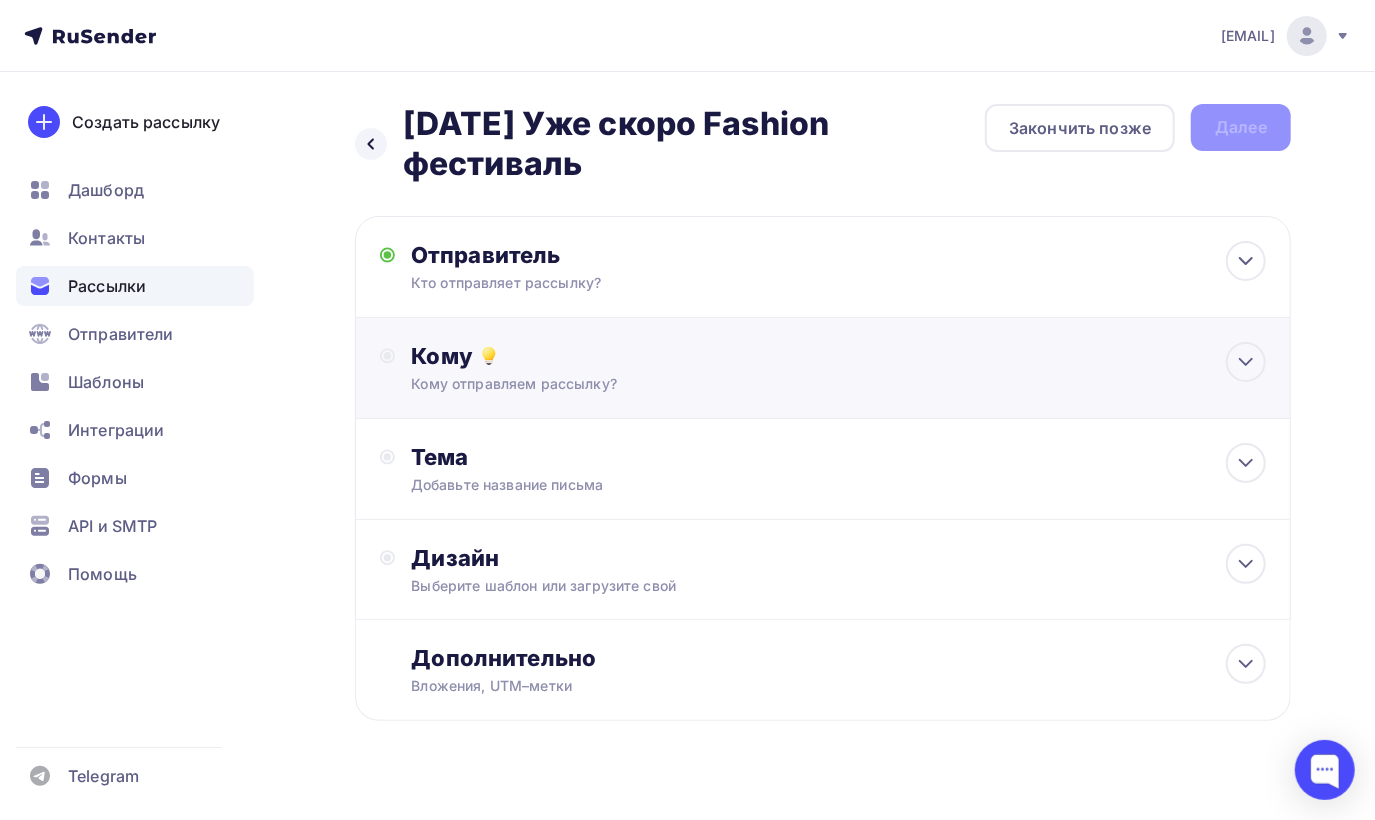 click on "Кому
Кому отправляем рассылку?
Списки получателей
Выберите список
Все списки
id
06.08 Клиенты
(2 977)
#25552
26.07 Клиенты
(2 932)
#25149
8.07 Заявки
(2 832)
#24580
2.06
(2 807)
#23234
17.05 Заявки
(2 711)
#22520
06.05 Таймпэд" at bounding box center [838, 368] 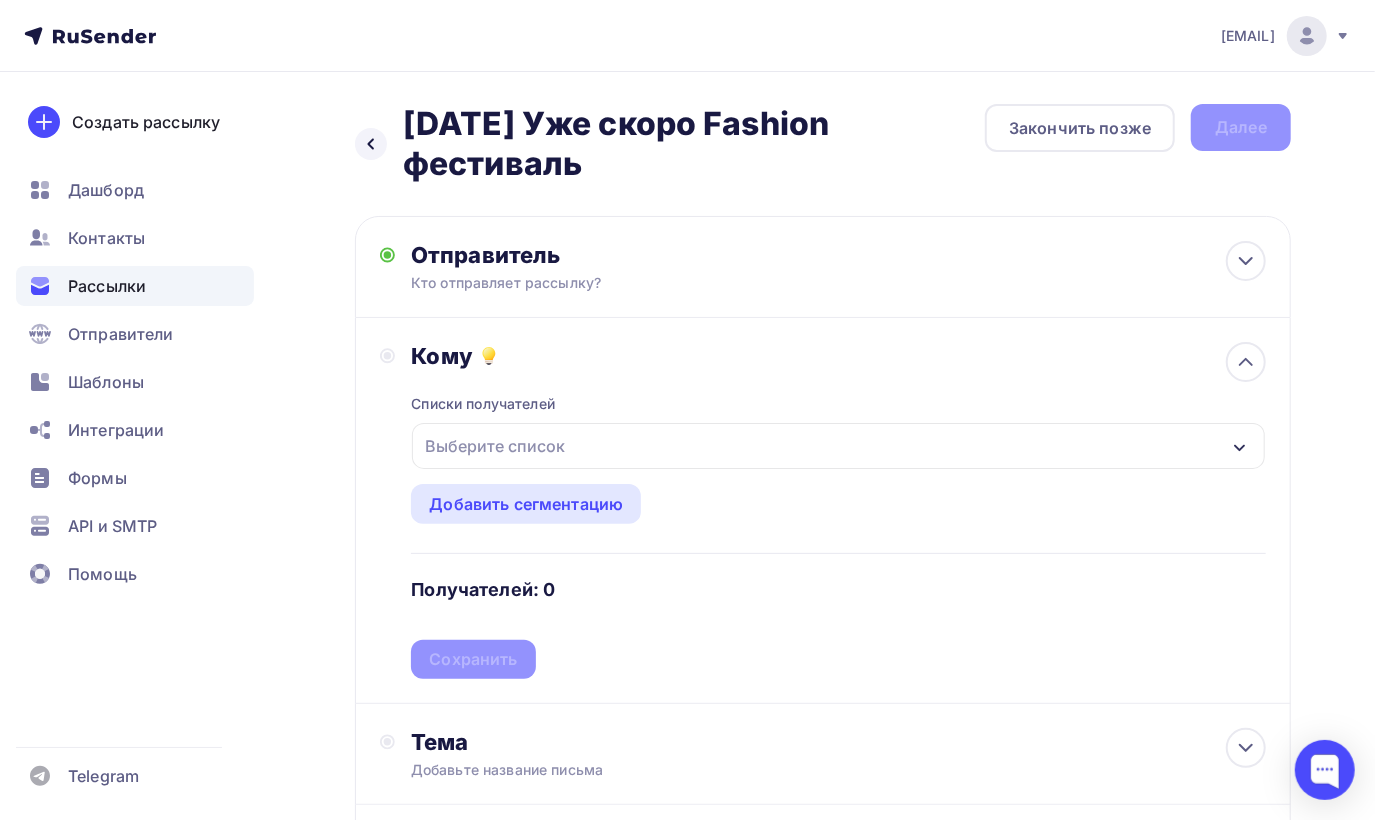 click on "Выберите список" at bounding box center (495, 446) 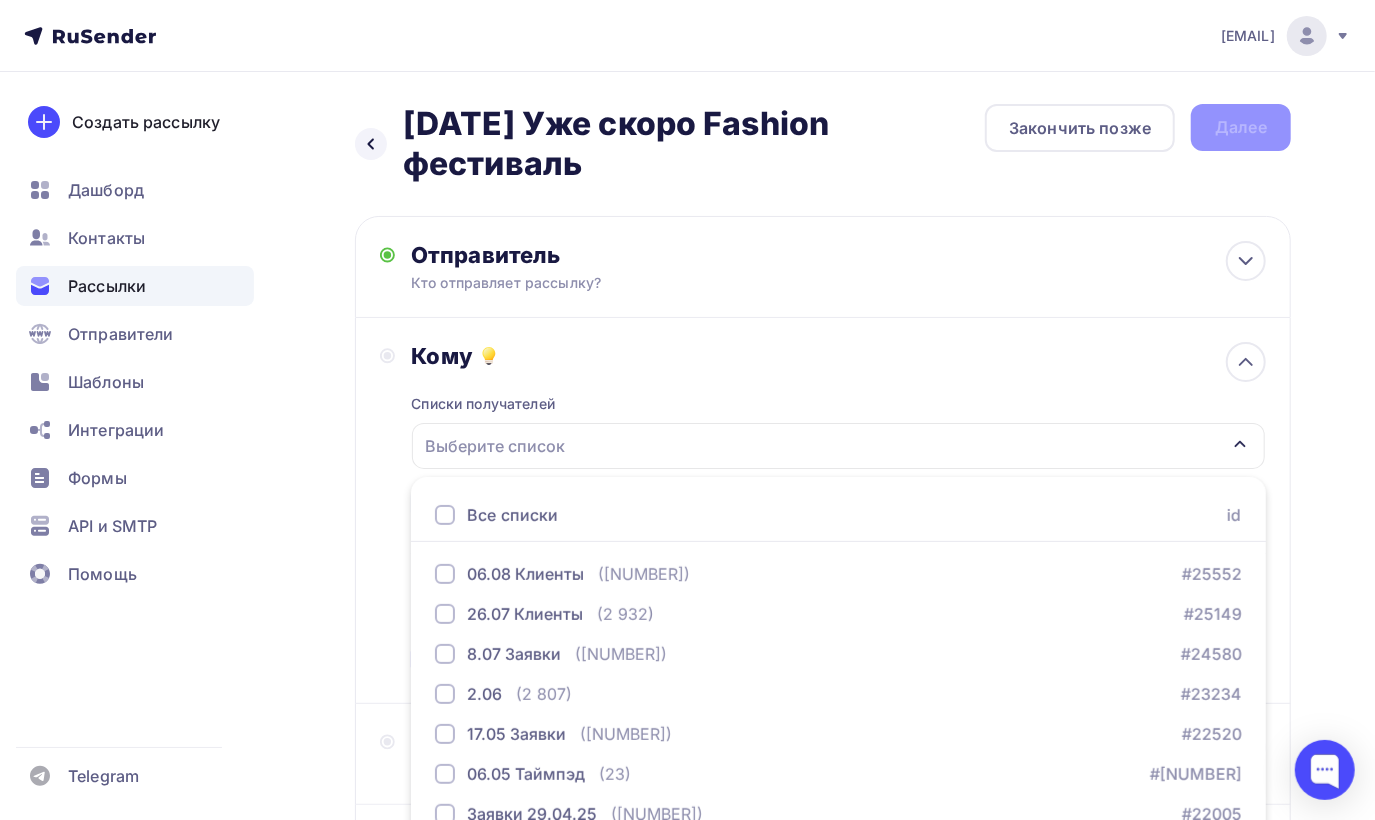 scroll, scrollTop: 174, scrollLeft: 0, axis: vertical 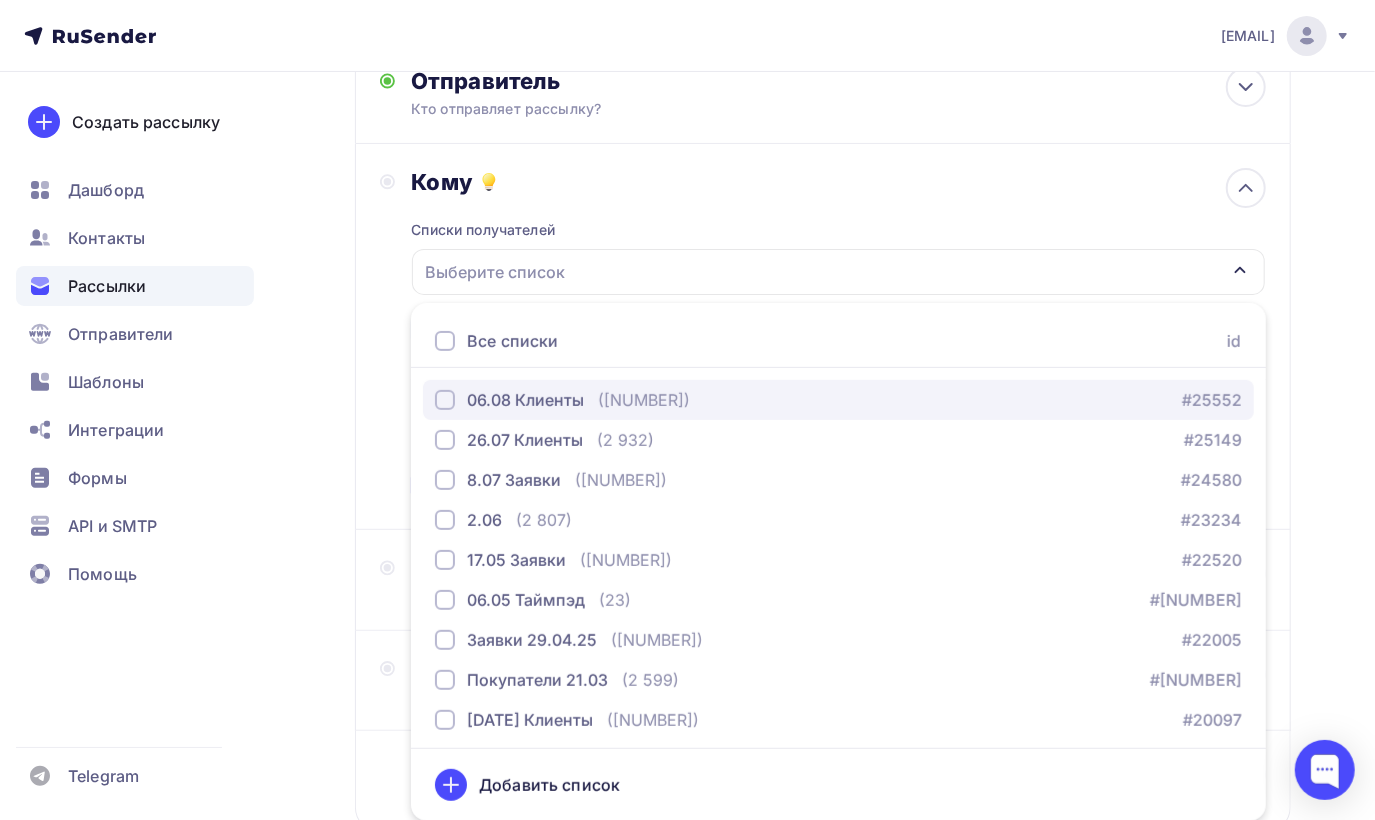 click at bounding box center [445, 400] 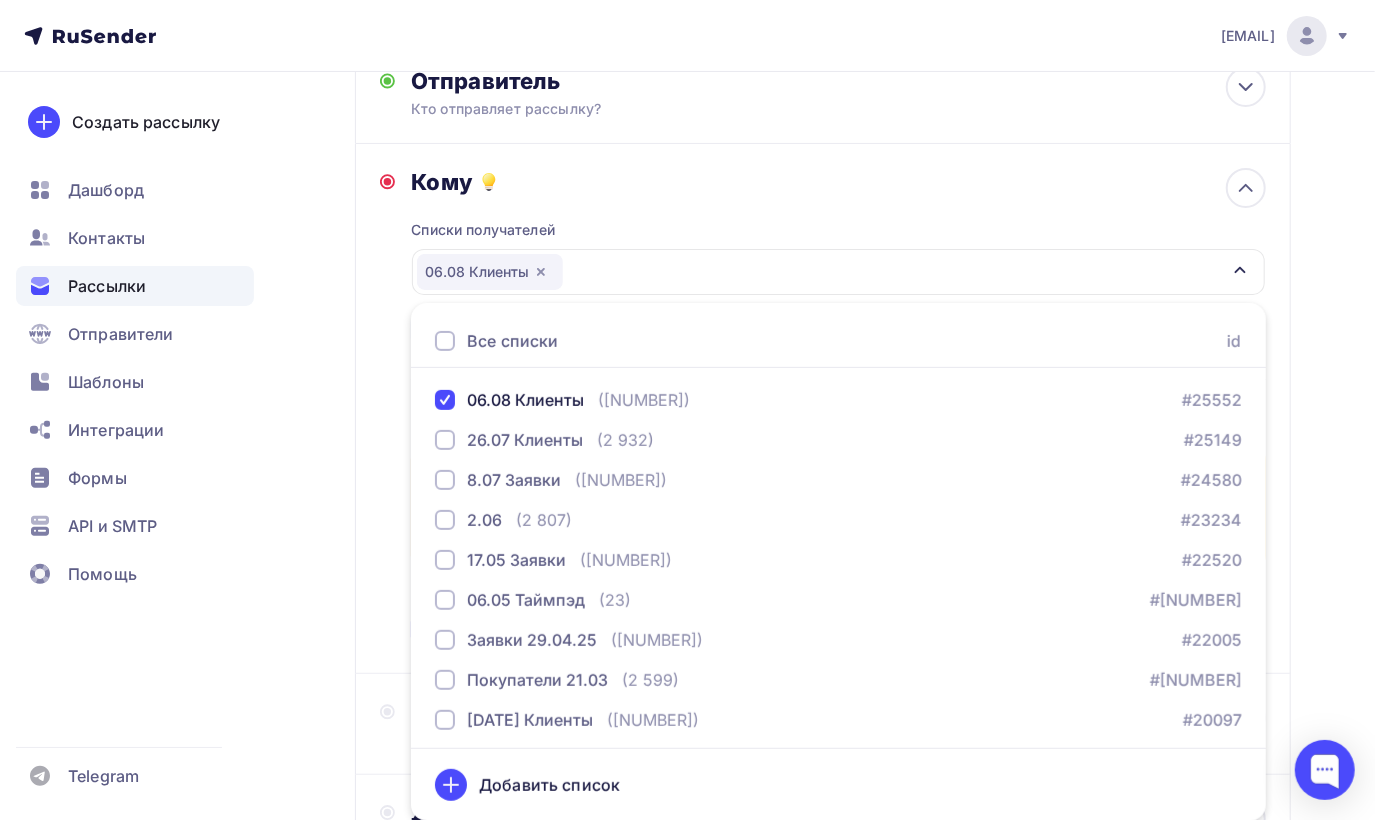 click on "Назад
13.09 Уже скоро Fashion фестиваль
13.09 Уже скоро Fashion фестиваль
Закончить позже
Далее
Отправитель
Кто отправляет рассылку?
Email  *
Добавить отправителя
Рекомендуем  добавить почту на домене , чтобы рассылка не попала в «Спам»
Имя                 Сохранить
Предпросмотр может отличаться  в зависимости от почтового клиента
12:45" at bounding box center [687, 501] 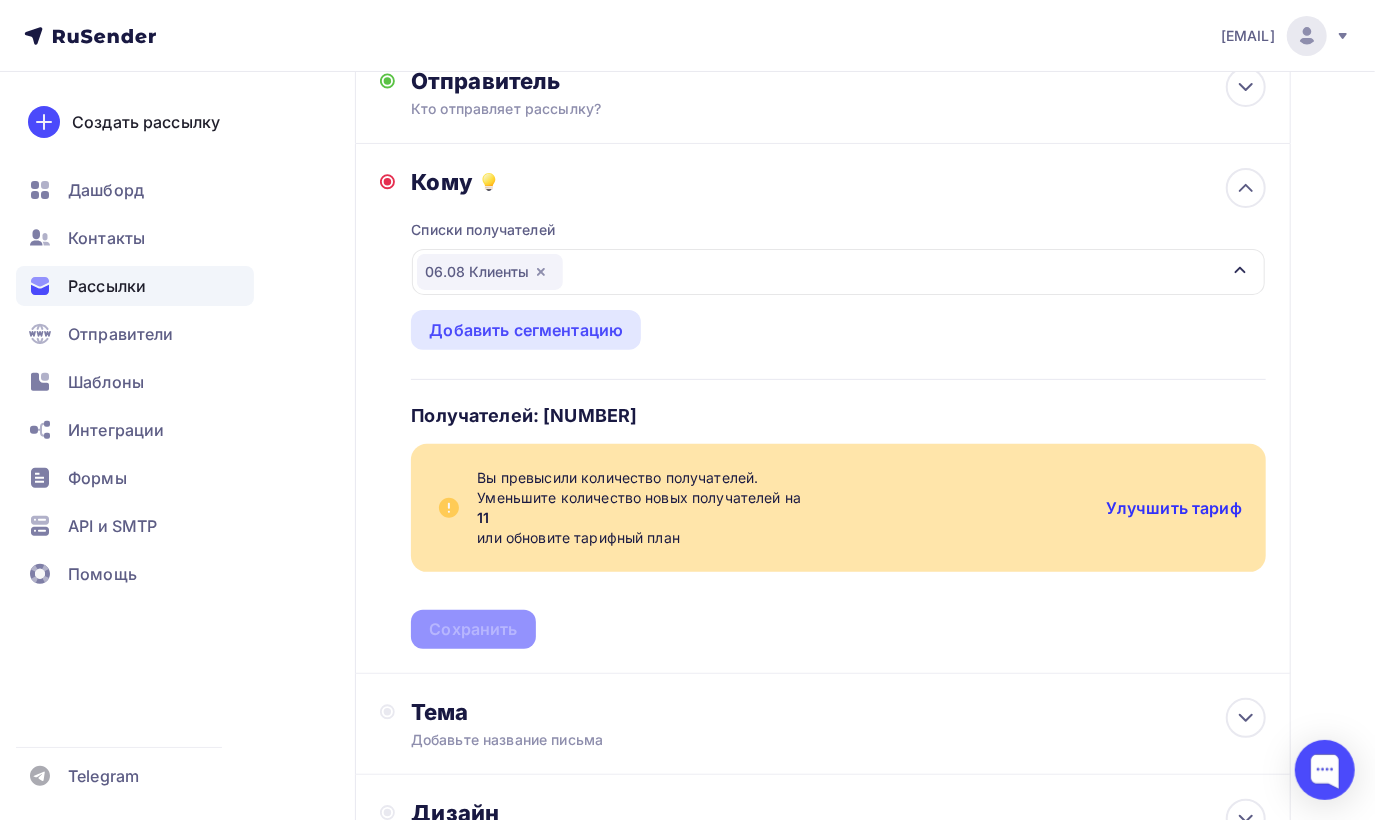 click on "Улучшить тариф" at bounding box center (1174, 508) 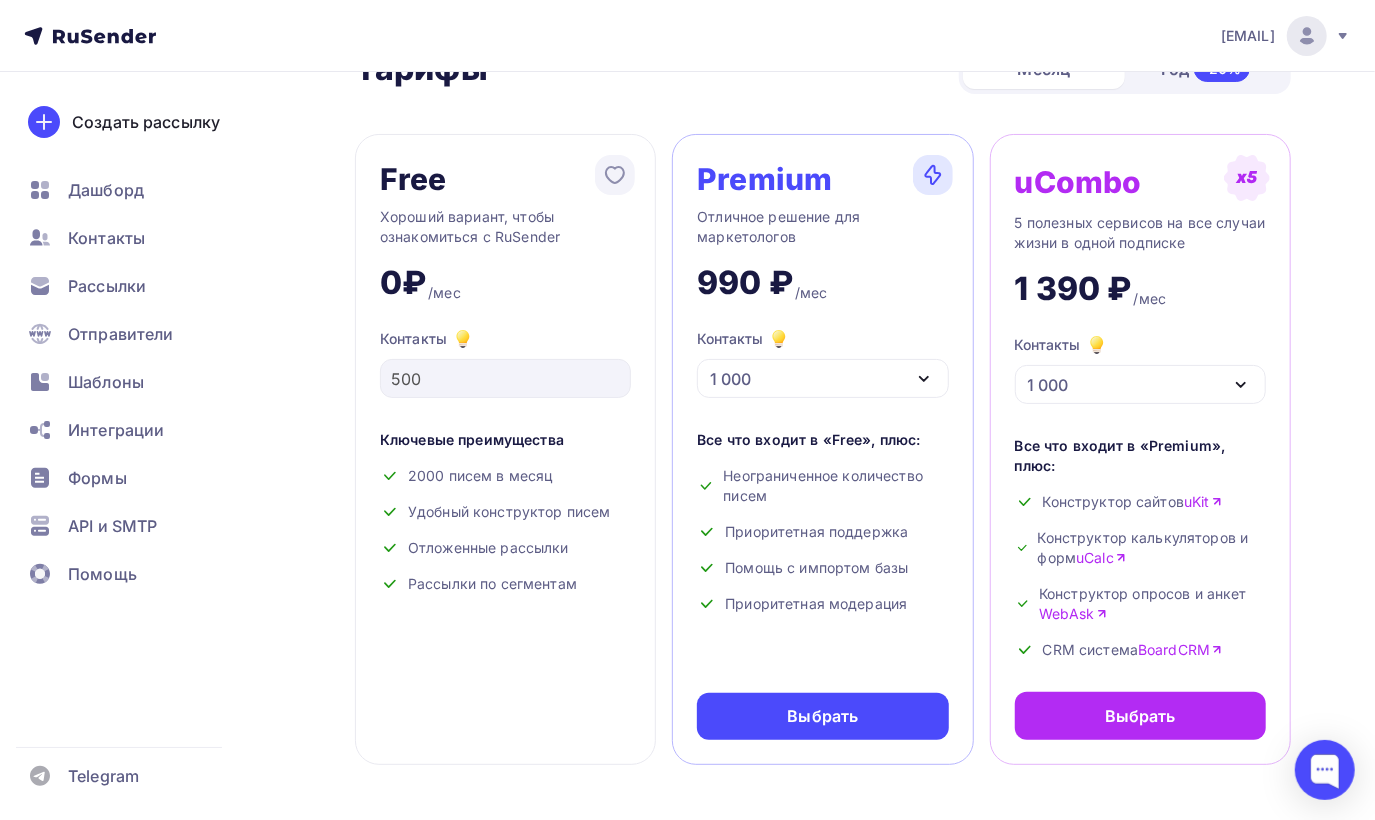 scroll, scrollTop: 0, scrollLeft: 0, axis: both 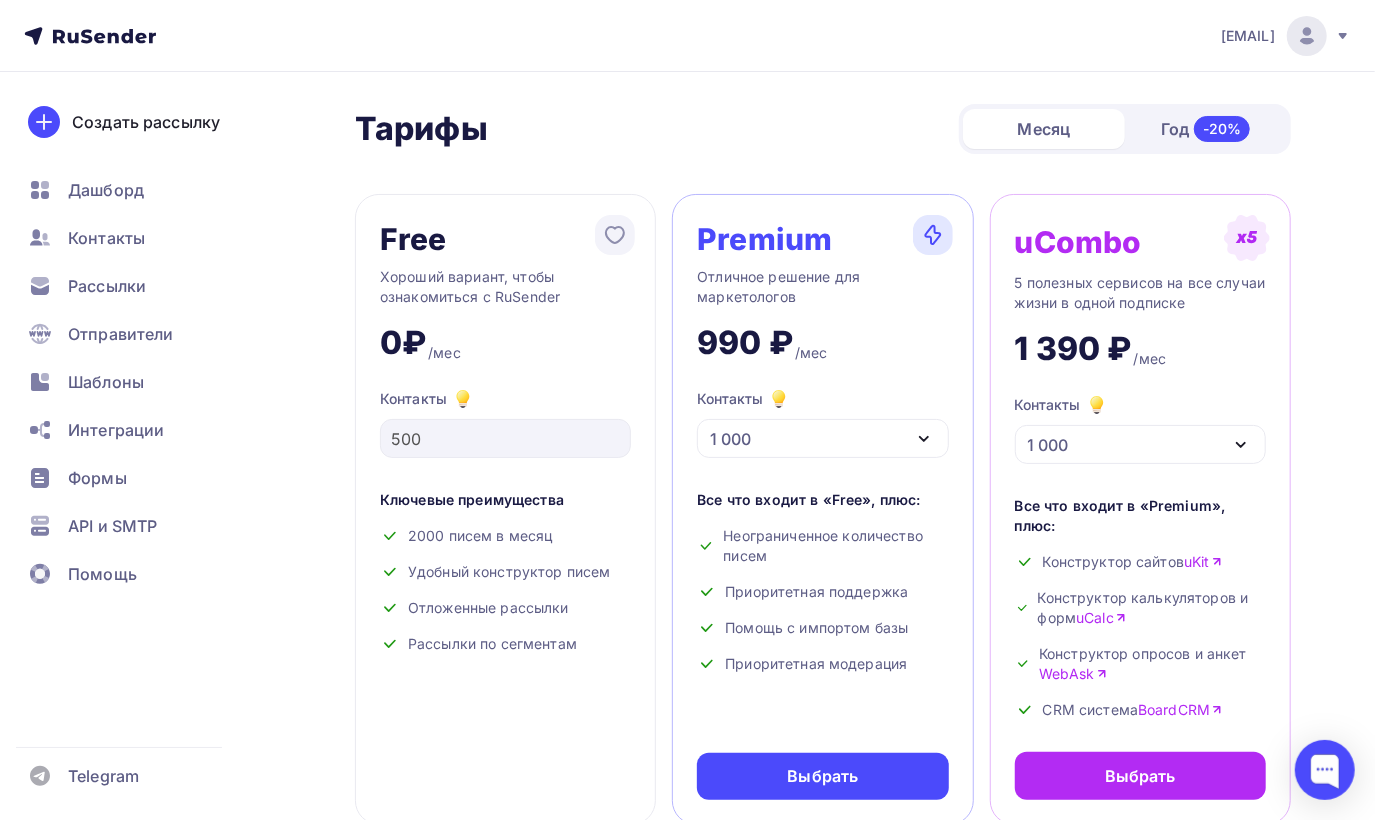 click 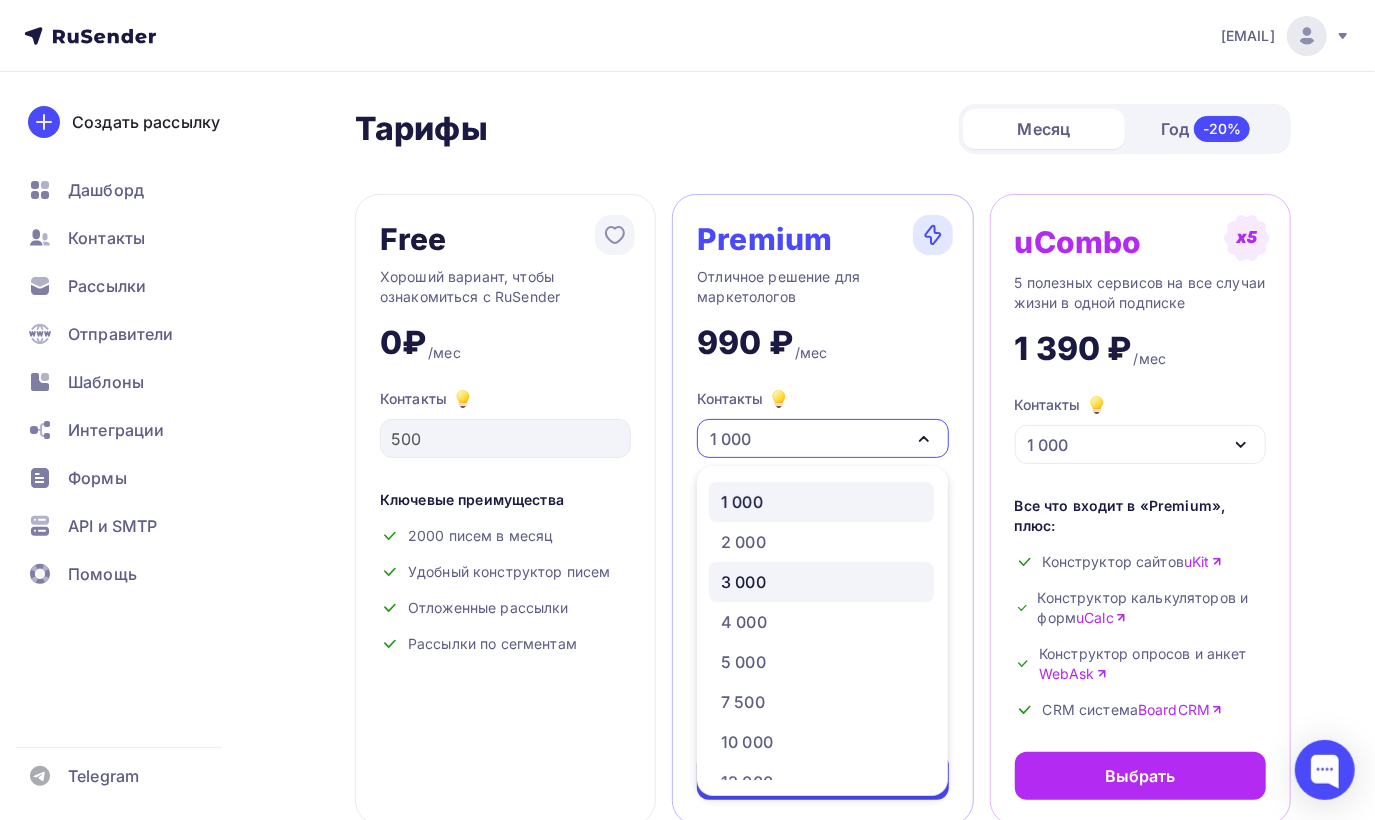 click on "3 000" at bounding box center (821, 582) 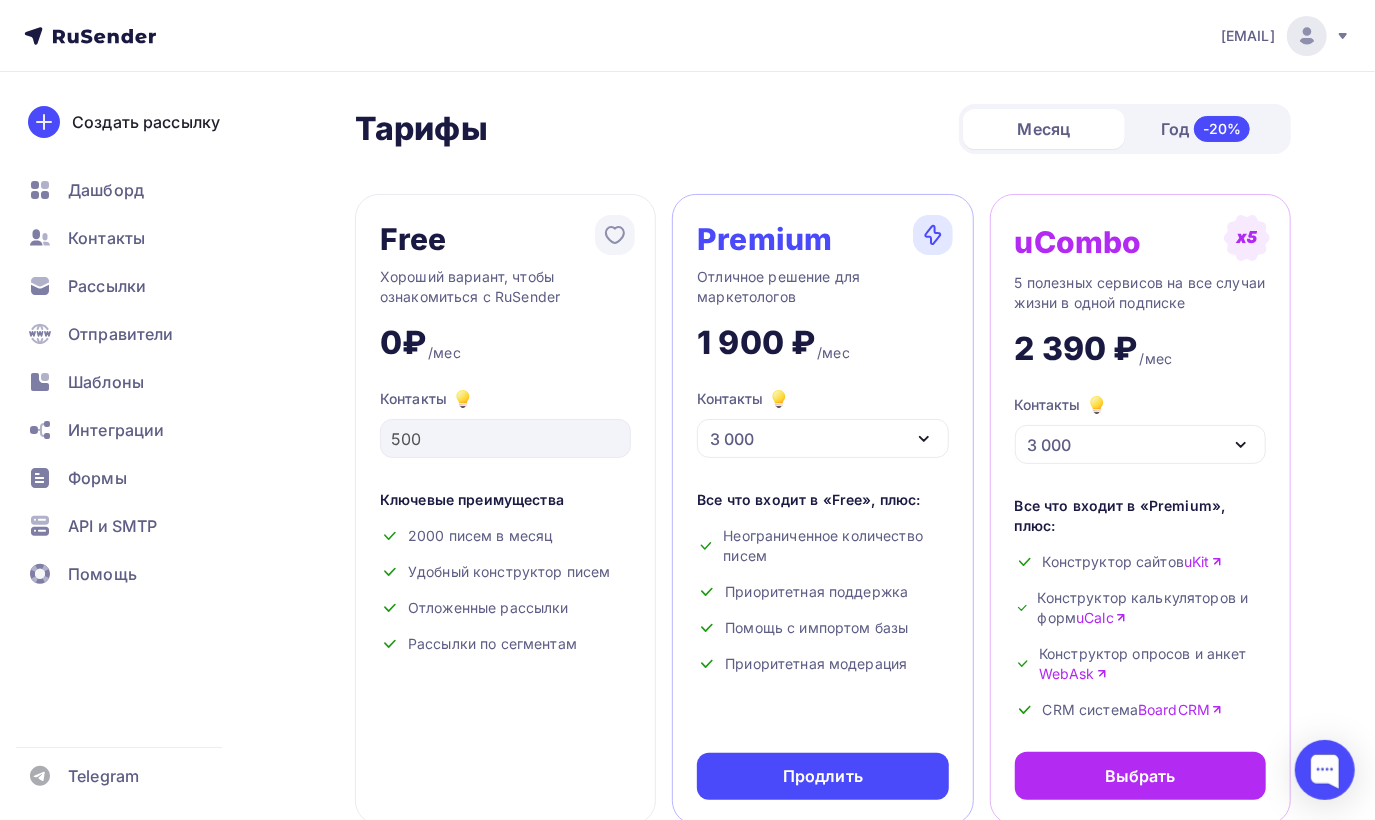 click on "3 000" at bounding box center [822, 438] 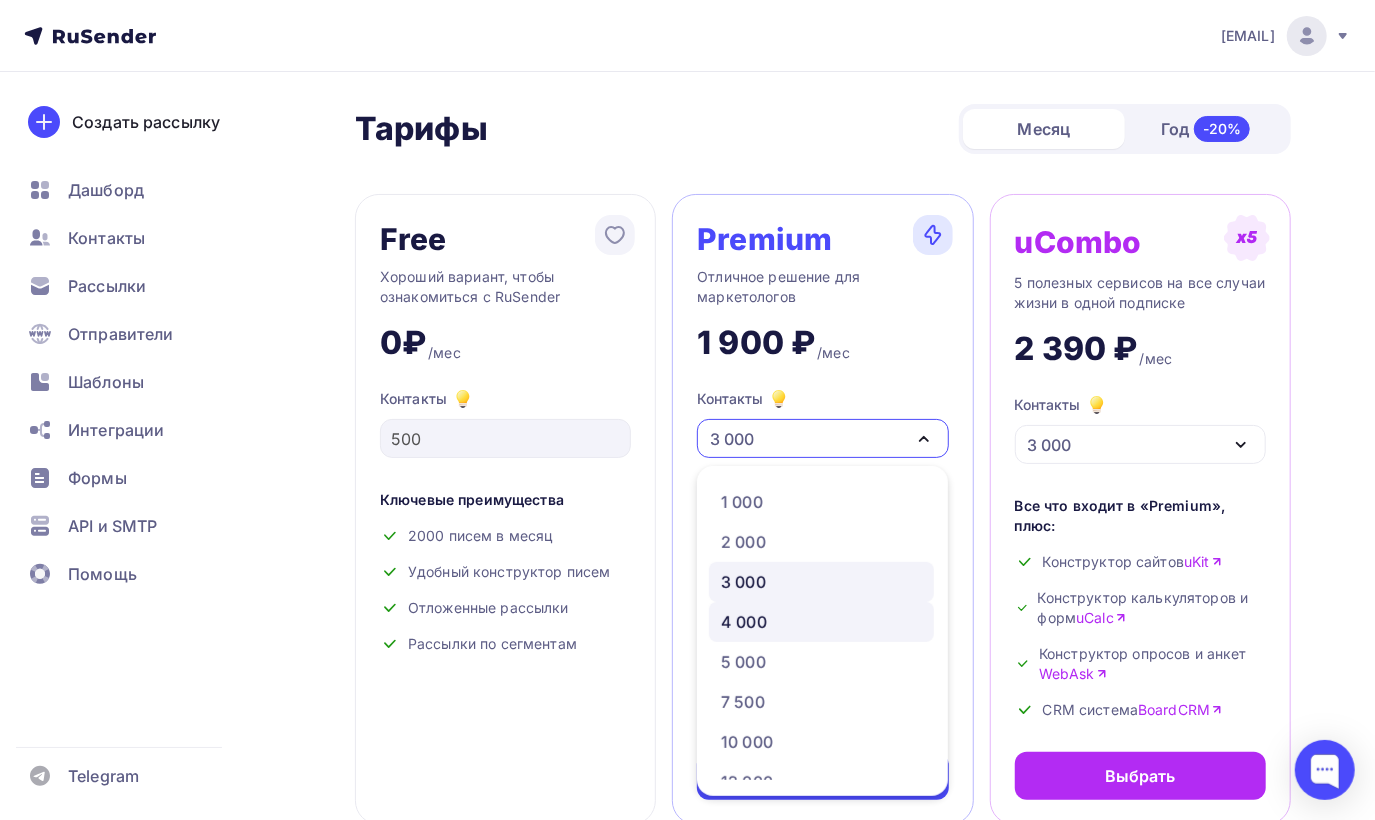 click on "4 000" at bounding box center [821, 622] 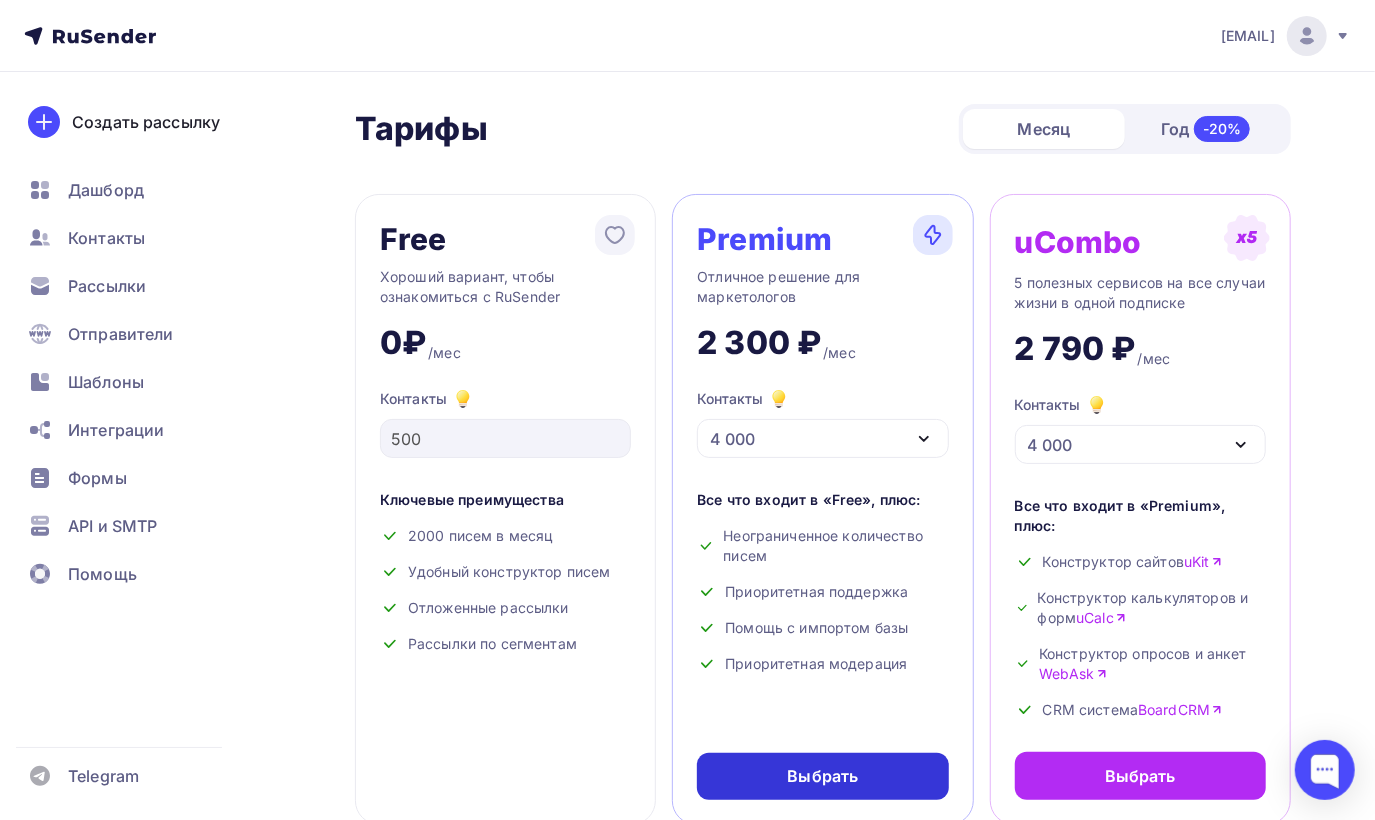 click on "Выбрать" at bounding box center (823, 776) 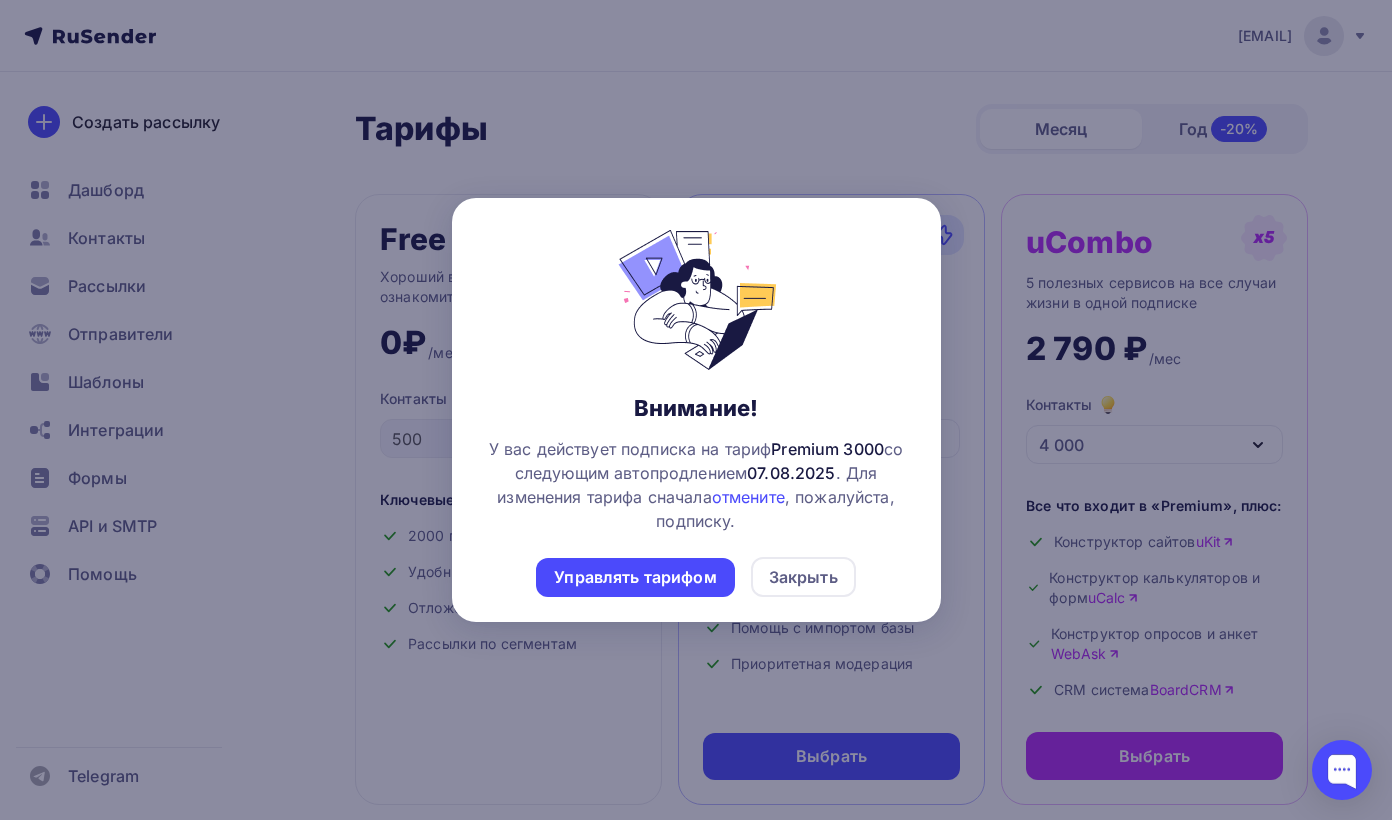 click at bounding box center [696, 410] 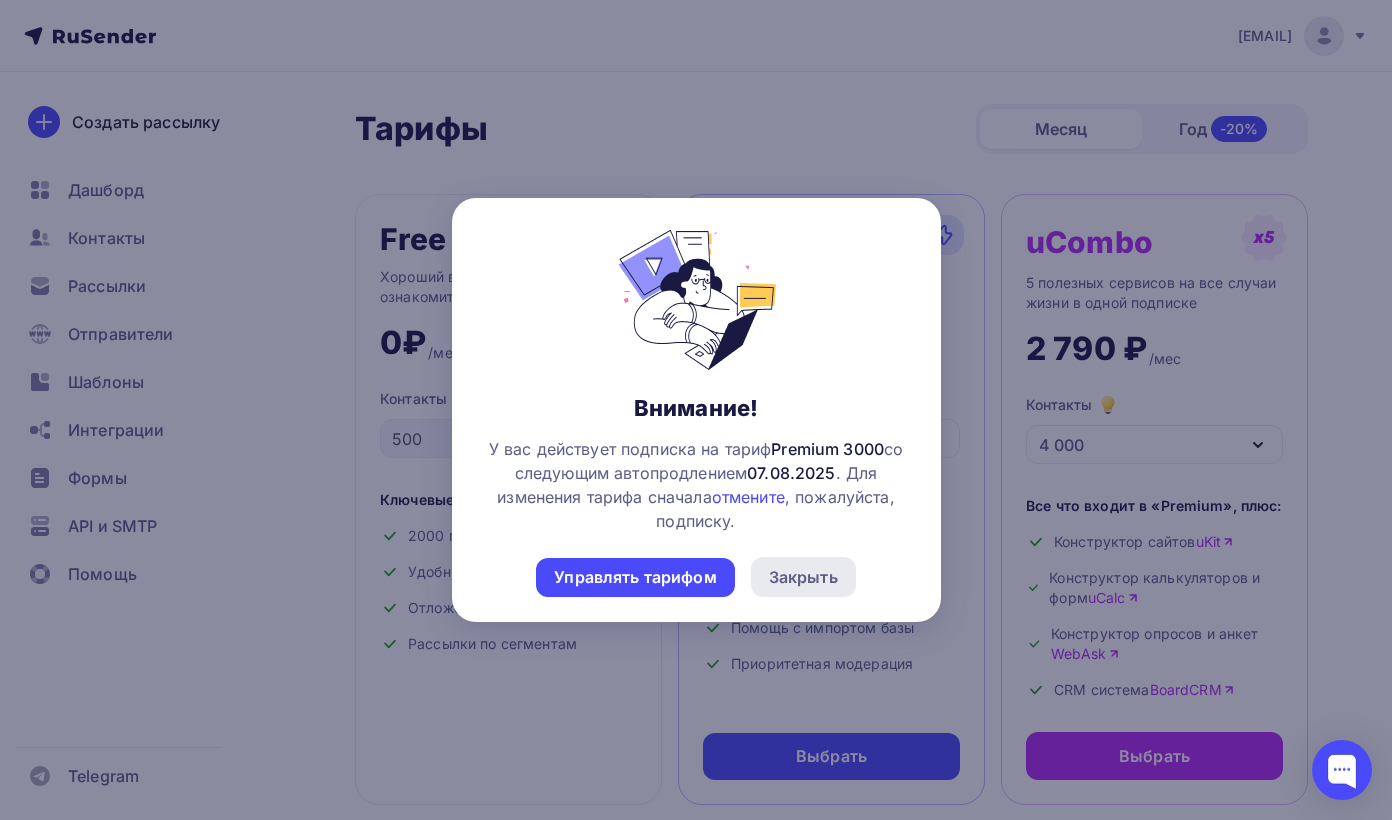 click on "Закрыть" at bounding box center [803, 577] 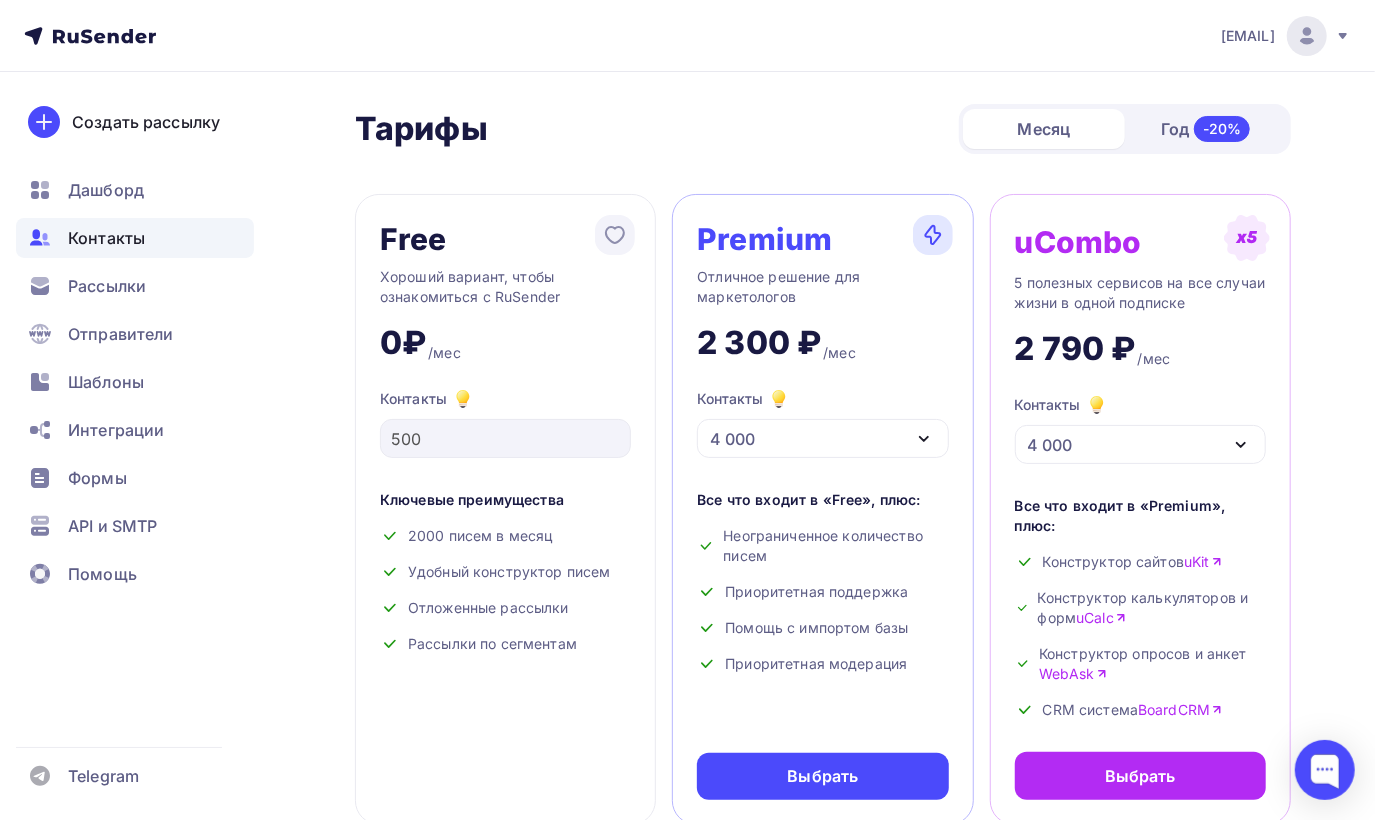 click on "Контакты" at bounding box center [106, 238] 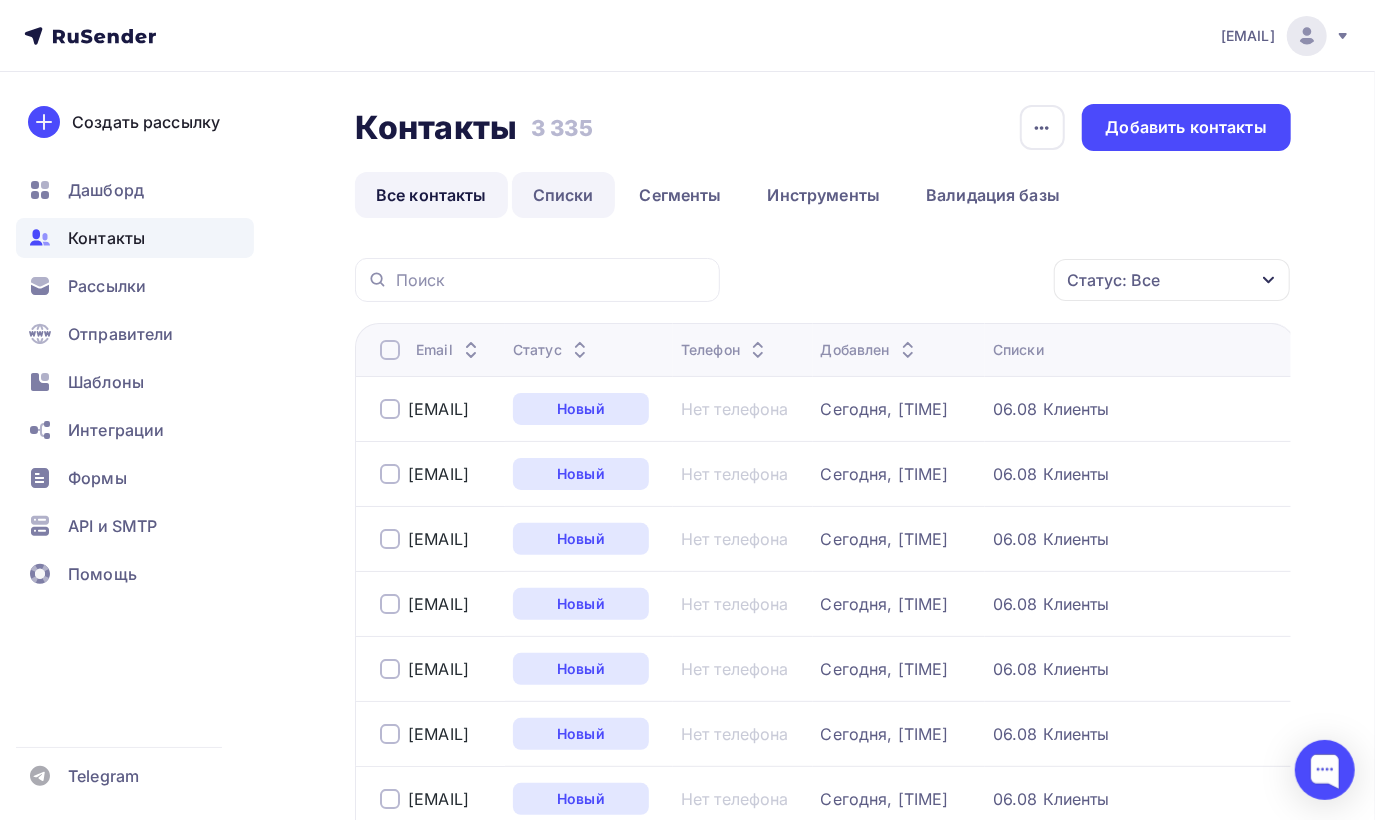 click on "Списки" at bounding box center [563, 195] 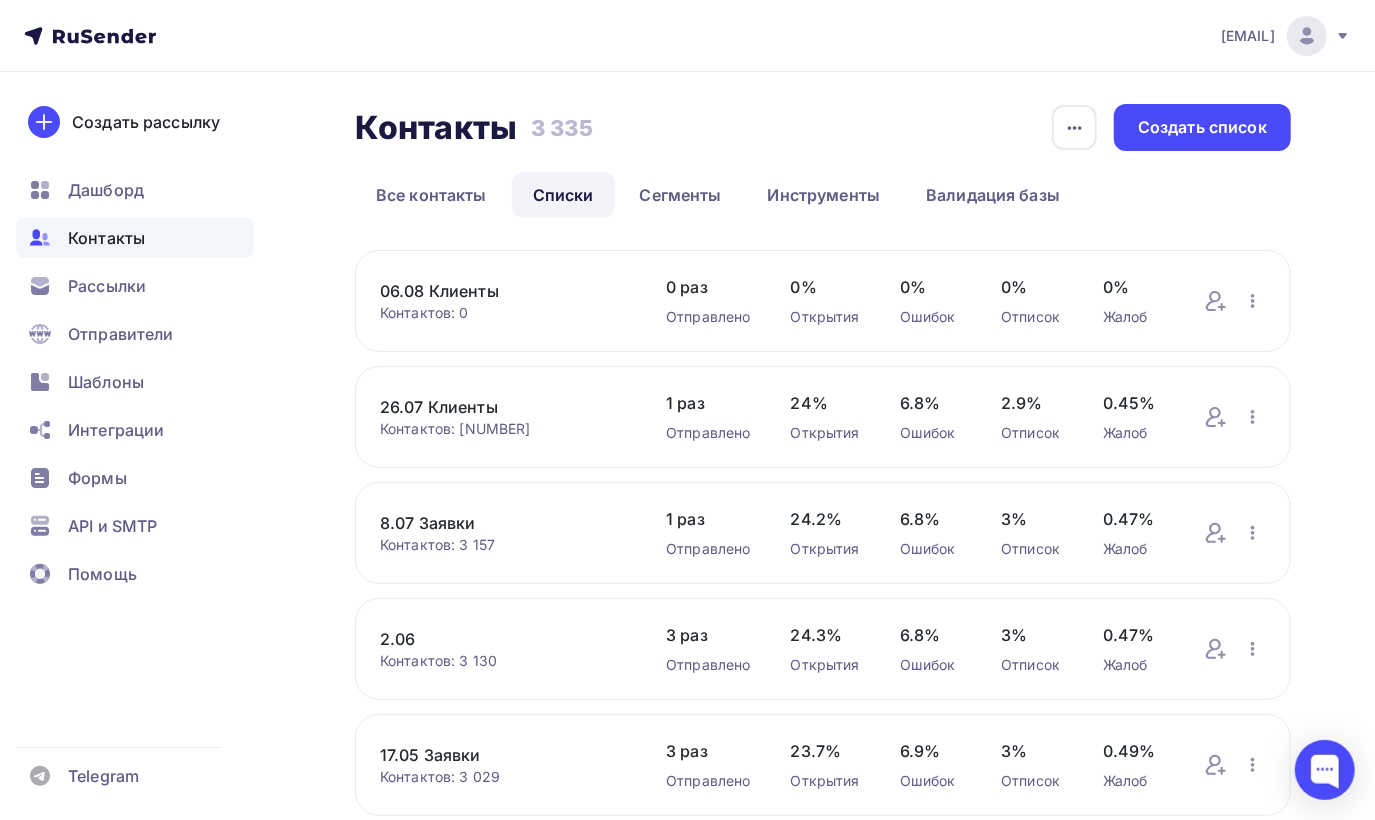 click on "06.08 Клиенты" at bounding box center (503, 291) 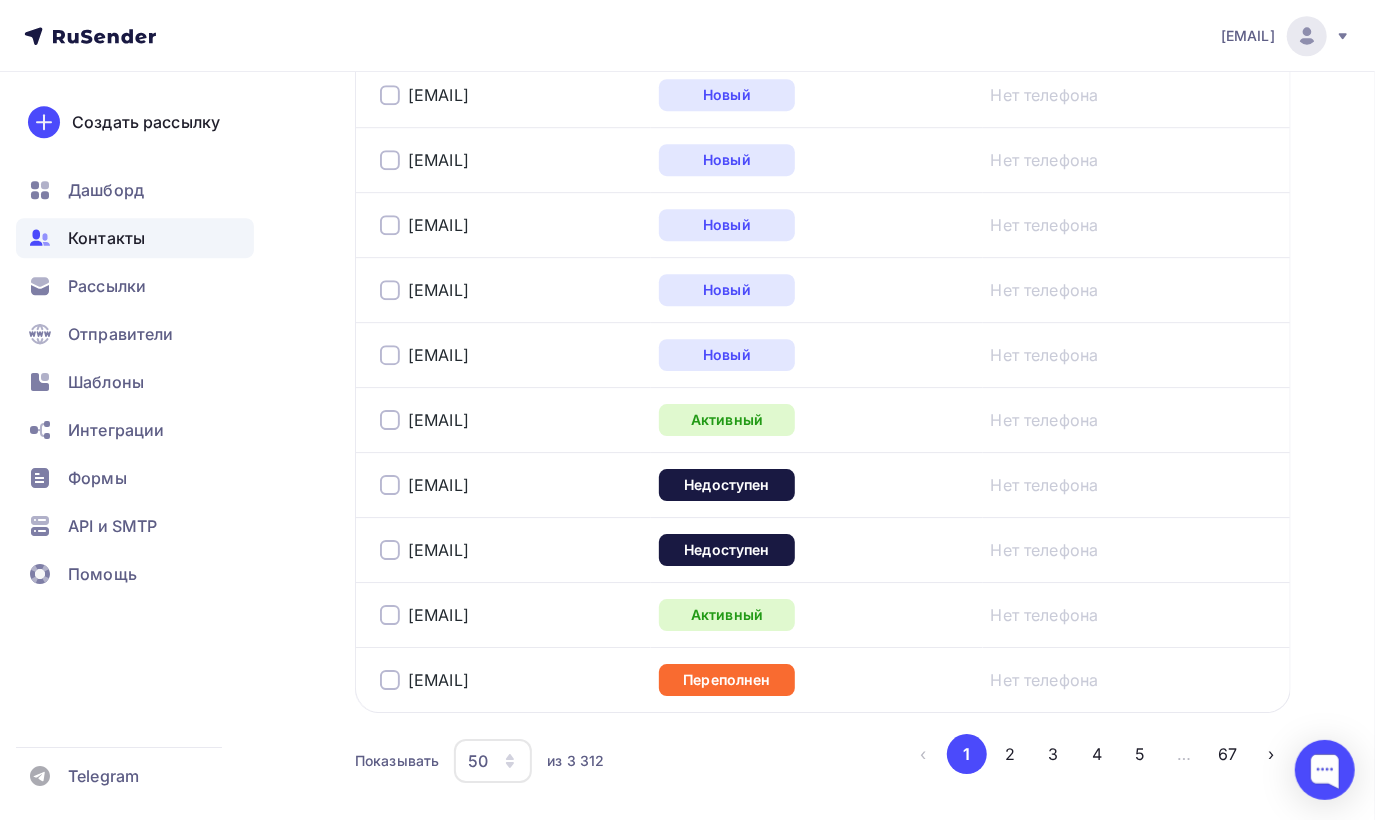 scroll, scrollTop: 3321, scrollLeft: 0, axis: vertical 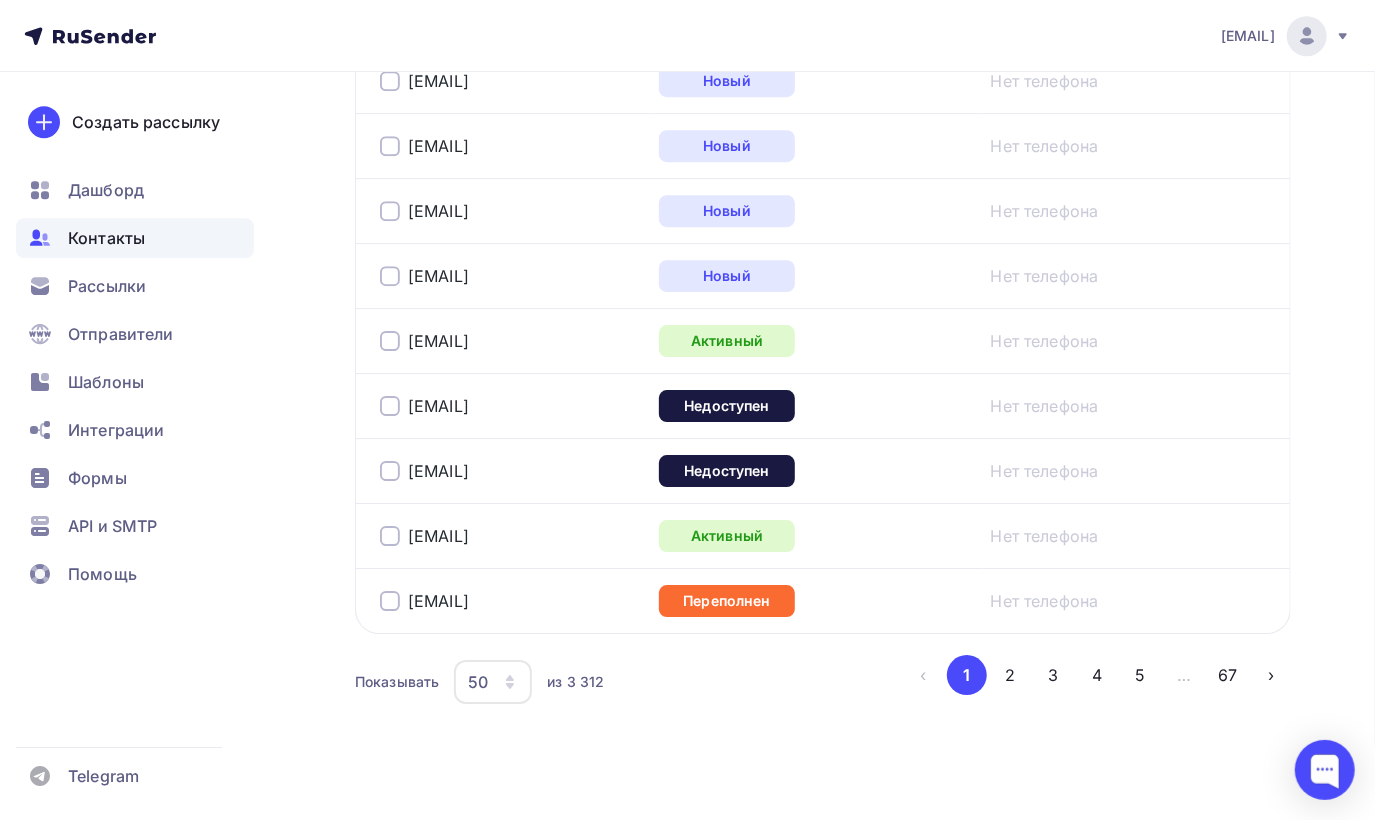 click at bounding box center (390, 406) 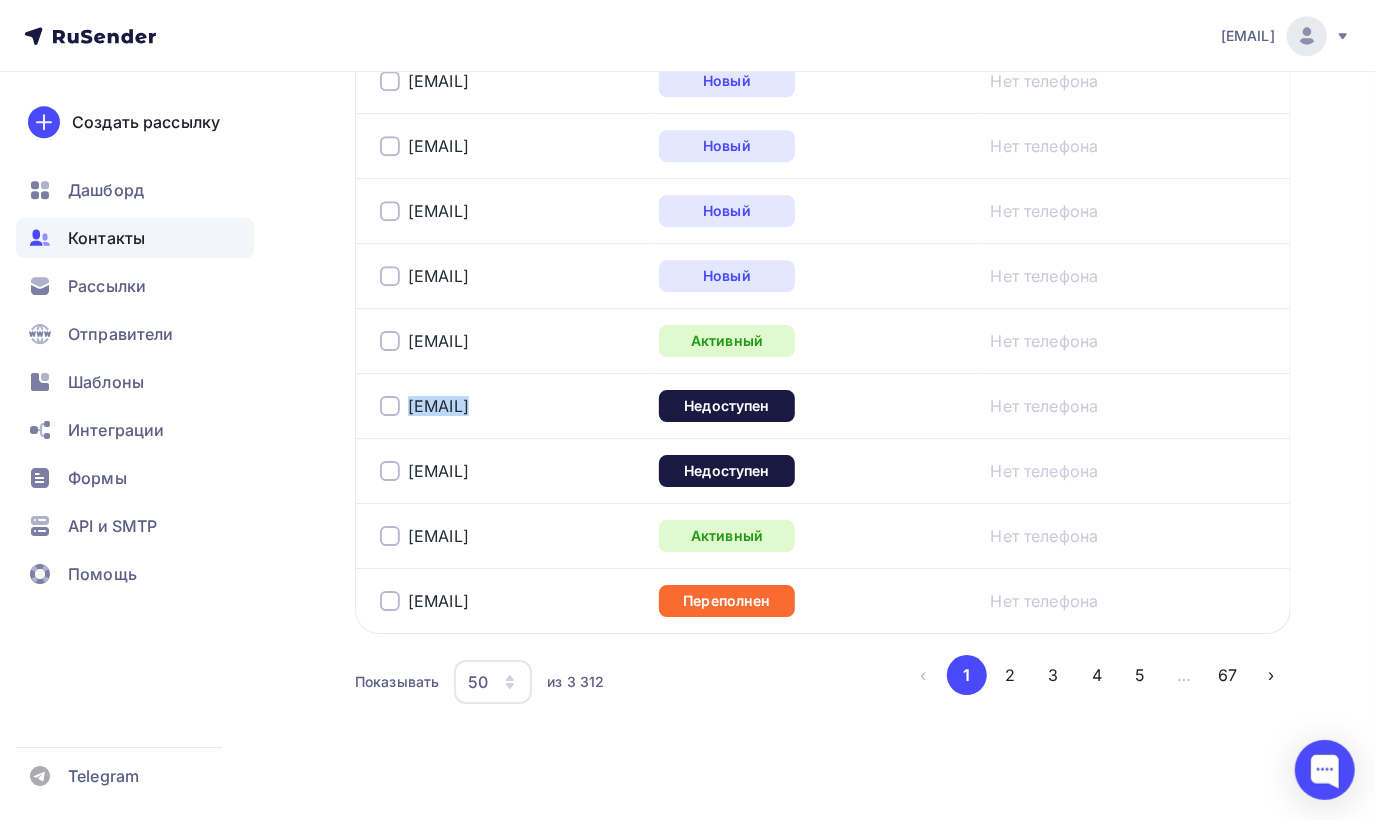 click at bounding box center (390, 406) 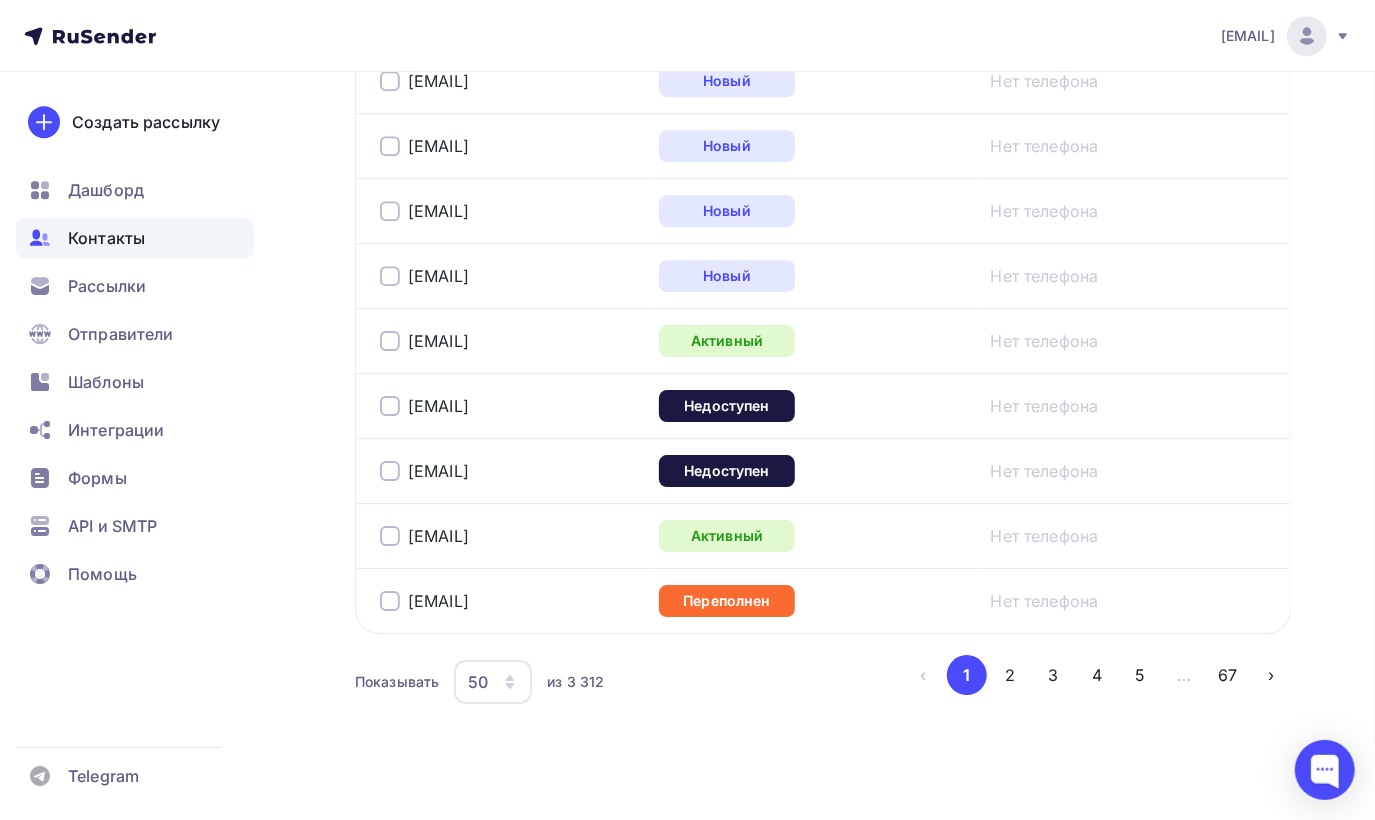 click at bounding box center [390, 471] 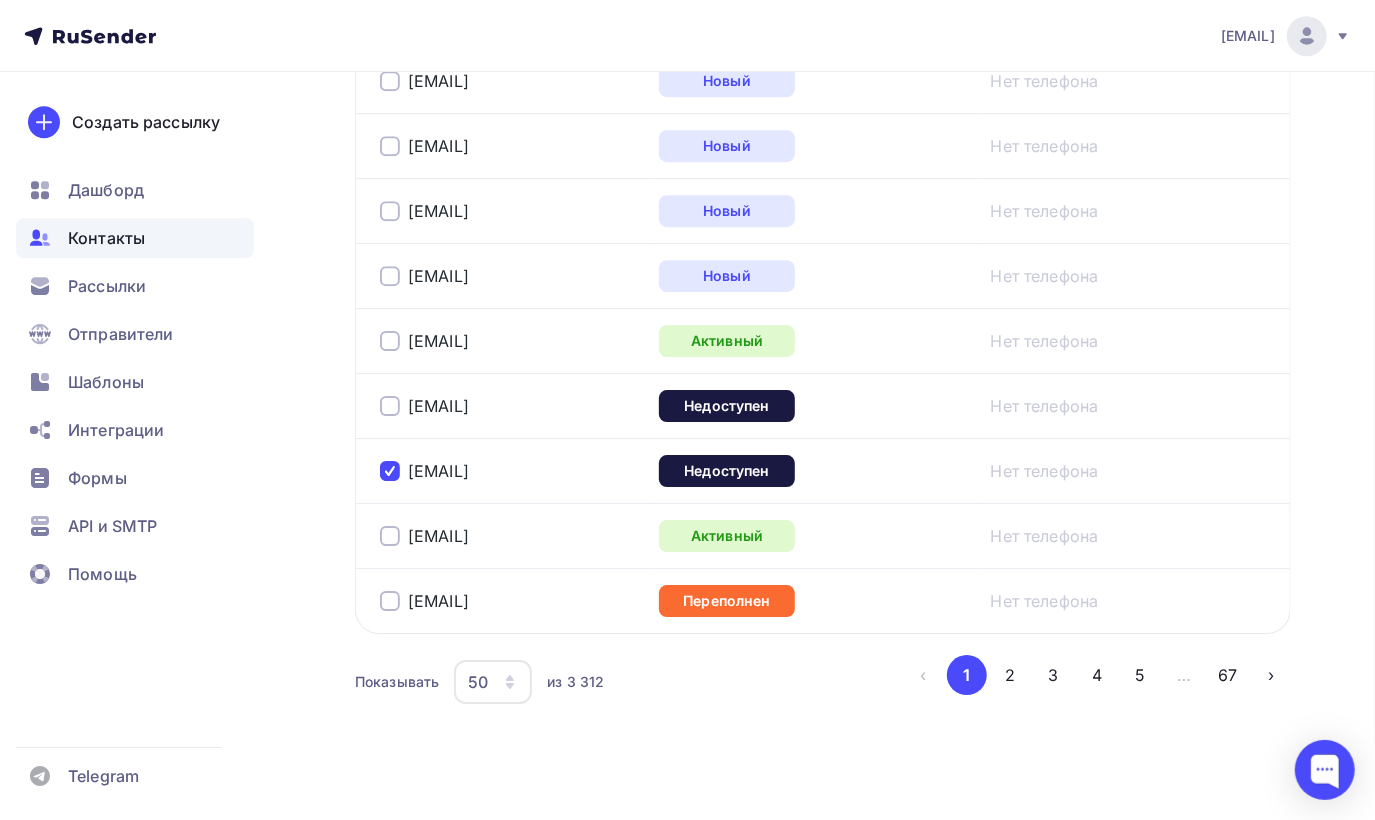click at bounding box center (390, 406) 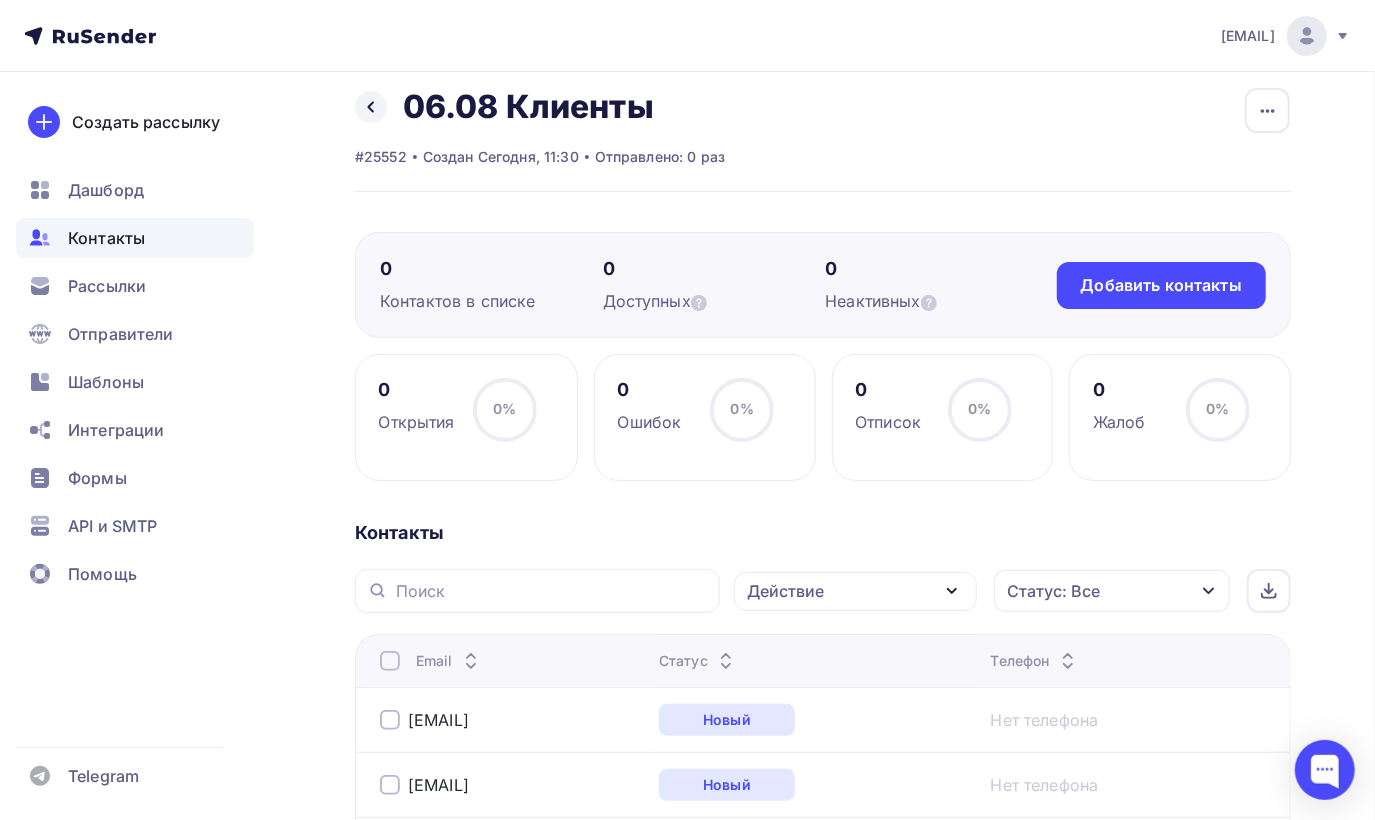scroll, scrollTop: 0, scrollLeft: 0, axis: both 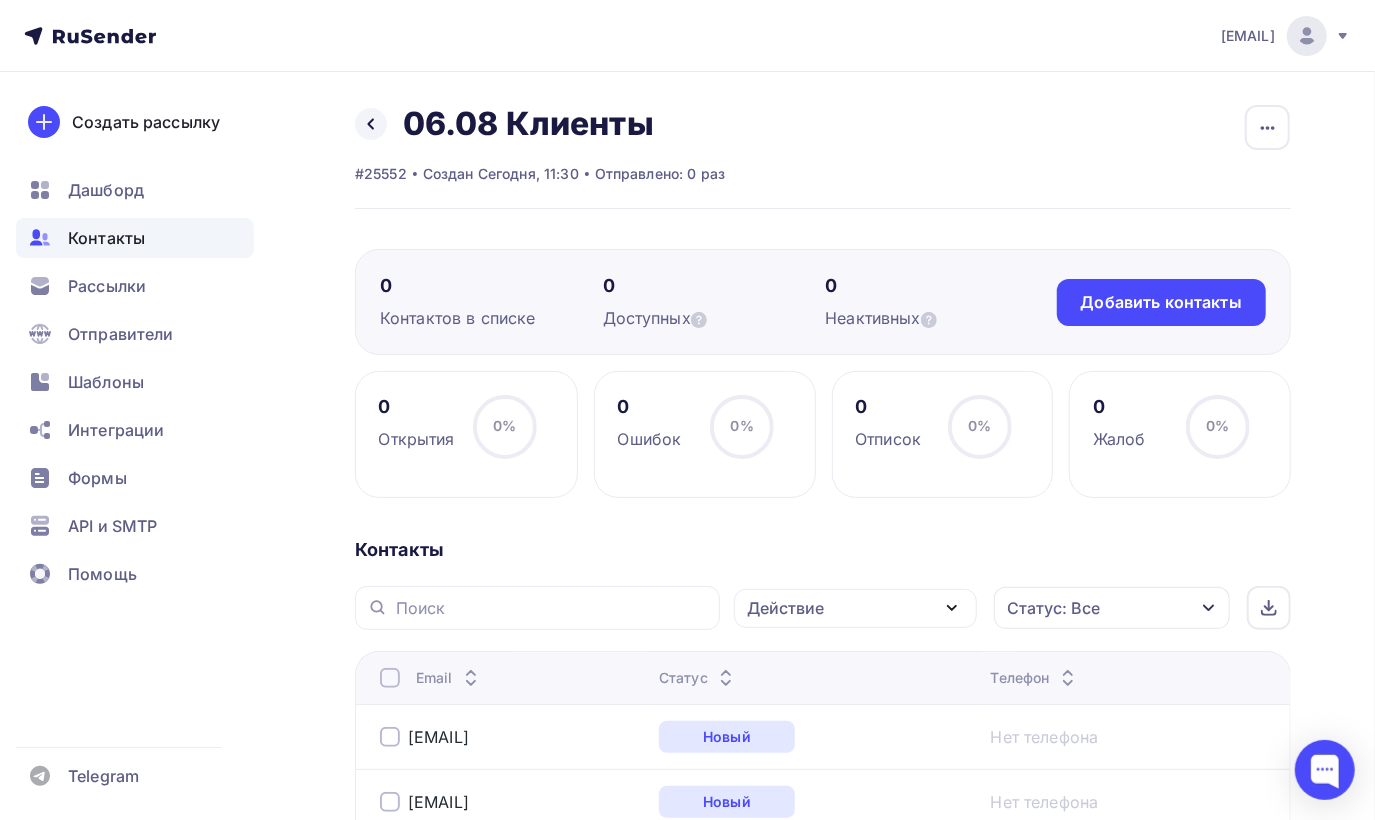 click 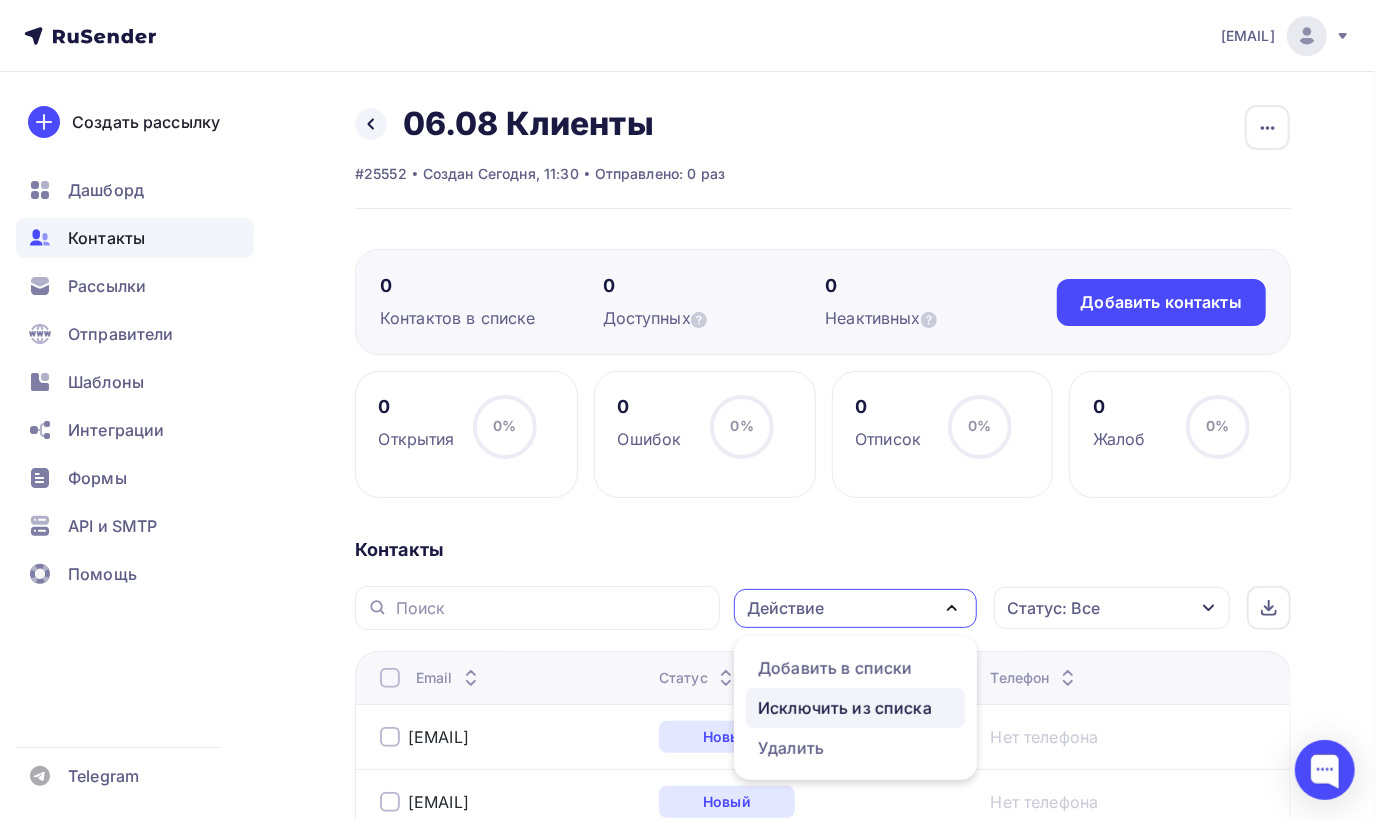 click on "Исключить из списка" at bounding box center [845, 708] 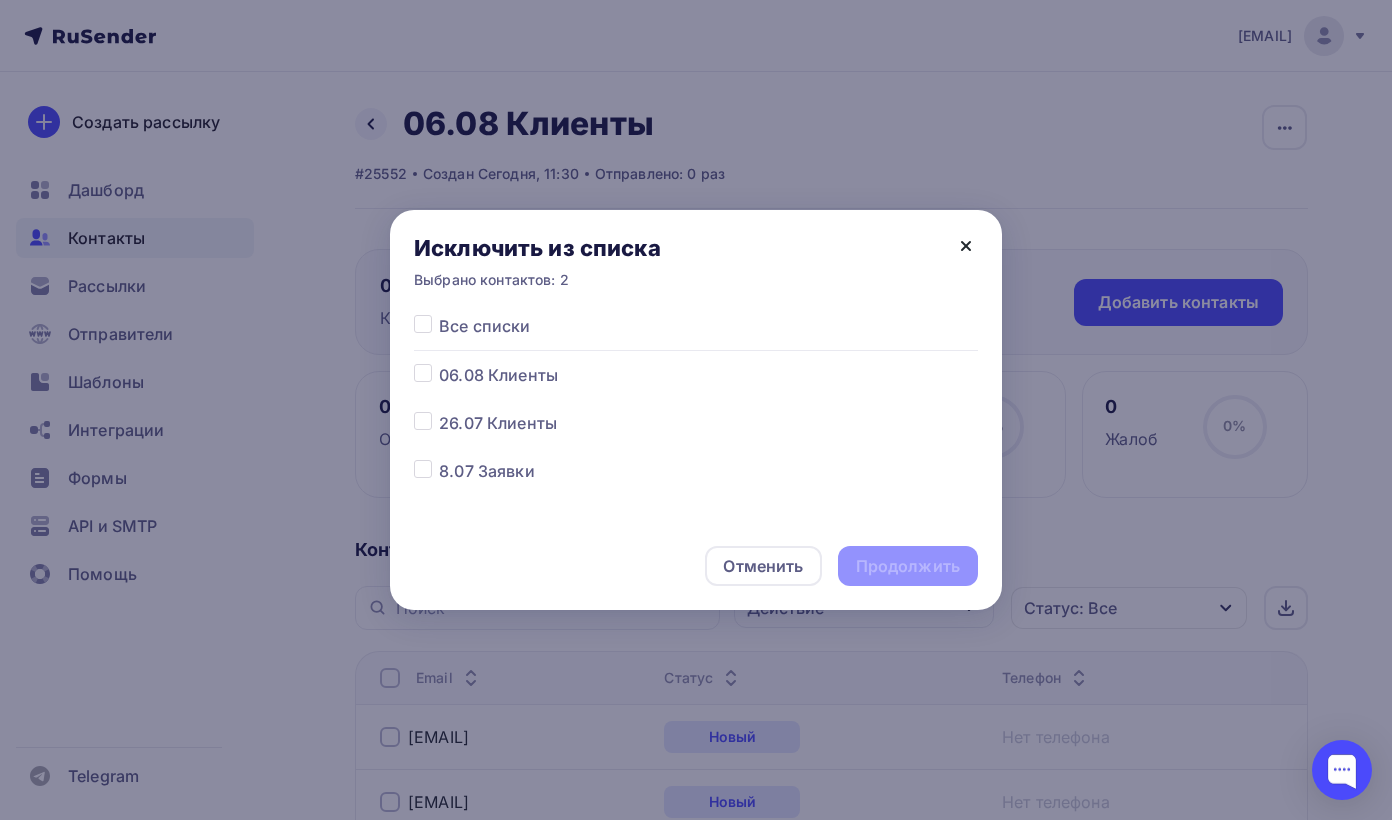 click 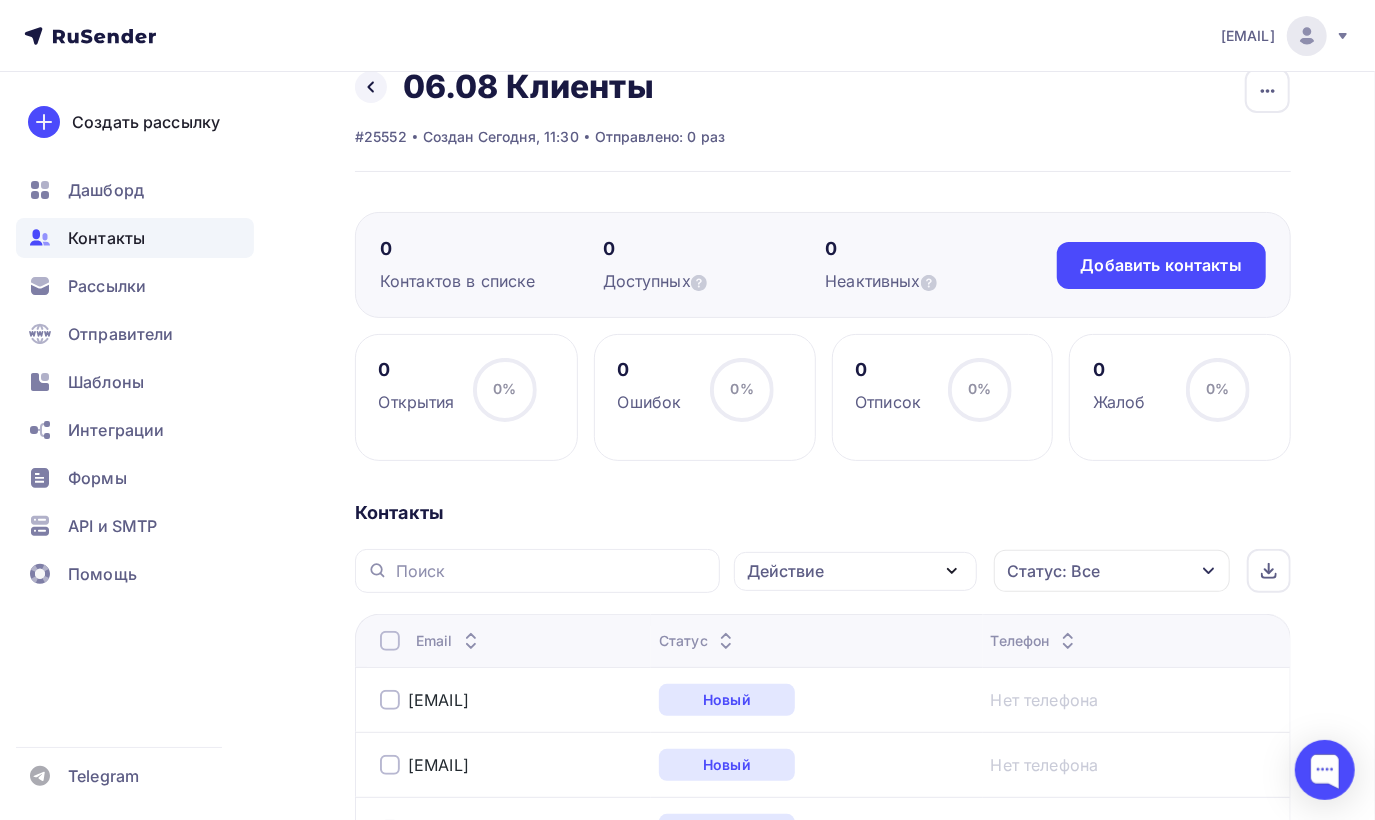 scroll, scrollTop: 0, scrollLeft: 0, axis: both 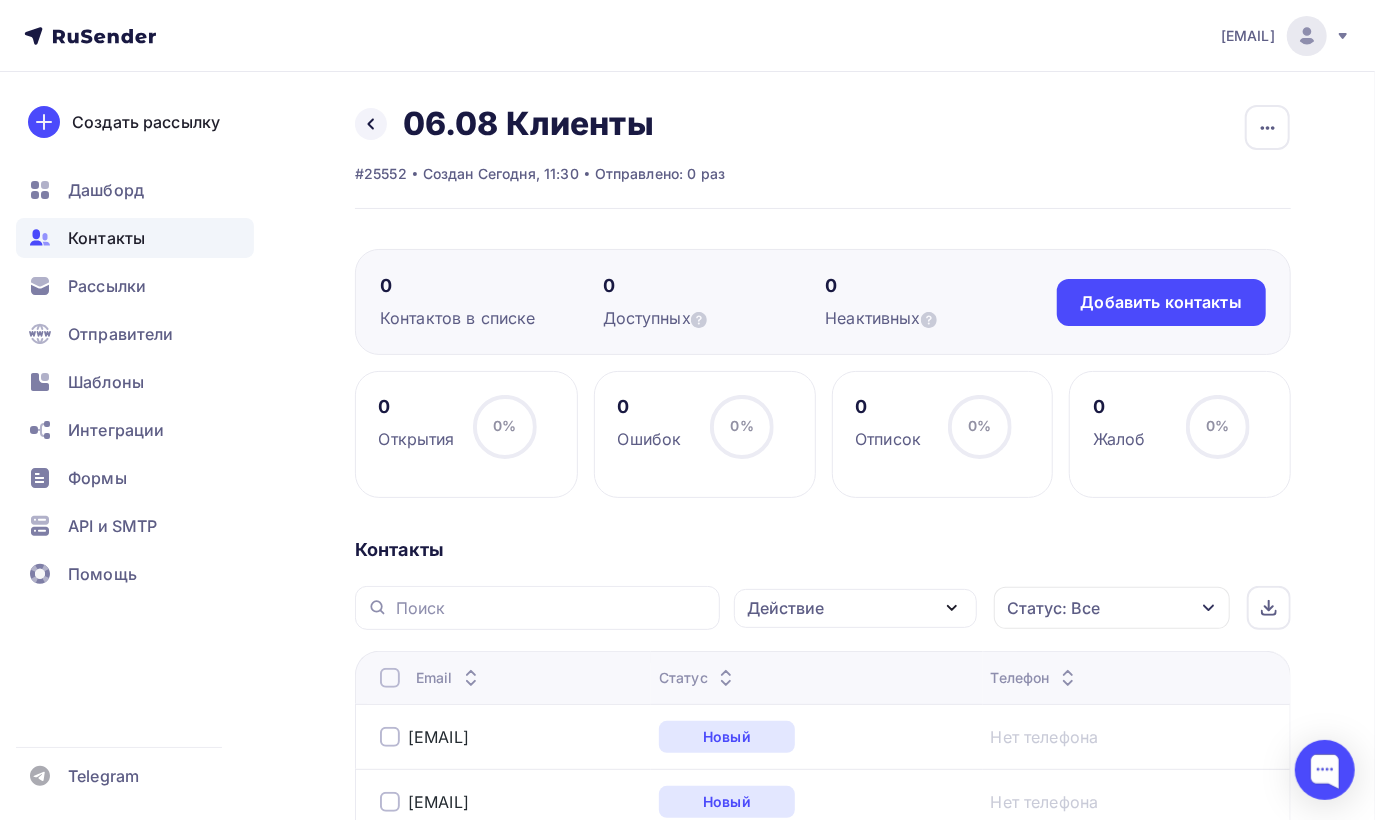 click 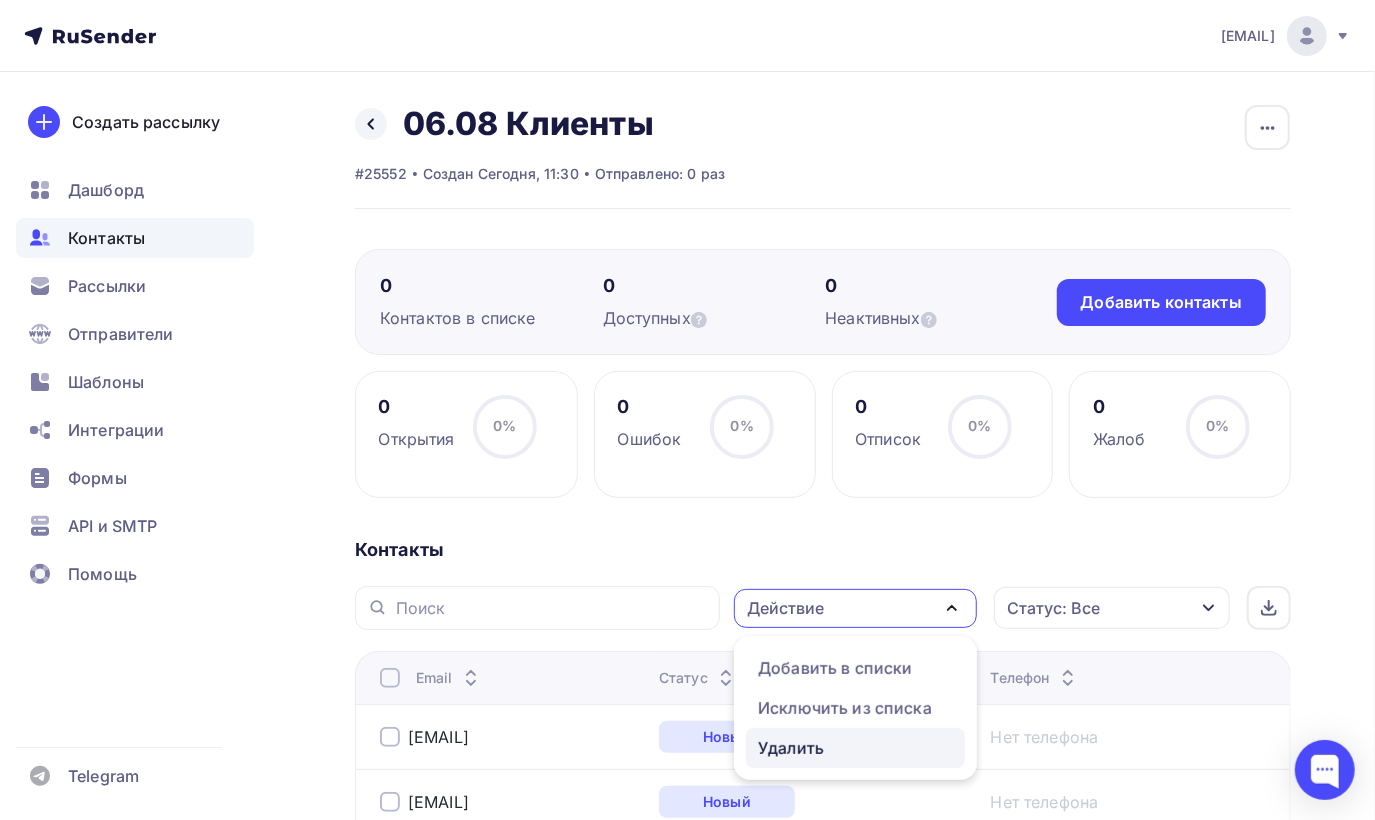 click on "Удалить" at bounding box center (791, 748) 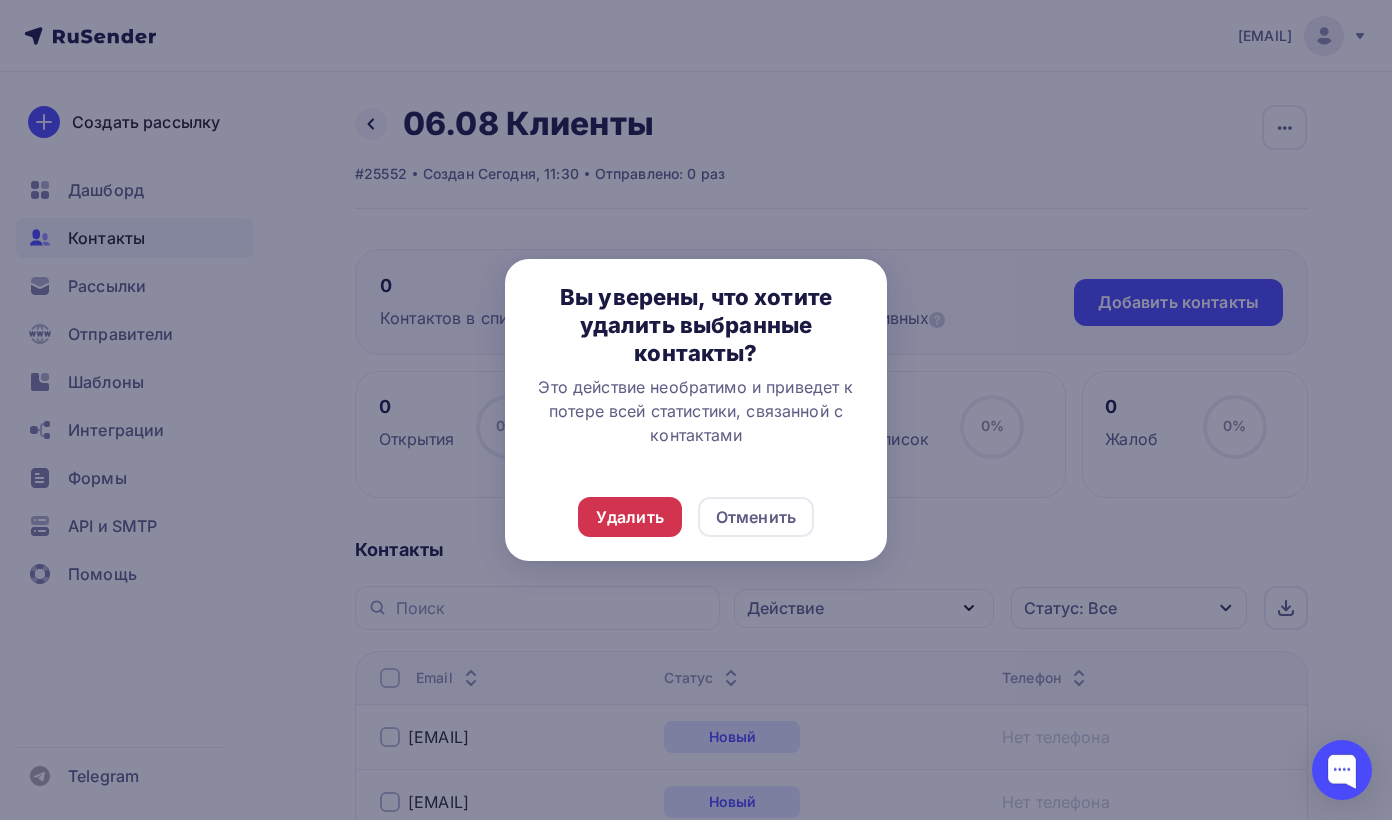 click on "Удалить" at bounding box center (630, 517) 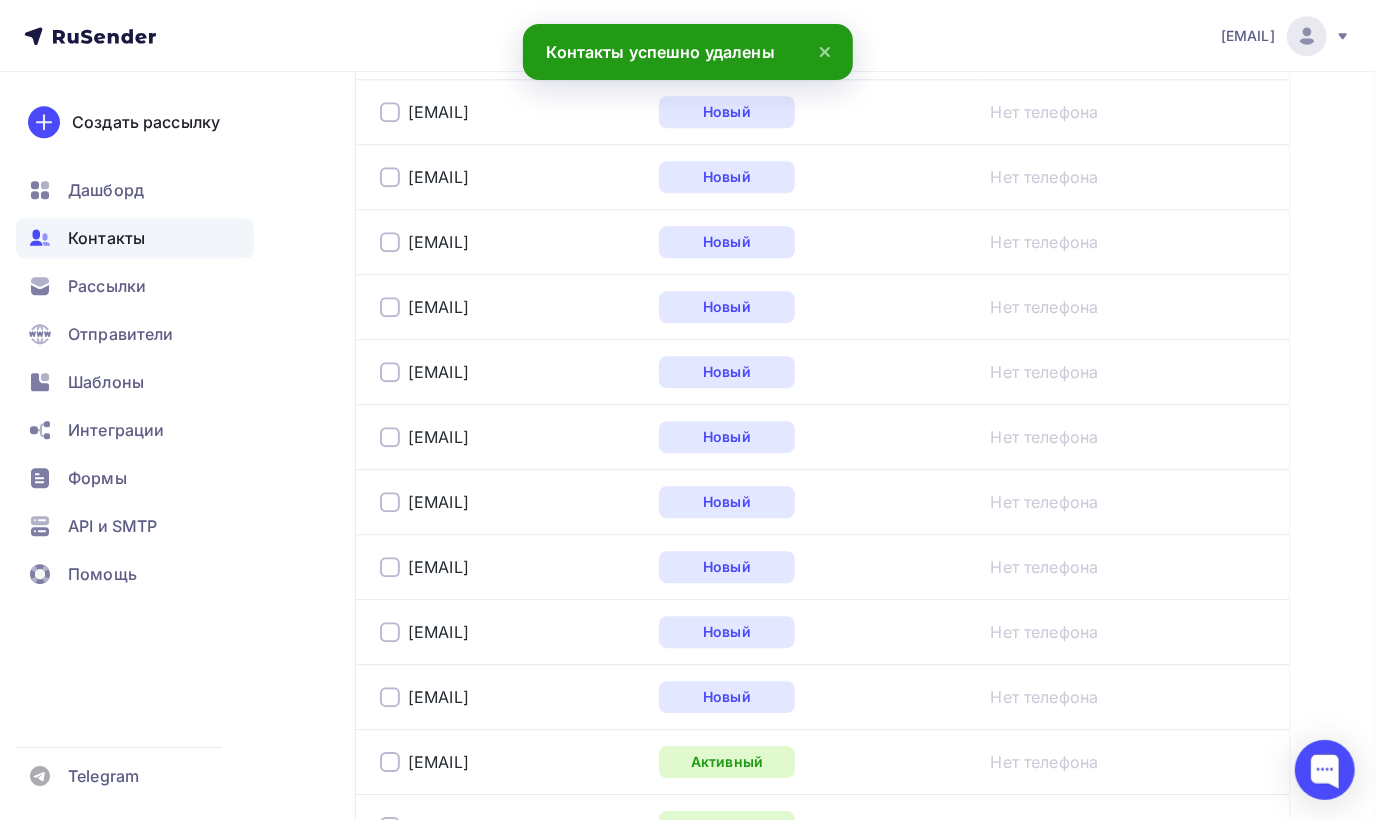 scroll, scrollTop: 3300, scrollLeft: 0, axis: vertical 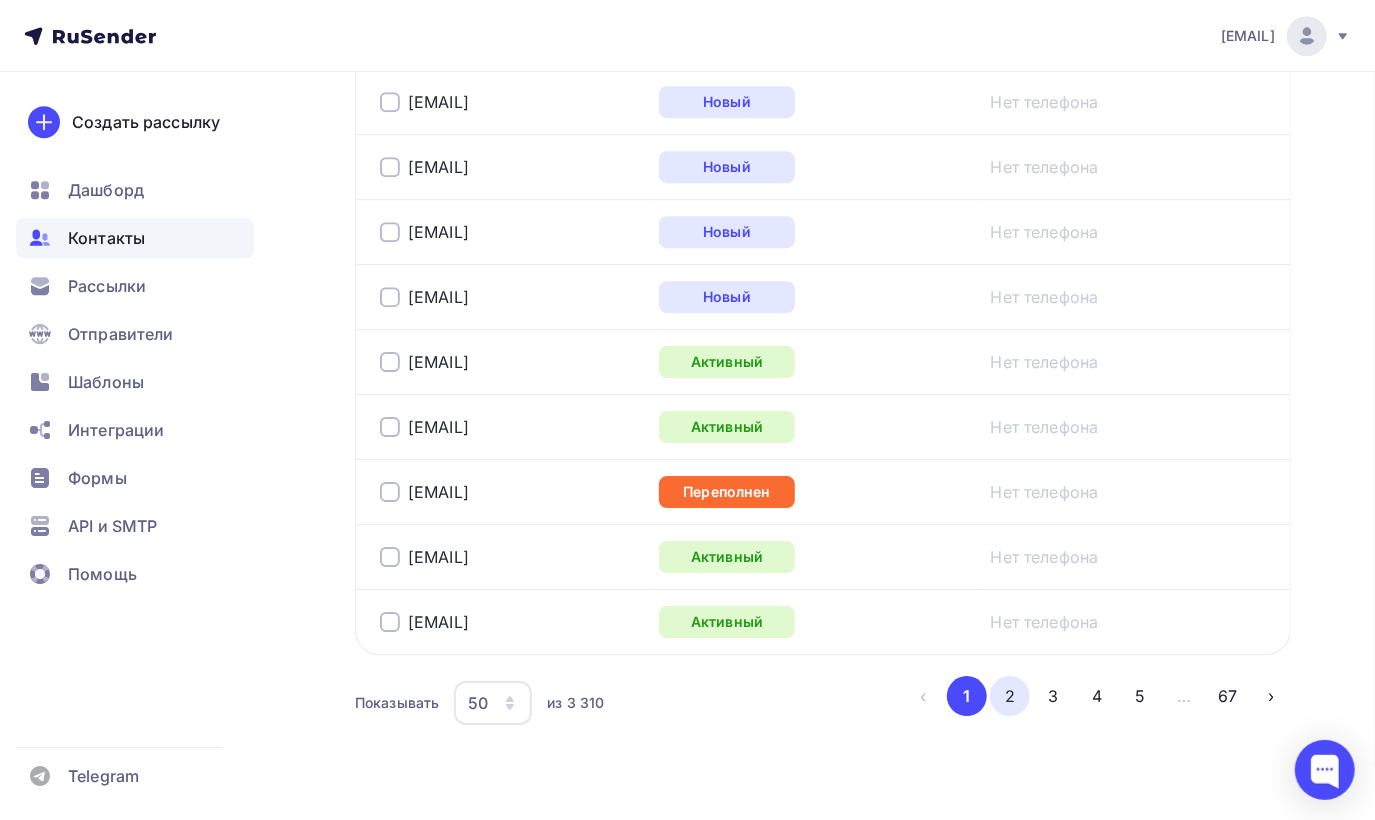 click on "2" at bounding box center (1010, 696) 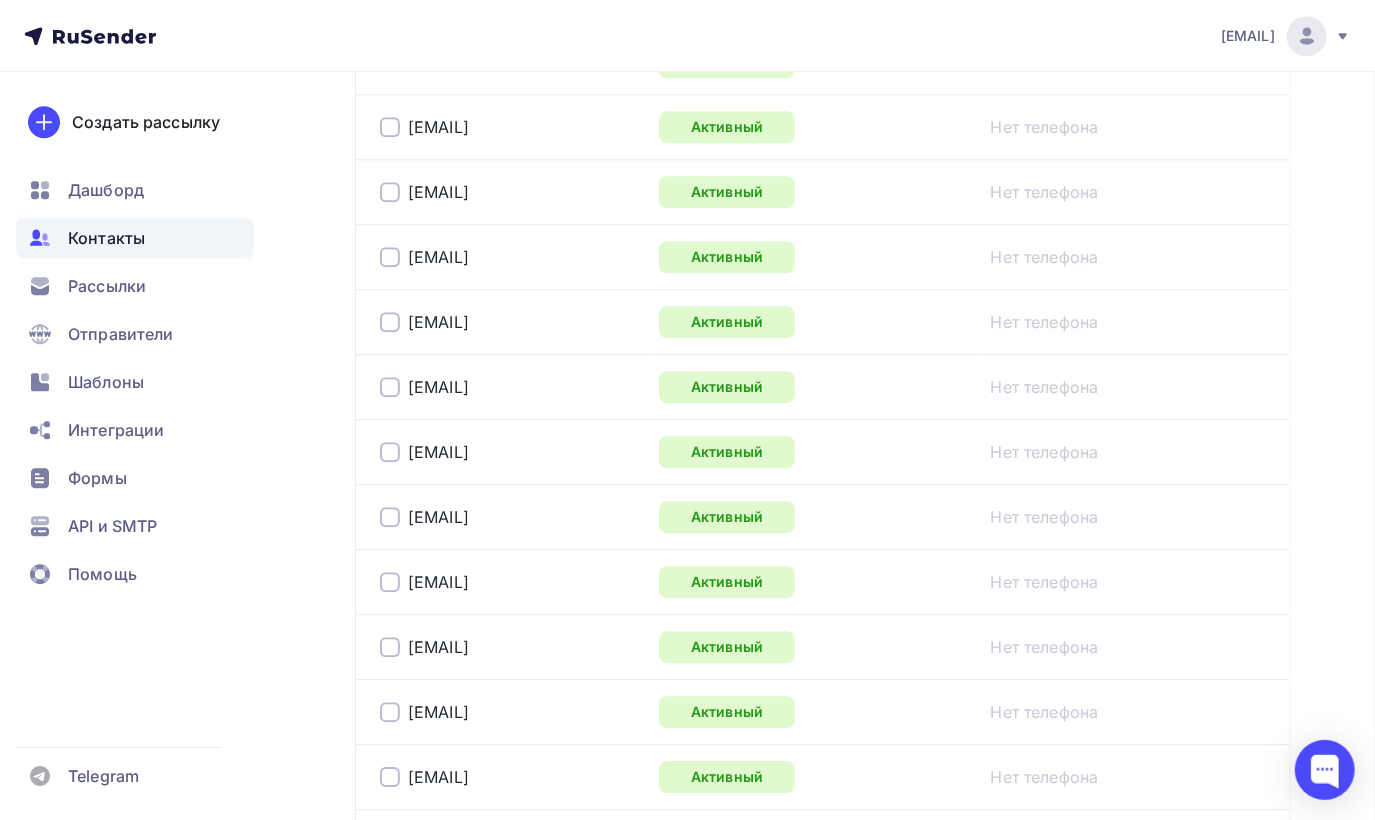 scroll, scrollTop: 3321, scrollLeft: 0, axis: vertical 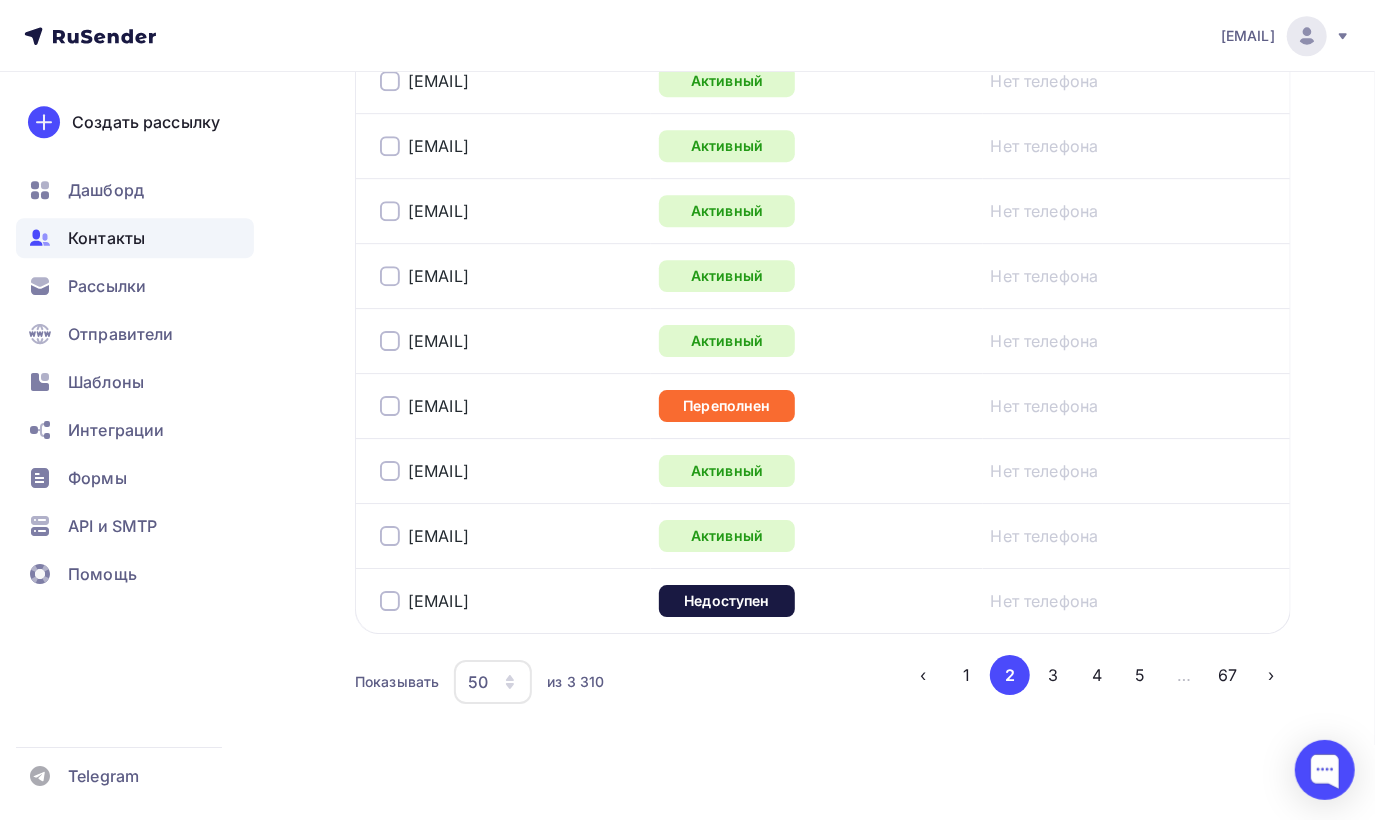 click at bounding box center [390, 601] 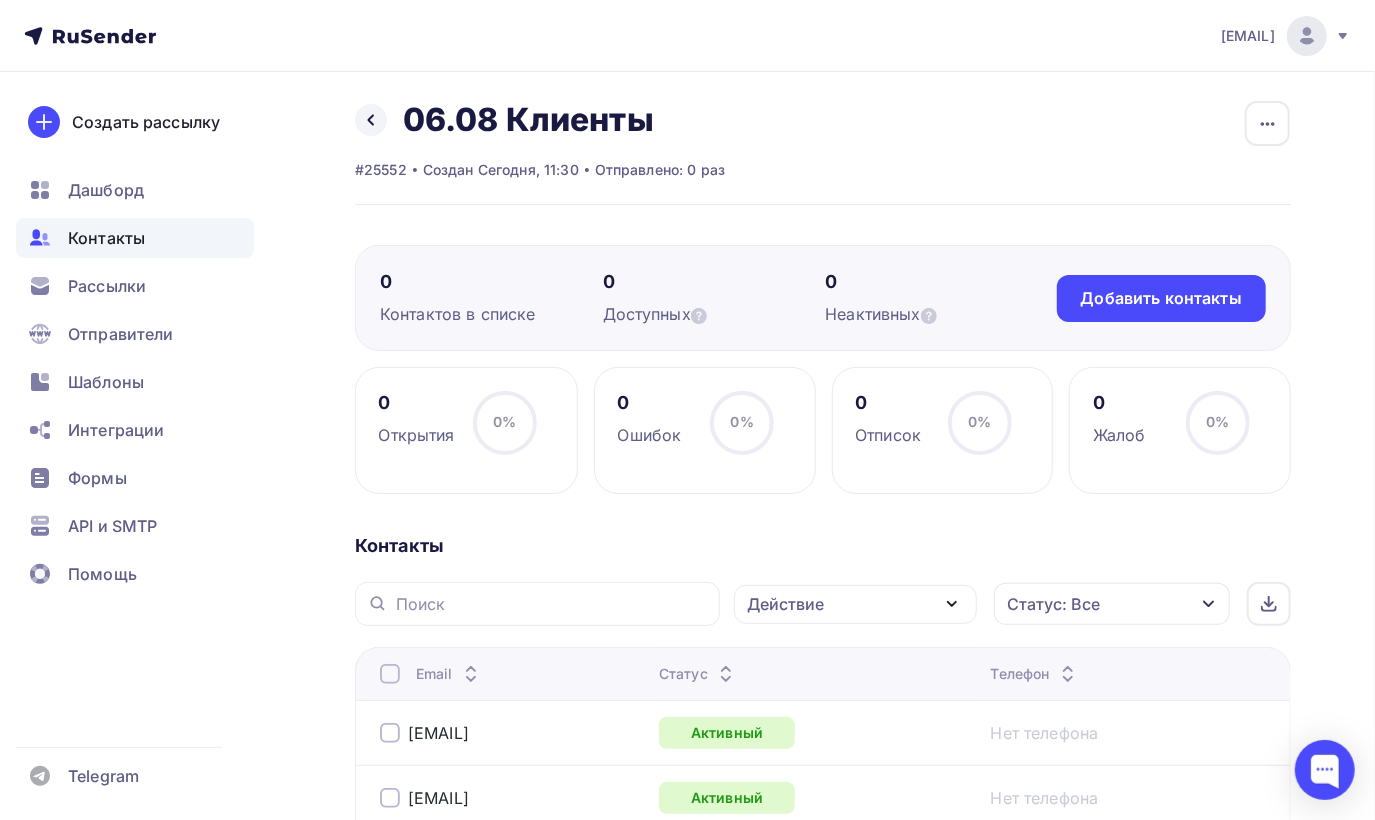 scroll, scrollTop: 0, scrollLeft: 0, axis: both 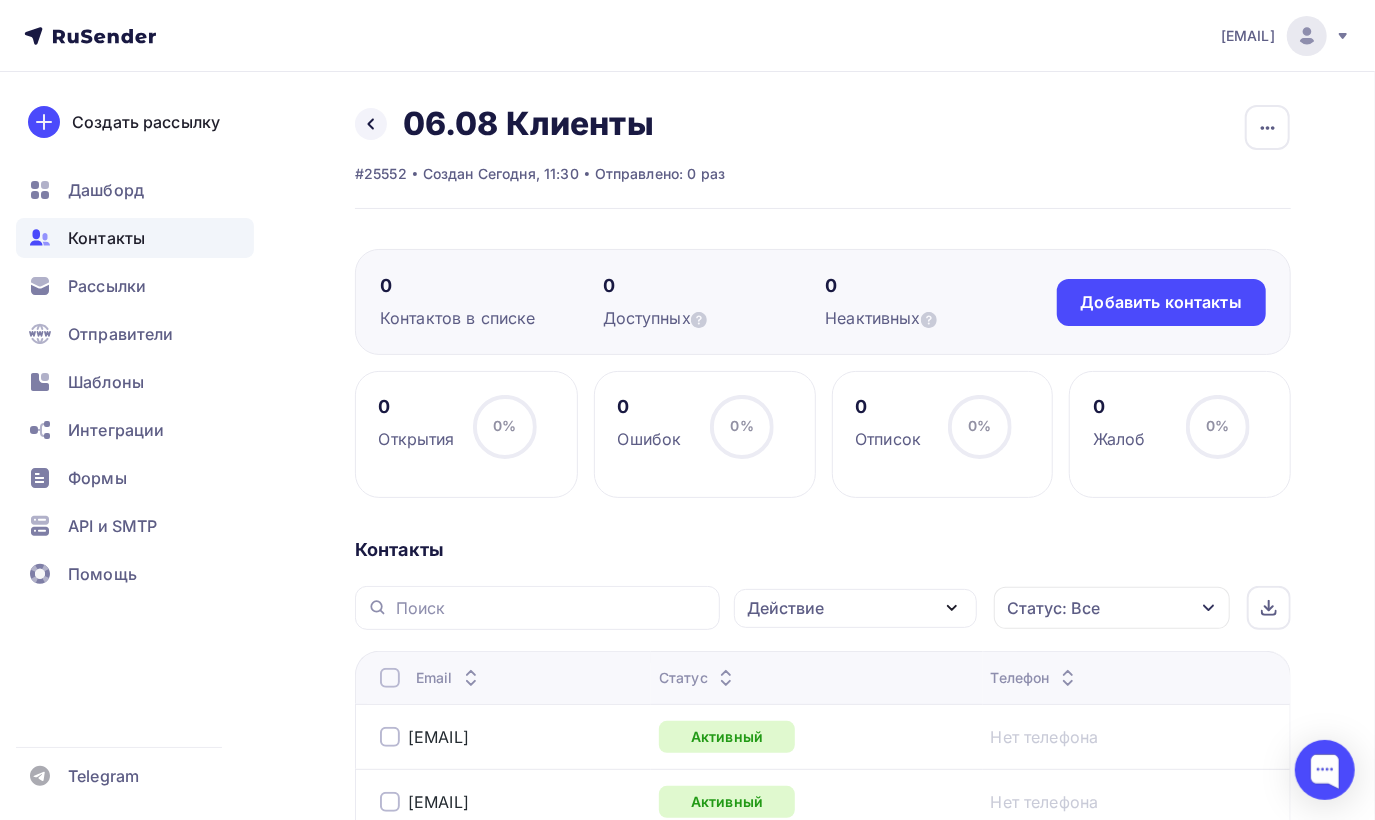 click on "Действие" at bounding box center [855, 608] 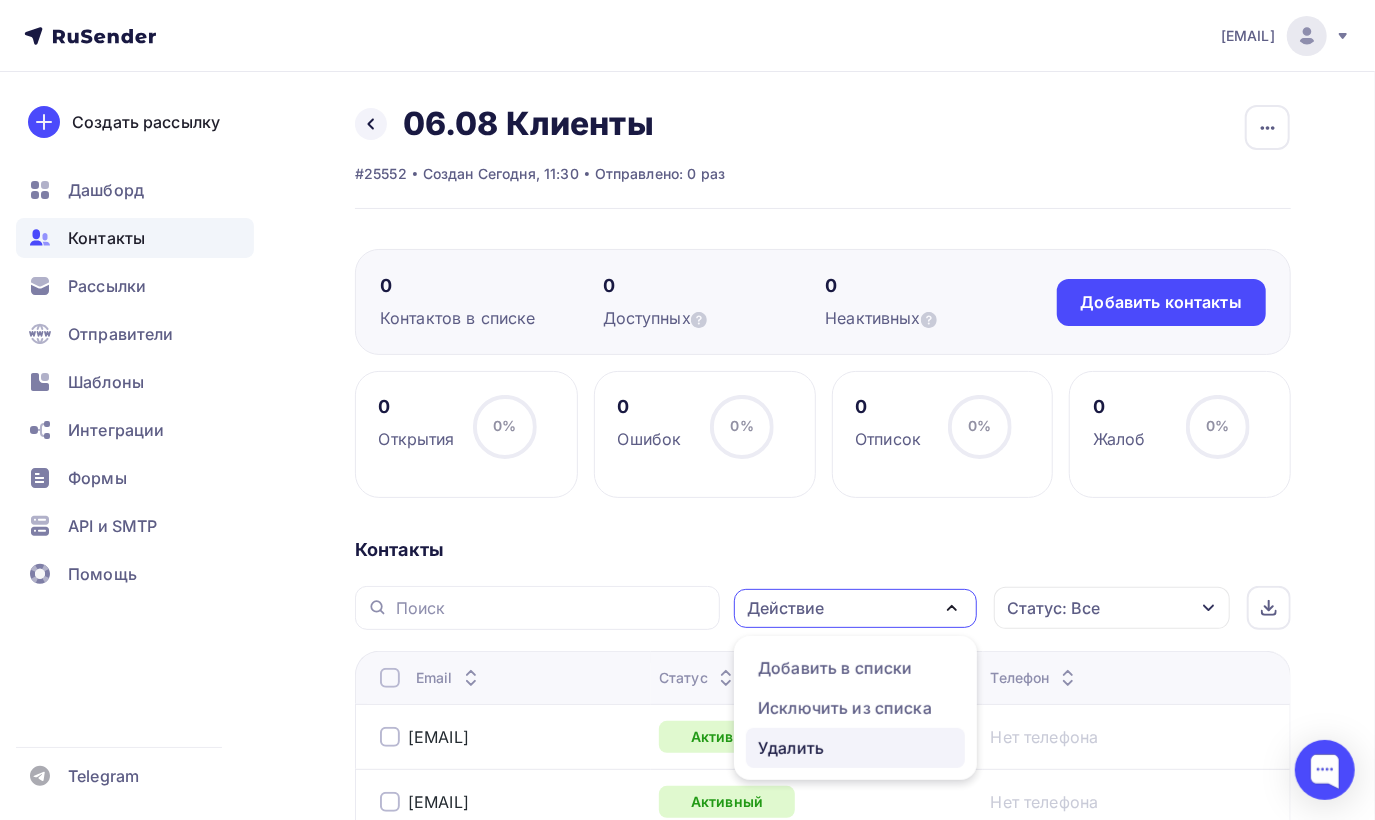 click on "Удалить" at bounding box center (791, 748) 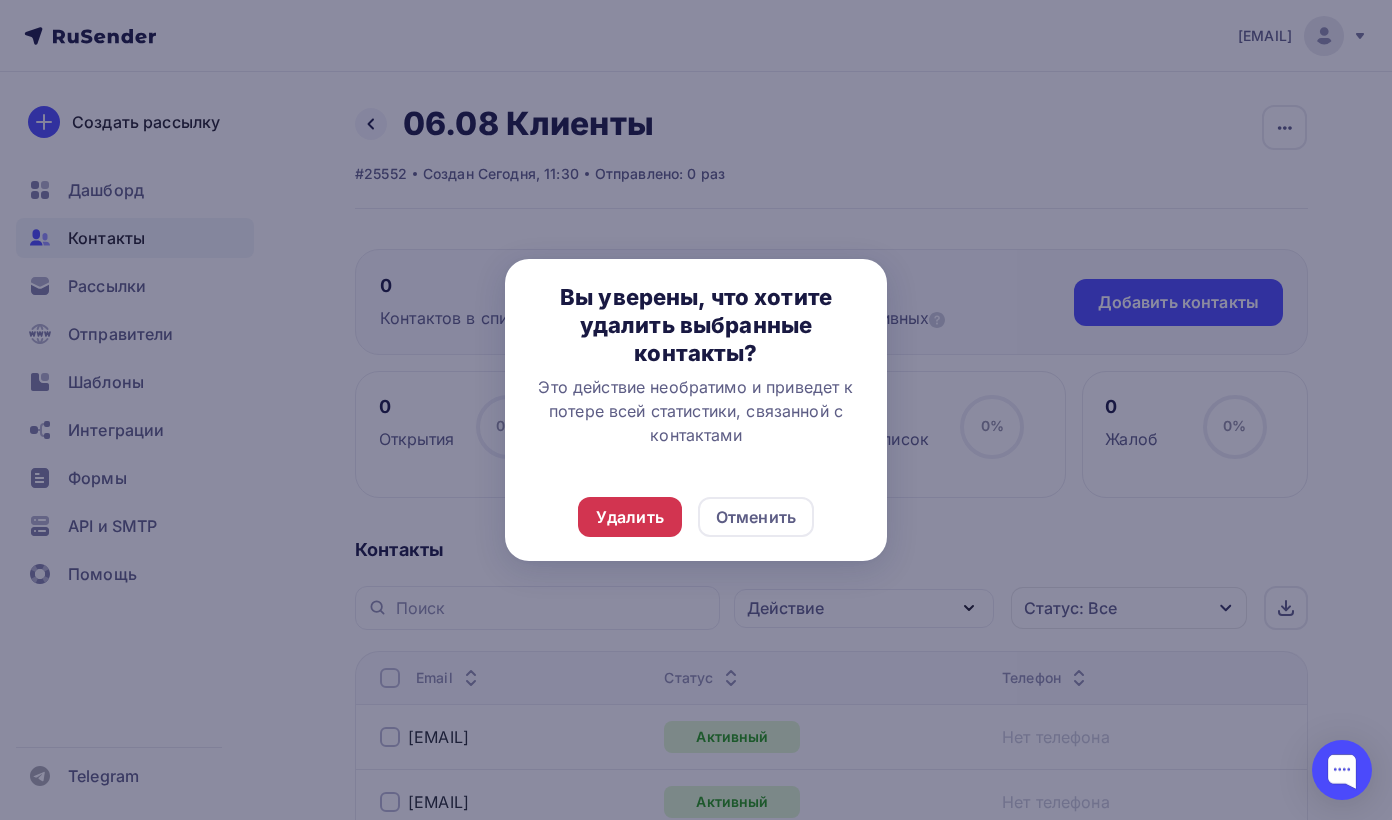 click on "Удалить" at bounding box center (630, 517) 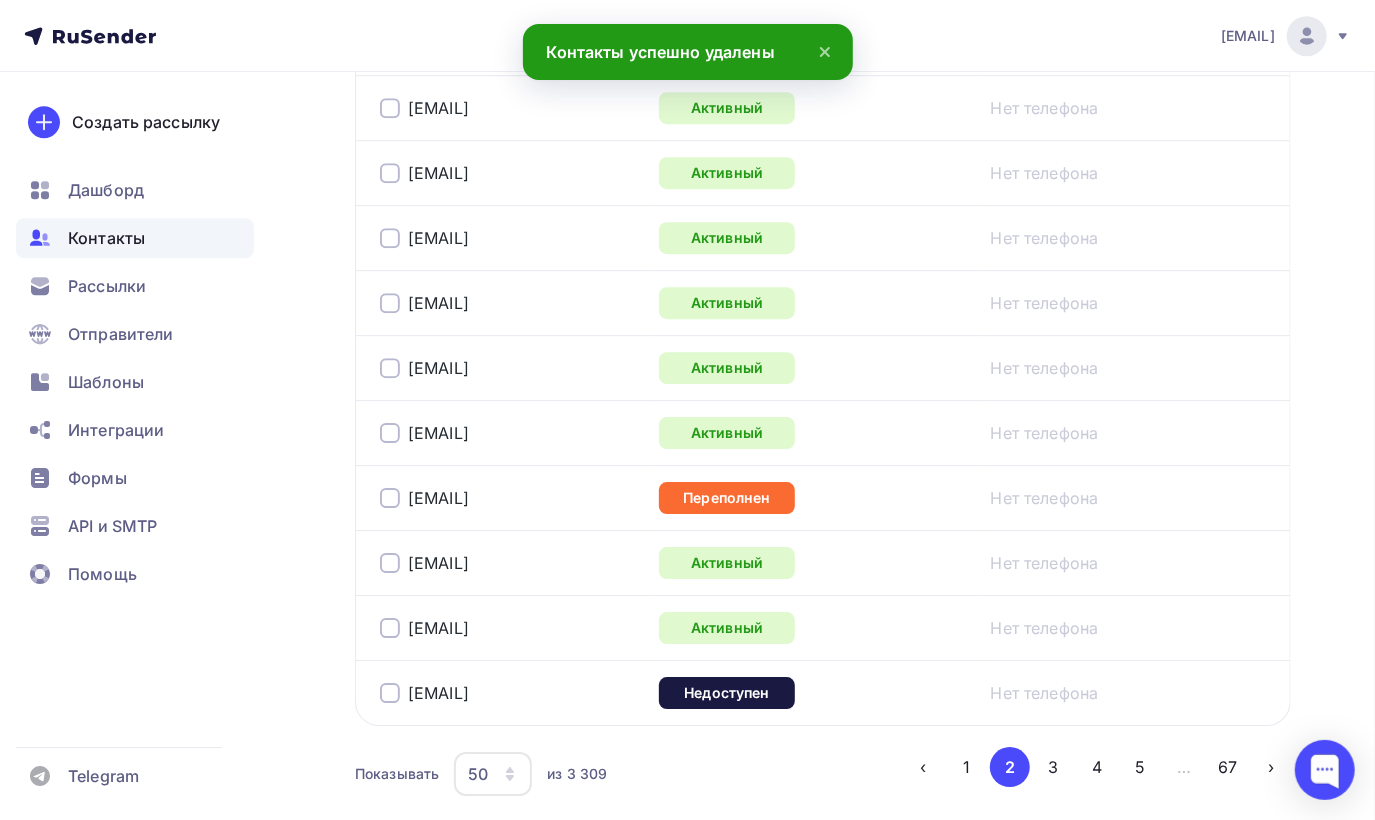 scroll, scrollTop: 3321, scrollLeft: 0, axis: vertical 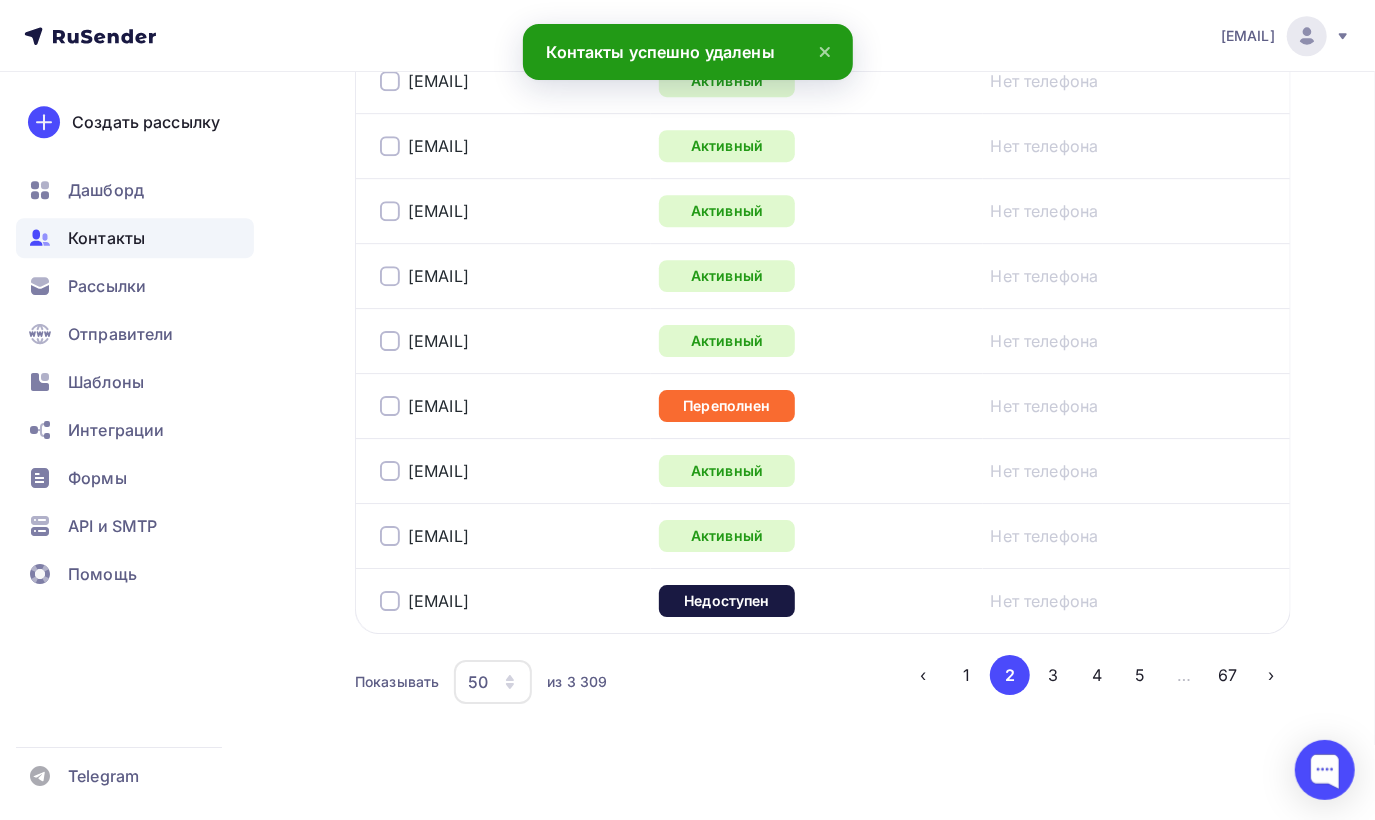 click at bounding box center [390, 601] 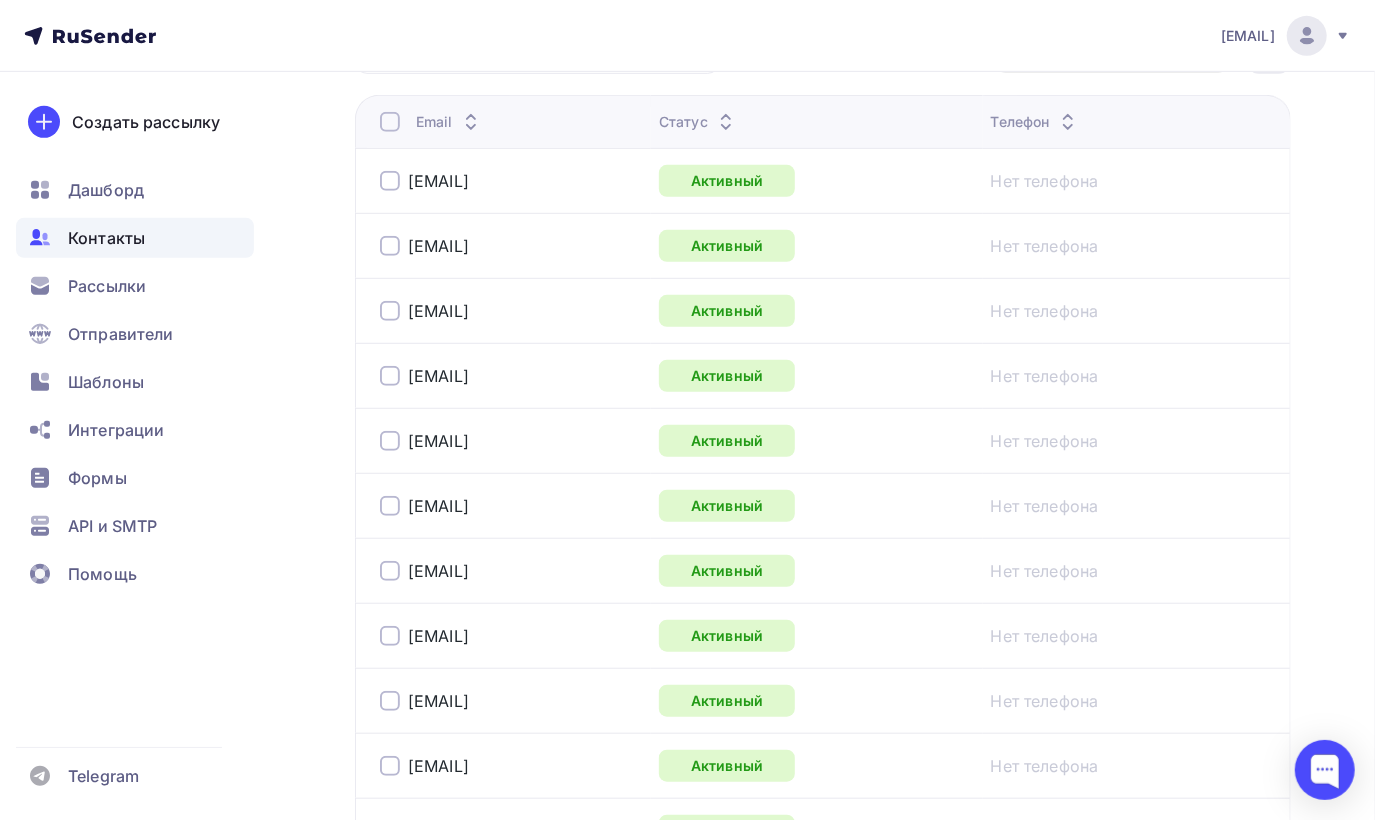 scroll, scrollTop: 0, scrollLeft: 0, axis: both 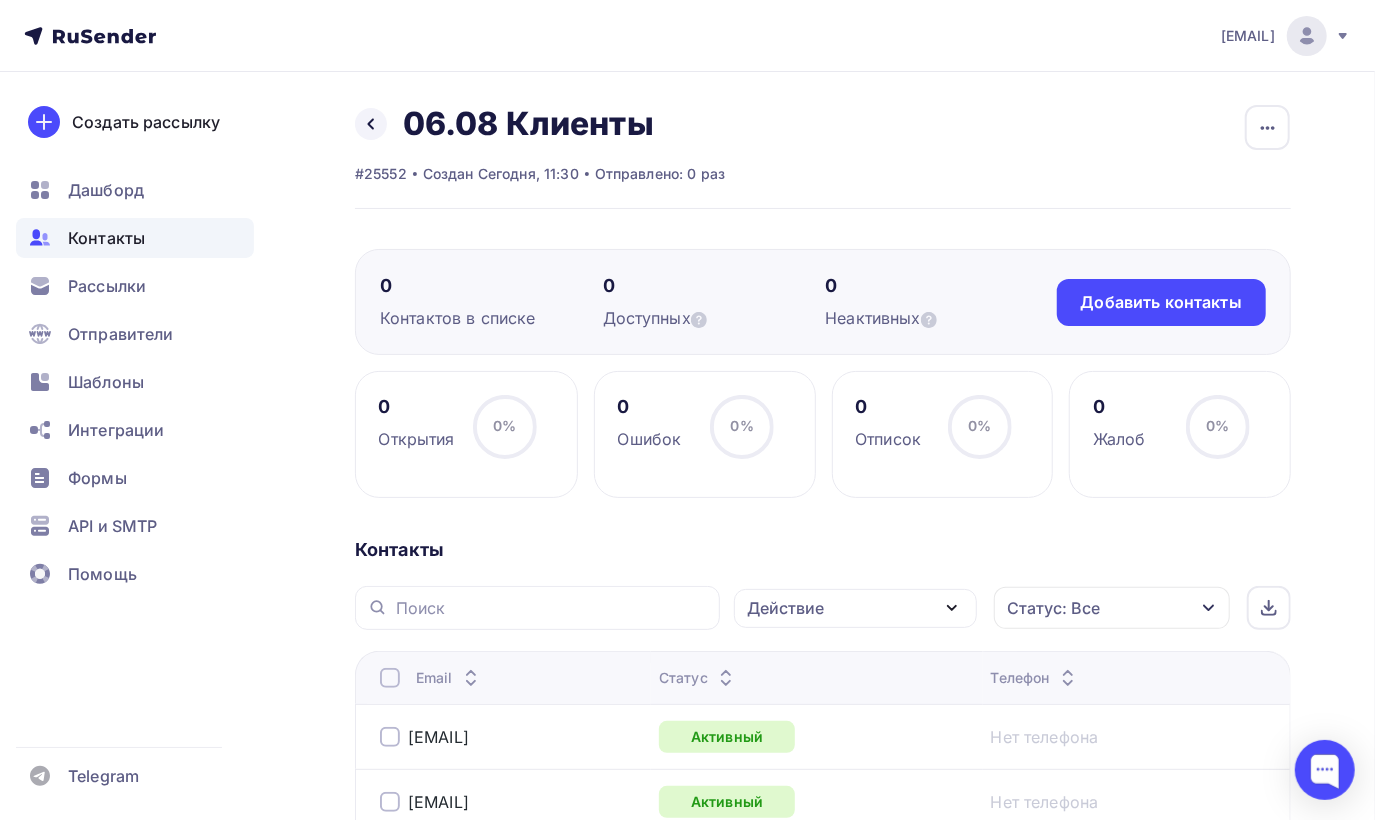 click on "Действие" at bounding box center (785, 608) 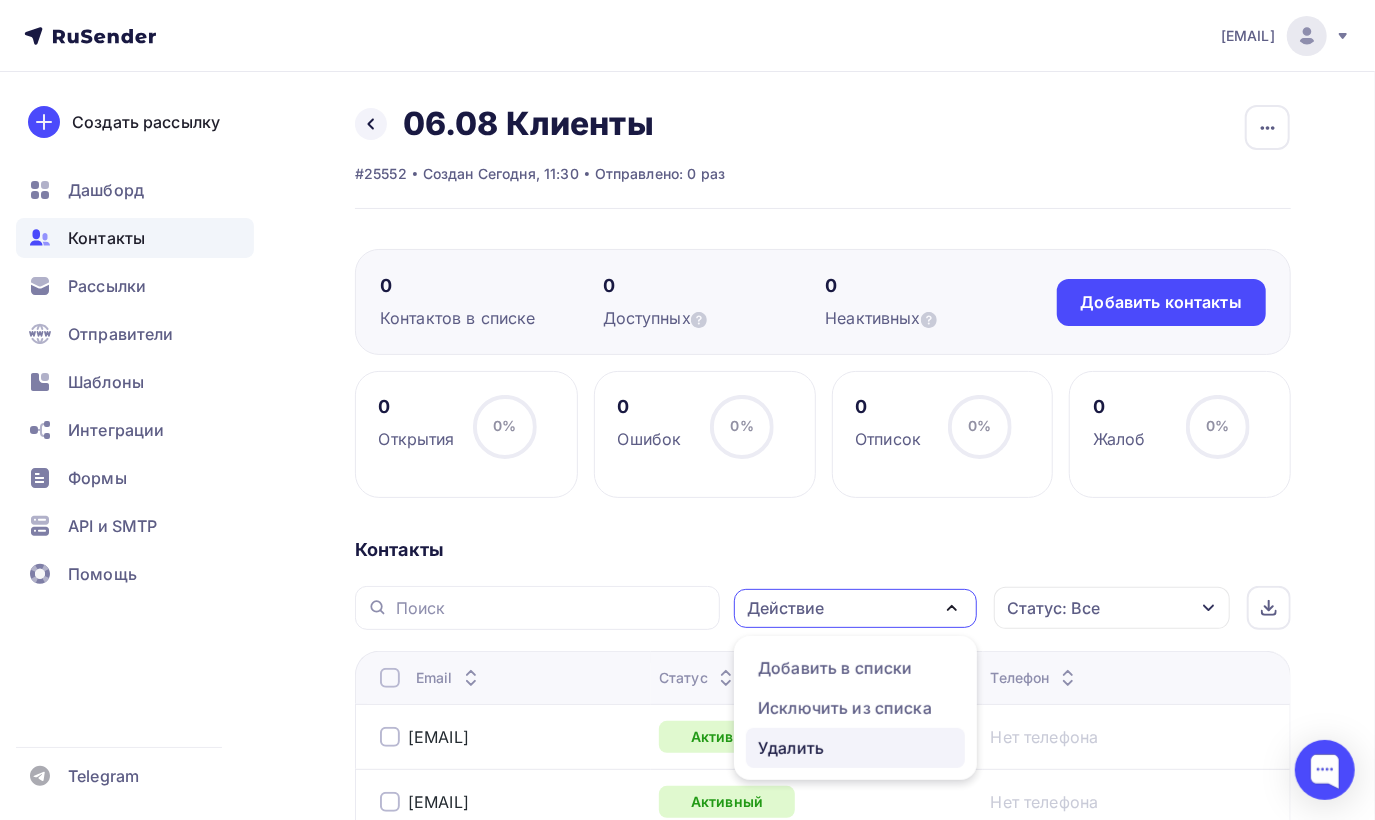click on "Удалить" at bounding box center (791, 748) 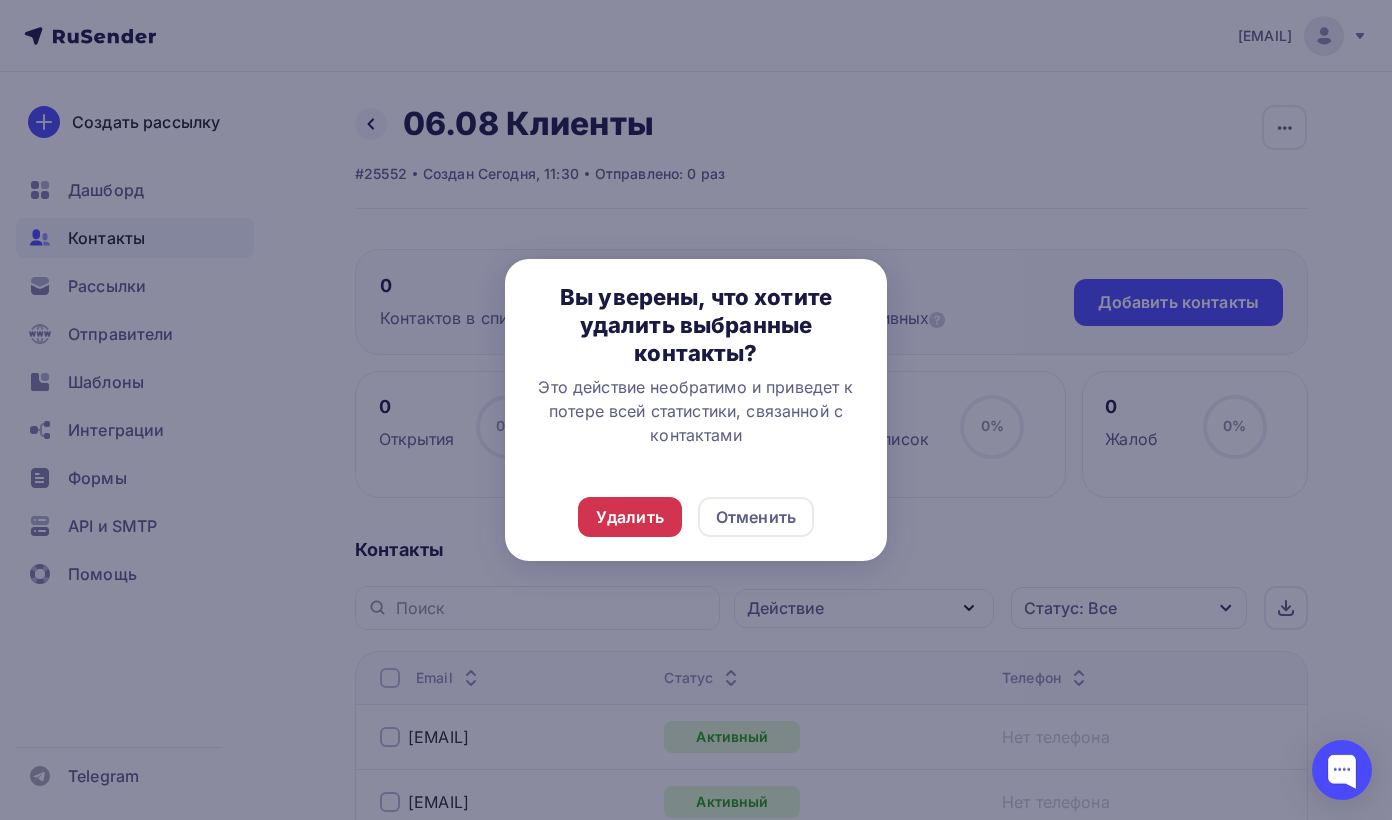 click on "Удалить" at bounding box center (630, 517) 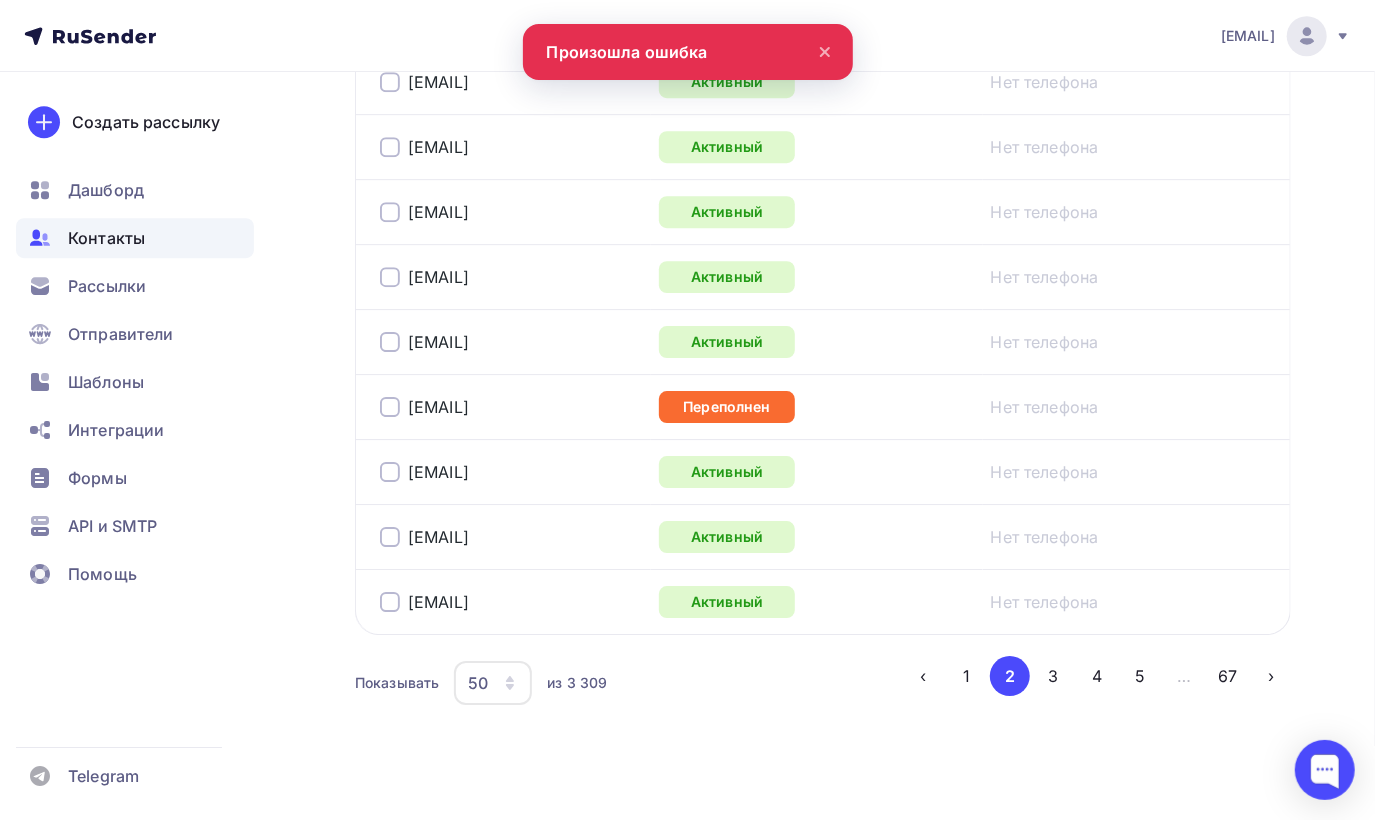 scroll, scrollTop: 3321, scrollLeft: 0, axis: vertical 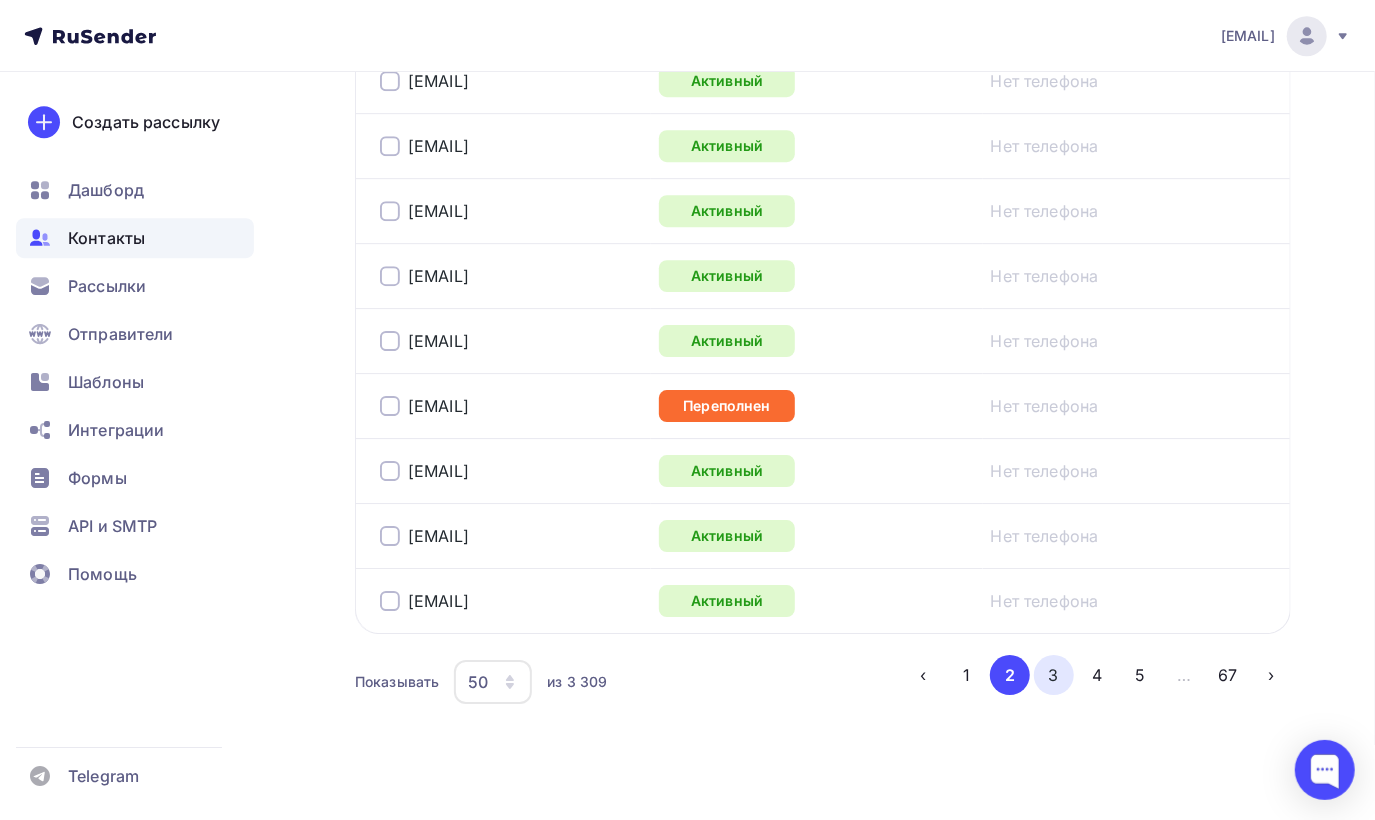 click on "3" at bounding box center (1054, 675) 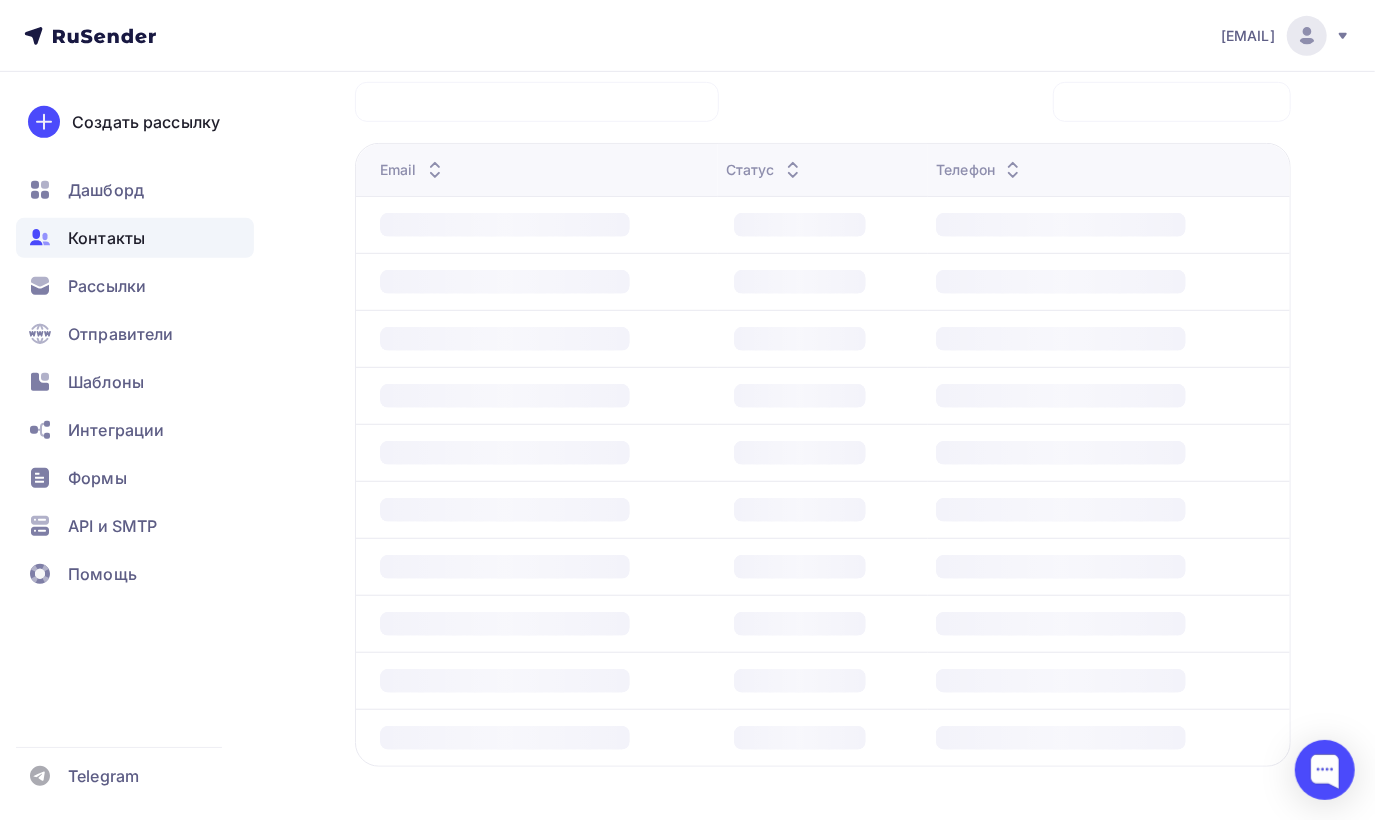 scroll, scrollTop: 485, scrollLeft: 0, axis: vertical 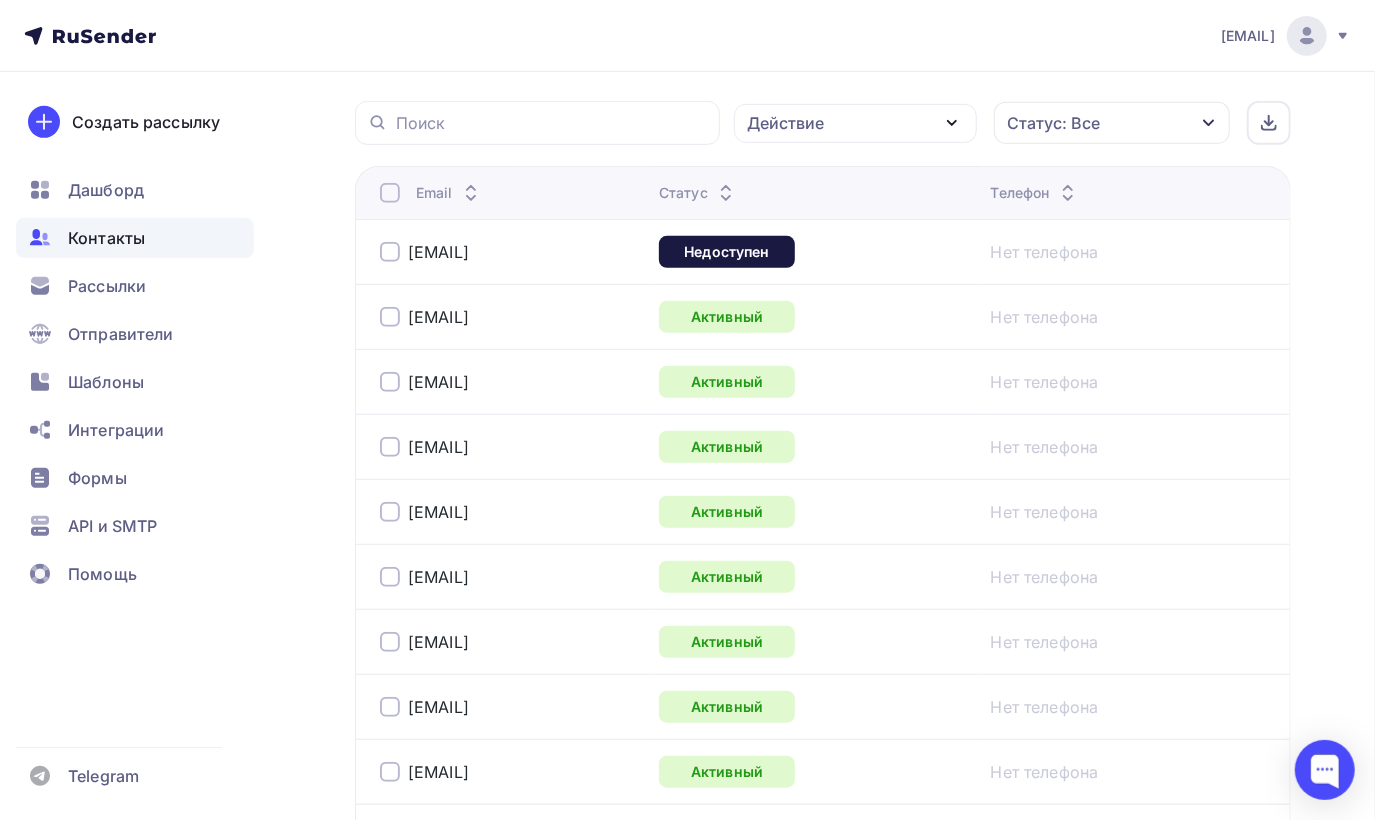 click at bounding box center (390, 252) 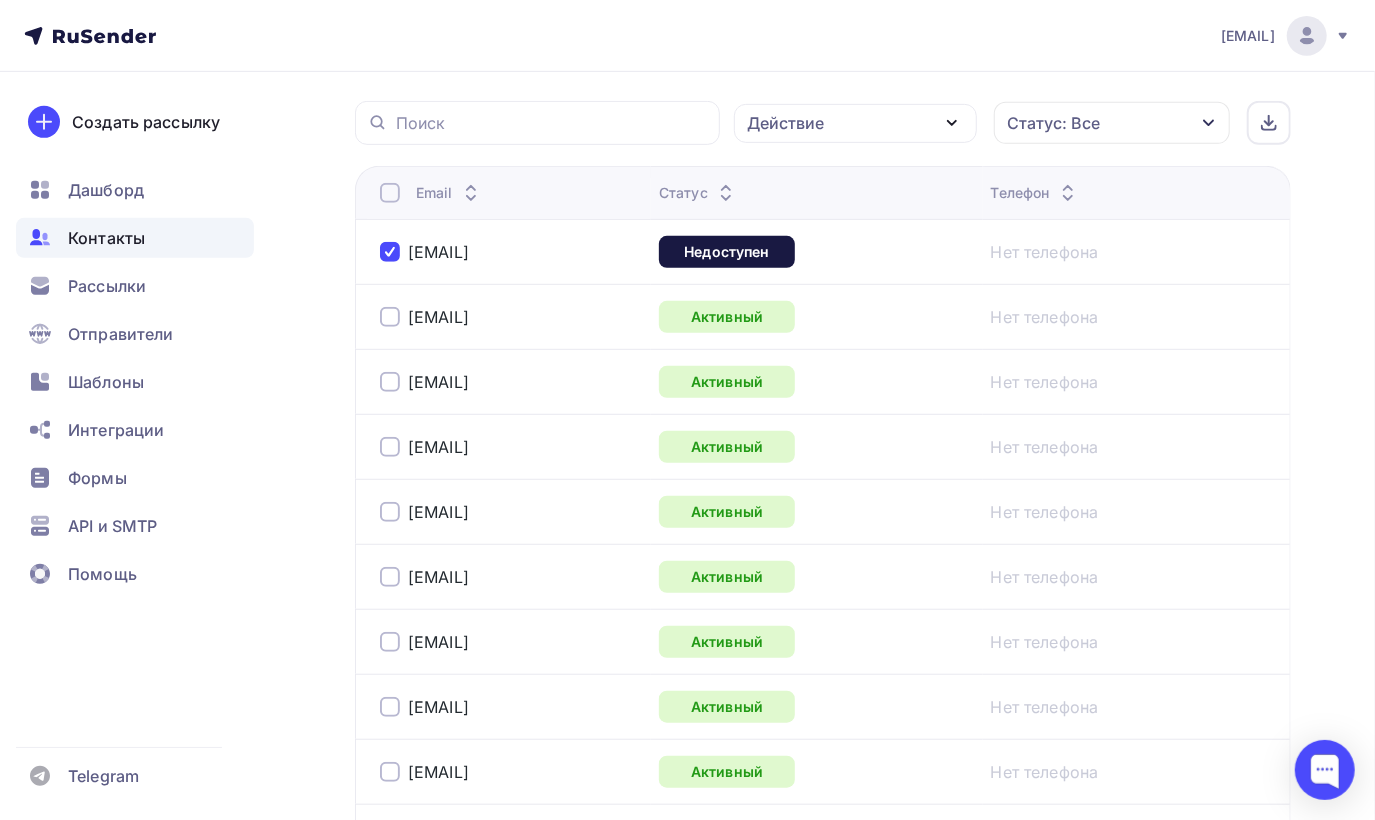 click on "Действие" at bounding box center [855, 123] 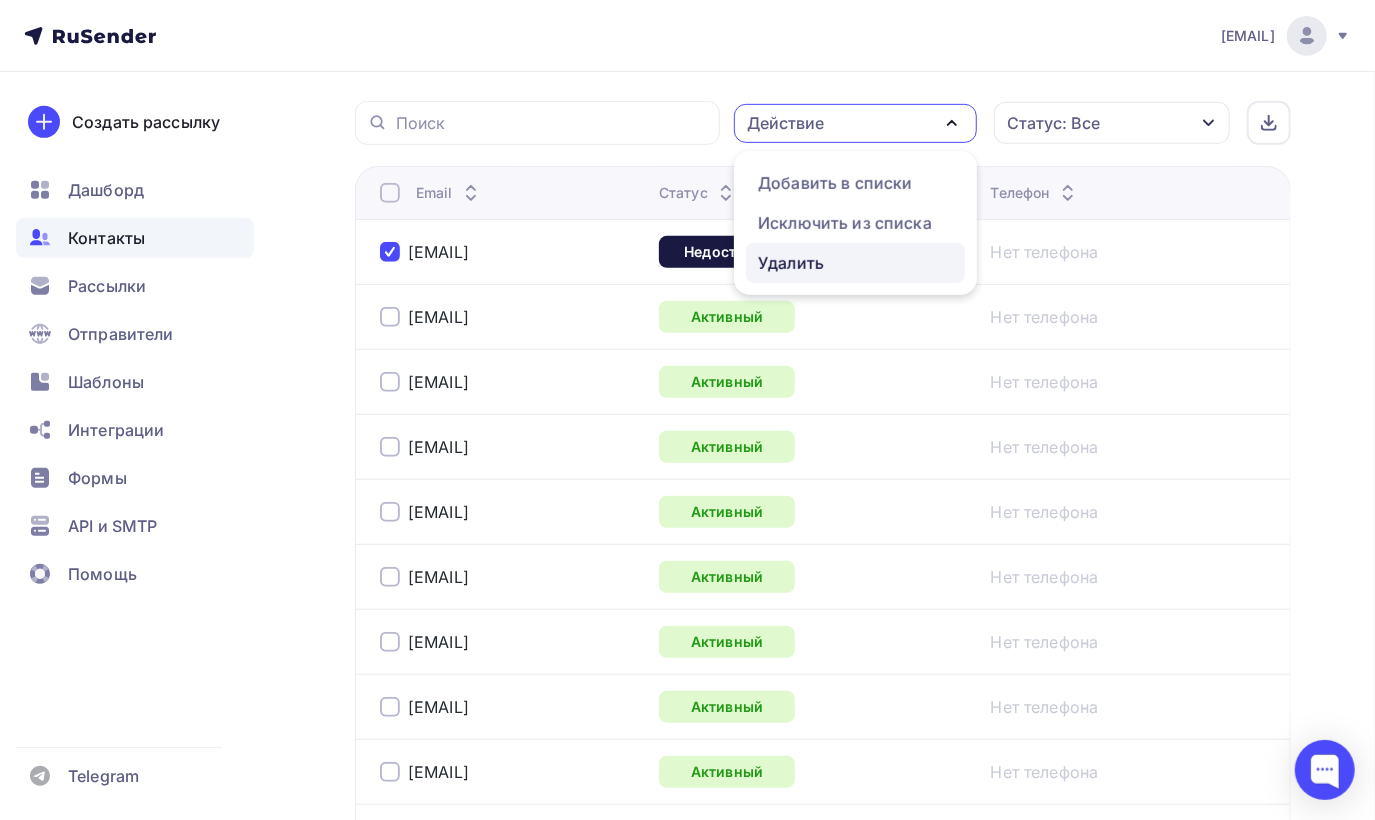 click on "Удалить" at bounding box center [855, 263] 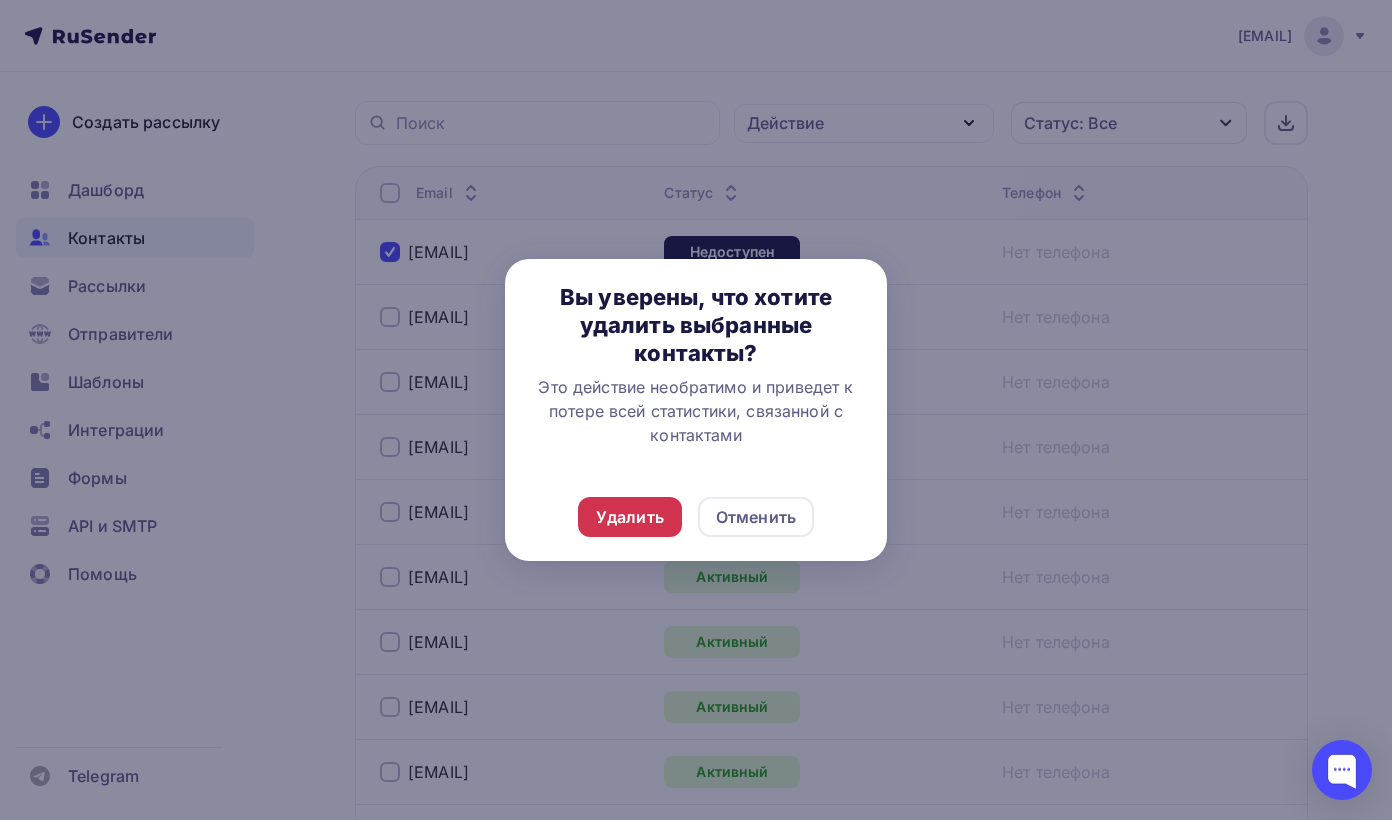 click on "Удалить" at bounding box center [630, 517] 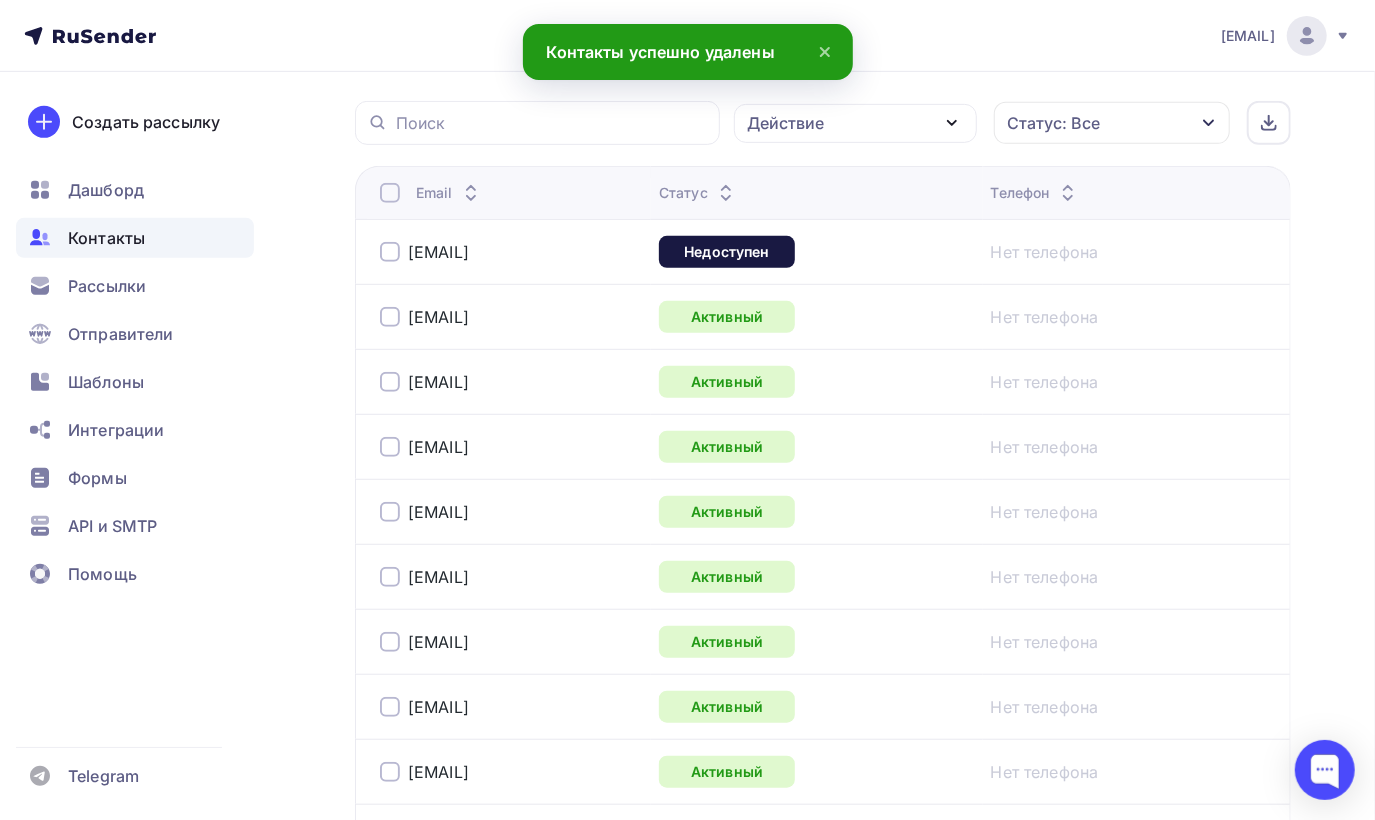 click at bounding box center [390, 252] 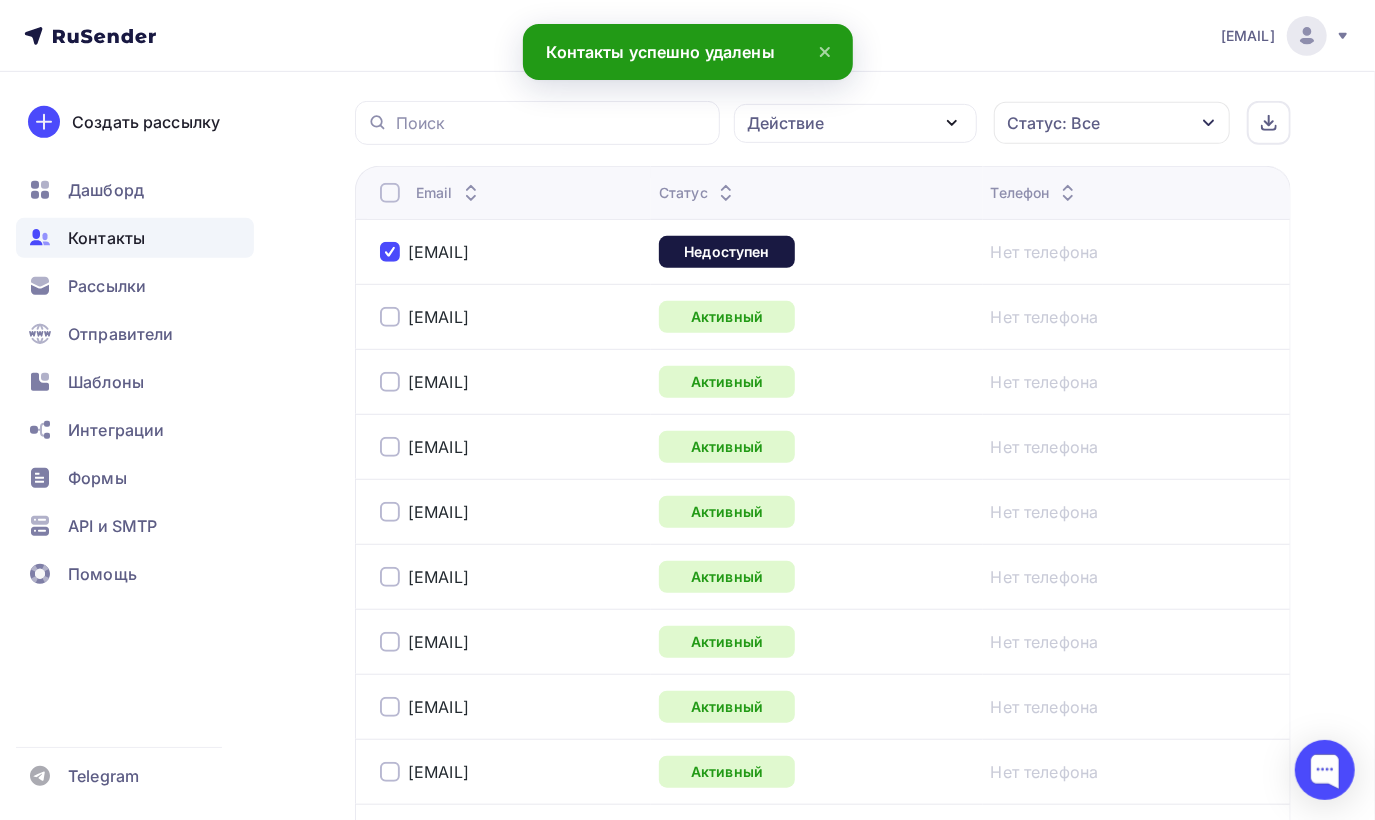 click on "Действие" at bounding box center [785, 123] 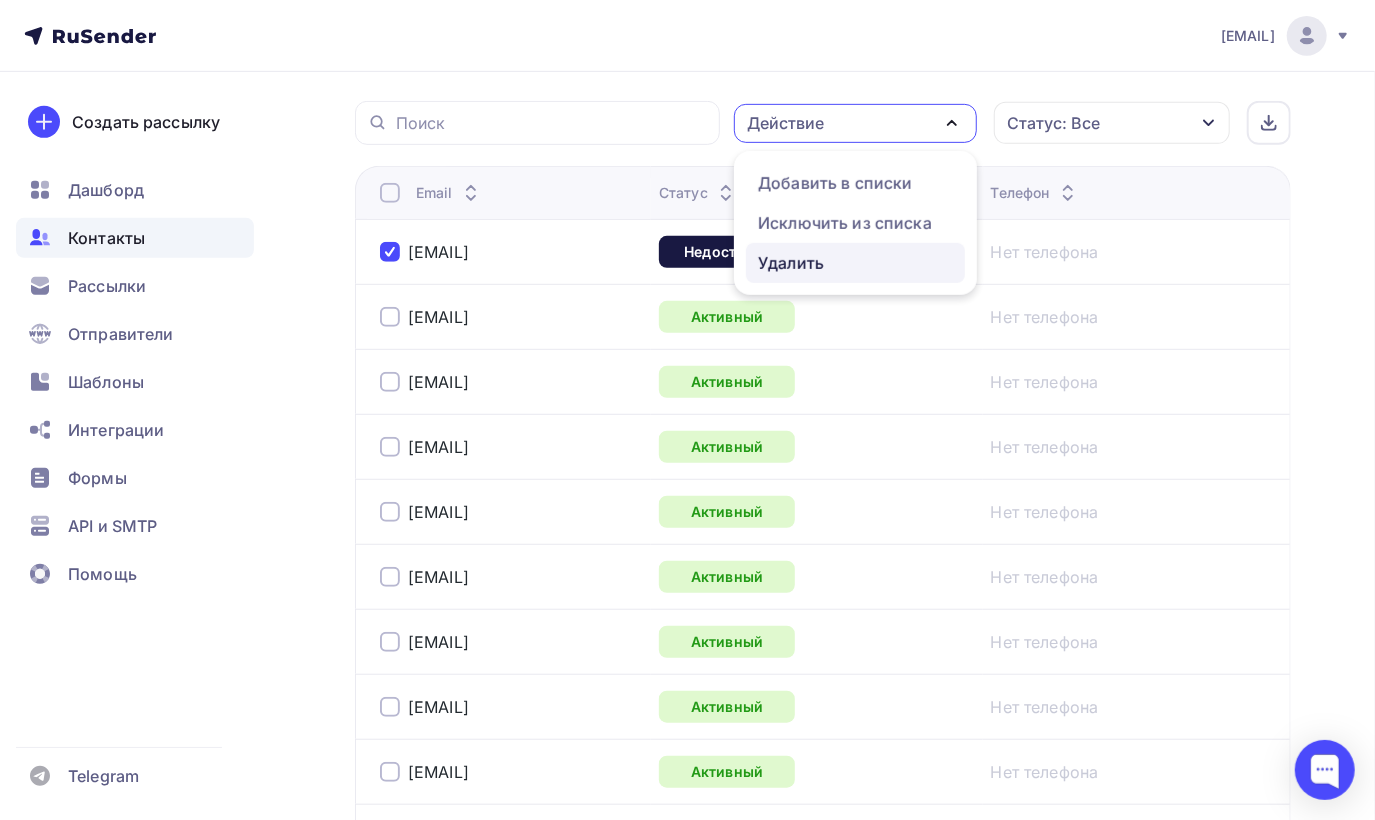 click on "Удалить" at bounding box center (791, 263) 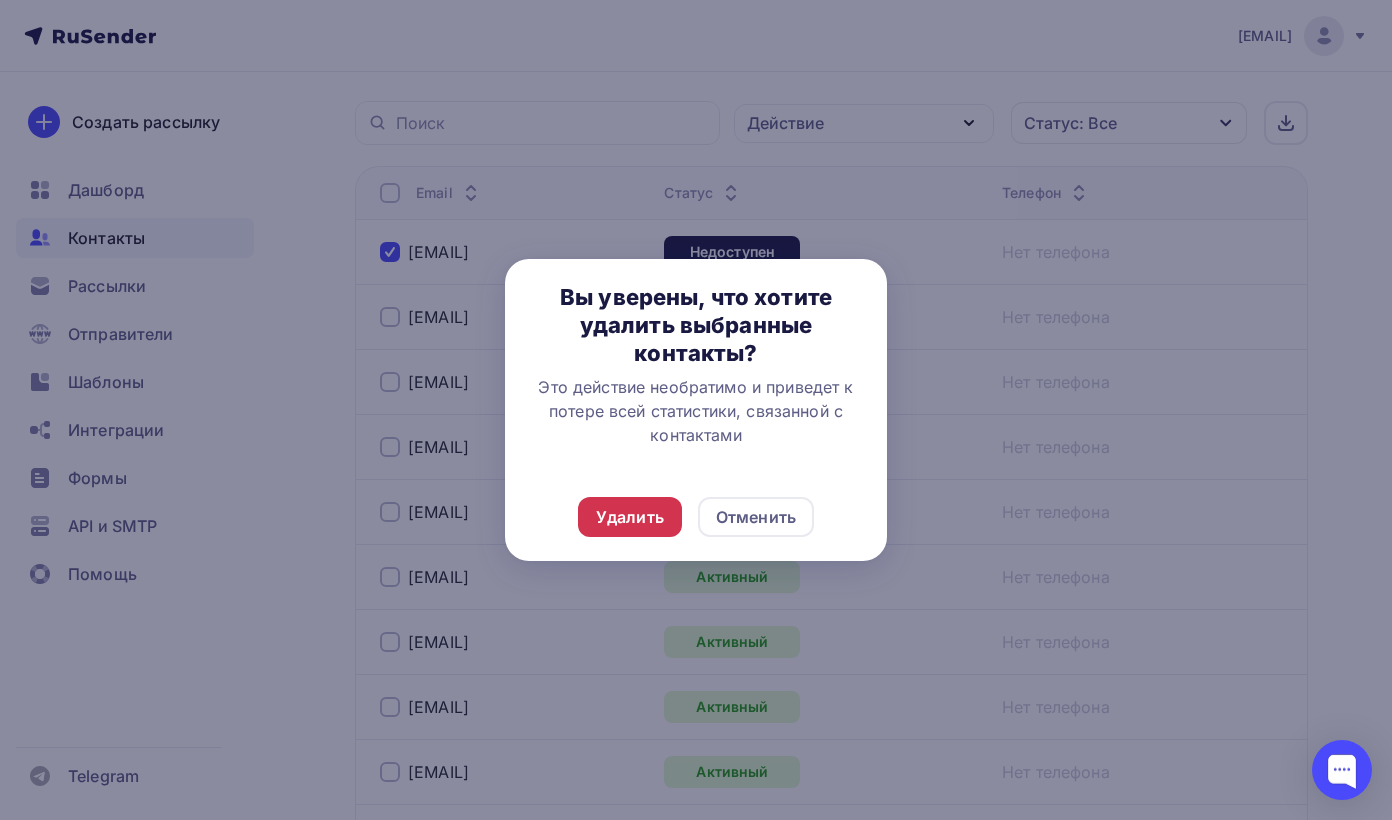 click on "Удалить" at bounding box center [630, 517] 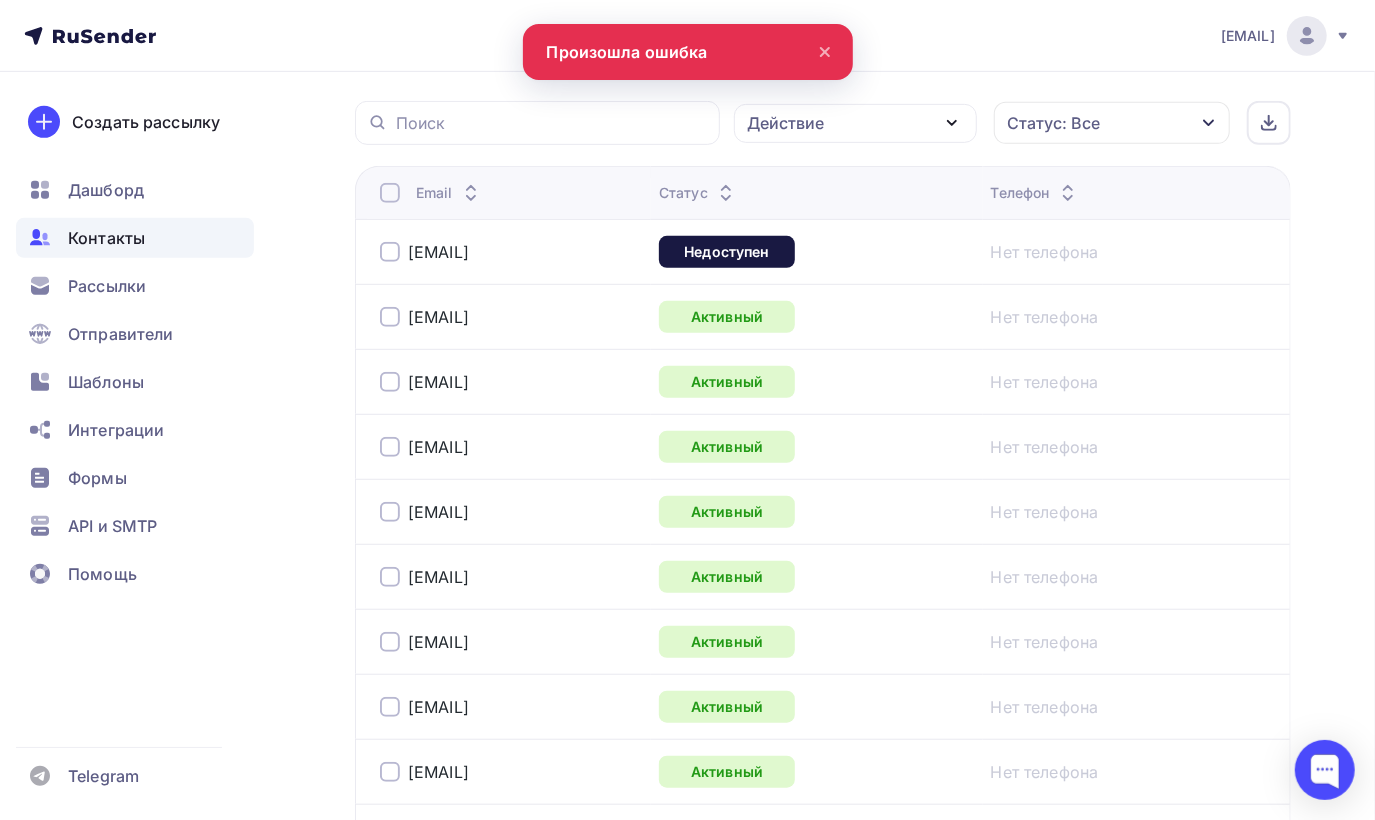 click at bounding box center (390, 252) 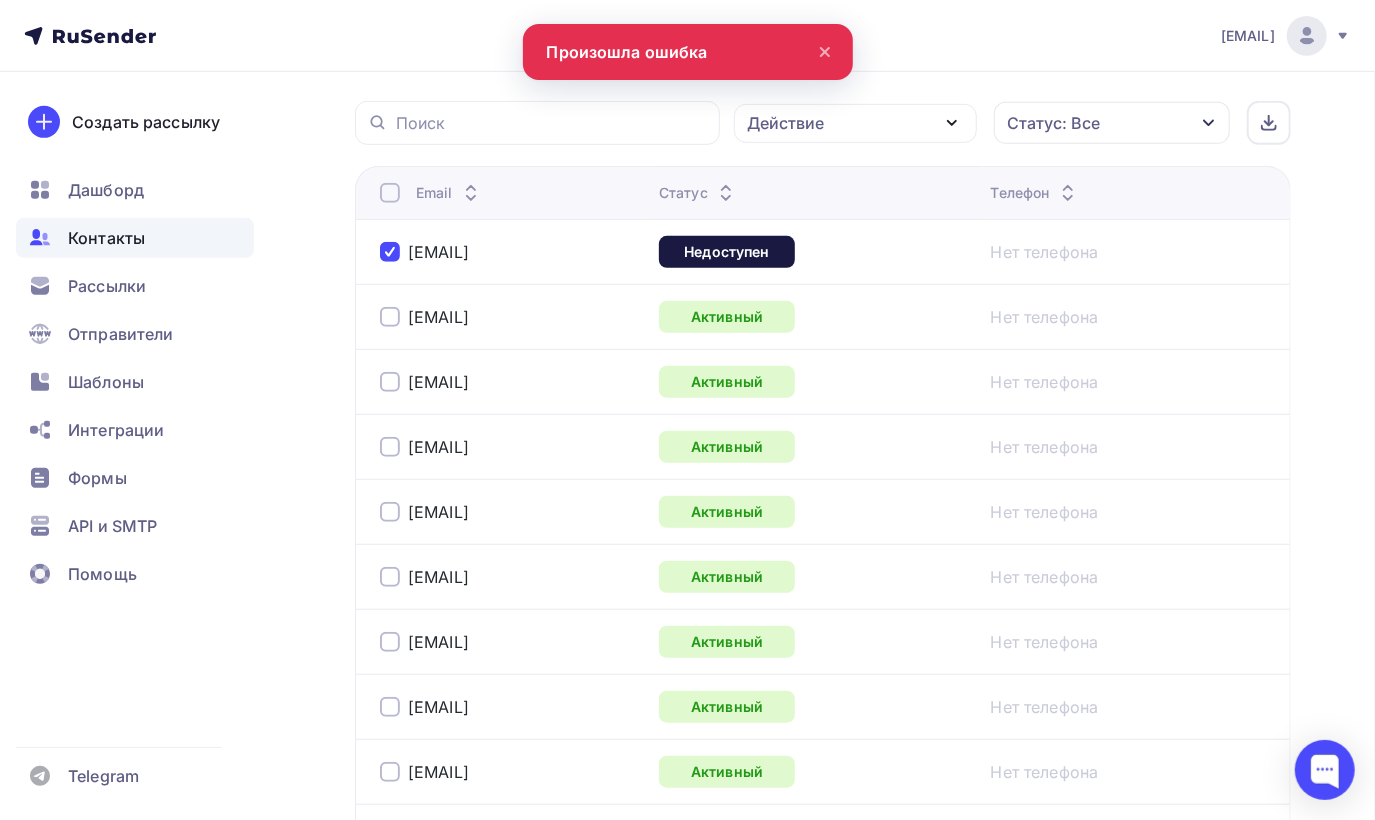 click on "Действие" at bounding box center (785, 123) 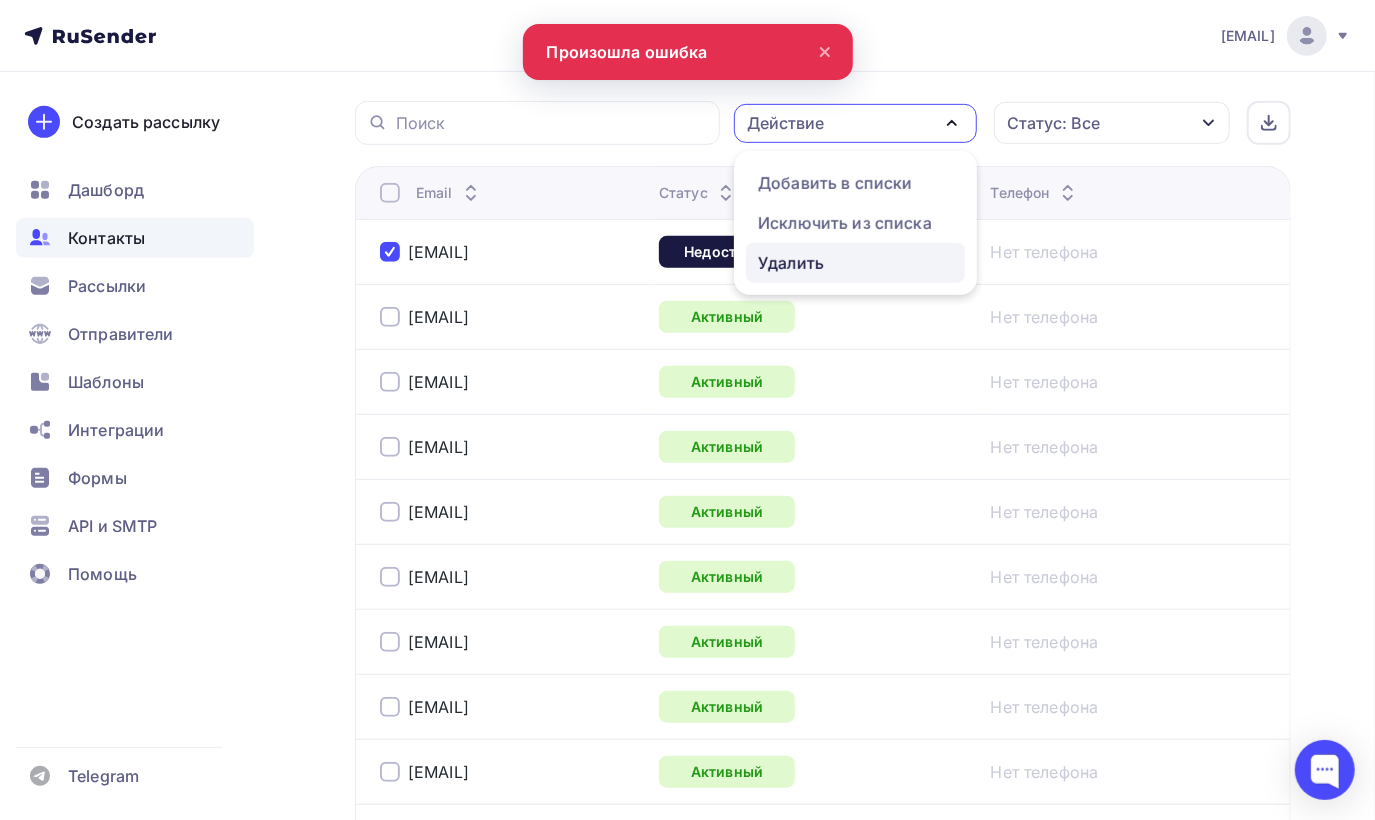click on "Удалить" at bounding box center (791, 263) 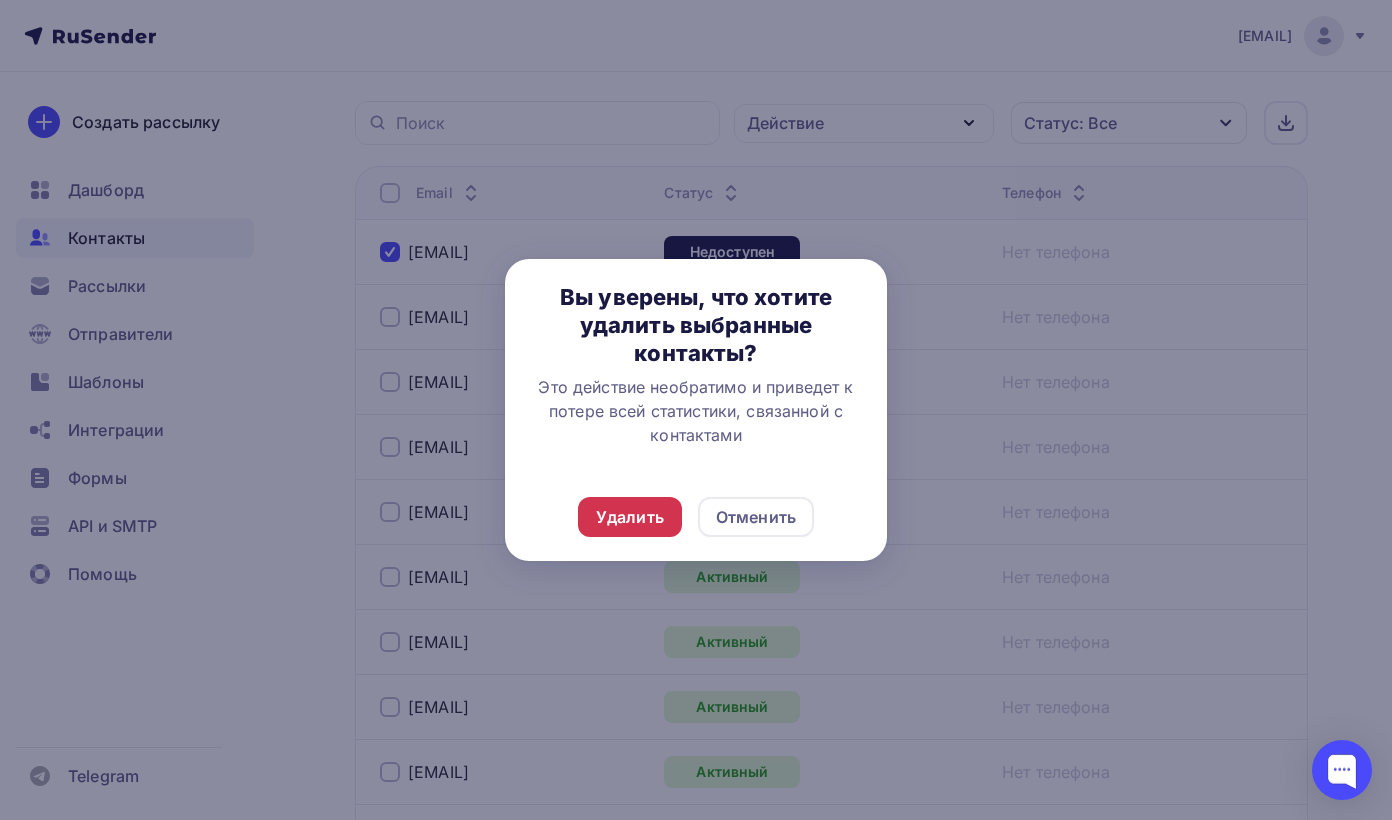 click on "Удалить" at bounding box center [630, 517] 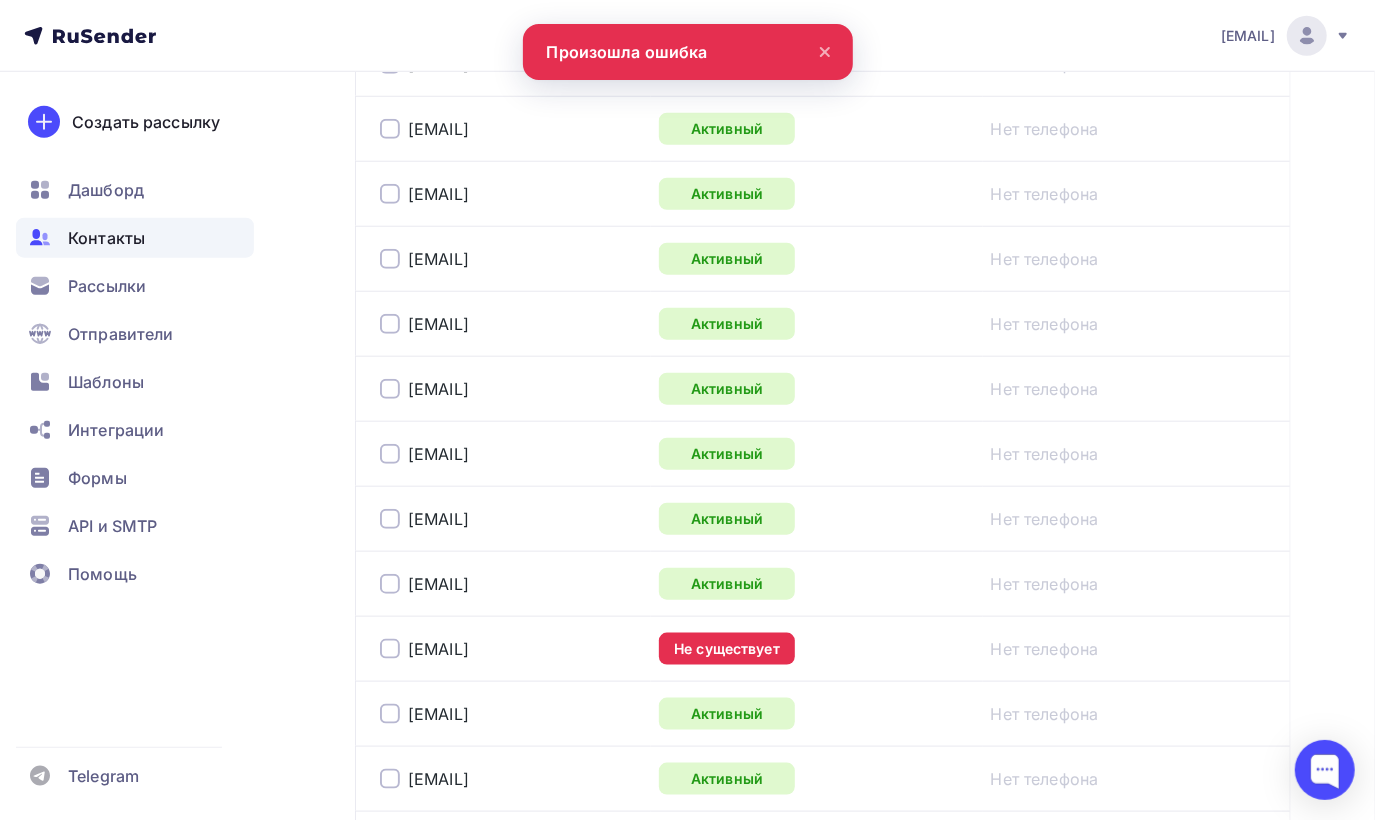 scroll, scrollTop: 985, scrollLeft: 0, axis: vertical 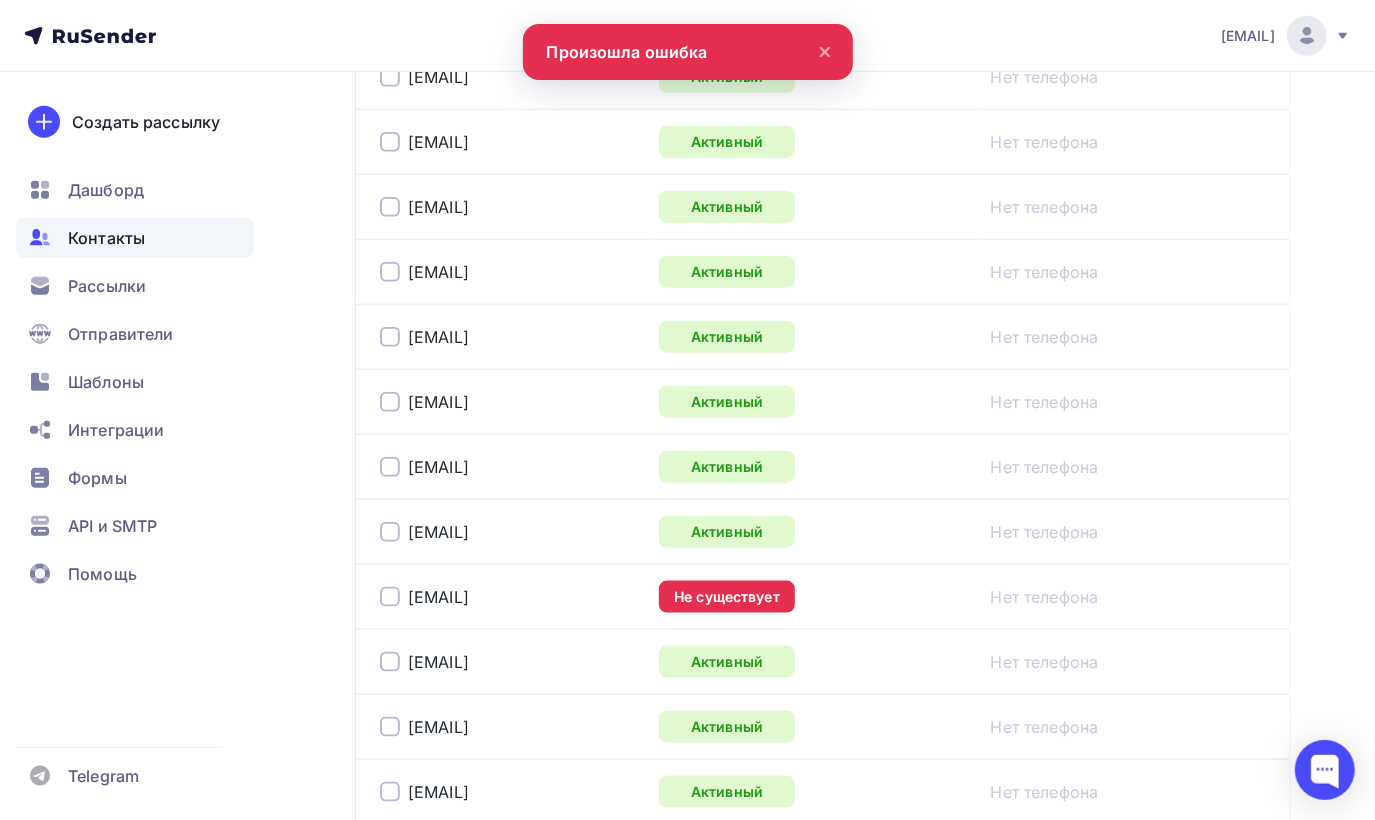 click at bounding box center (390, 597) 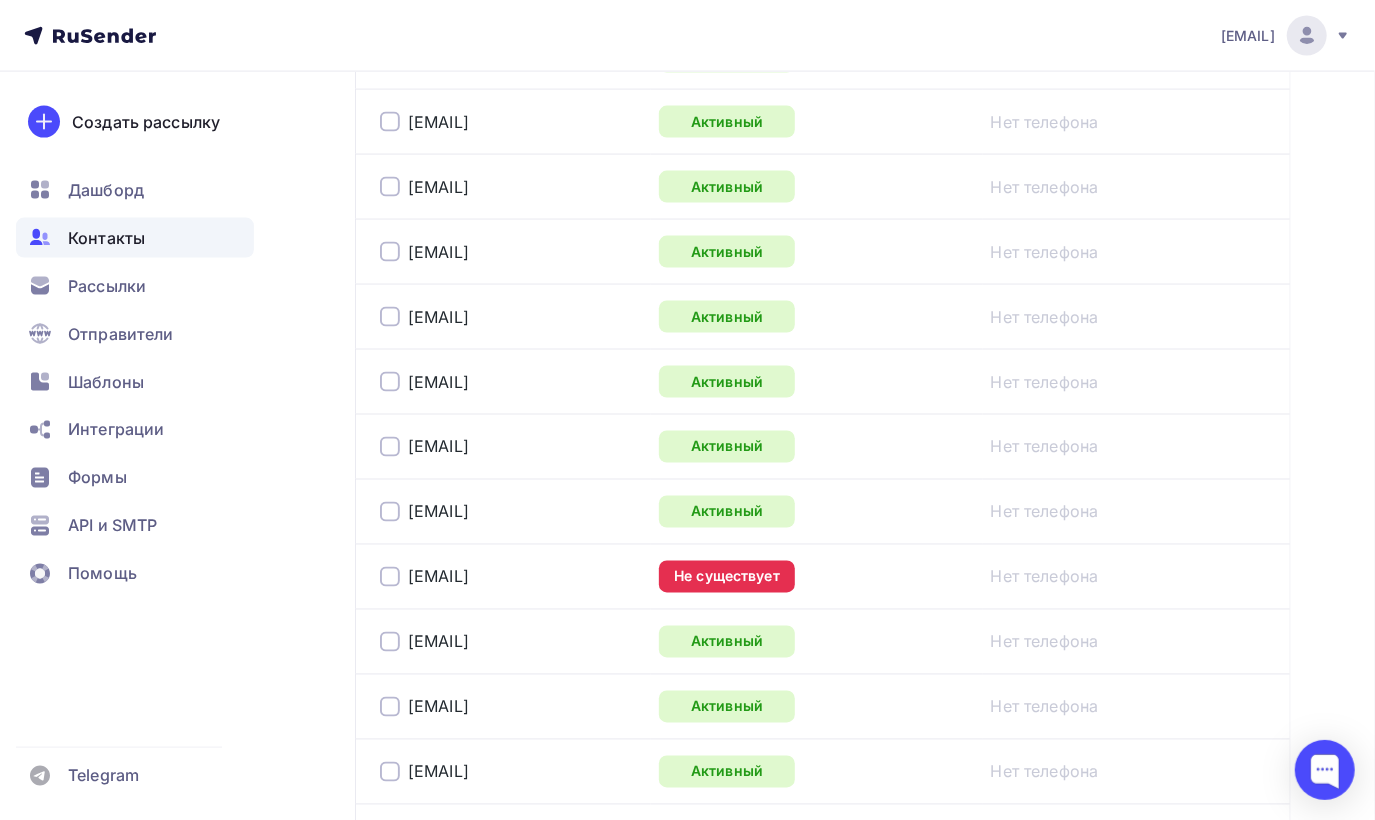 scroll, scrollTop: 1785, scrollLeft: 0, axis: vertical 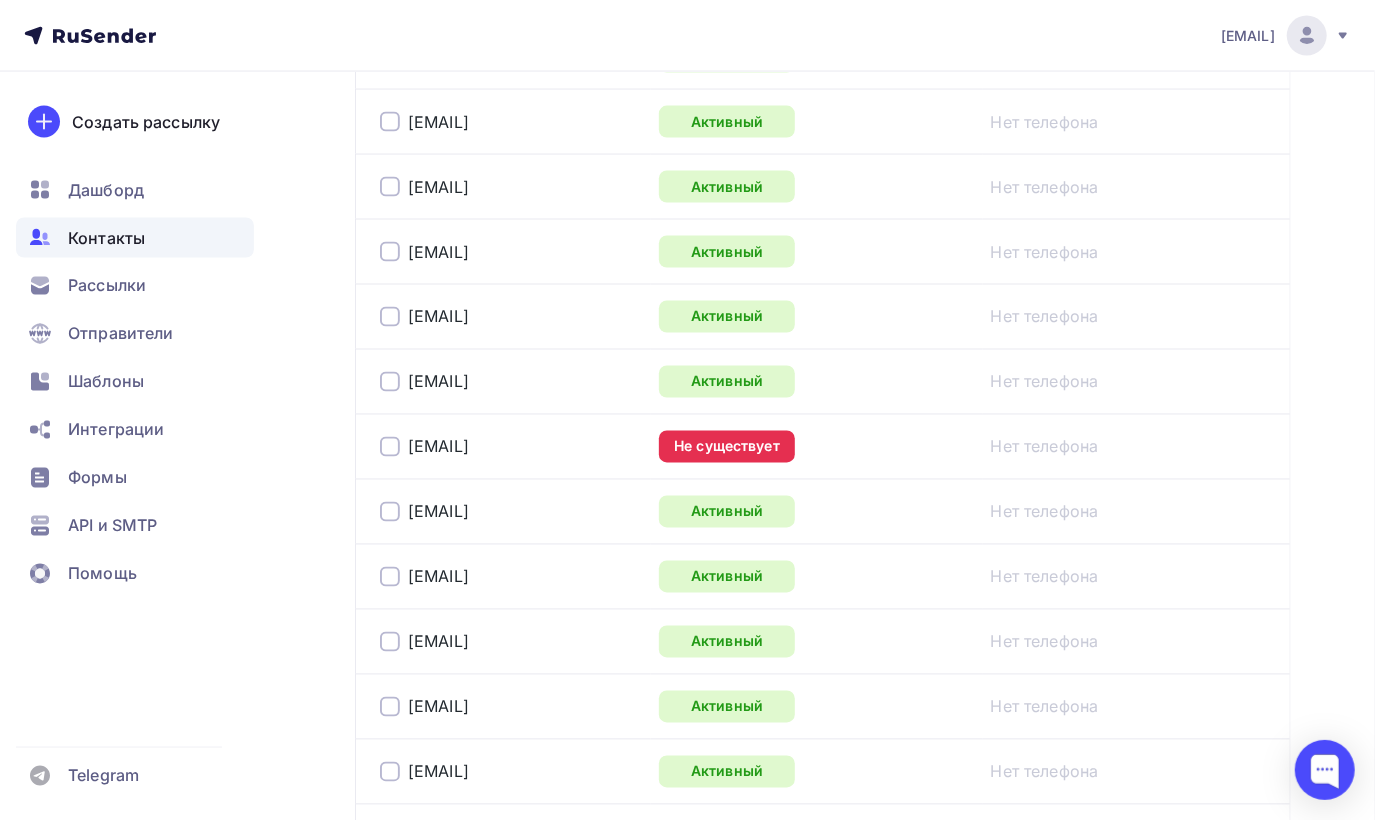 click at bounding box center (390, 447) 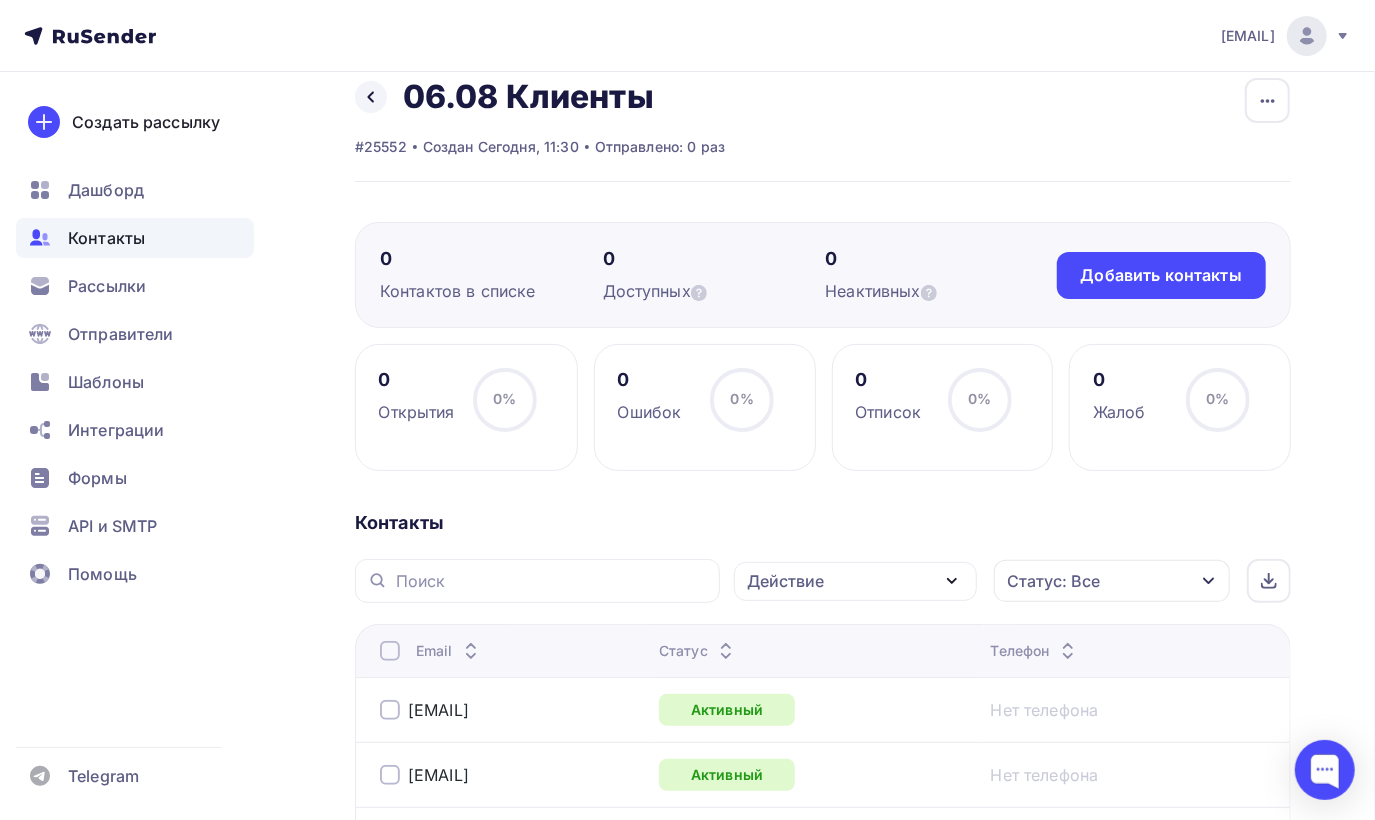 scroll, scrollTop: 0, scrollLeft: 0, axis: both 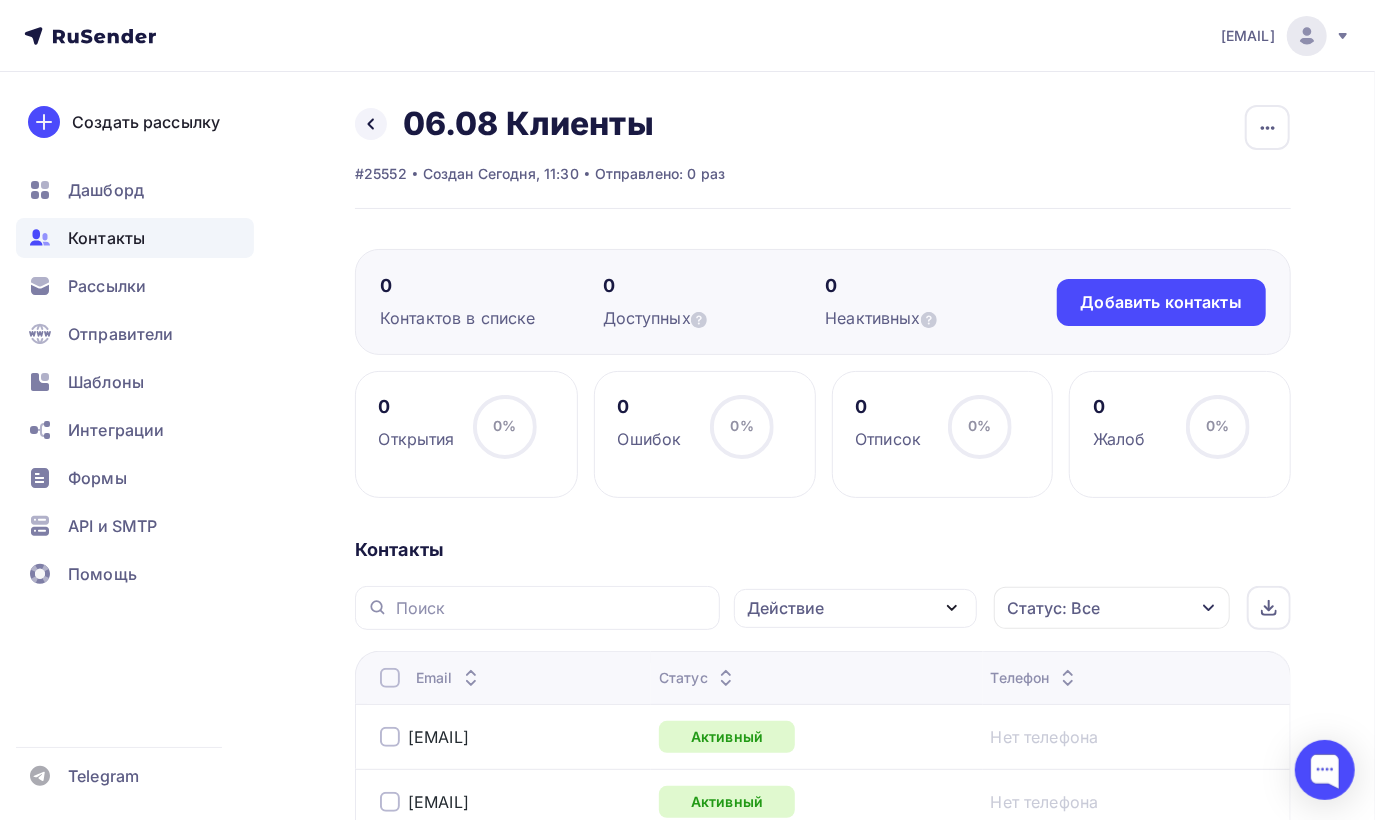 click on "Действие" at bounding box center [785, 608] 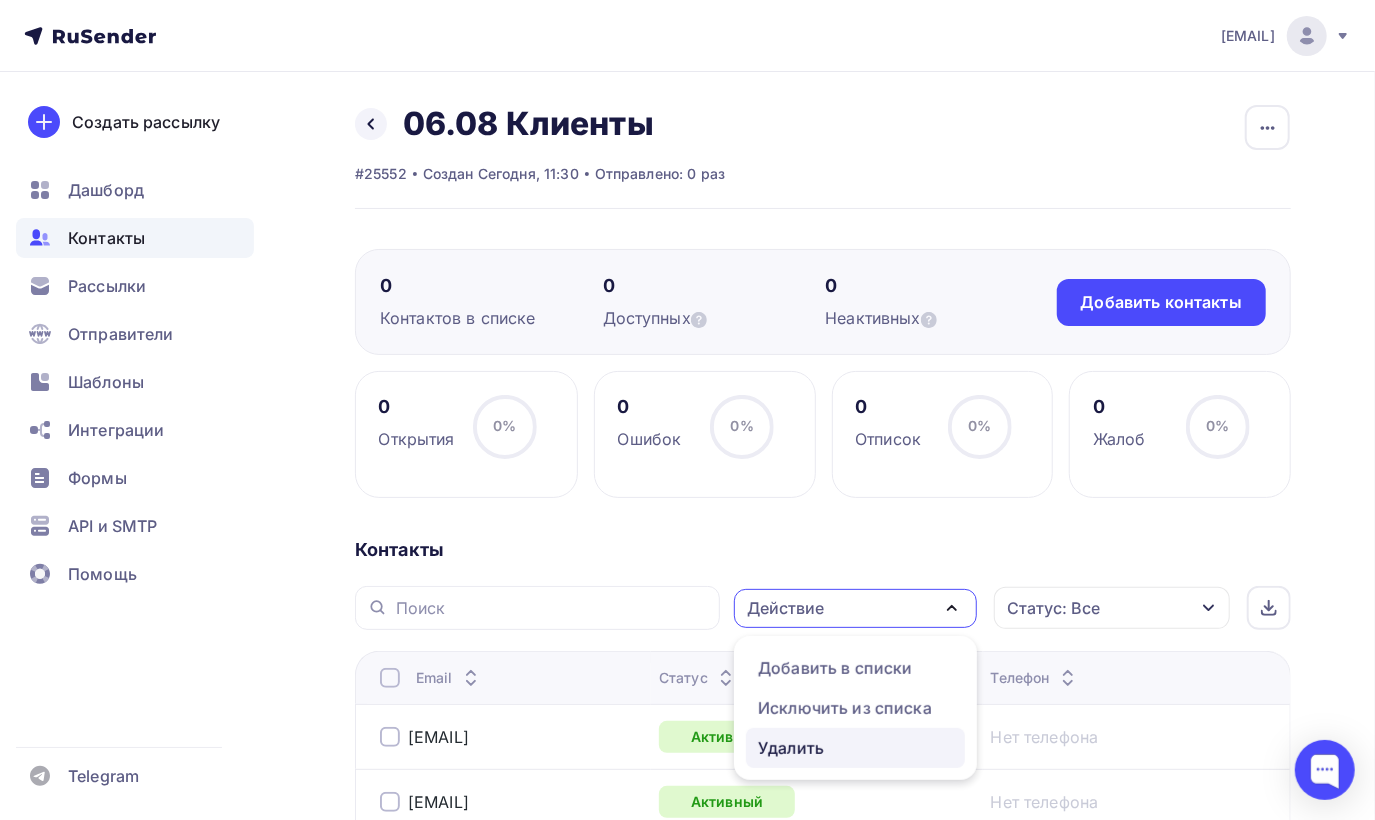 click on "Удалить" at bounding box center [791, 748] 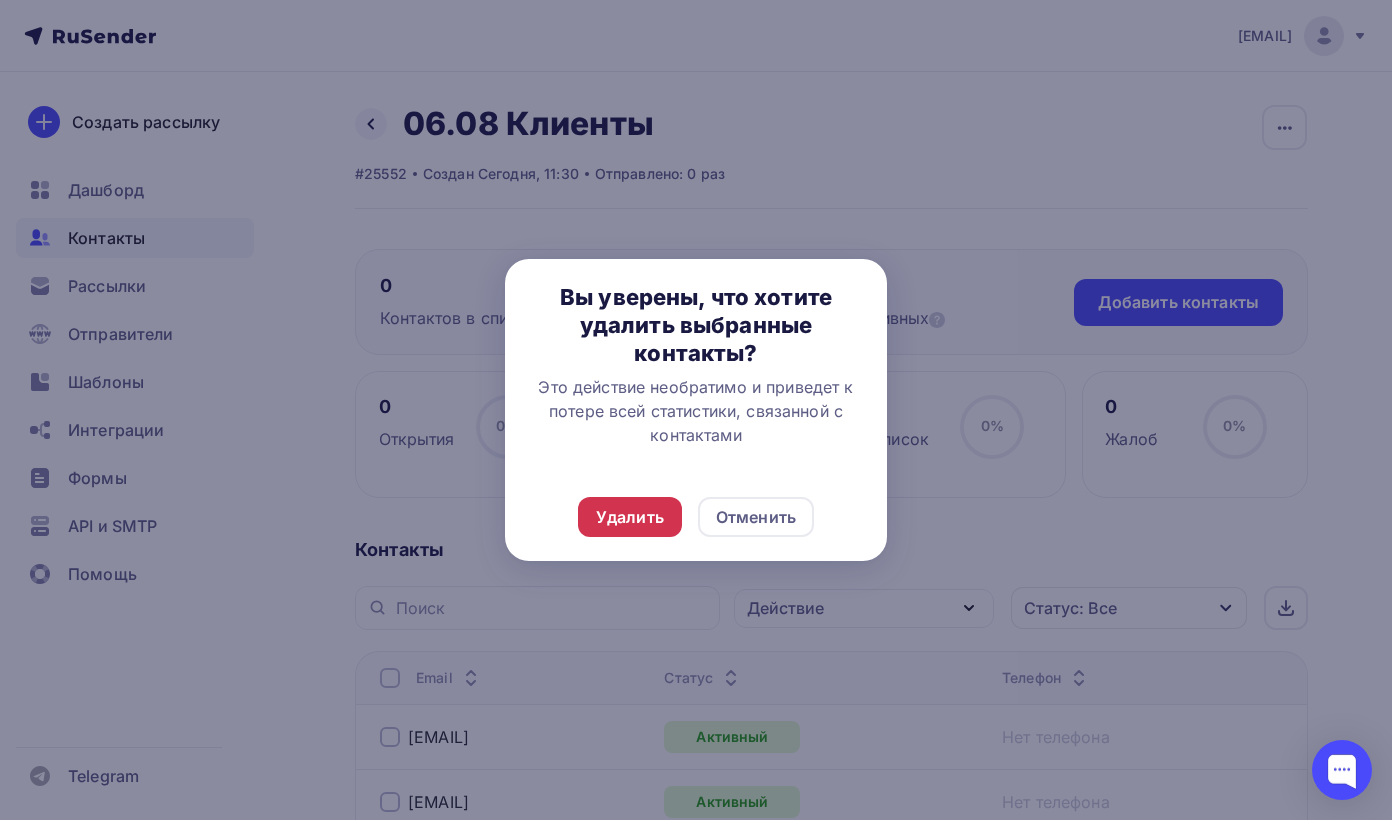 click on "Удалить" at bounding box center [630, 517] 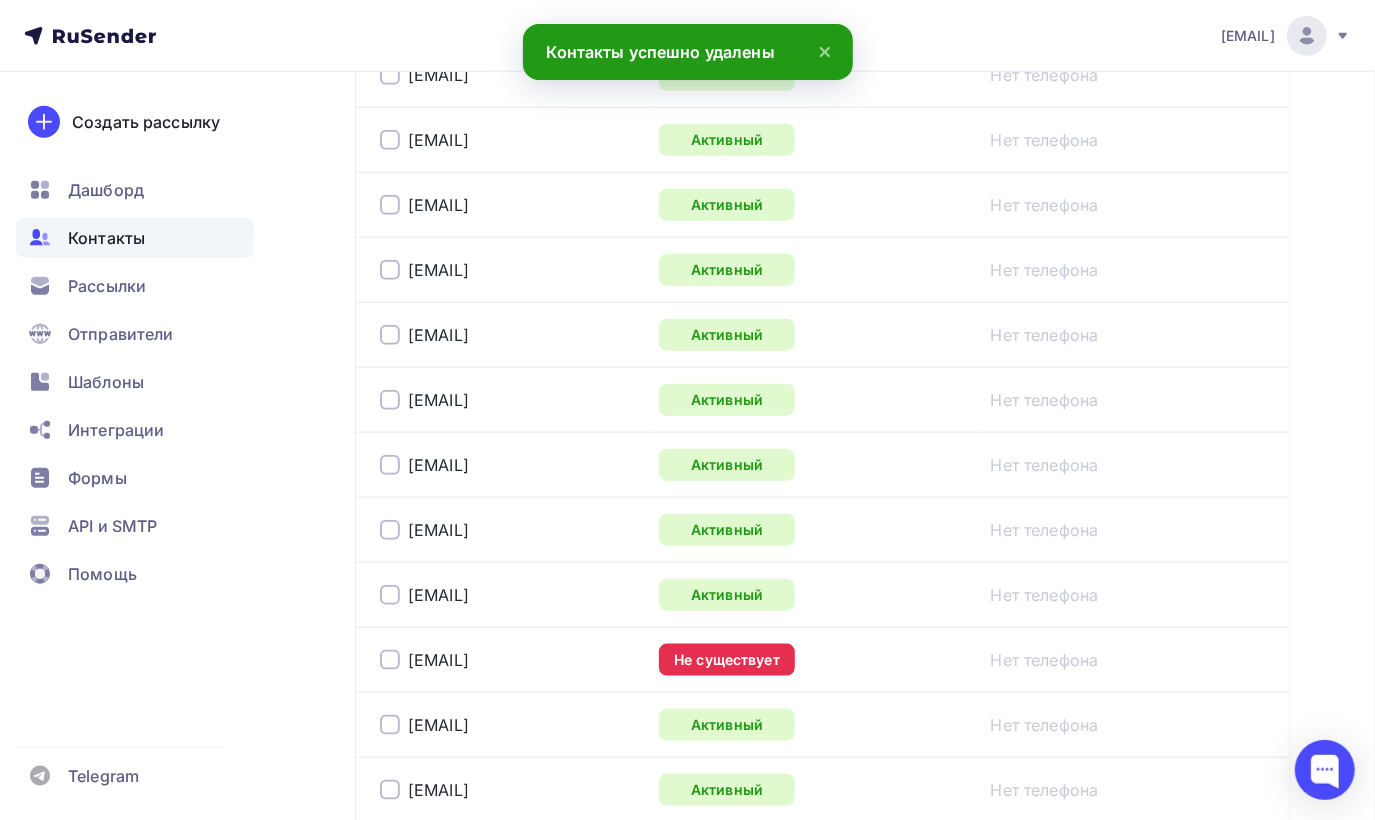 scroll, scrollTop: 900, scrollLeft: 0, axis: vertical 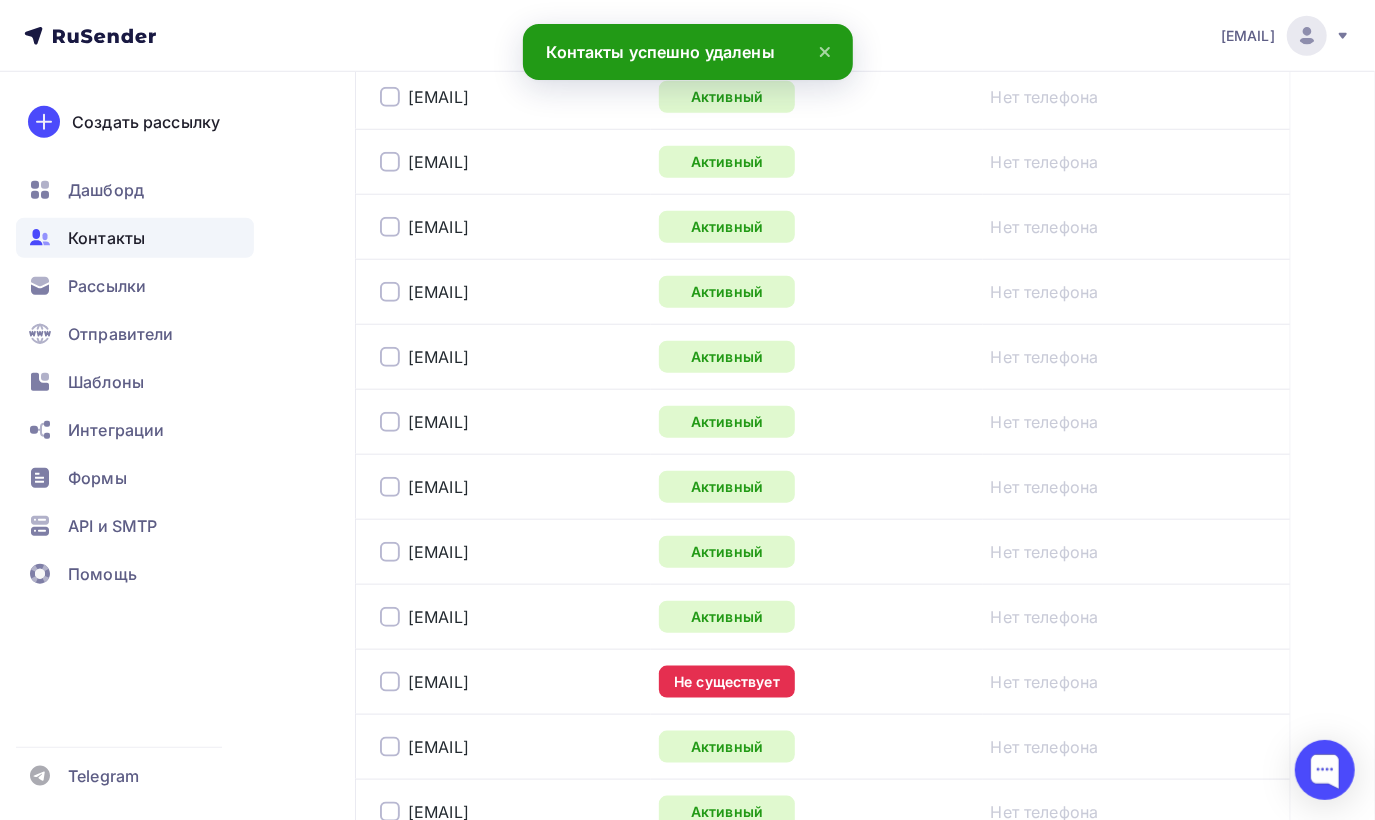 click at bounding box center (390, 682) 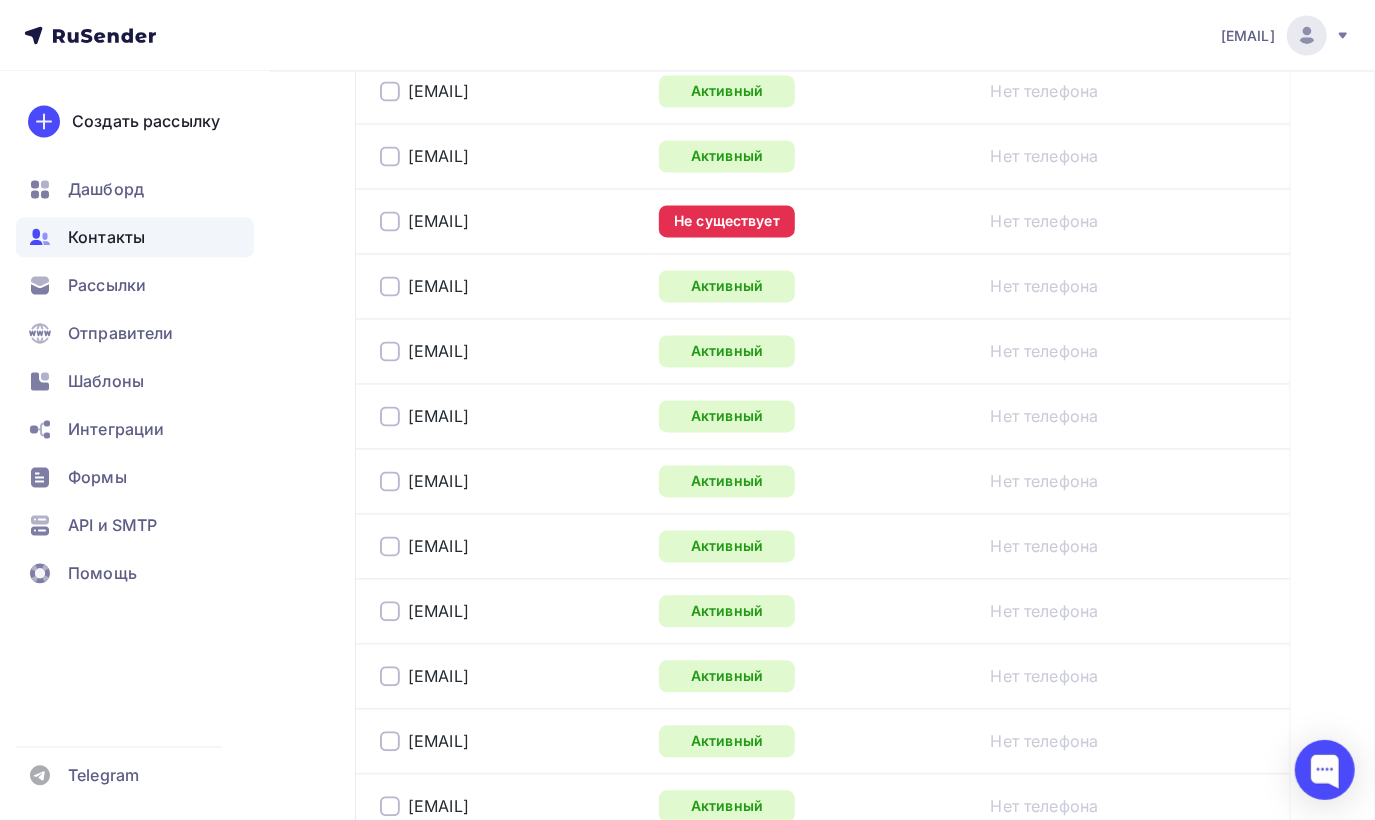 scroll, scrollTop: 1900, scrollLeft: 0, axis: vertical 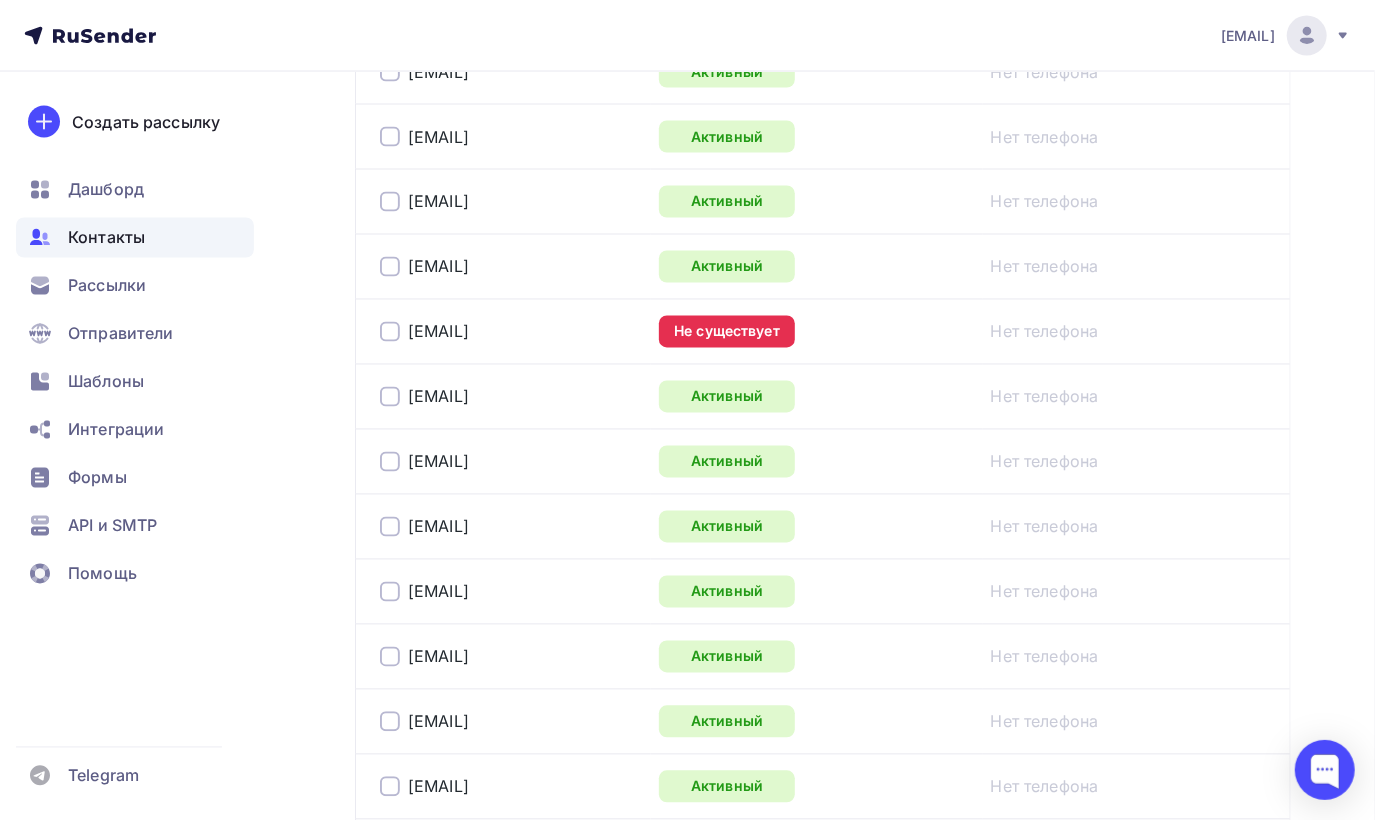 click at bounding box center [390, 332] 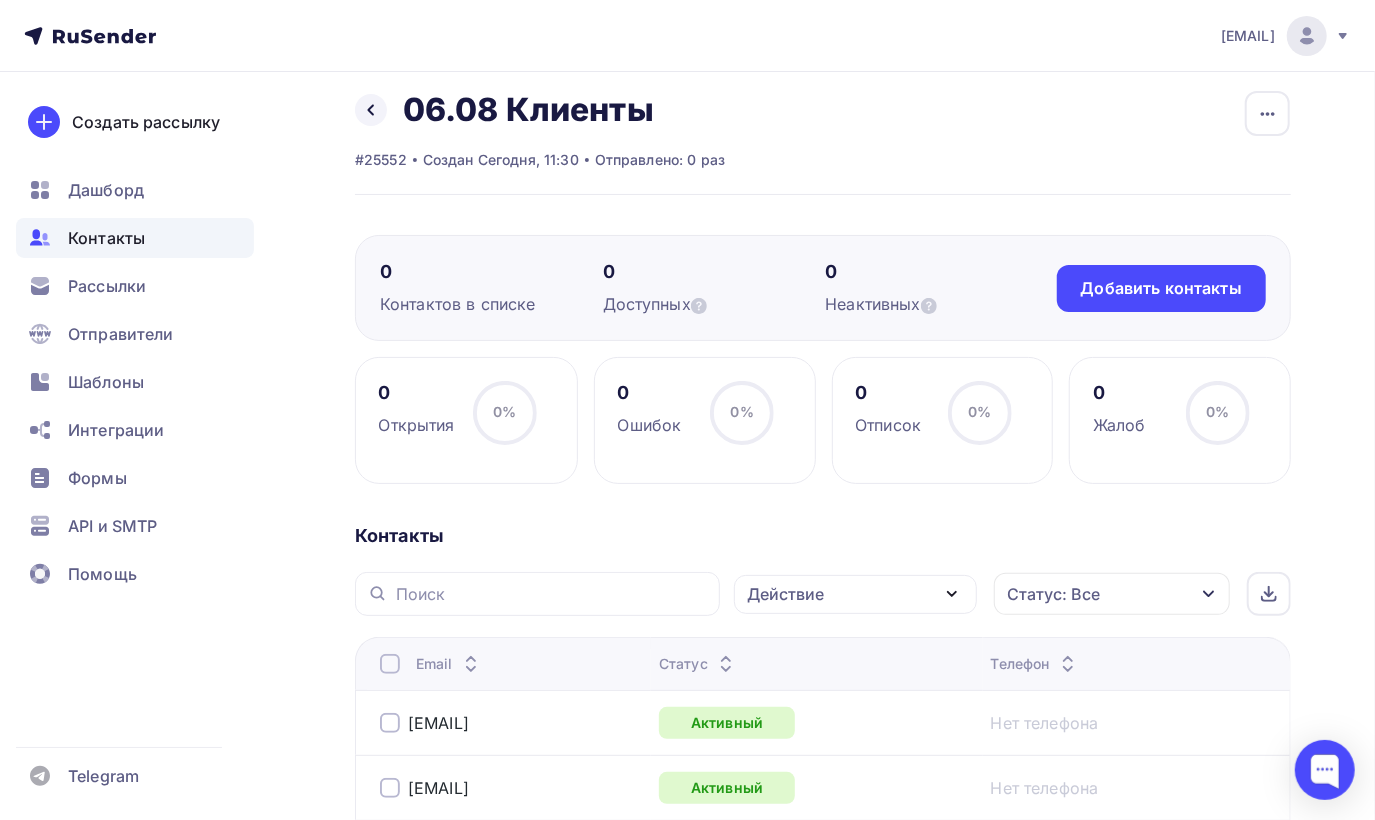 scroll, scrollTop: 0, scrollLeft: 0, axis: both 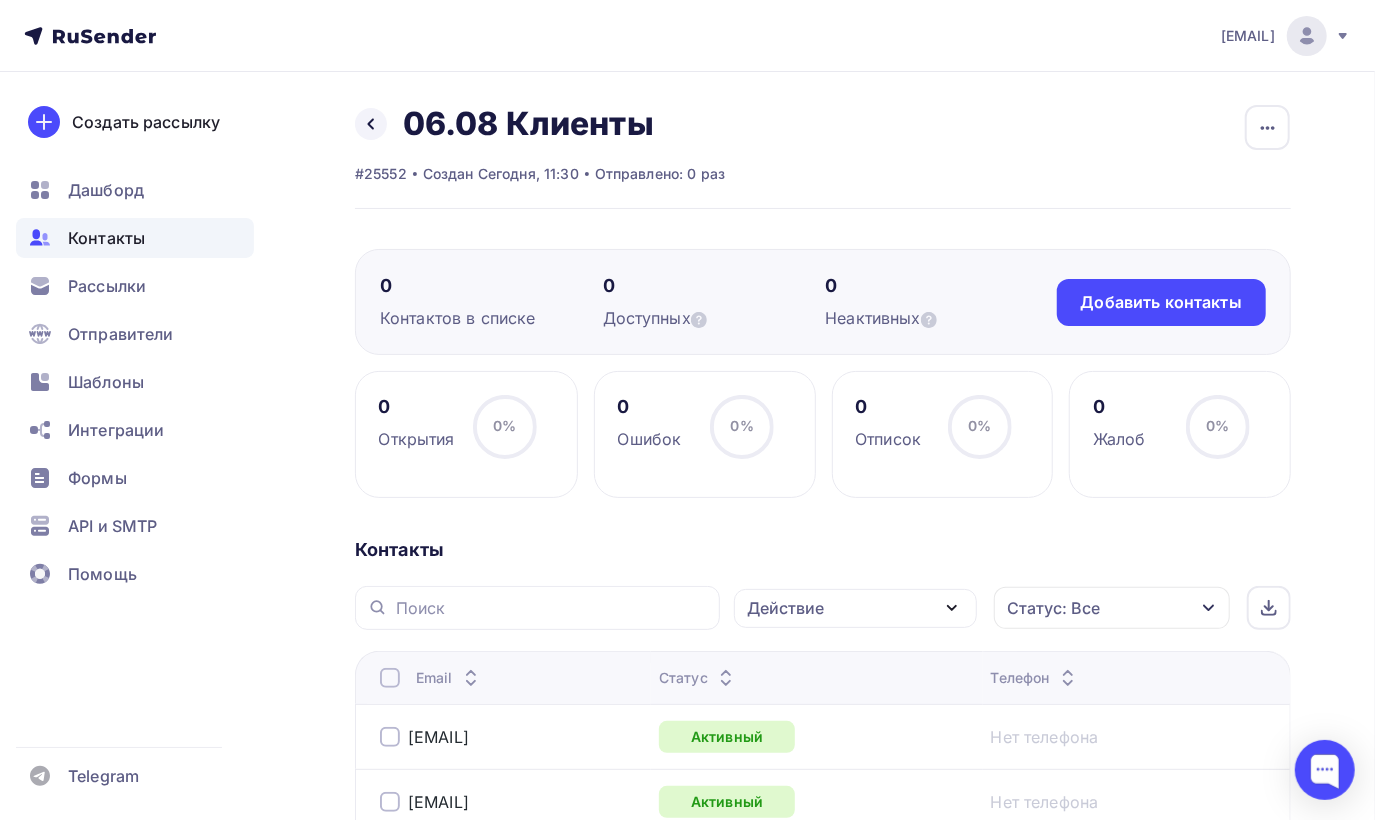click on "Действие" at bounding box center (855, 608) 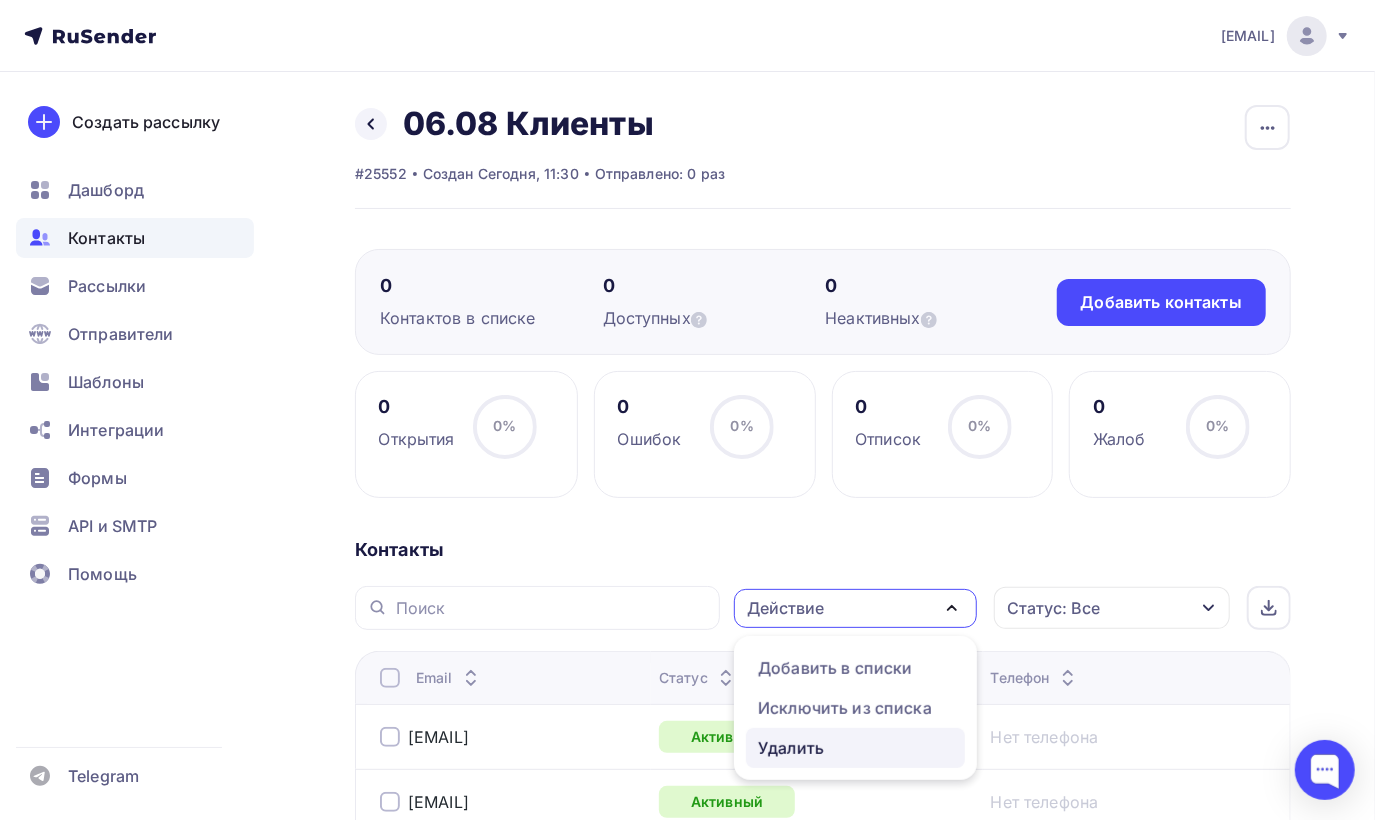 click on "Удалить" at bounding box center (855, 748) 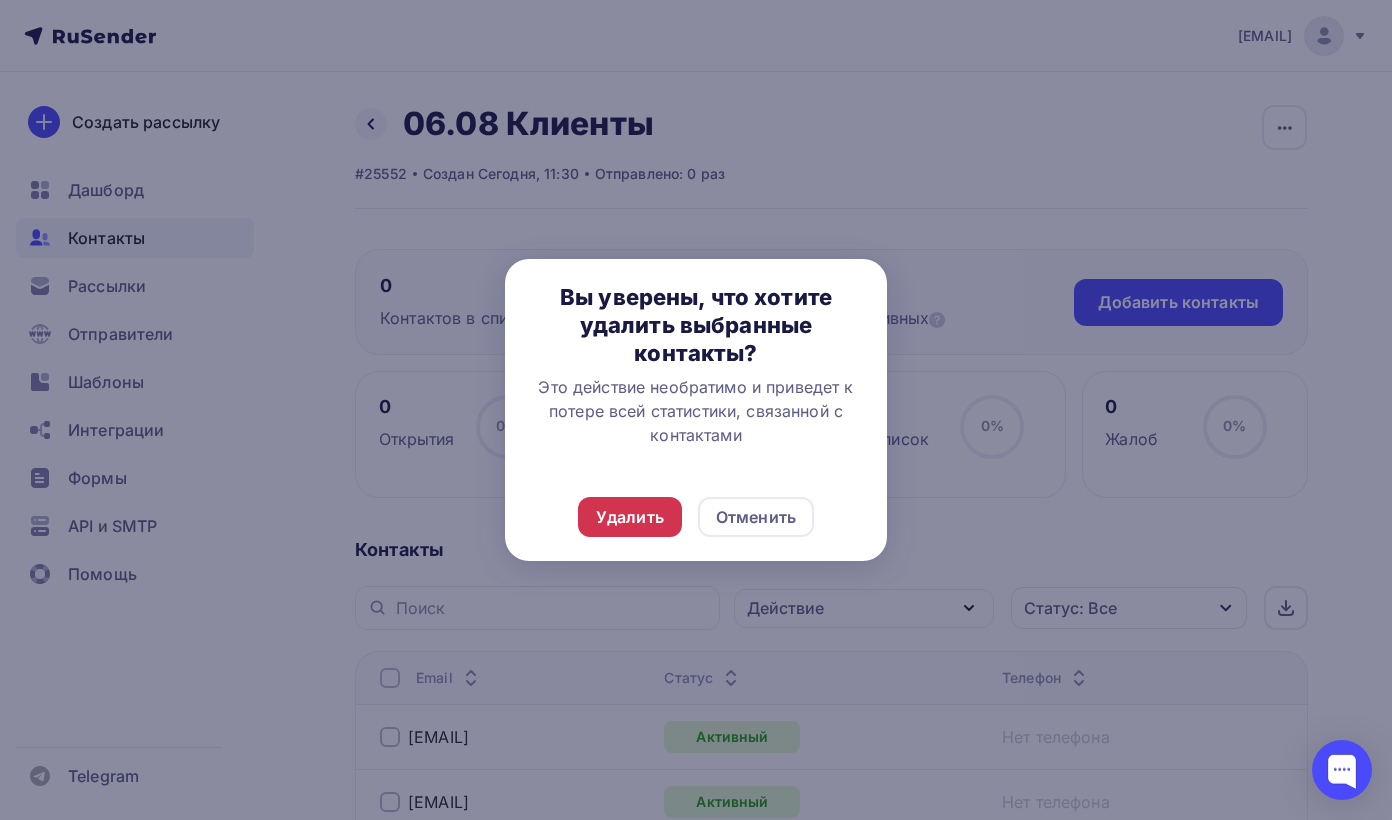 click on "Удалить" at bounding box center [630, 517] 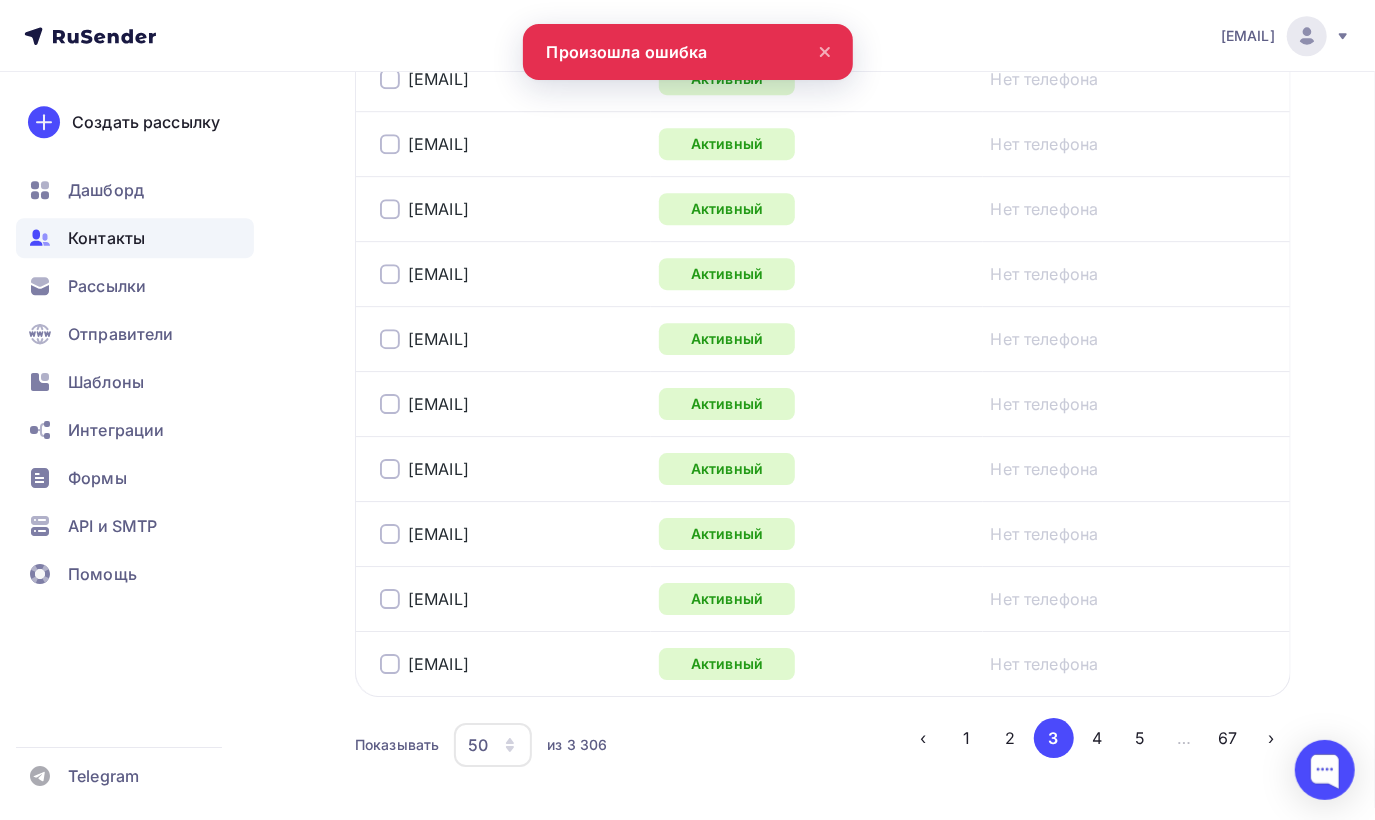 scroll, scrollTop: 3321, scrollLeft: 0, axis: vertical 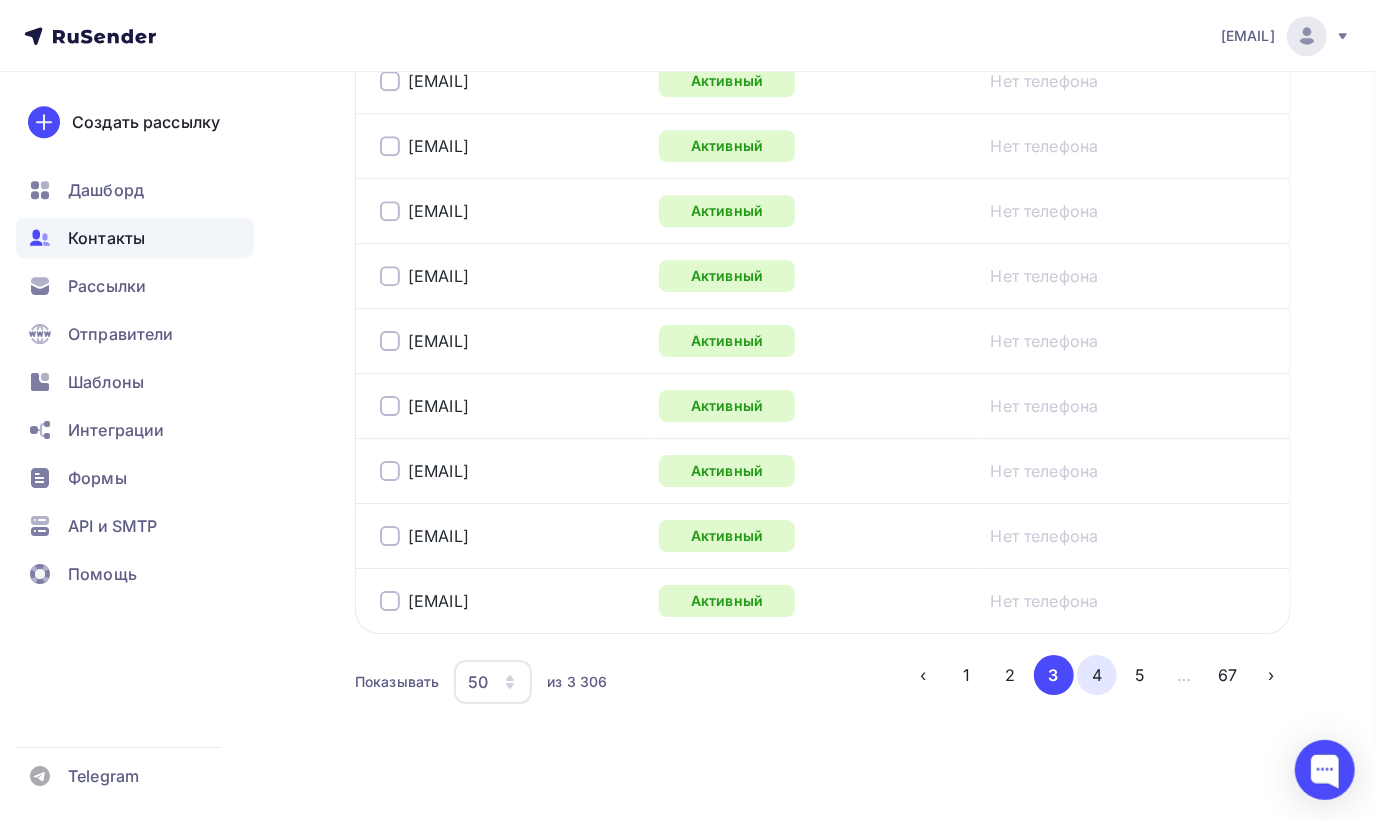 click on "4" at bounding box center [1097, 675] 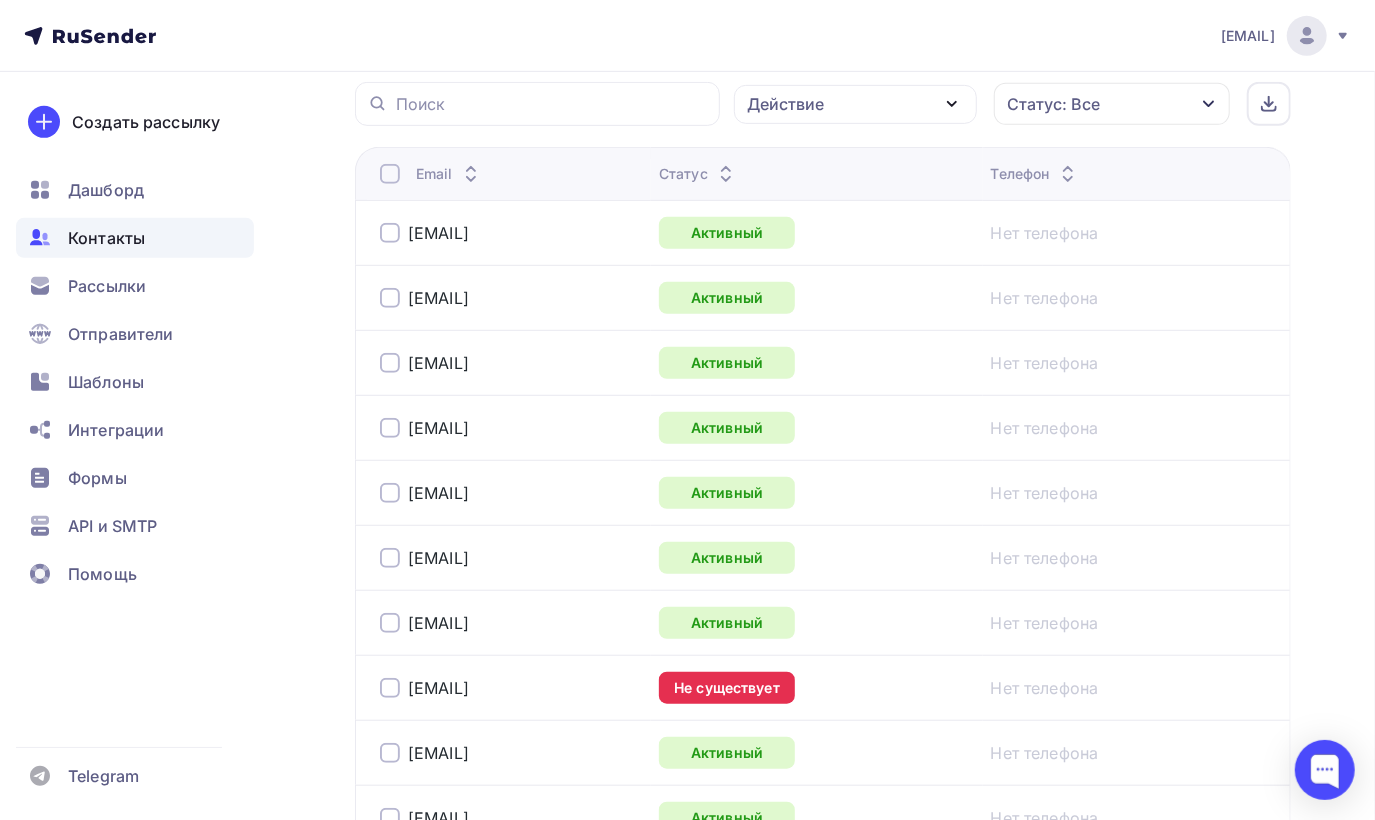 scroll, scrollTop: 485, scrollLeft: 0, axis: vertical 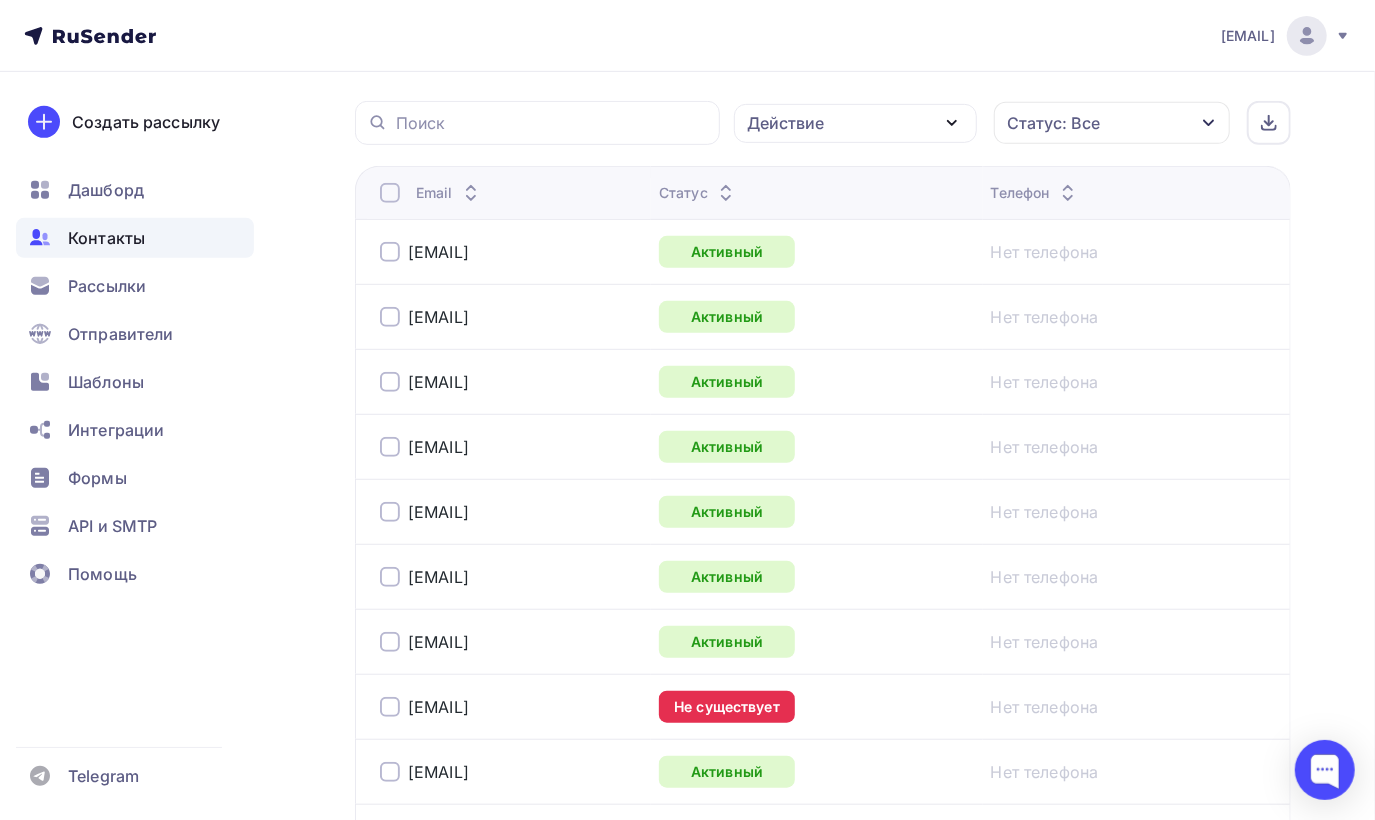 click at bounding box center [390, 707] 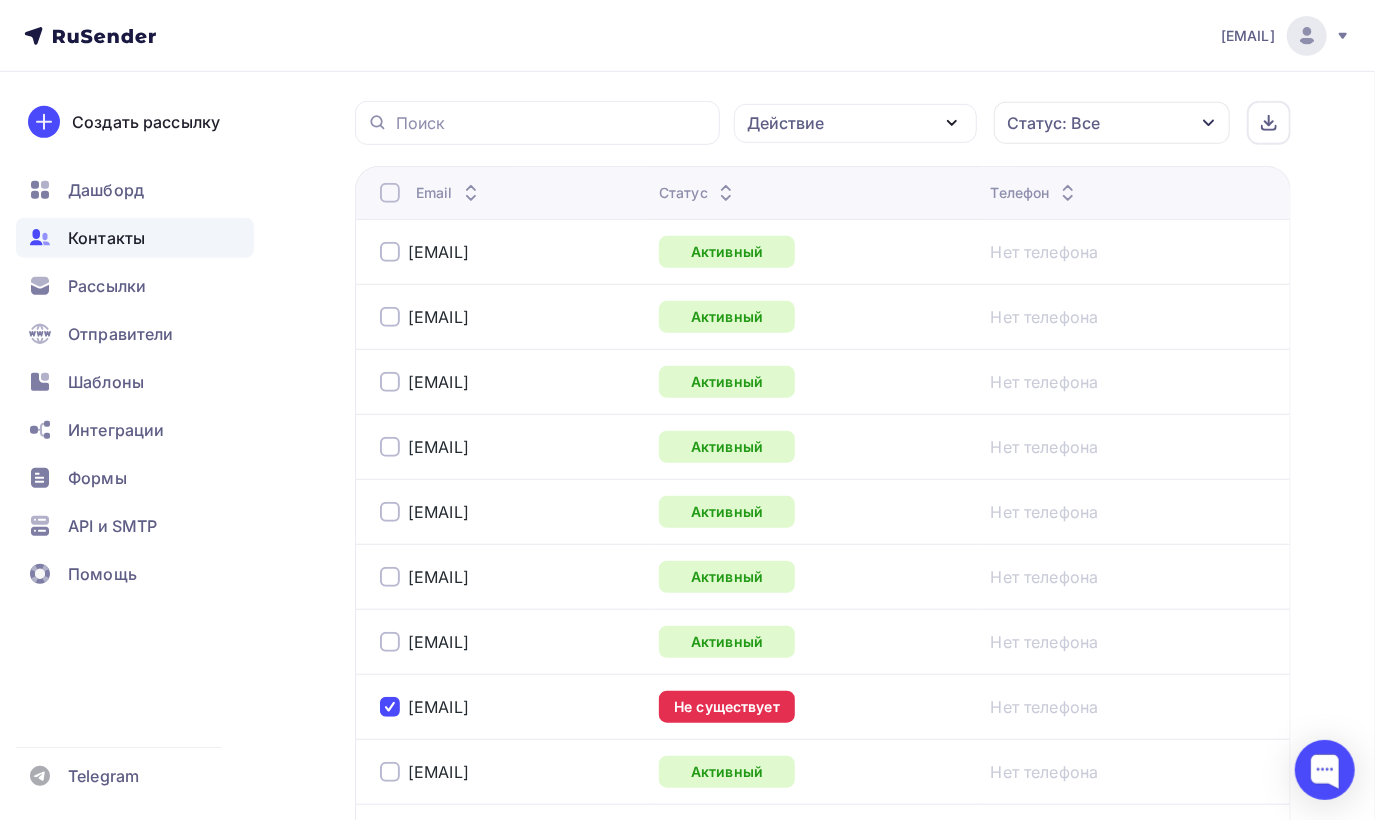 click on "Действие" at bounding box center (855, 123) 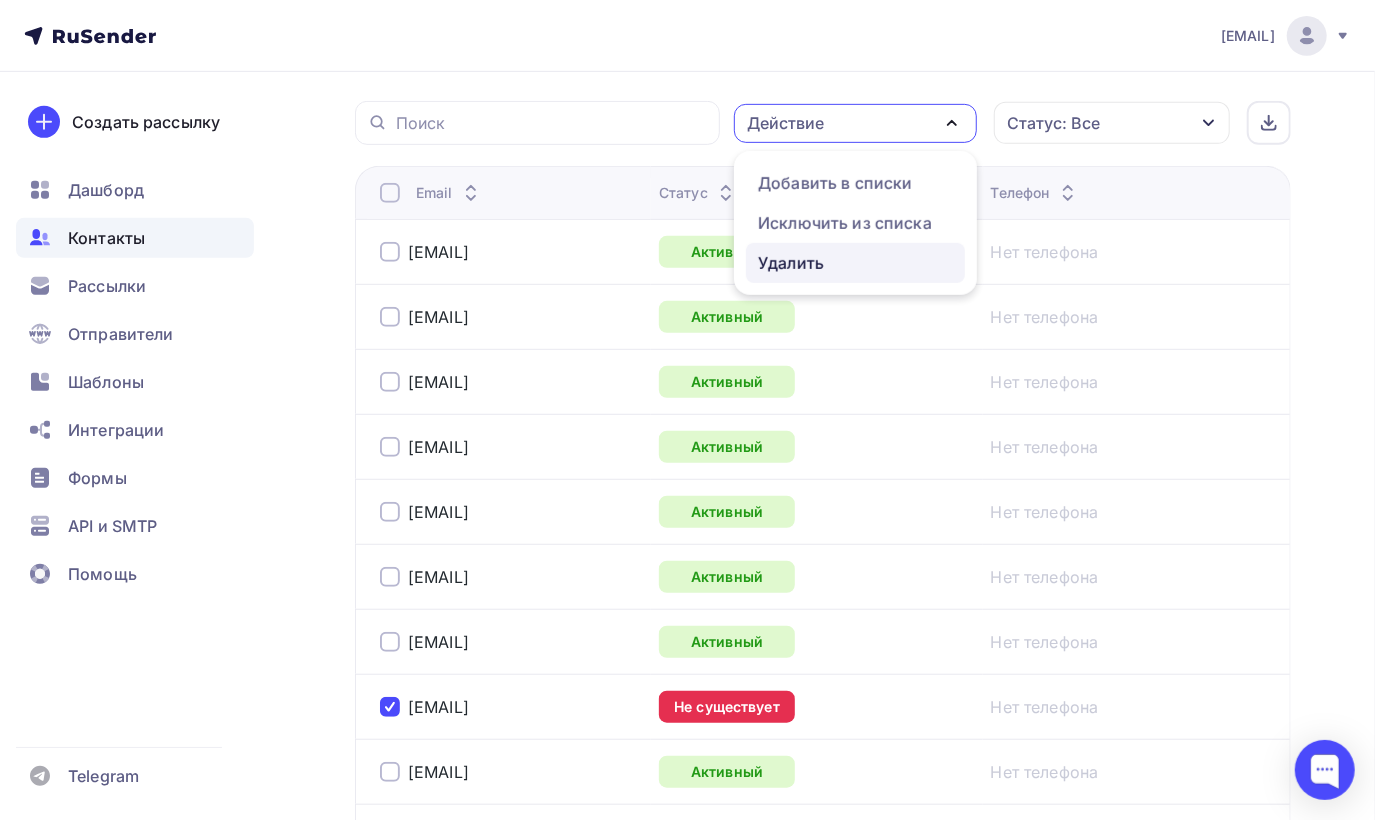 click on "Удалить" at bounding box center [791, 263] 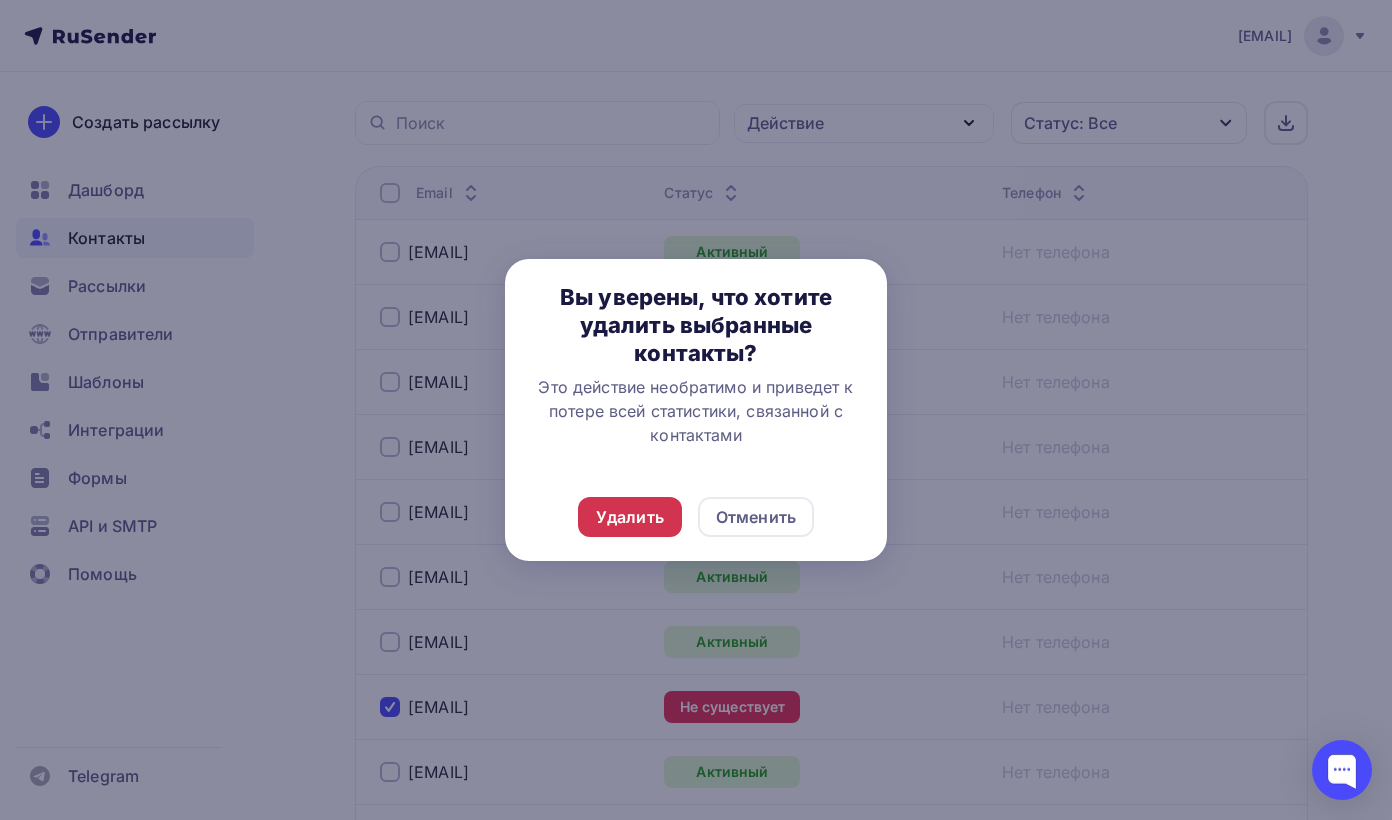 click on "Удалить" at bounding box center [630, 517] 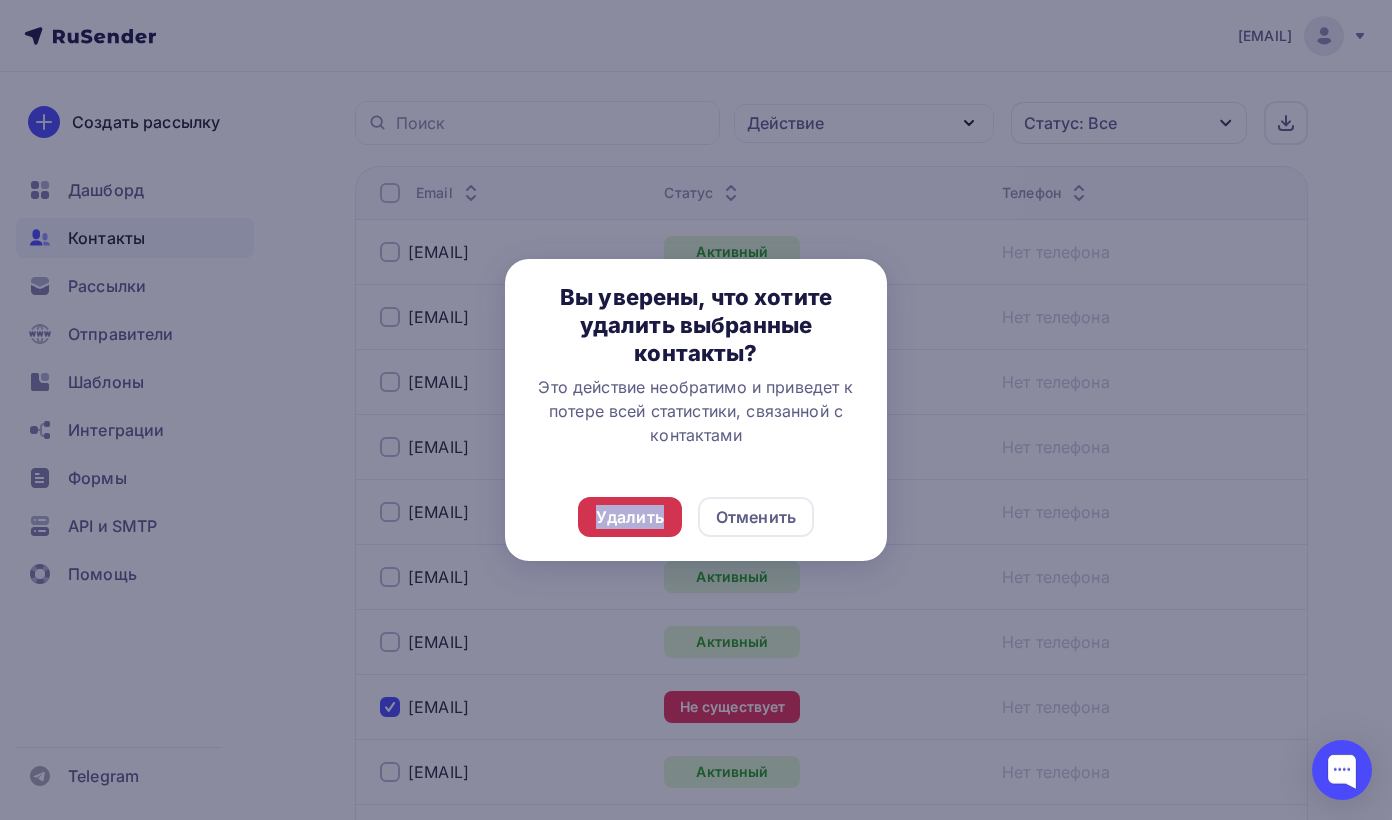 click on "Удалить" at bounding box center (630, 517) 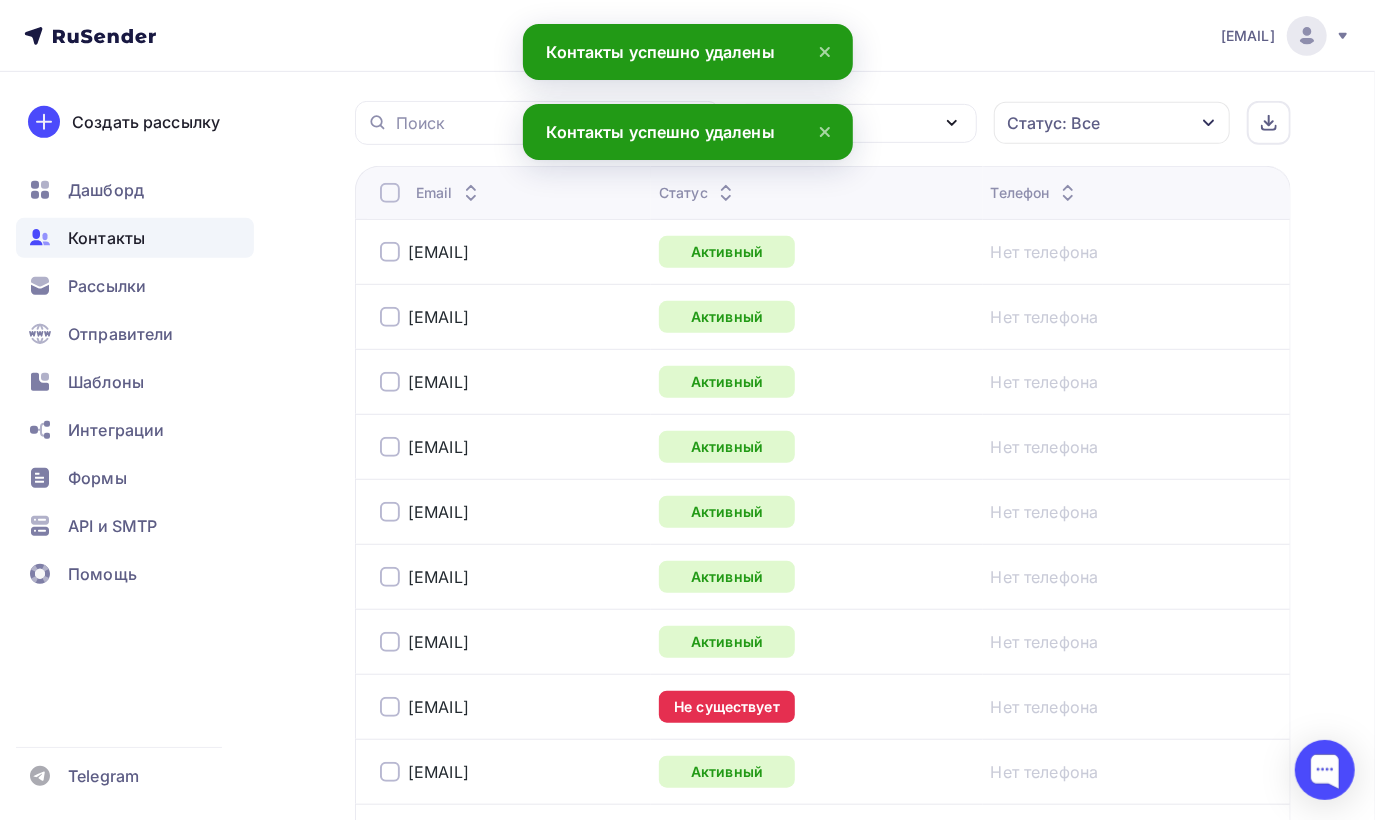 click at bounding box center (390, 707) 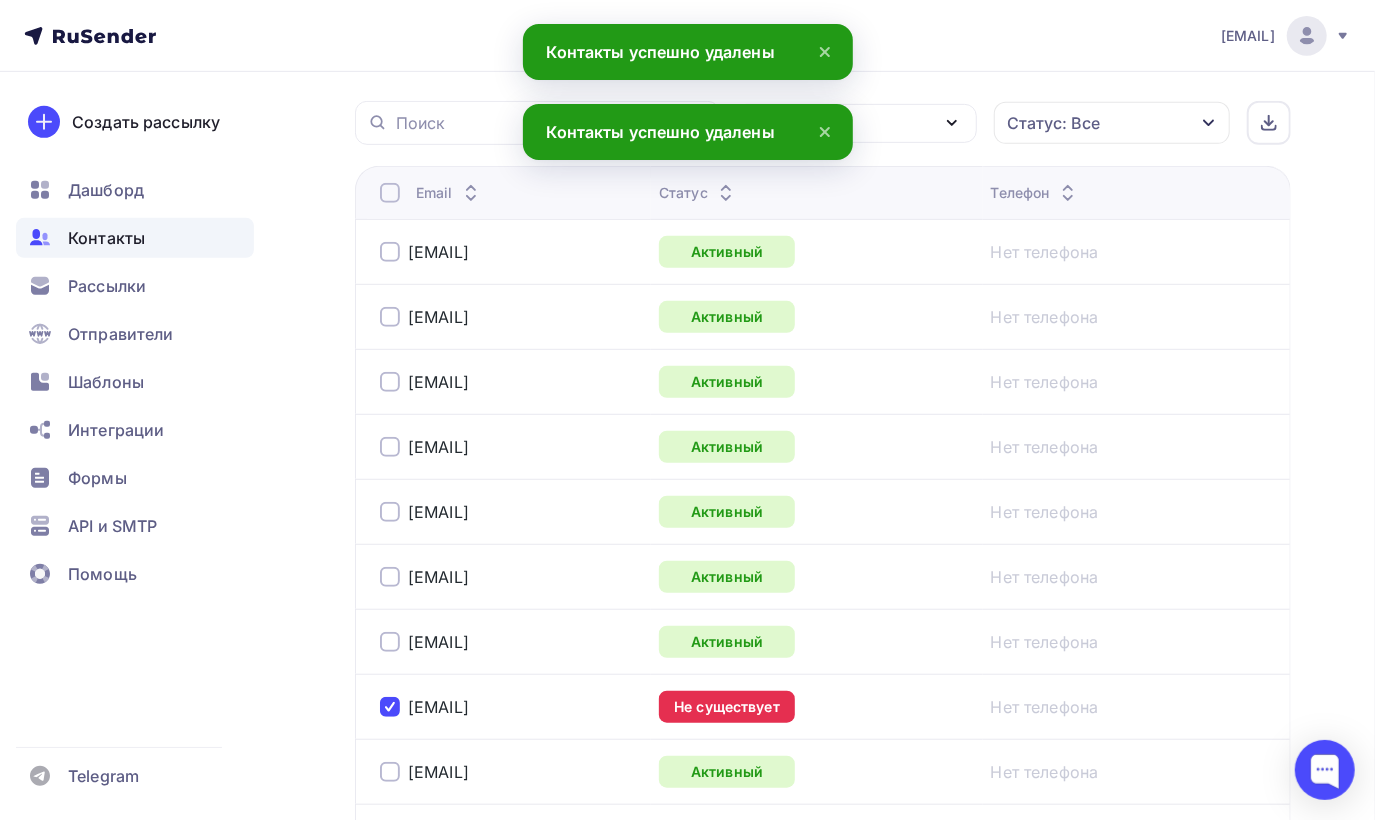 click at bounding box center (390, 707) 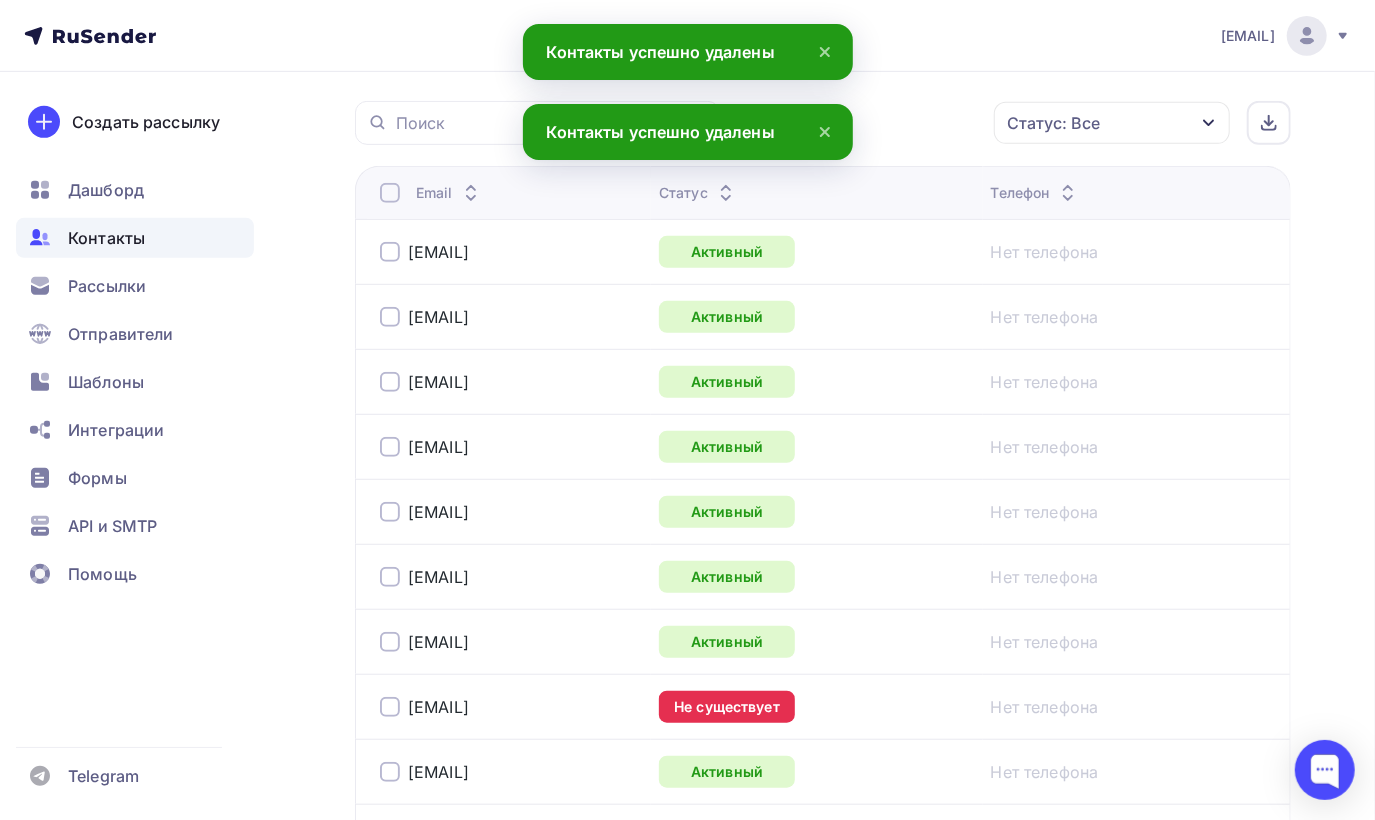 click at bounding box center [390, 707] 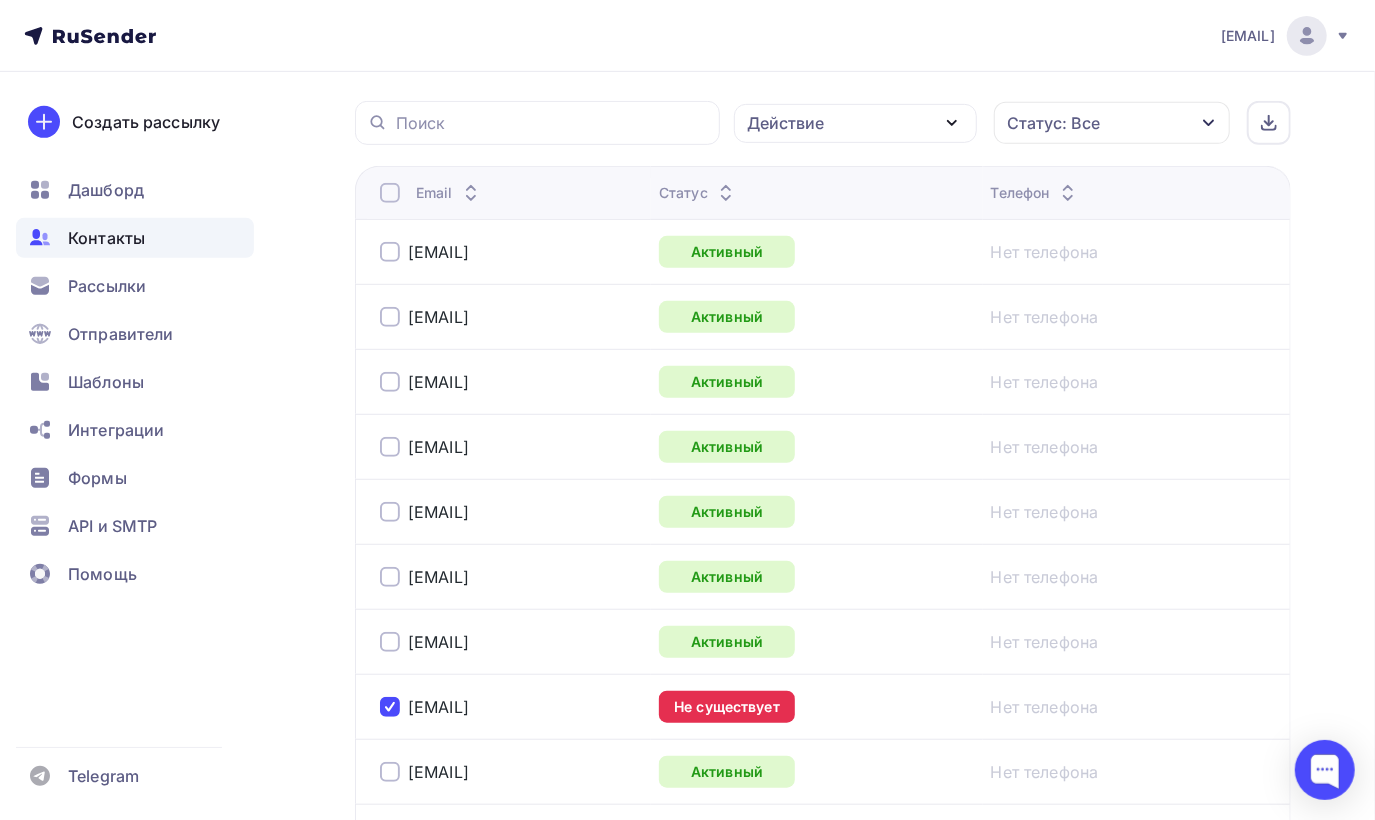 click on "Действие" at bounding box center [855, 123] 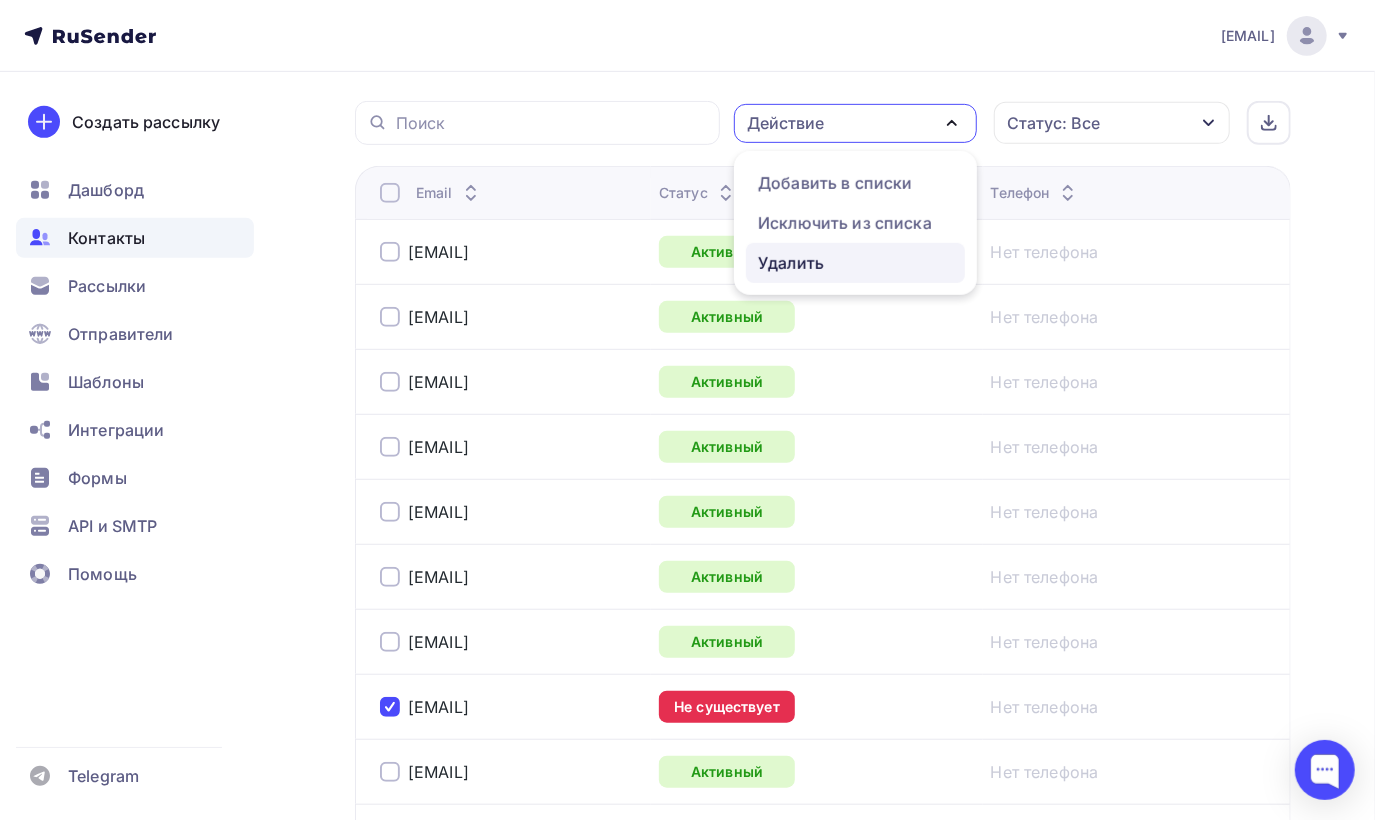 click on "Удалить" at bounding box center [855, 263] 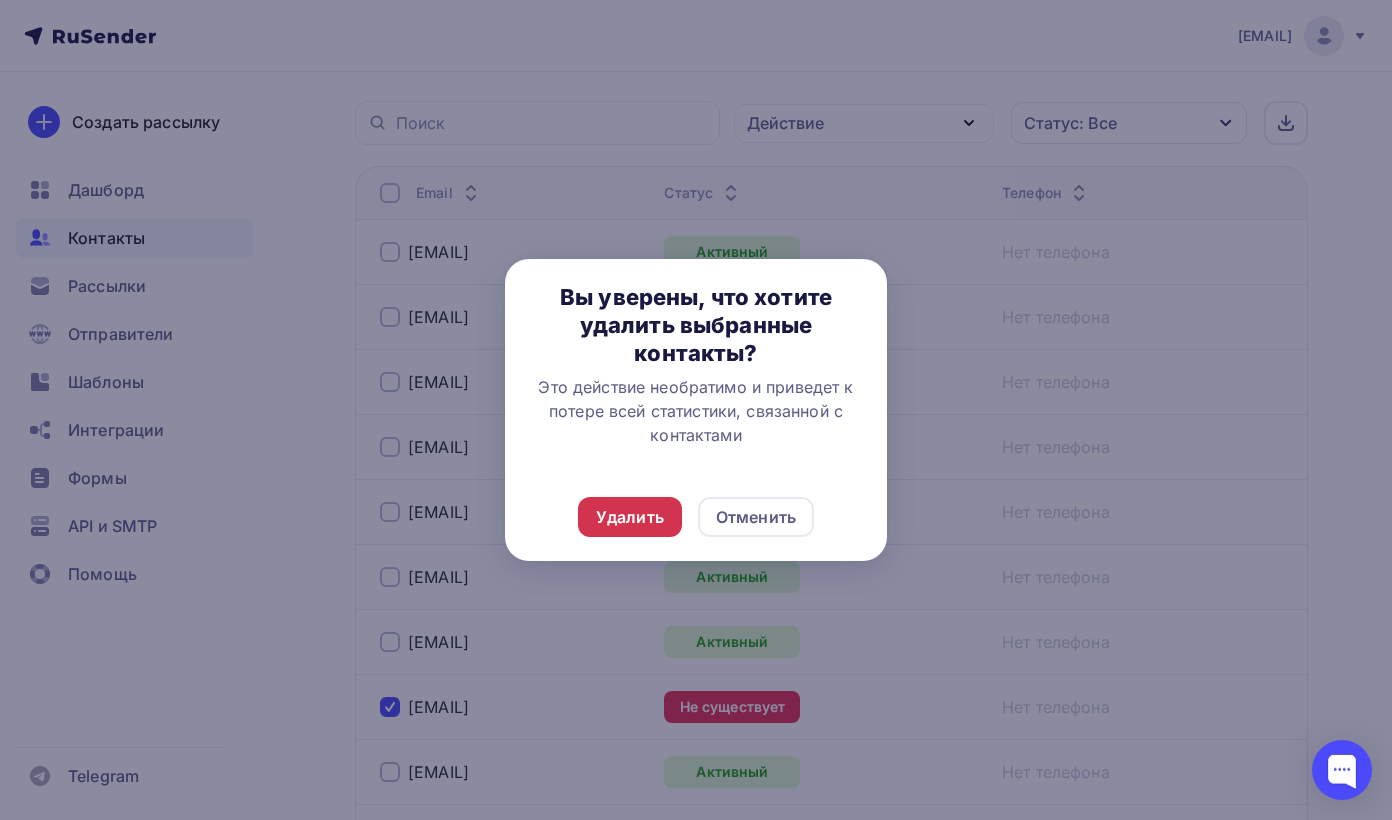 click on "Удалить" at bounding box center [630, 517] 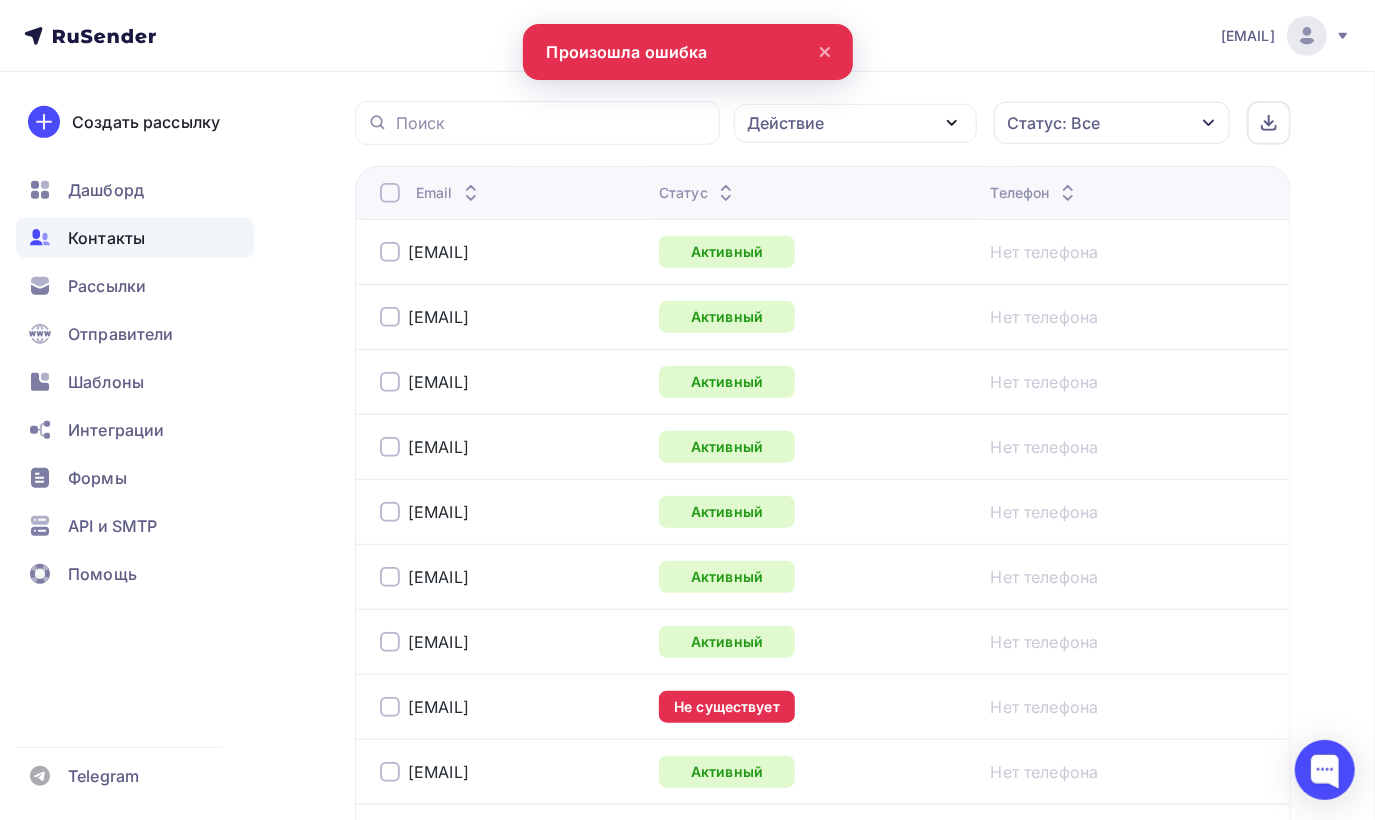 click at bounding box center [390, 707] 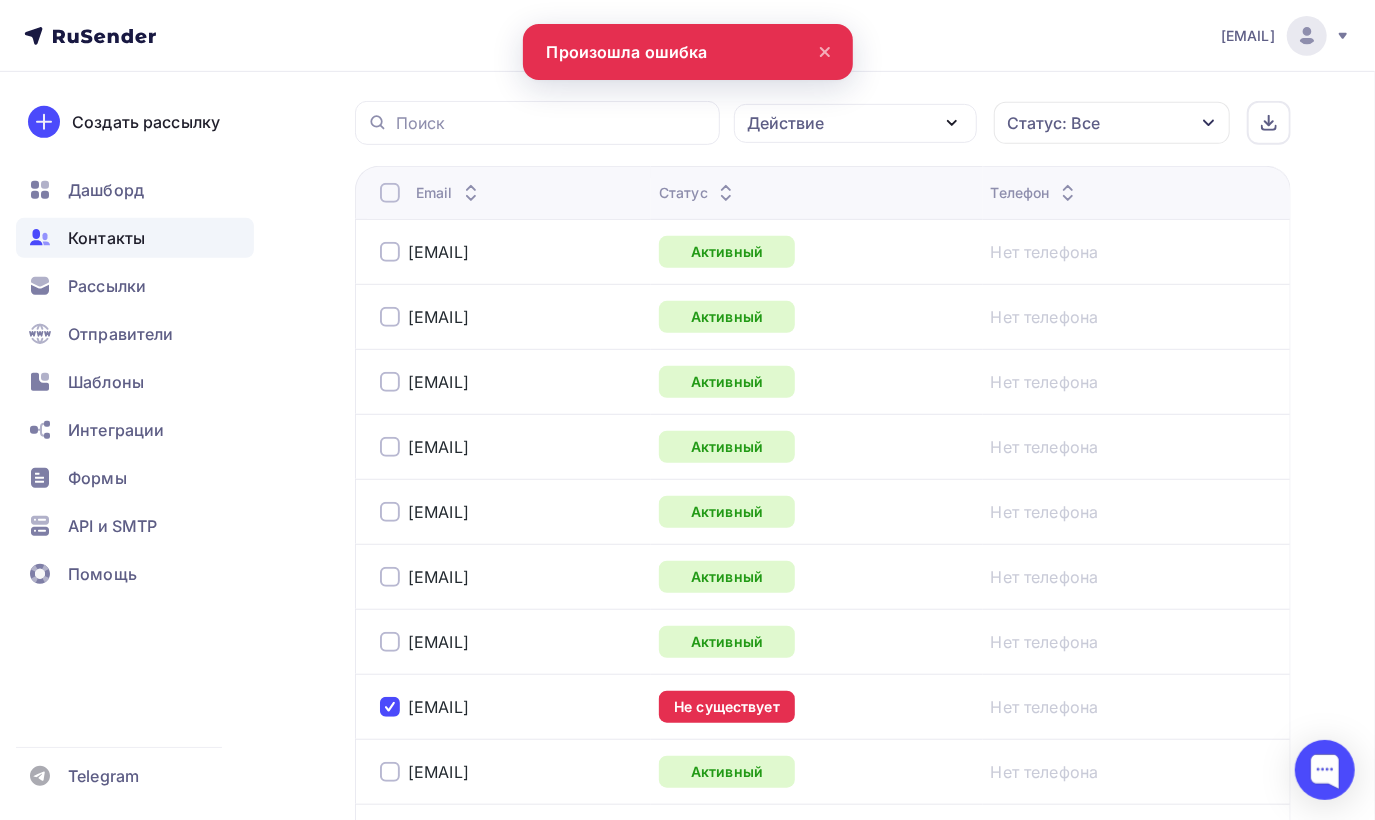 click at bounding box center (390, 707) 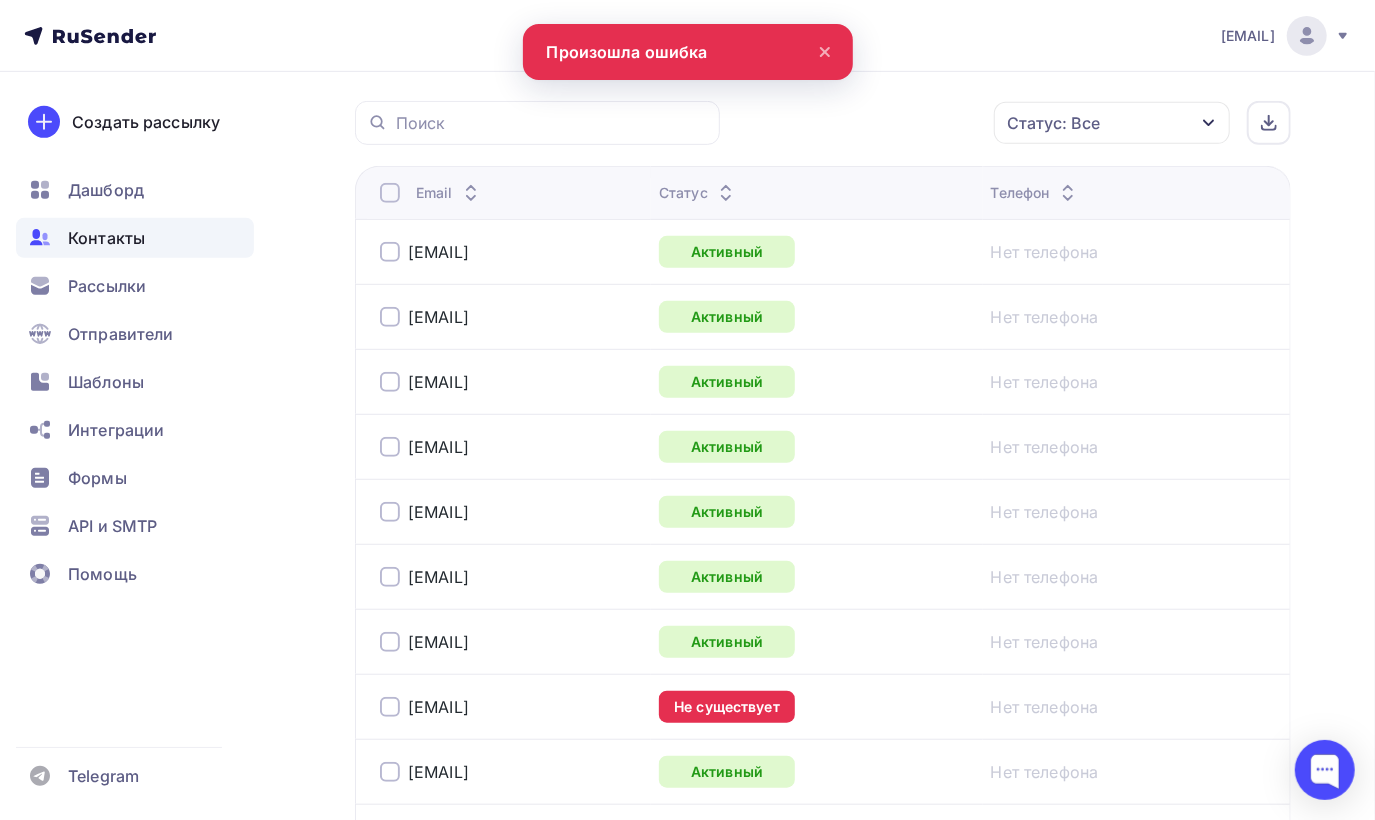 click at bounding box center (390, 707) 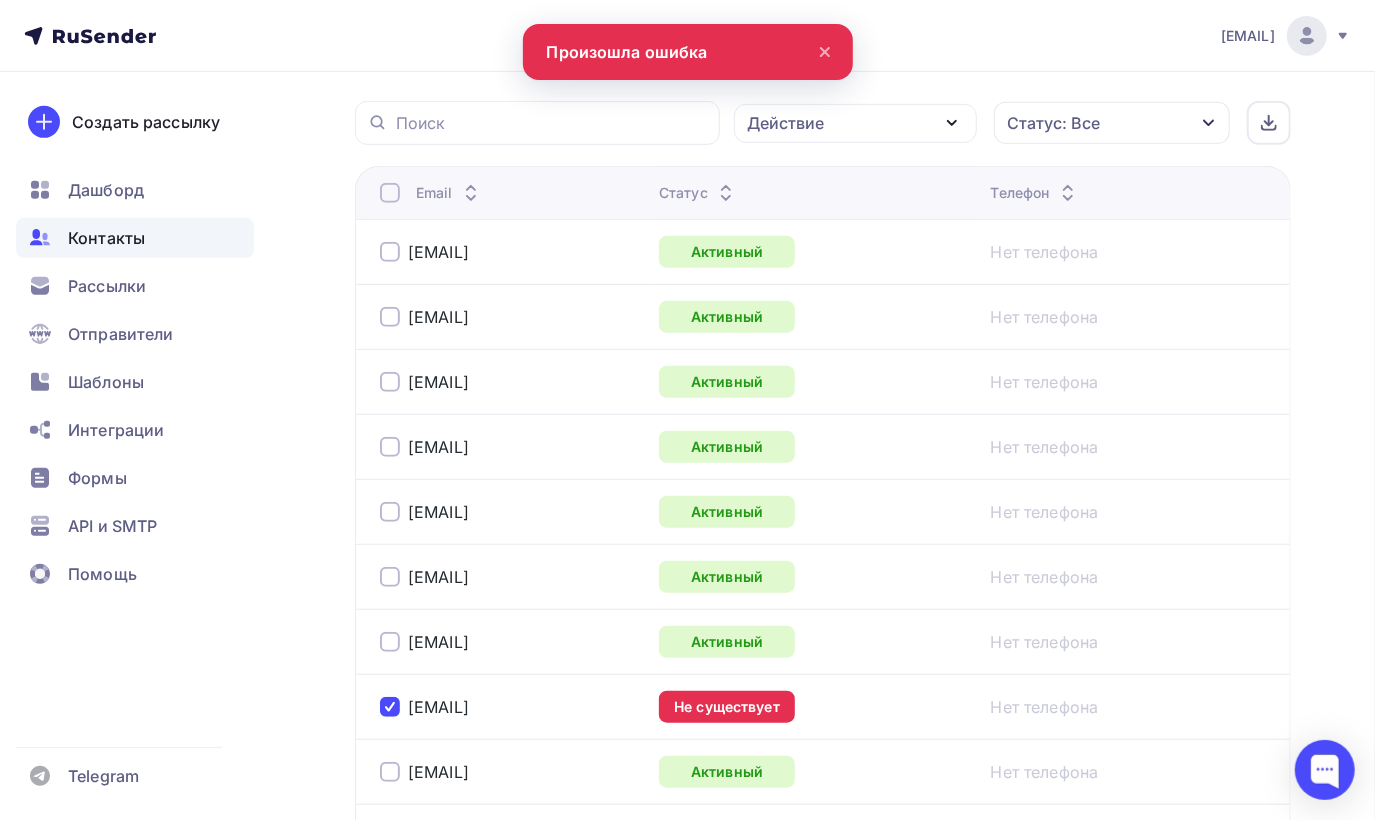 click on "Действие" at bounding box center (855, 123) 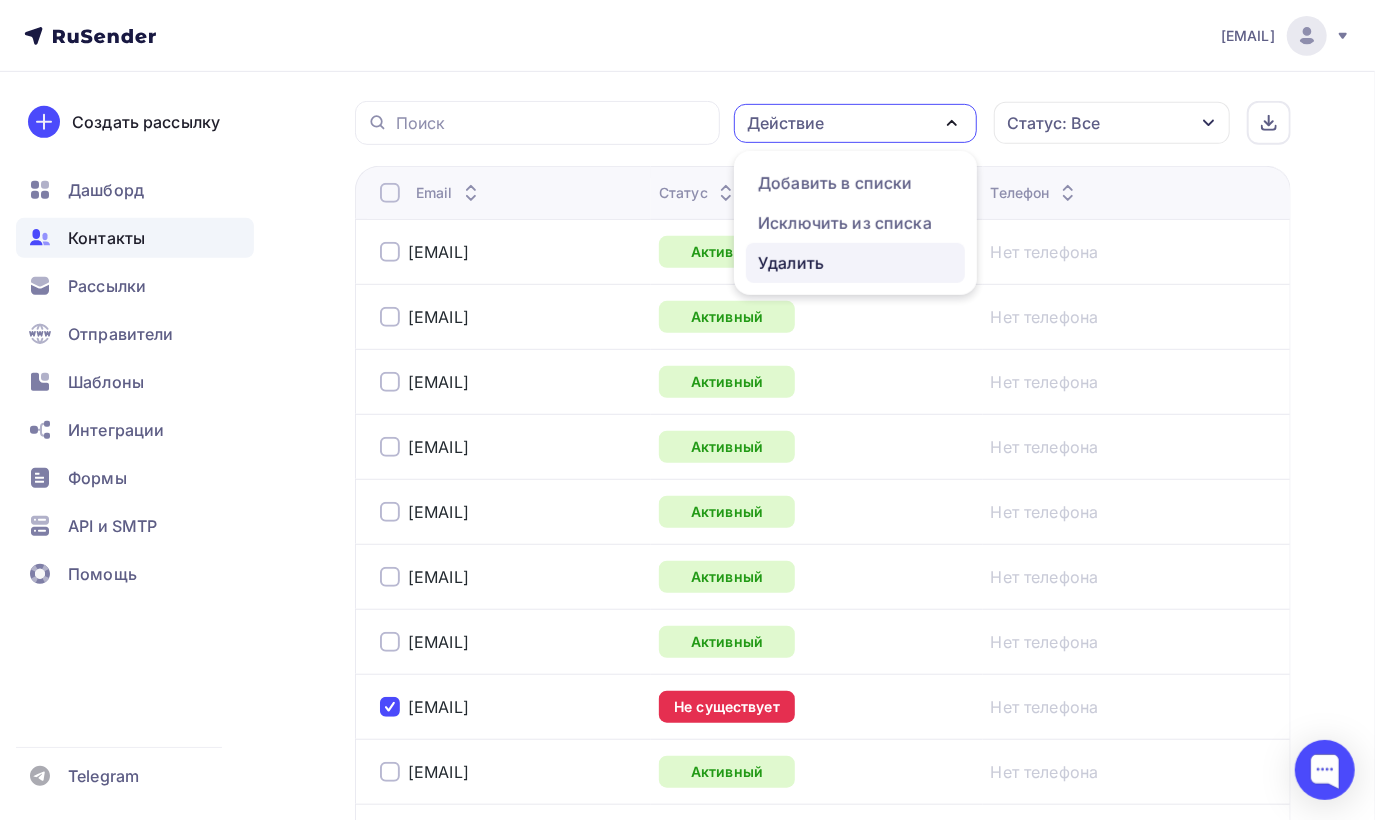 click on "Удалить" at bounding box center (791, 263) 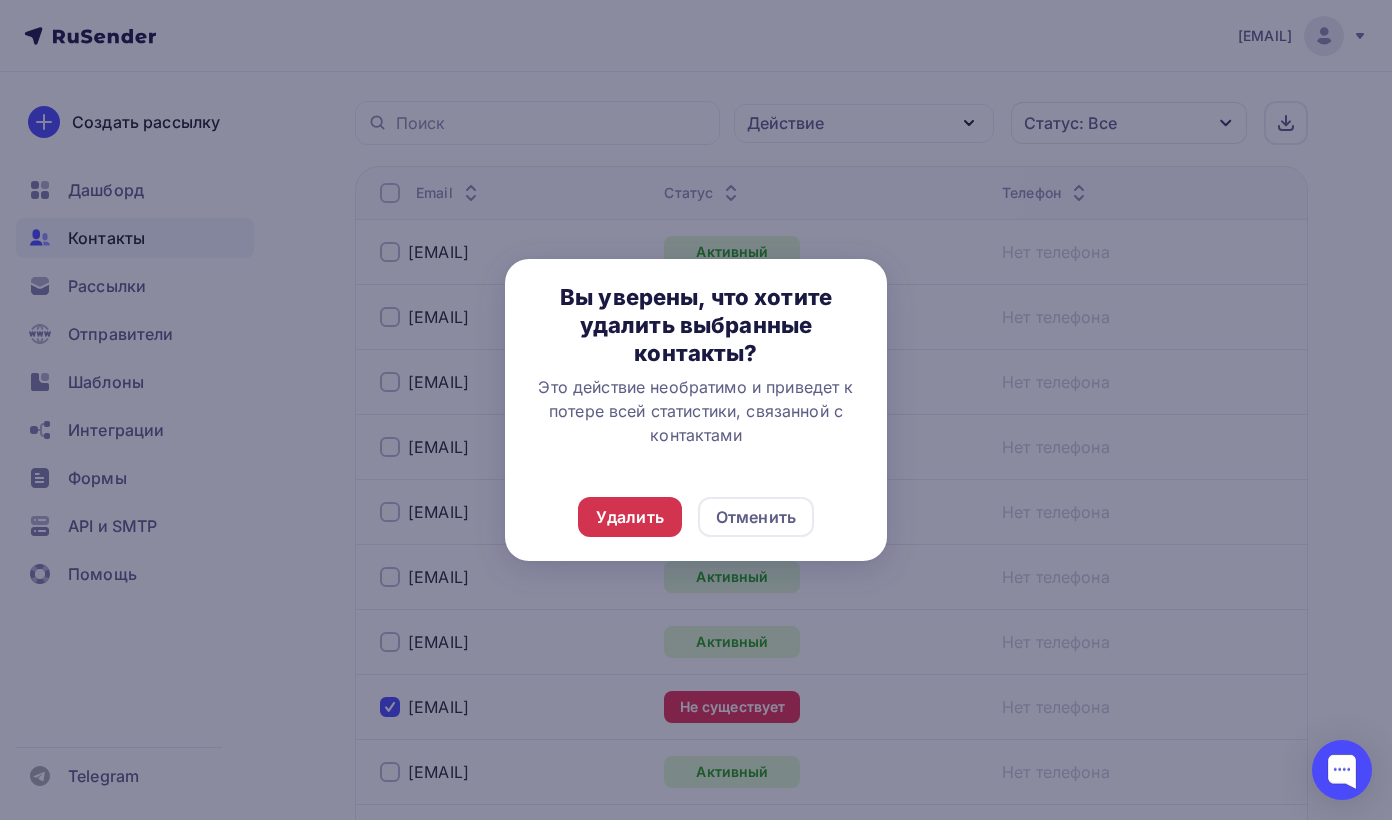 click on "Удалить" at bounding box center (630, 517) 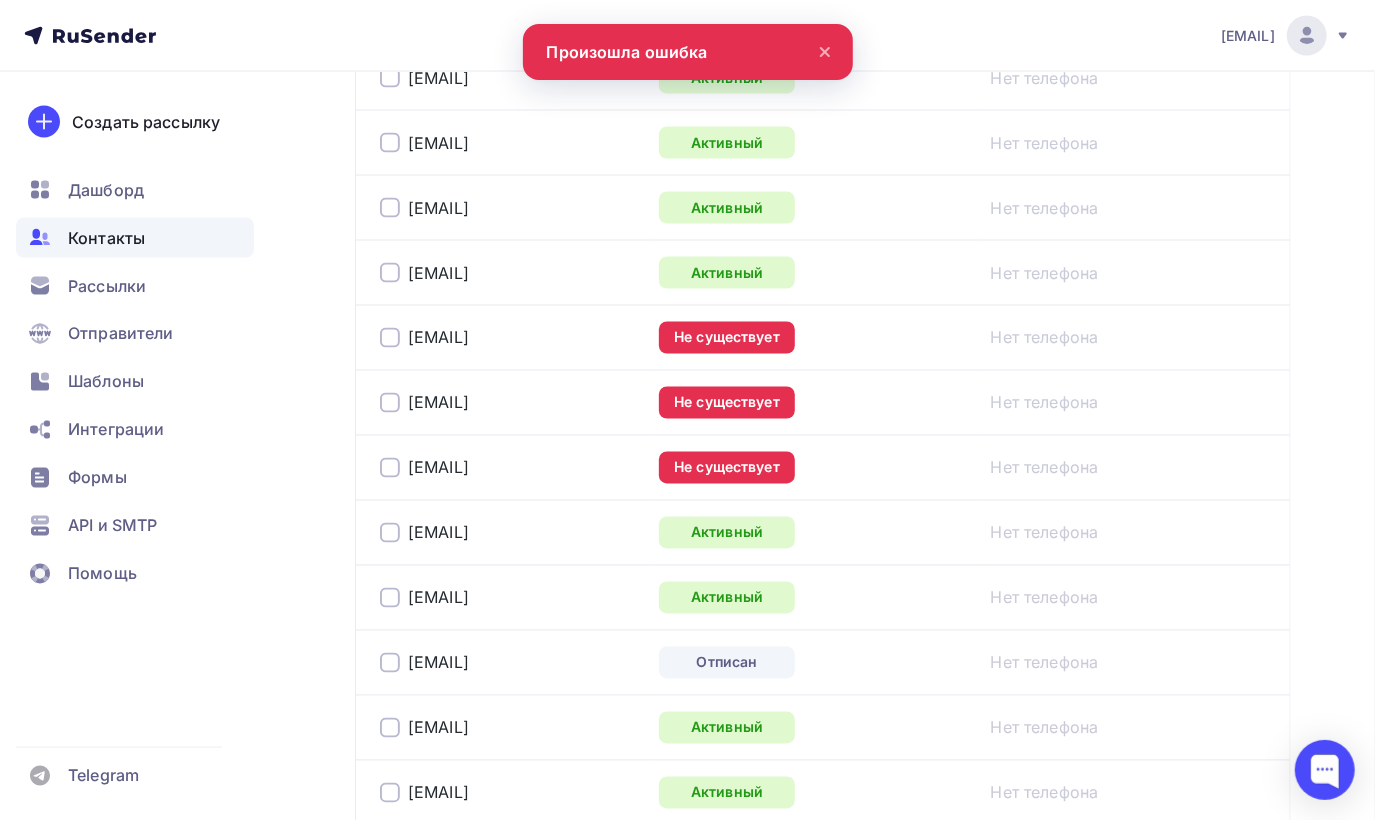 scroll, scrollTop: 1785, scrollLeft: 0, axis: vertical 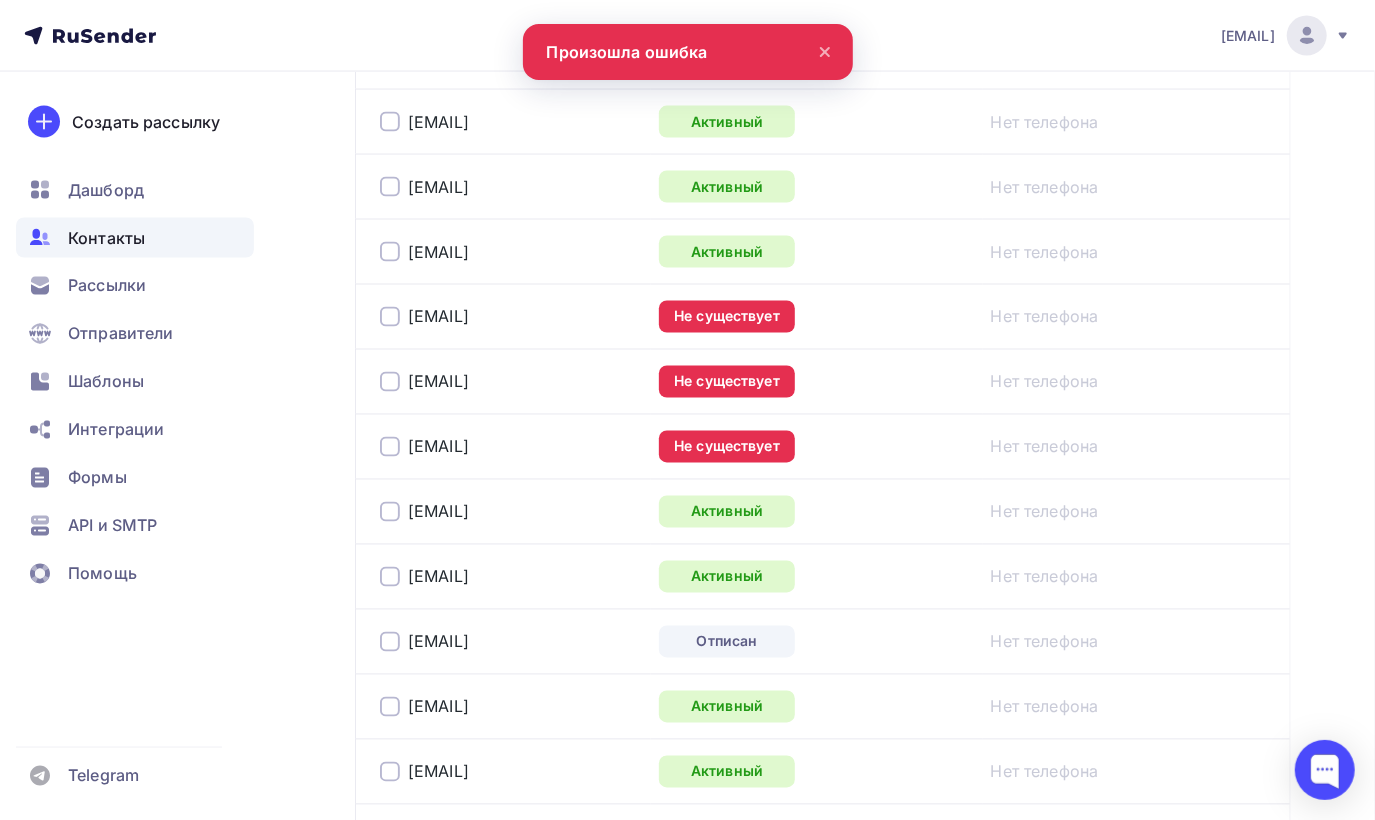 click at bounding box center (390, 317) 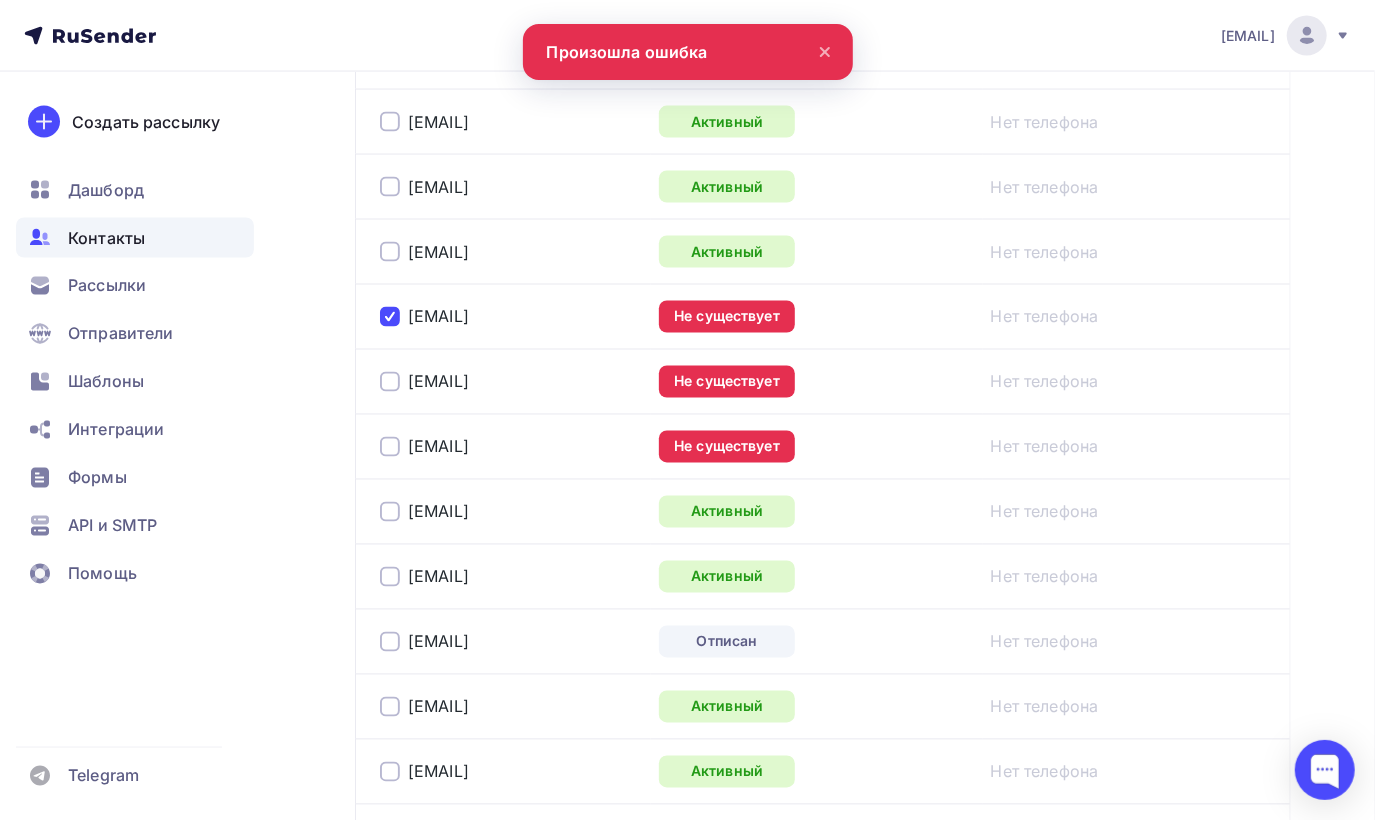 click at bounding box center (390, 382) 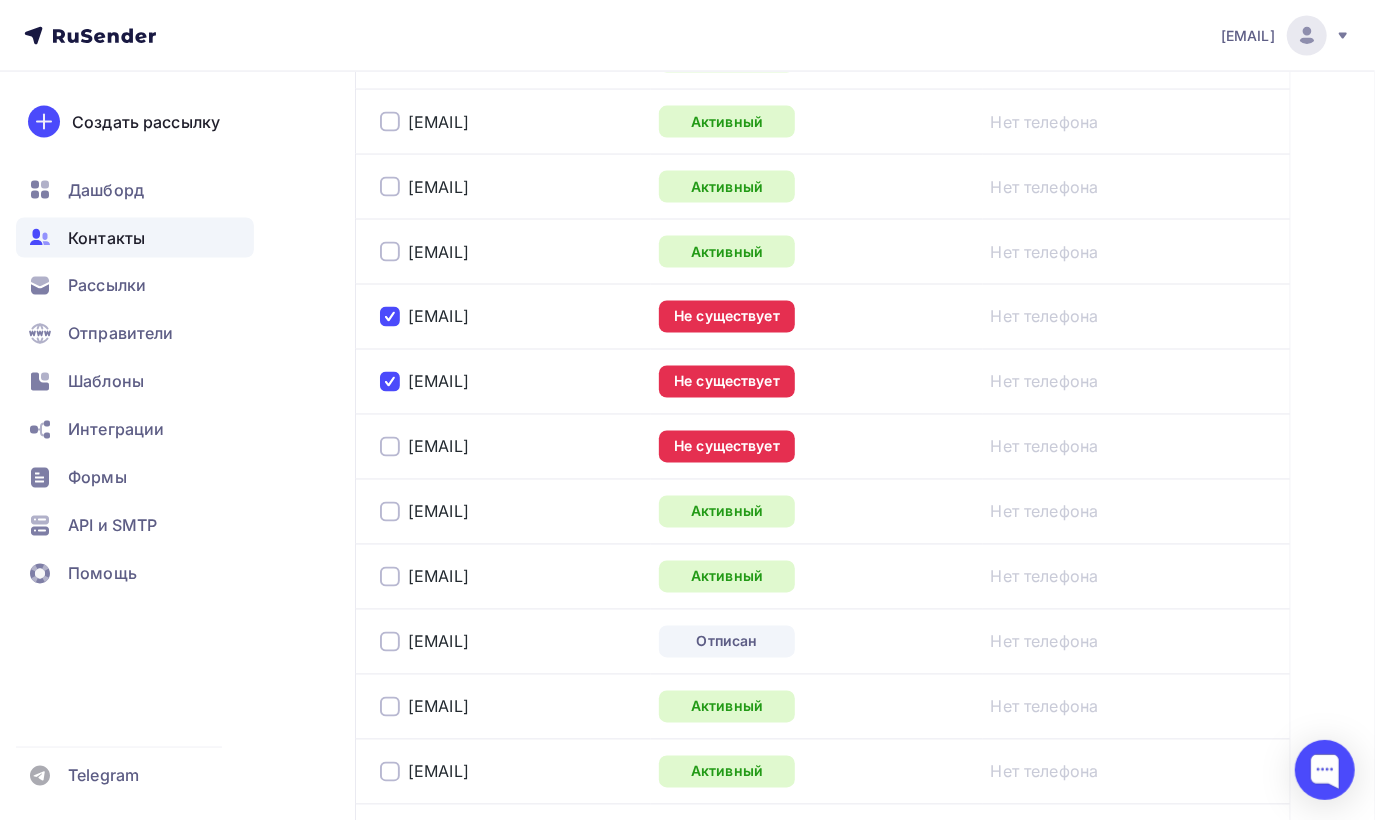 click at bounding box center (390, 447) 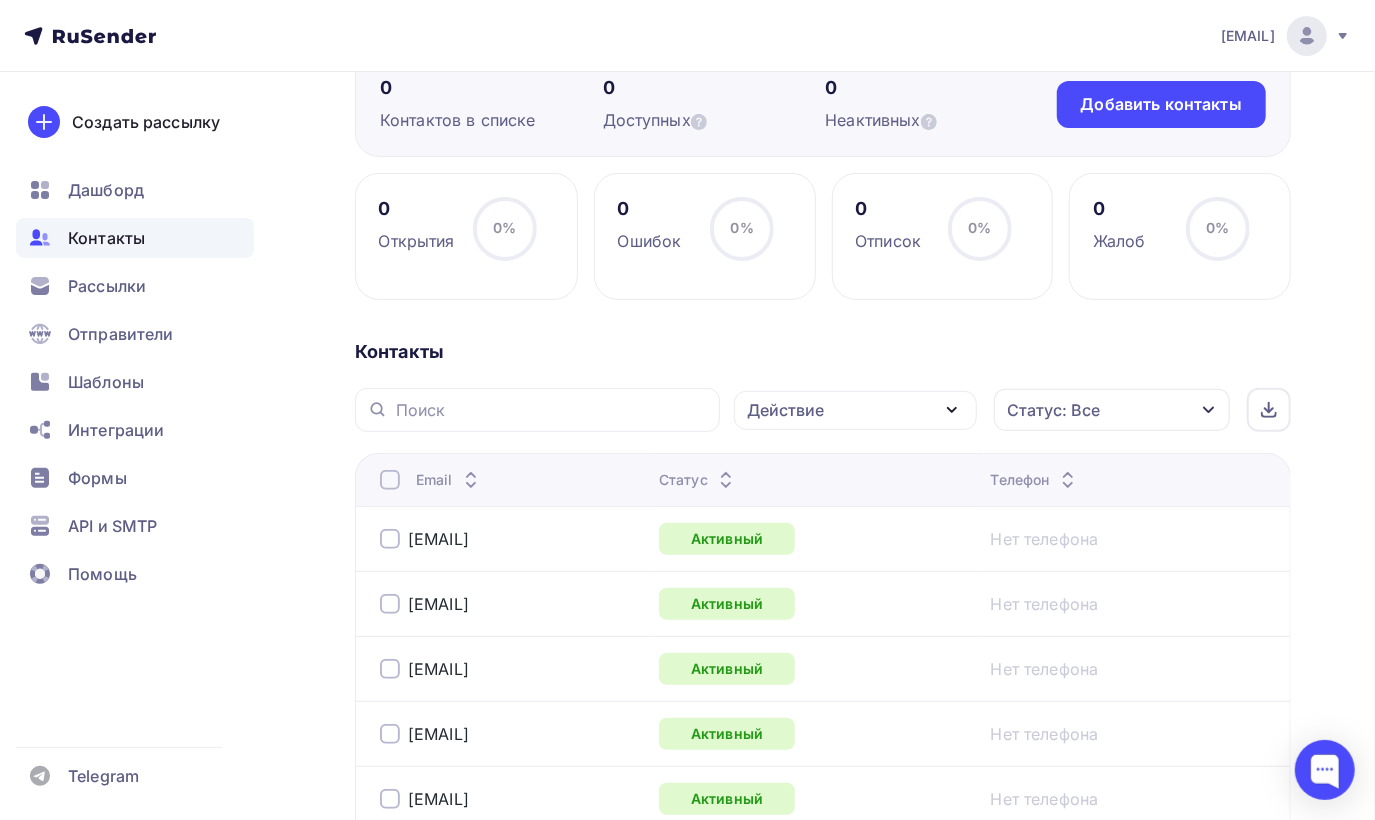 scroll, scrollTop: 0, scrollLeft: 0, axis: both 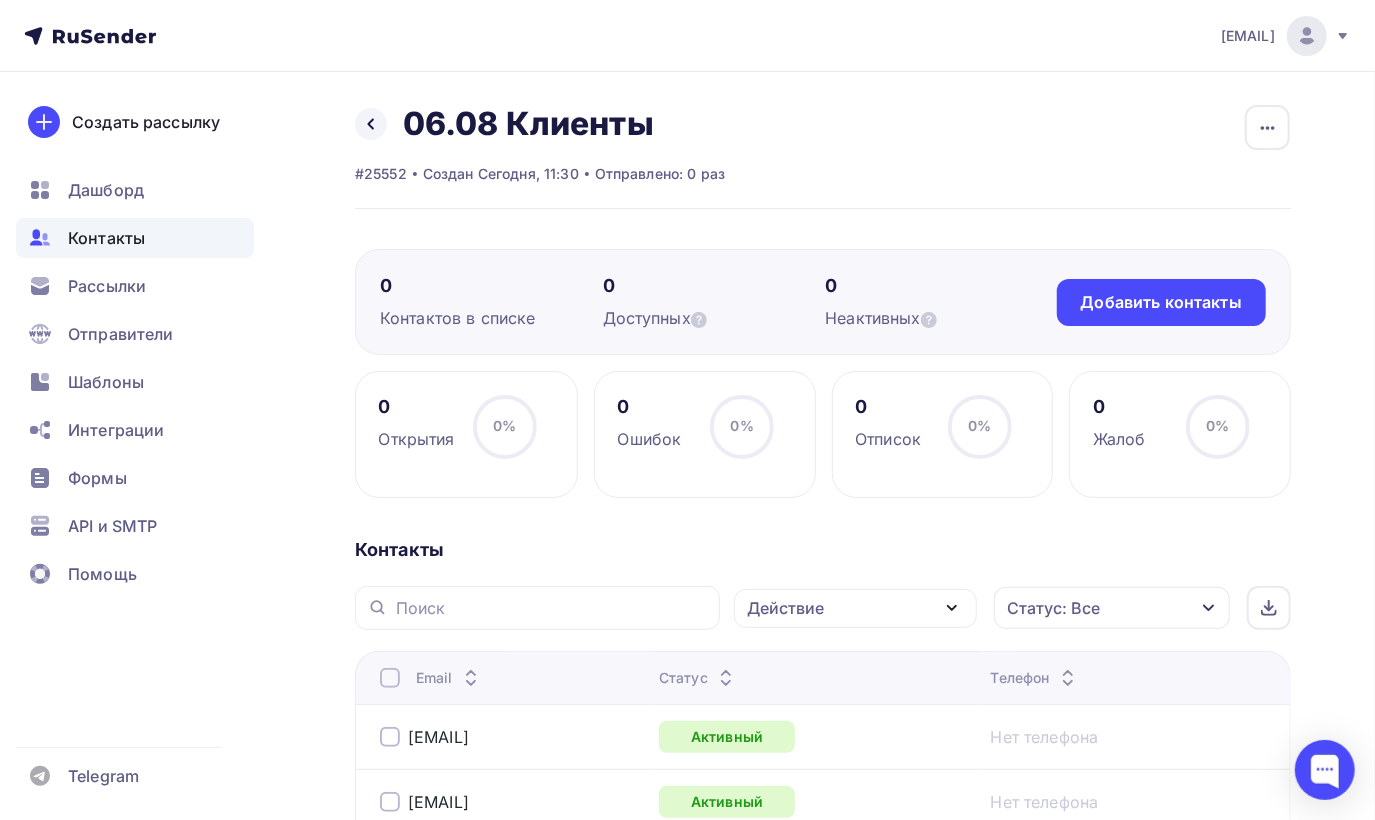 click 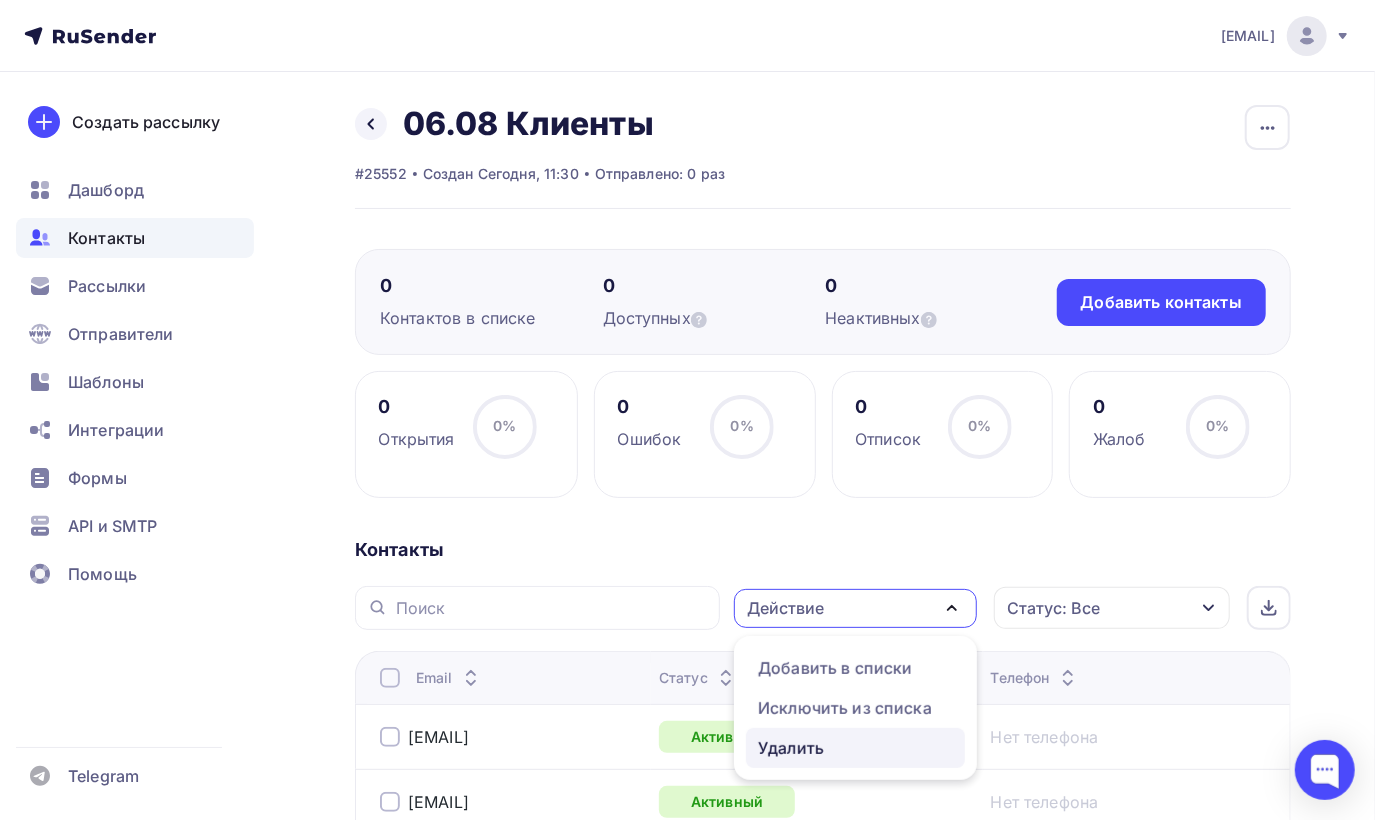 click on "Удалить" at bounding box center [855, 748] 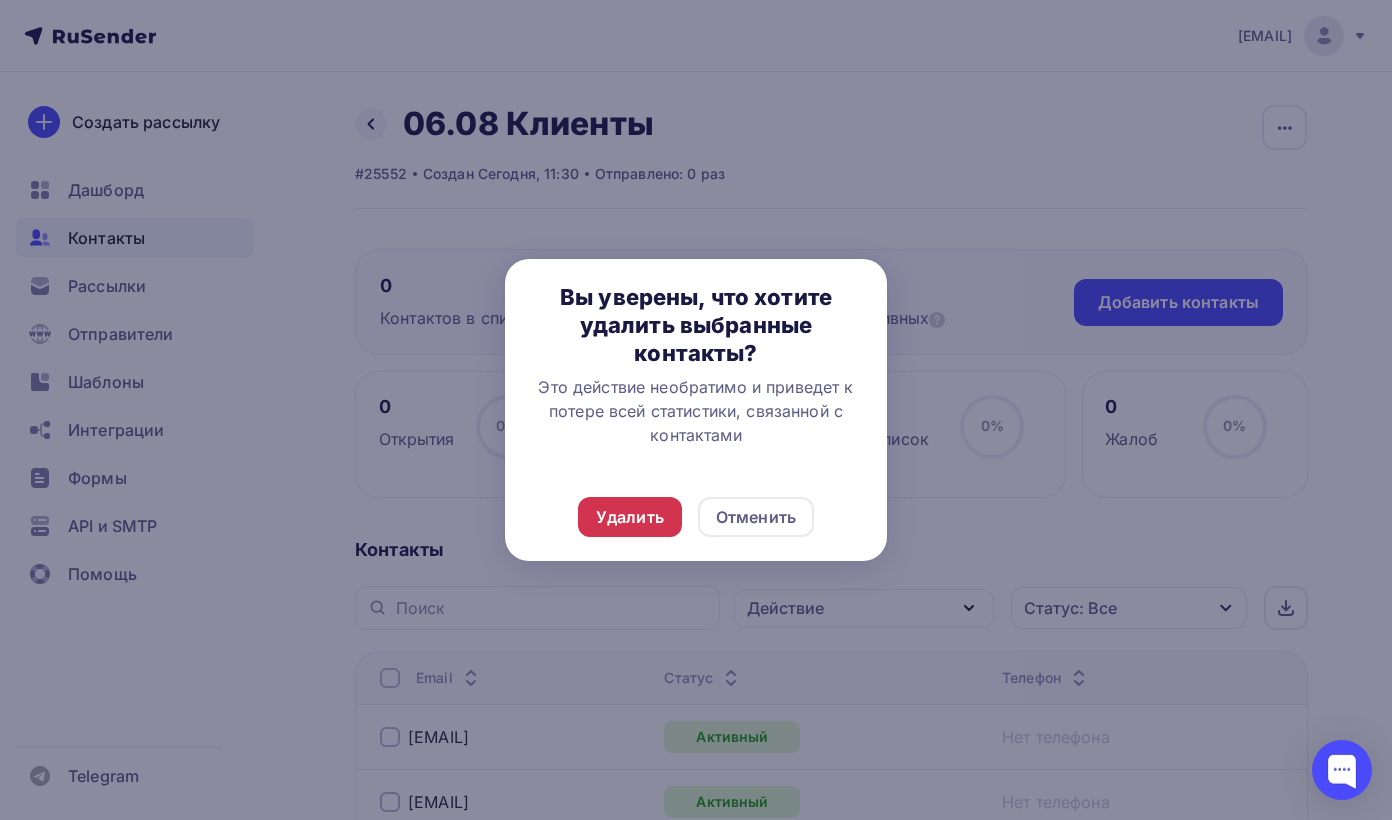 click on "Удалить
Отменить" at bounding box center (696, 517) 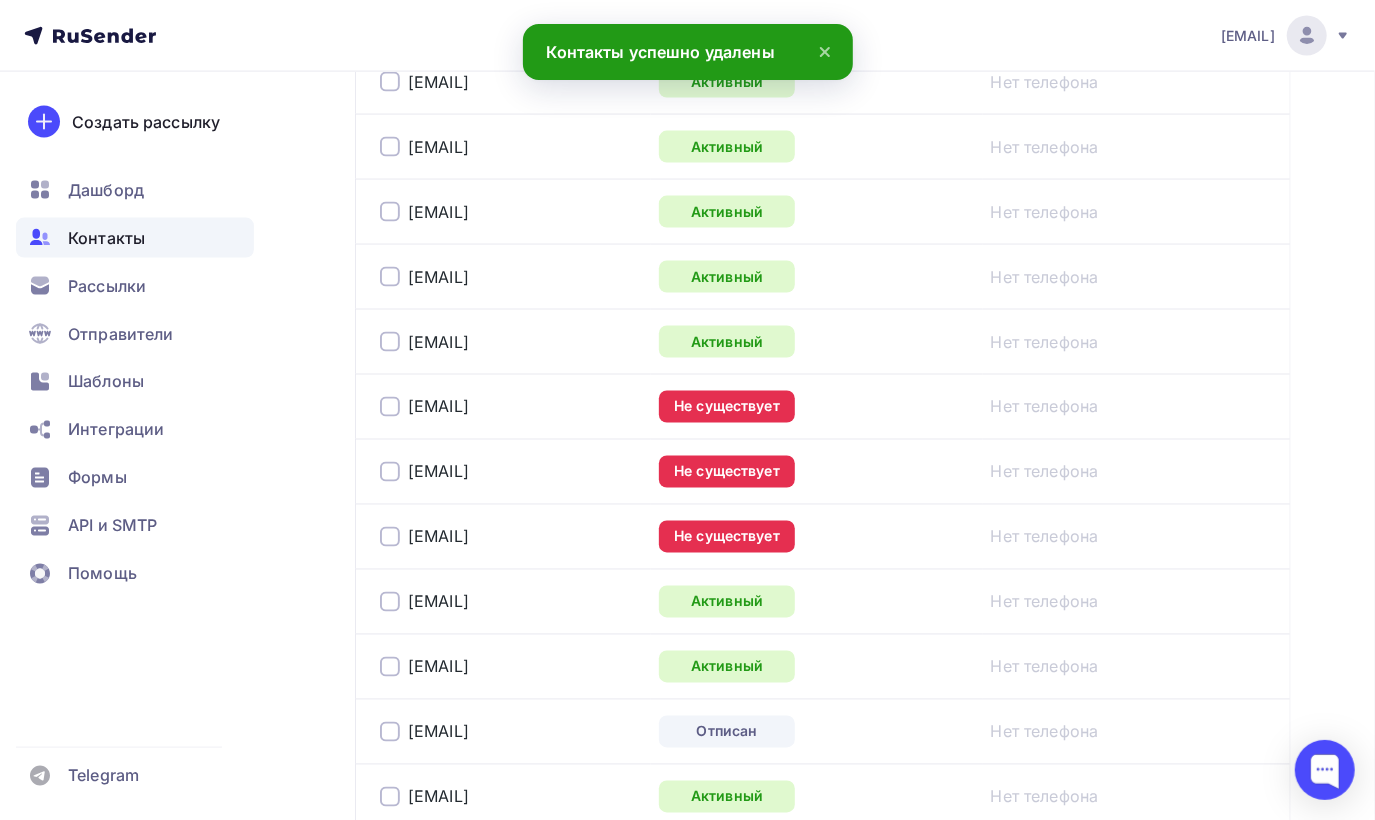 scroll, scrollTop: 1700, scrollLeft: 0, axis: vertical 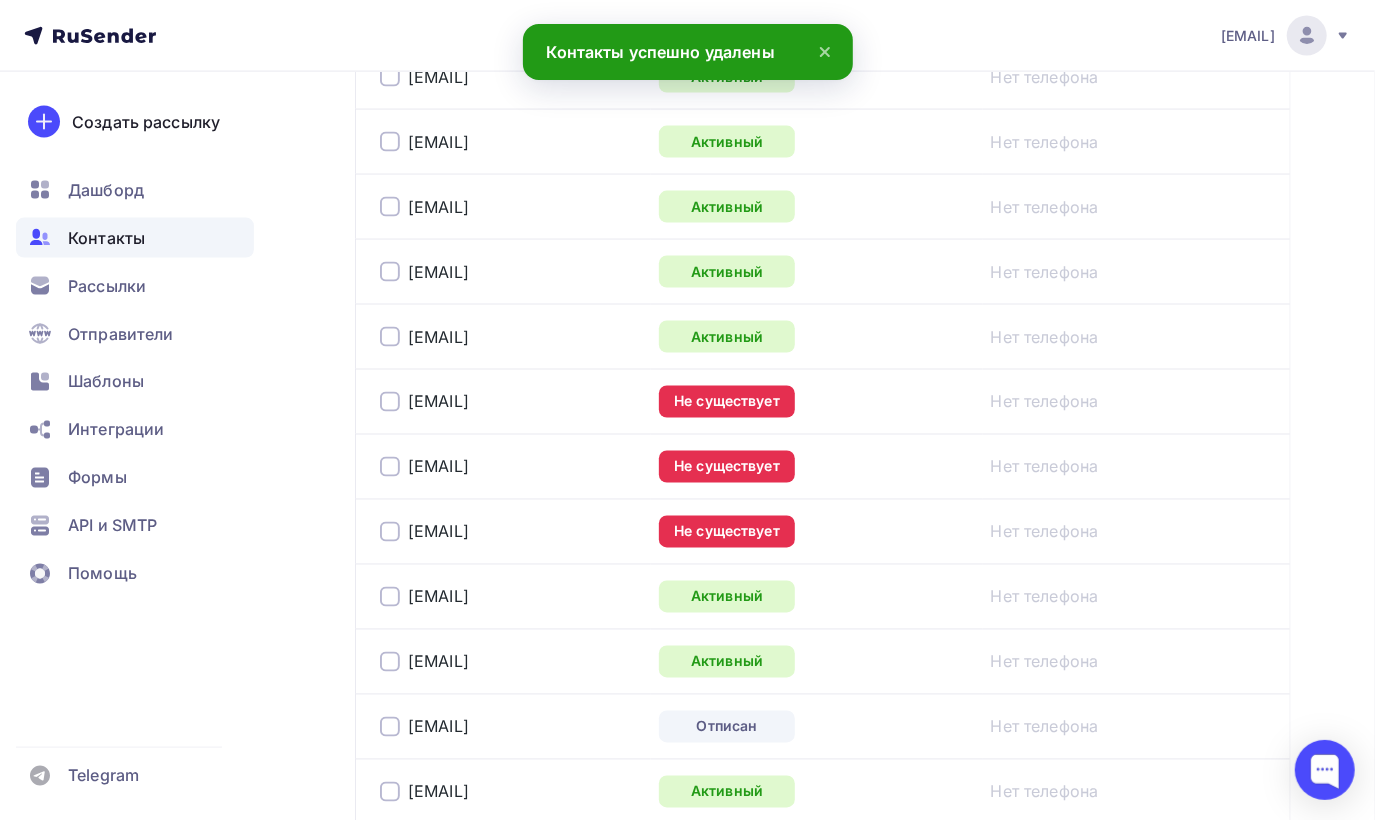 click at bounding box center [390, 402] 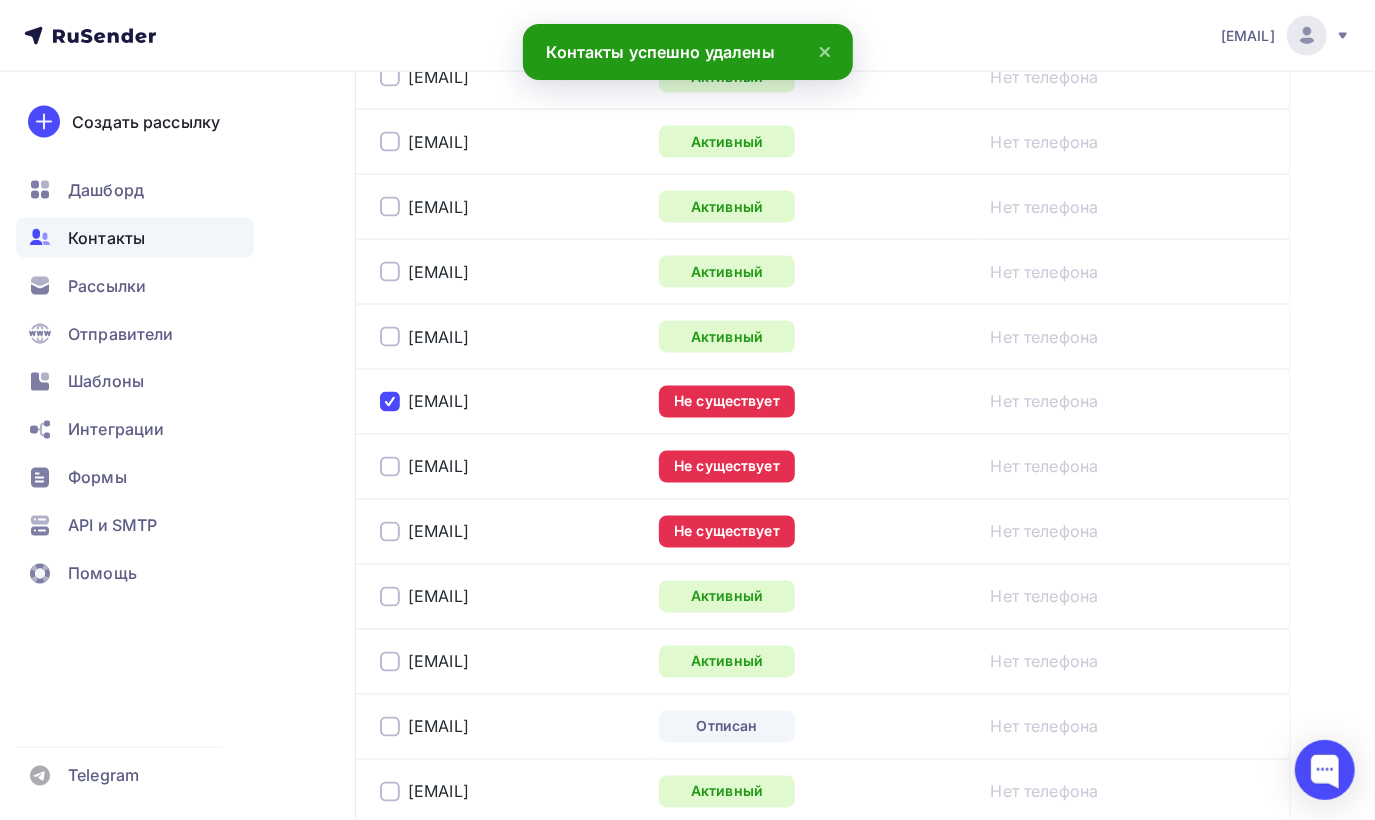click at bounding box center (390, 467) 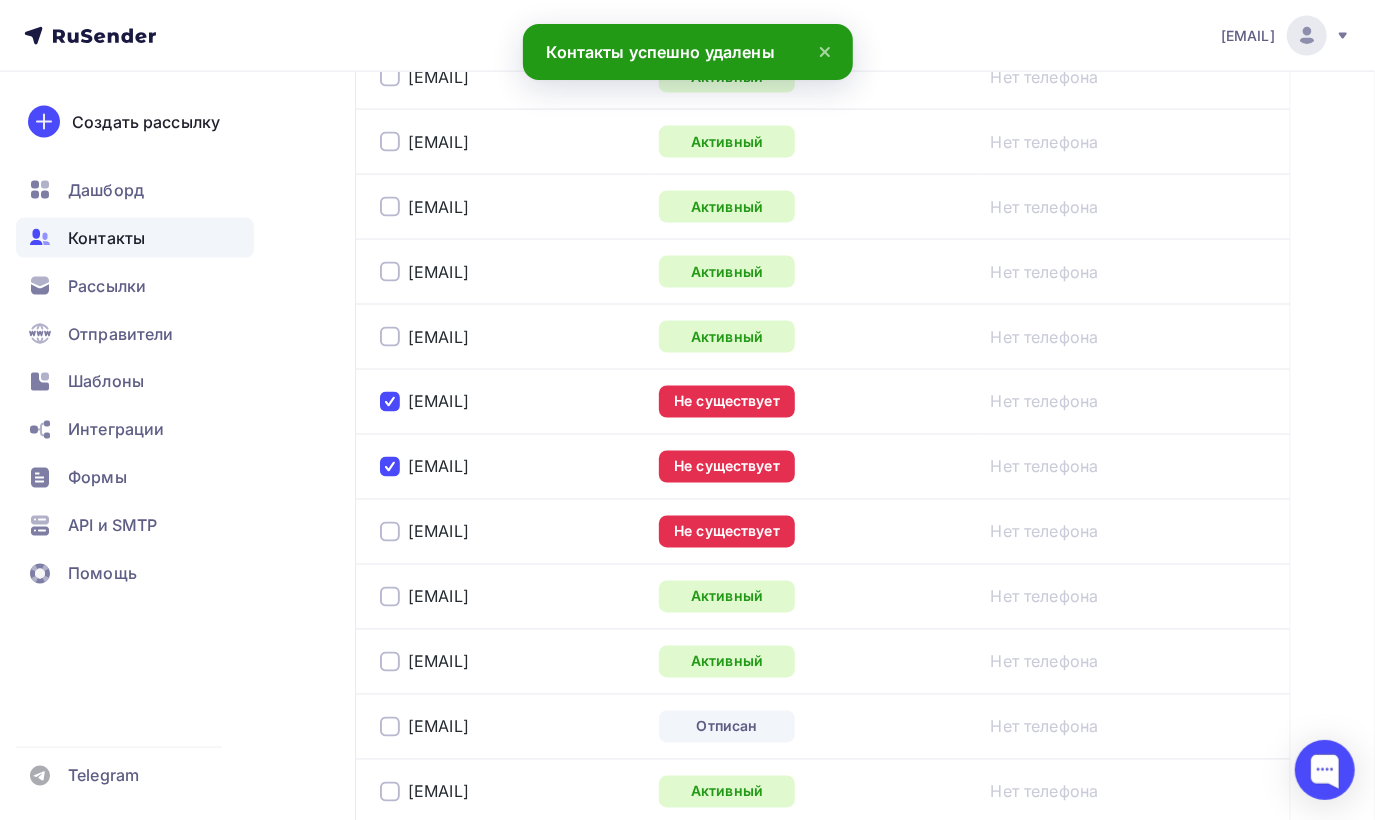 click at bounding box center (390, 532) 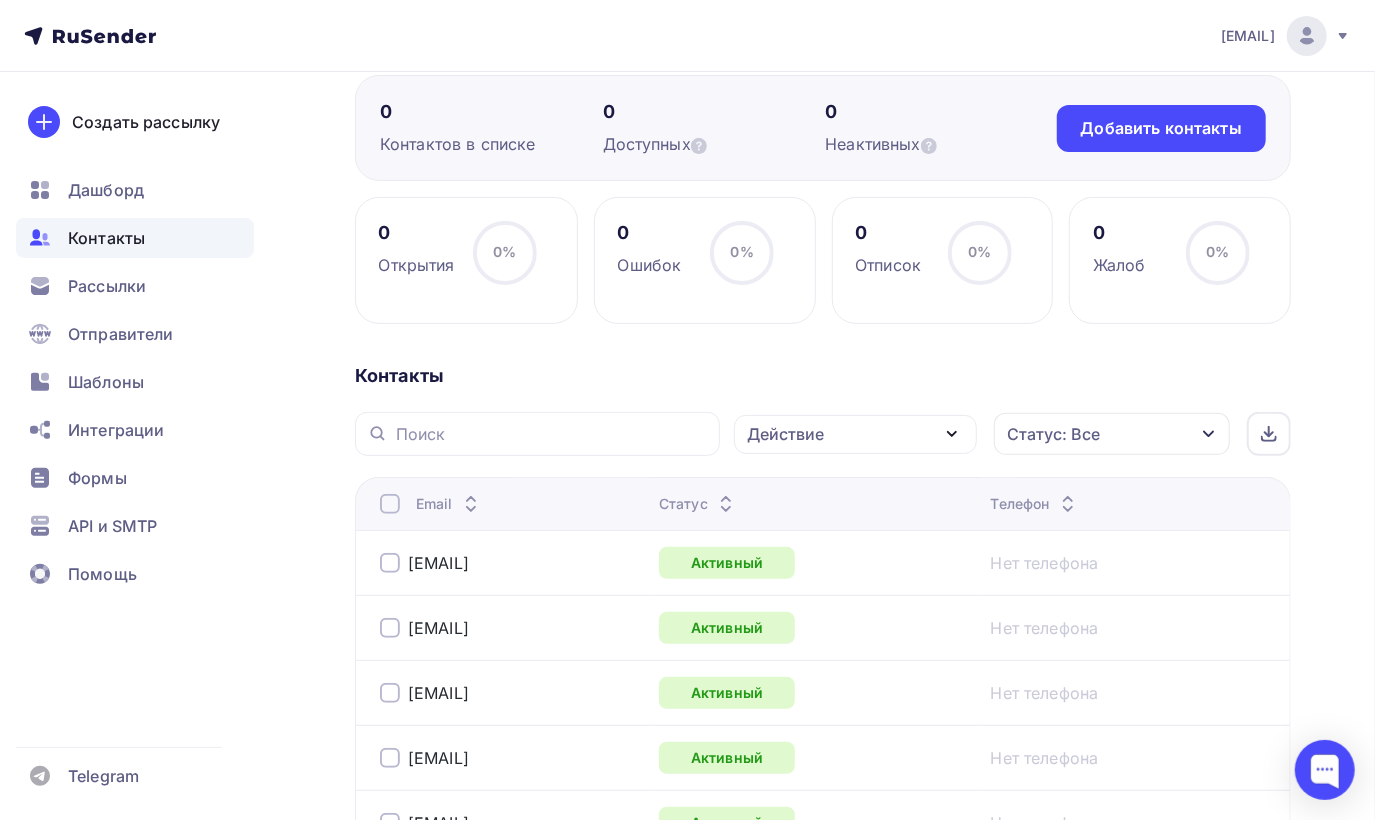 scroll, scrollTop: 0, scrollLeft: 0, axis: both 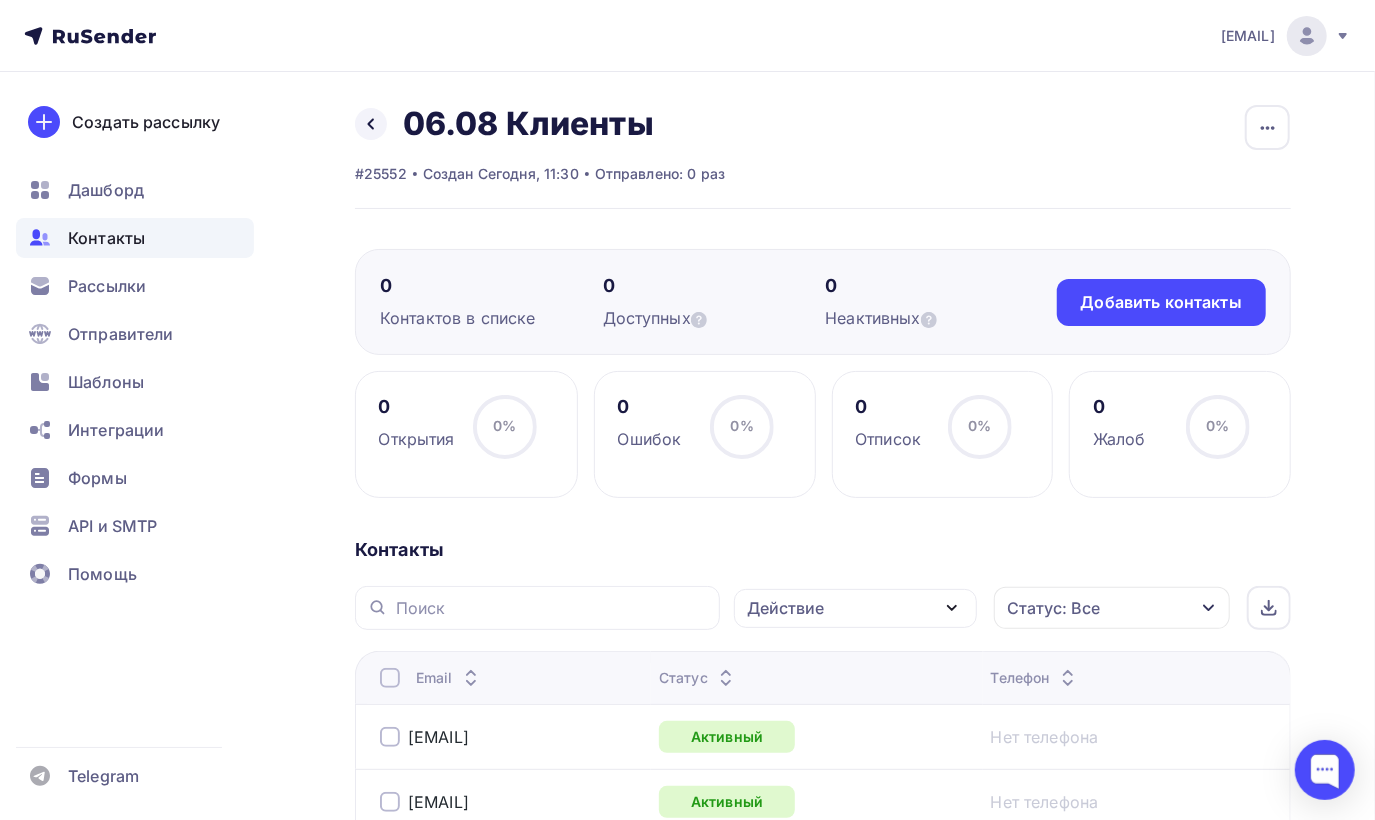 click on "Действие" at bounding box center (855, 608) 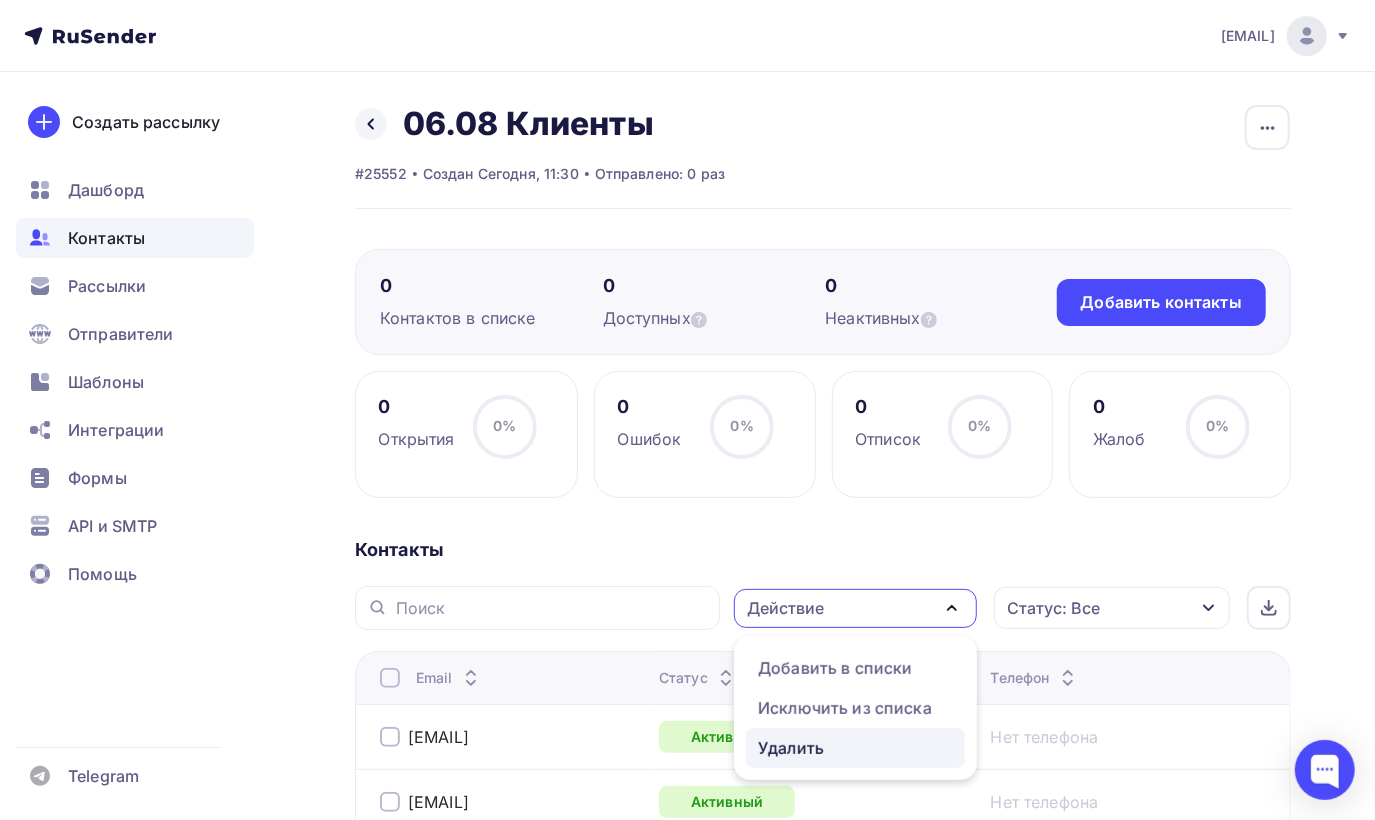 click on "Удалить" at bounding box center (791, 748) 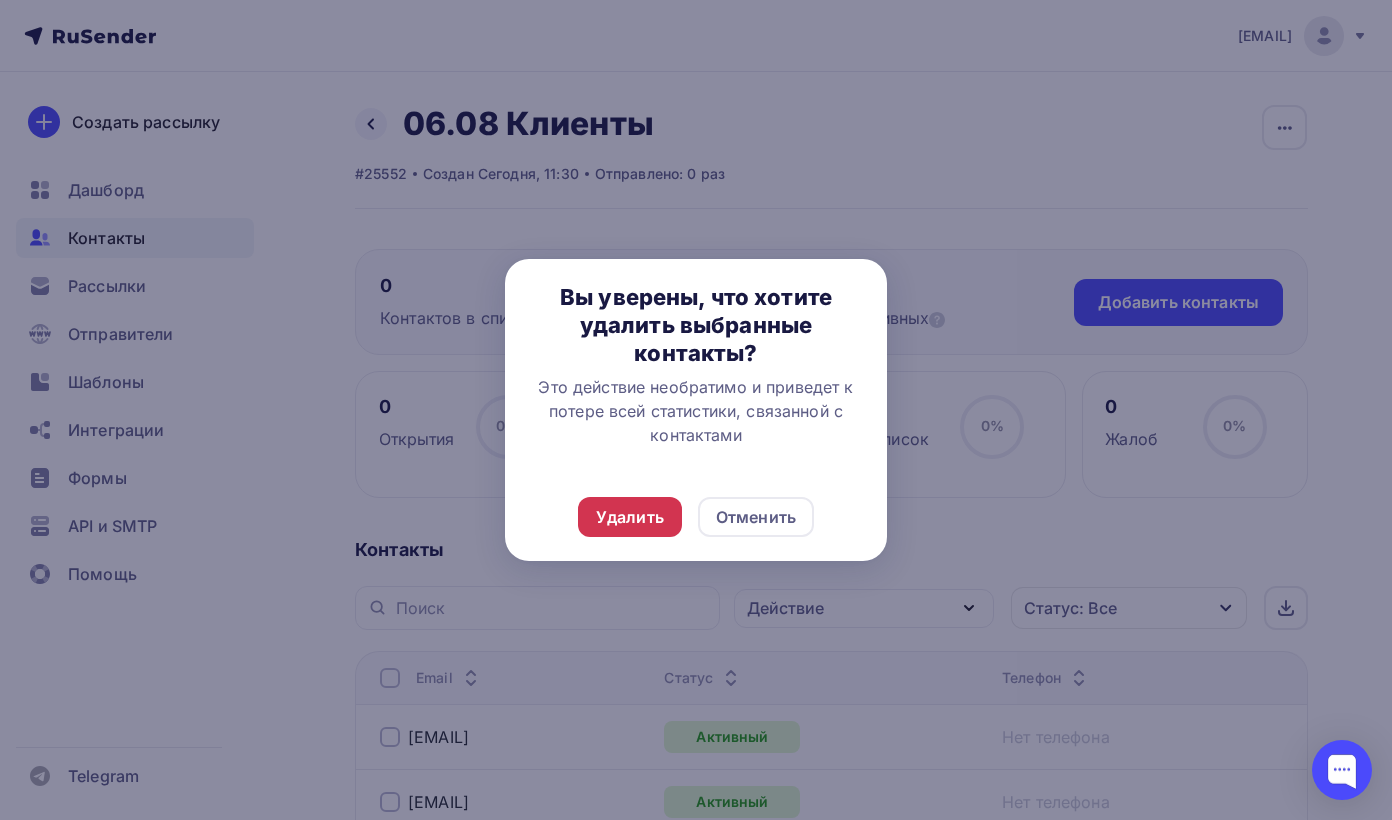 click on "Удалить" at bounding box center [630, 517] 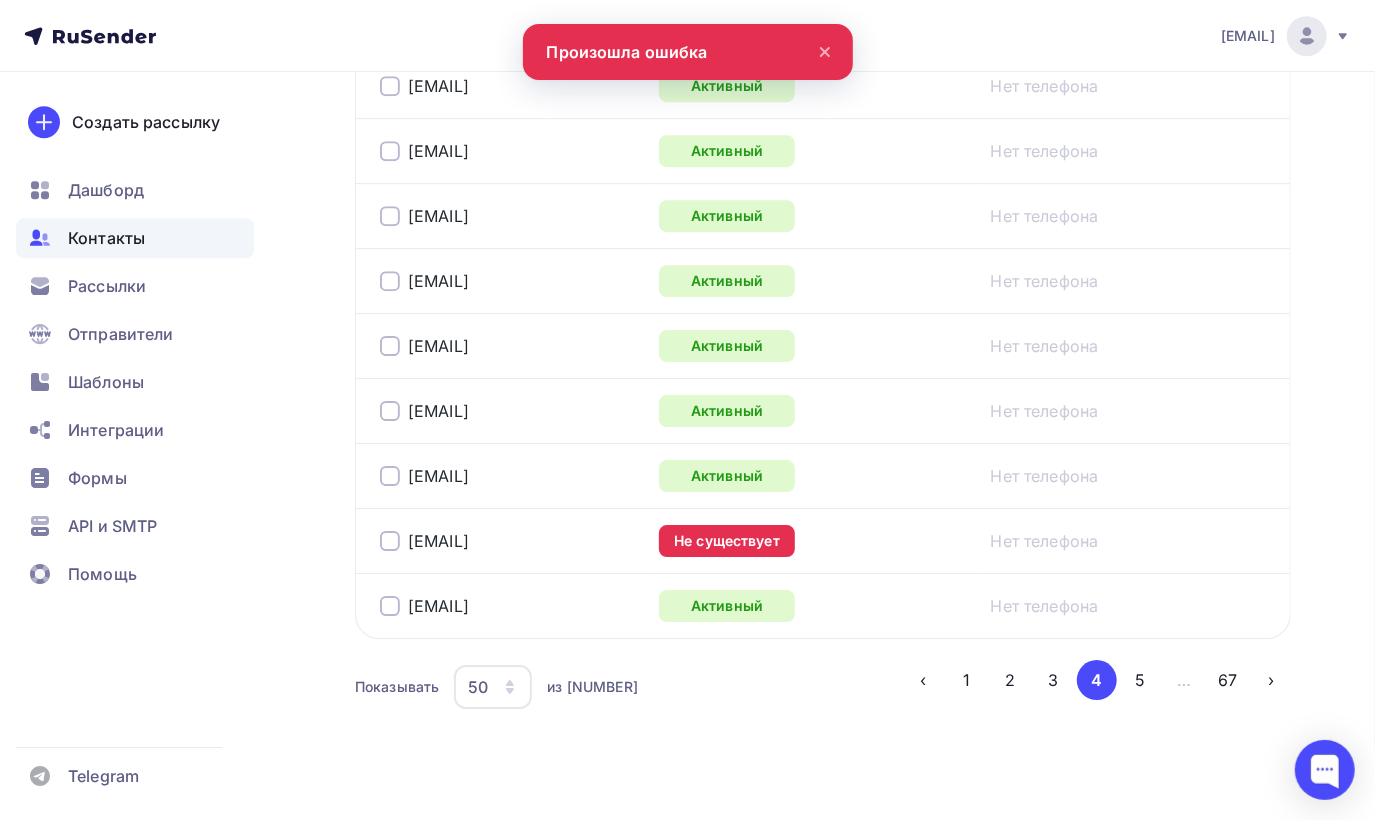 scroll, scrollTop: 3321, scrollLeft: 0, axis: vertical 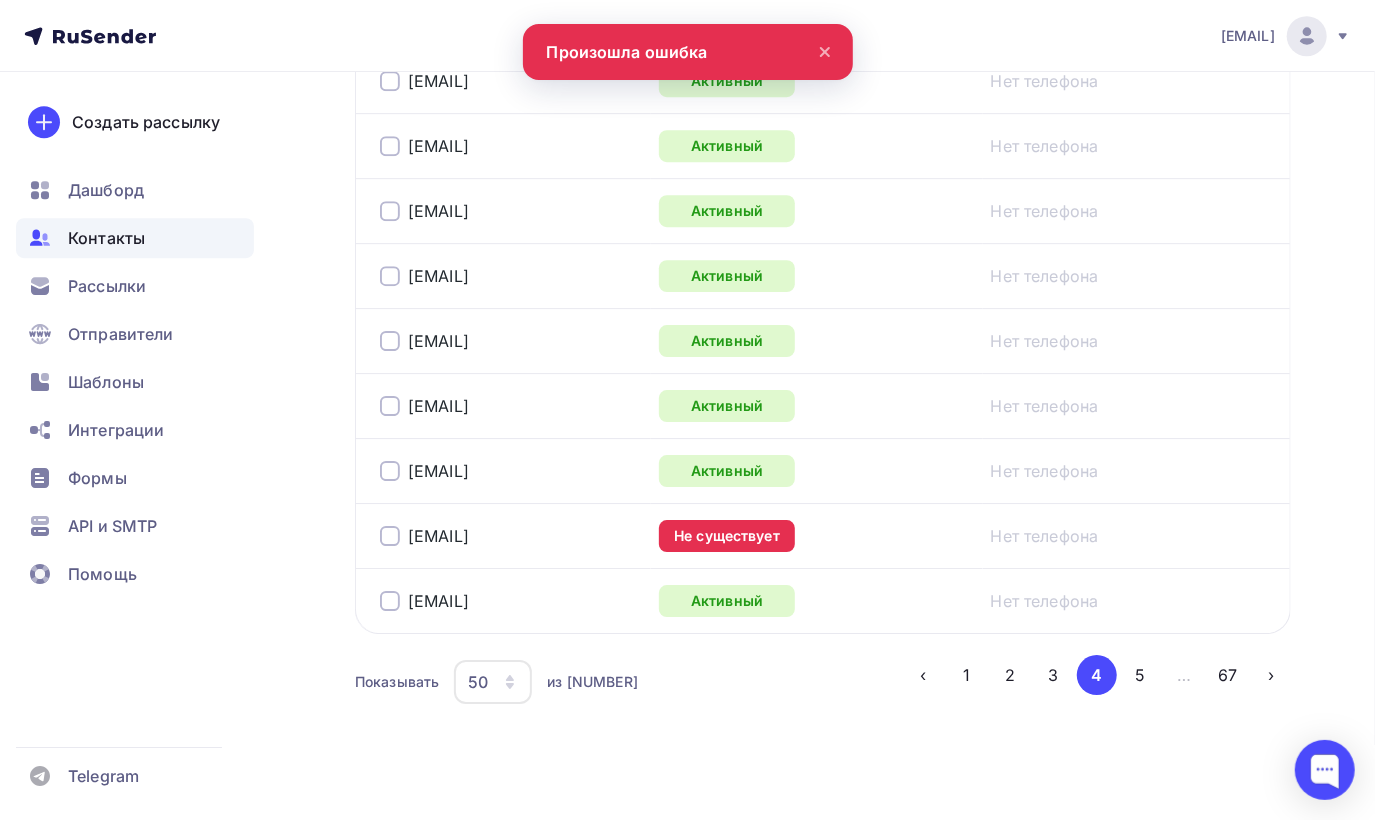 click at bounding box center (390, 536) 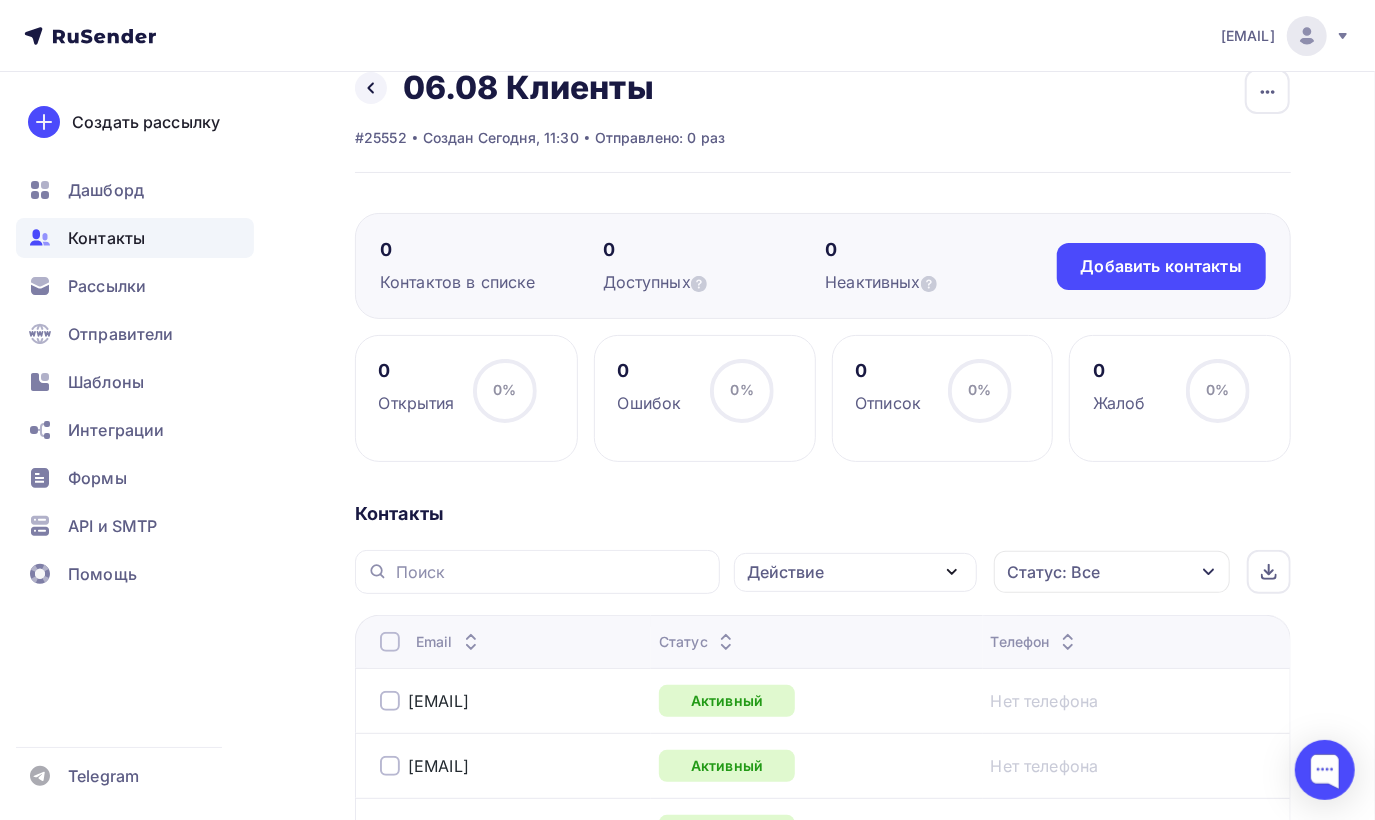 scroll, scrollTop: 0, scrollLeft: 0, axis: both 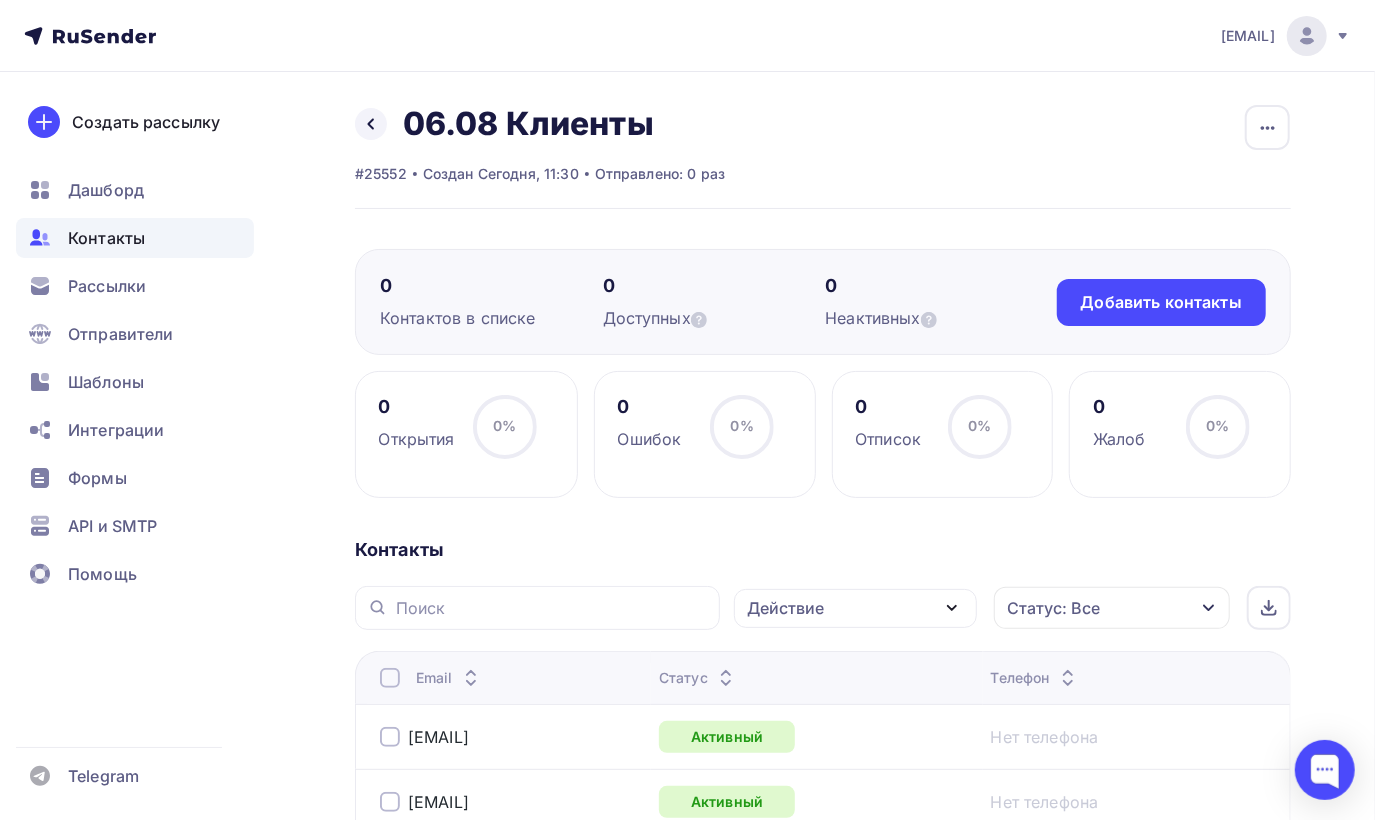 click on "Действие" at bounding box center [855, 608] 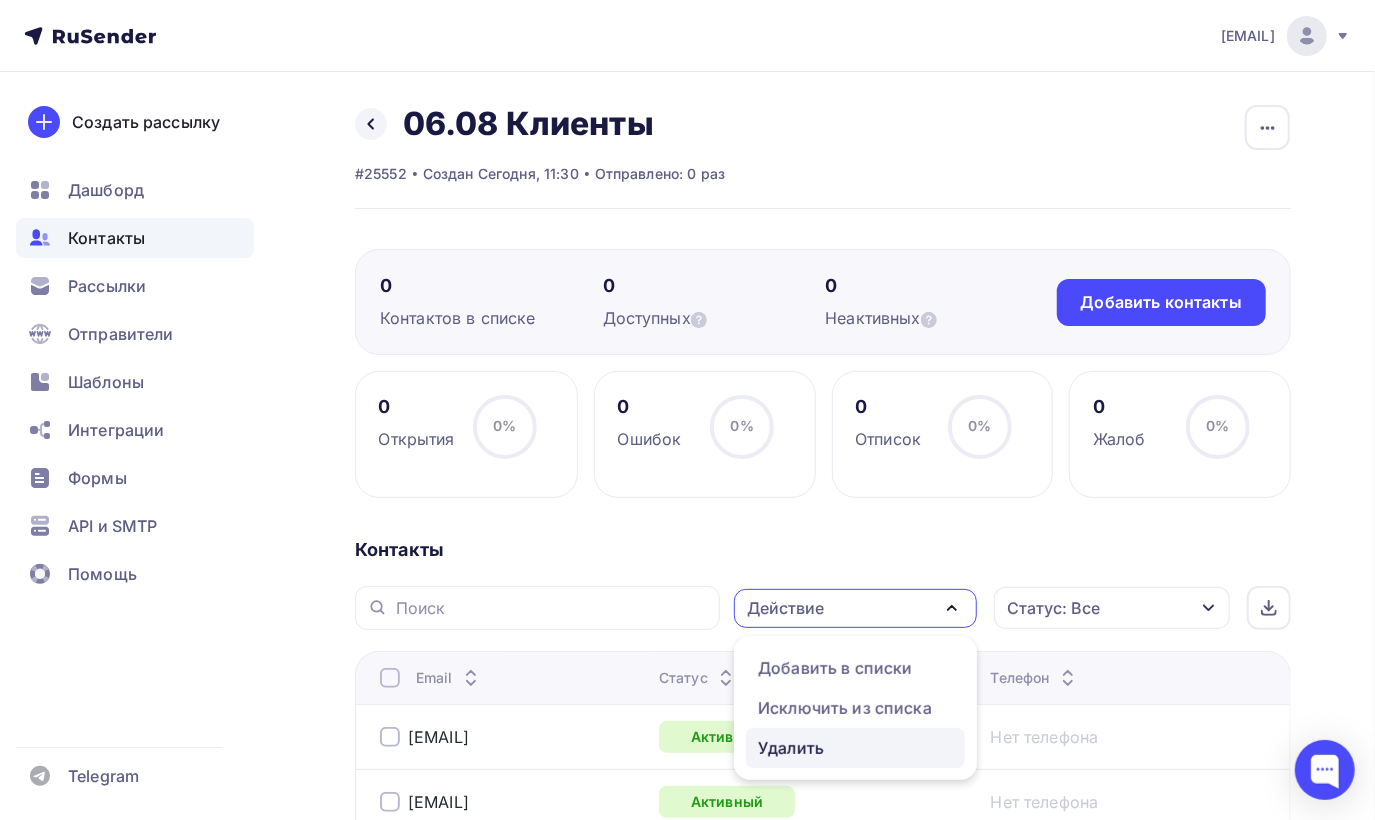 click on "Удалить" at bounding box center (855, 748) 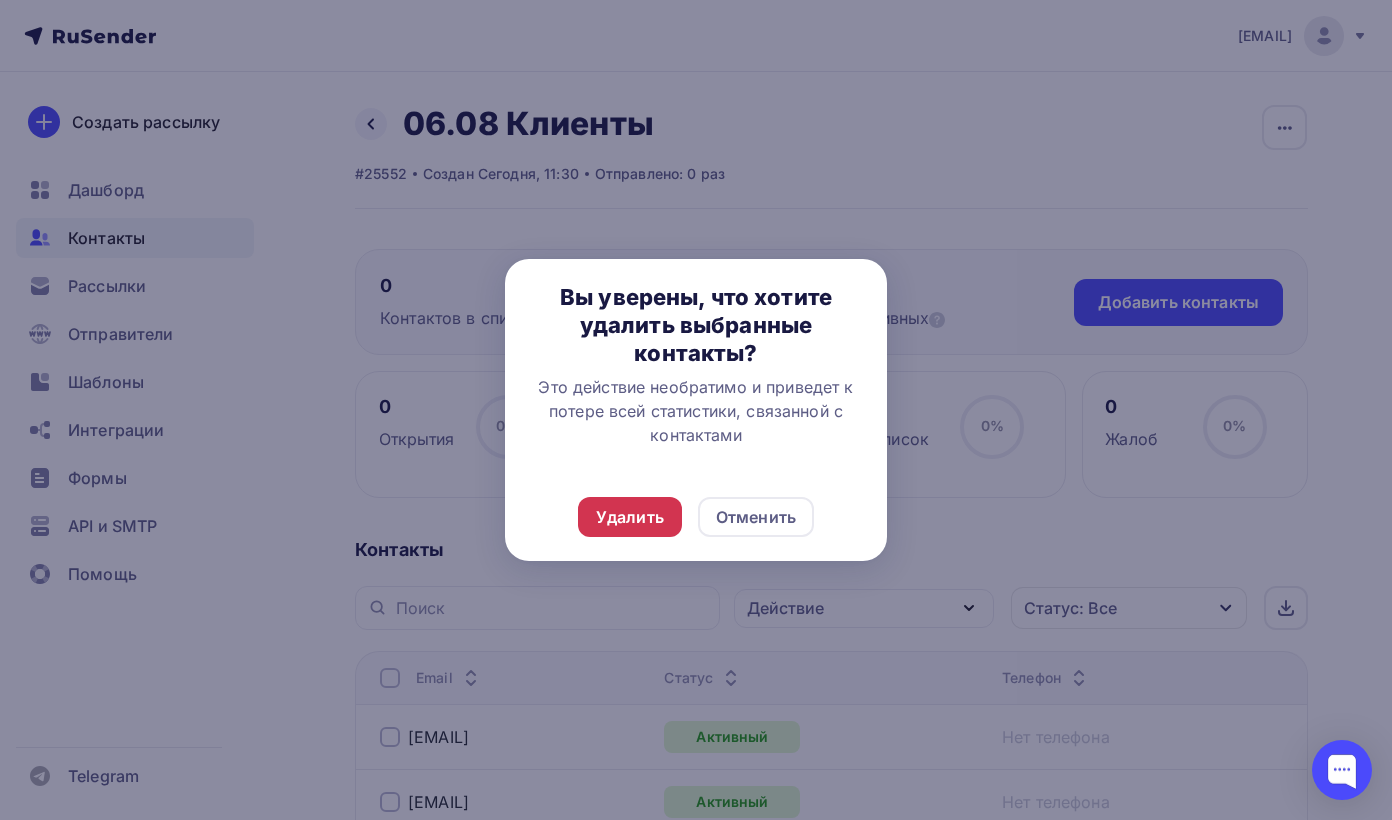 click on "Удалить" at bounding box center (630, 517) 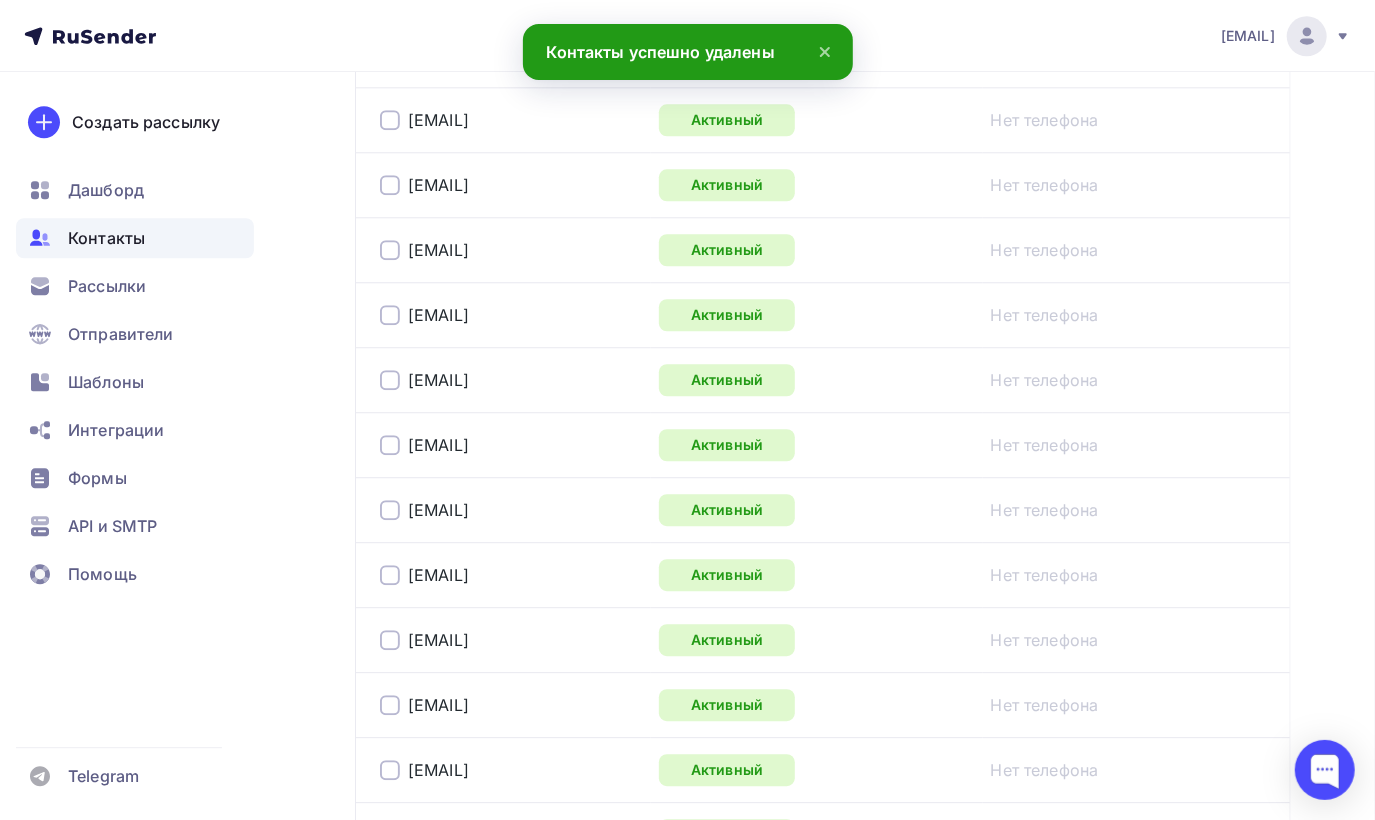 scroll, scrollTop: 3321, scrollLeft: 0, axis: vertical 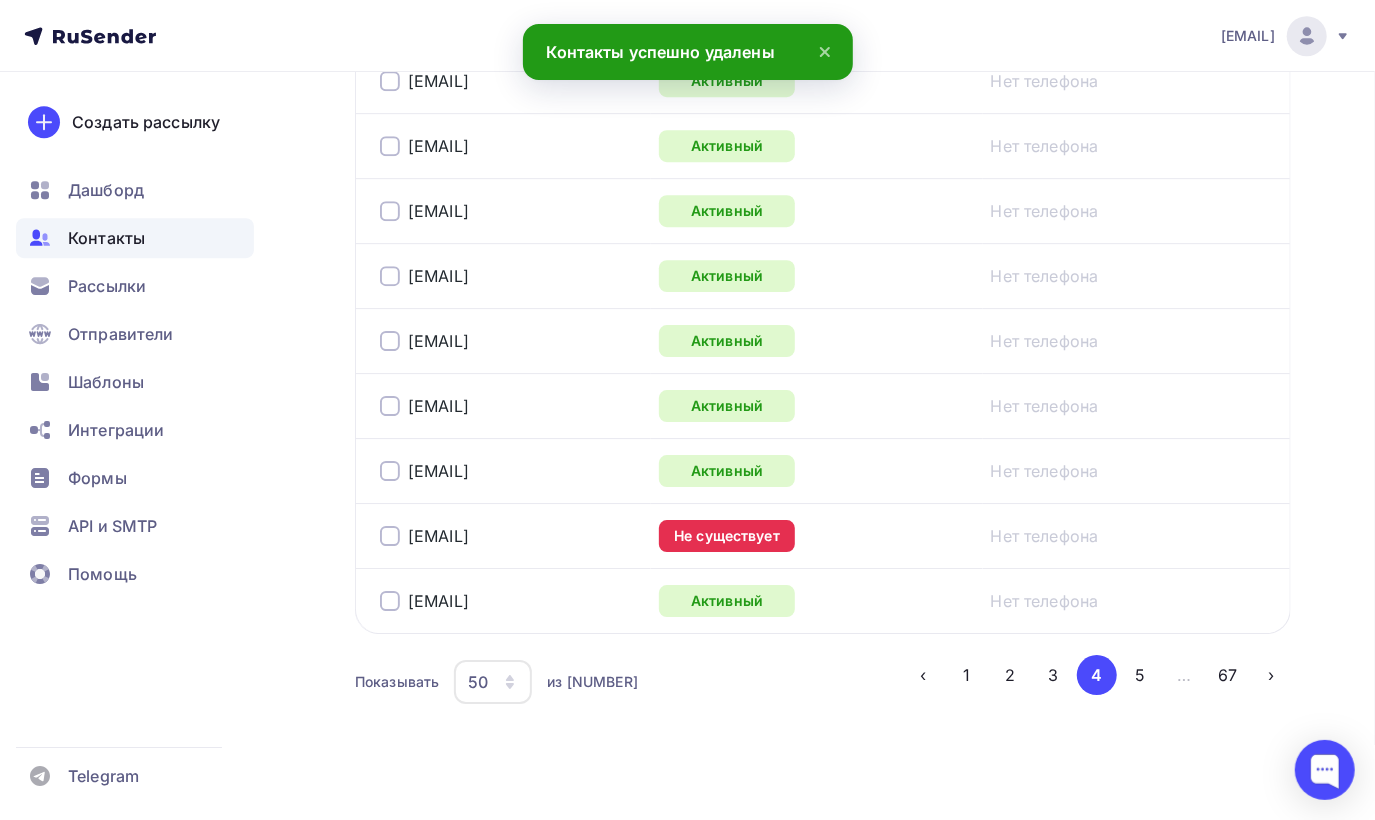 click at bounding box center (390, 536) 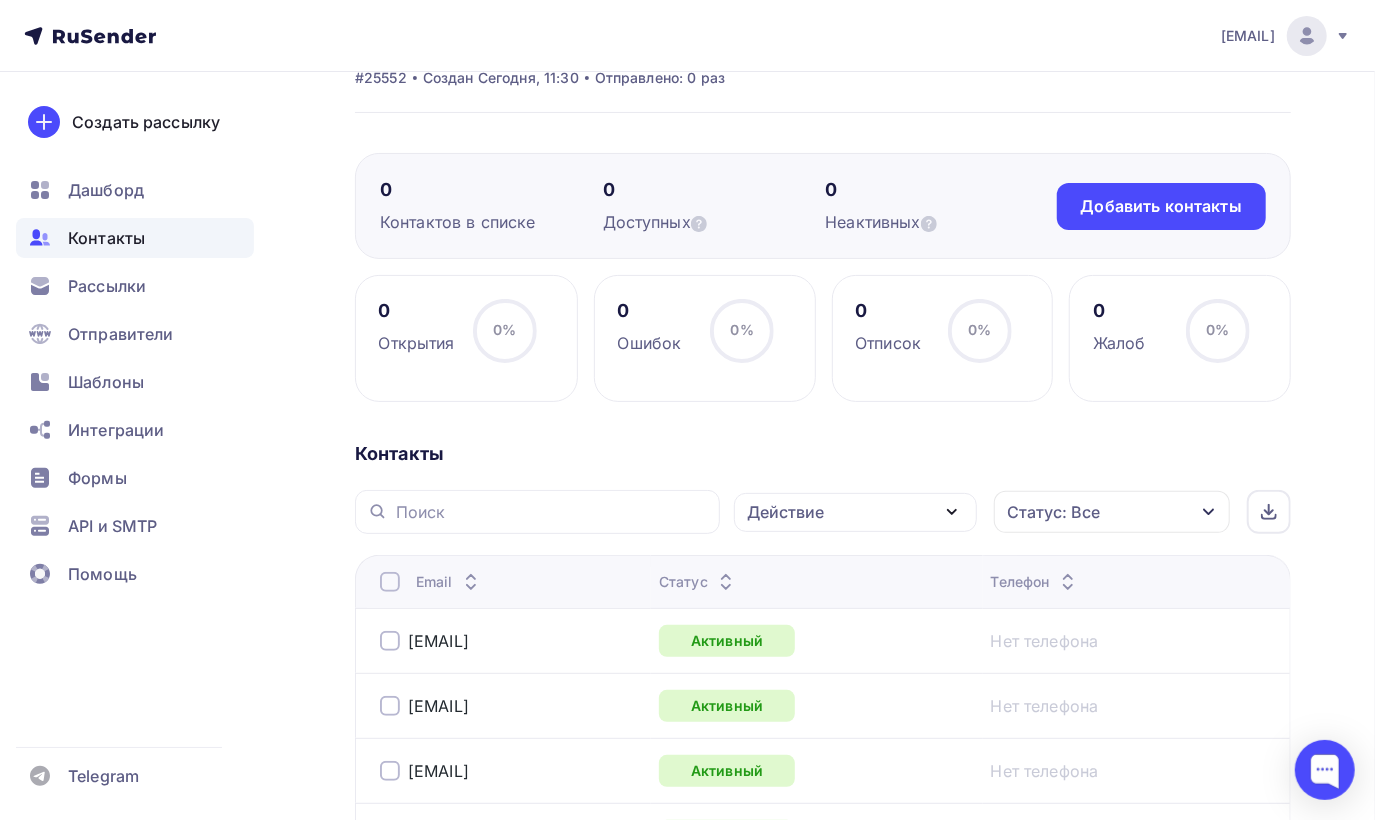 scroll, scrollTop: 0, scrollLeft: 0, axis: both 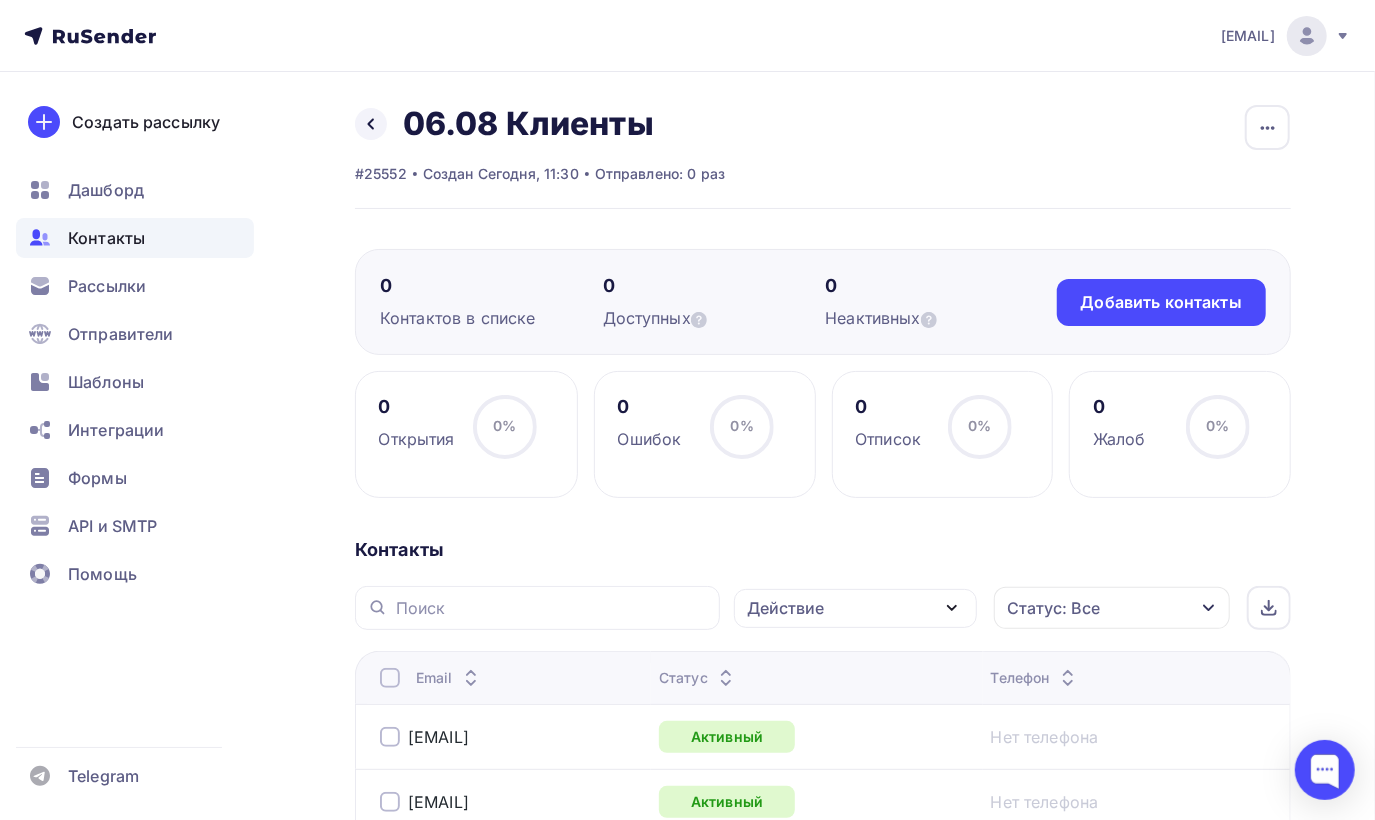 click on "Действие" at bounding box center (855, 608) 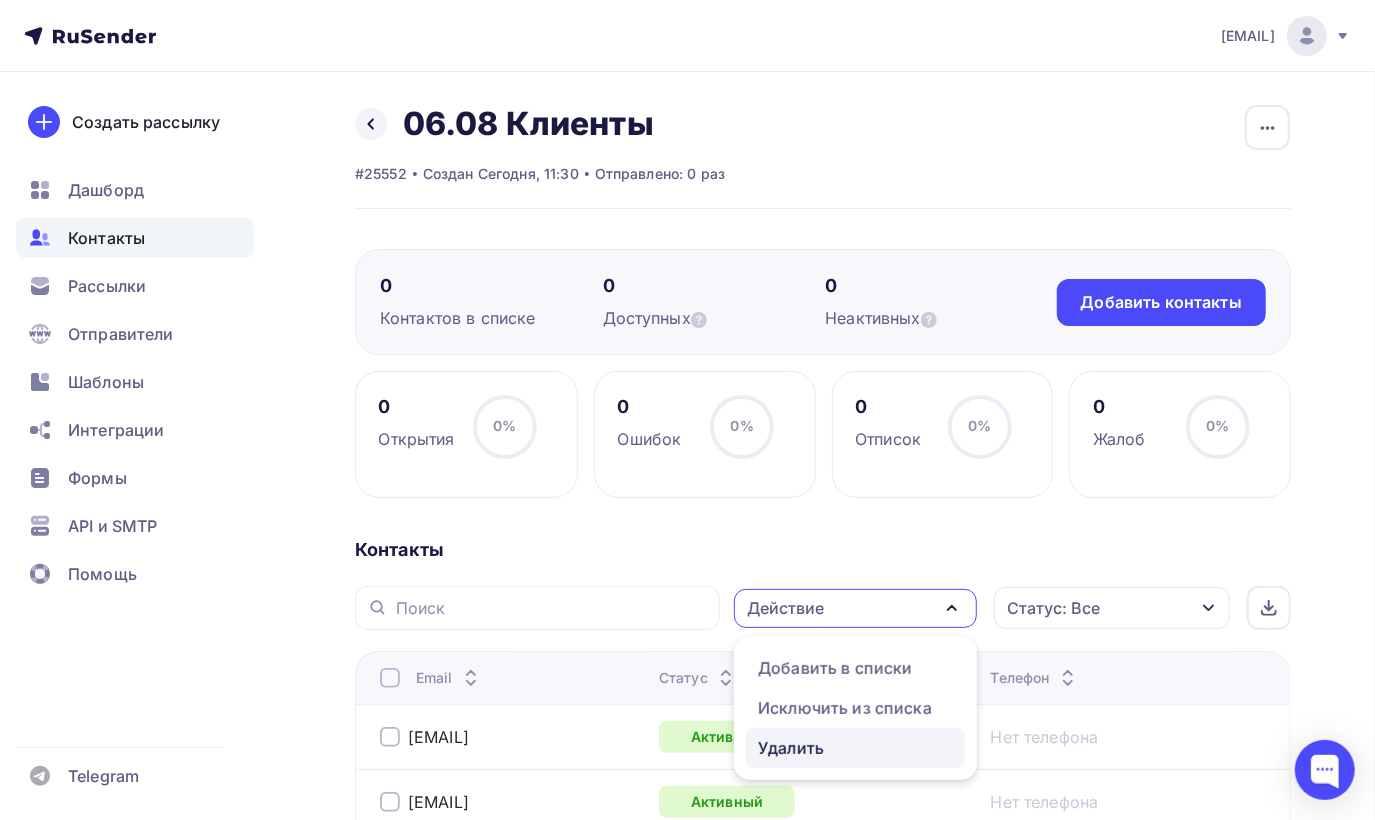 click on "Удалить" at bounding box center [791, 748] 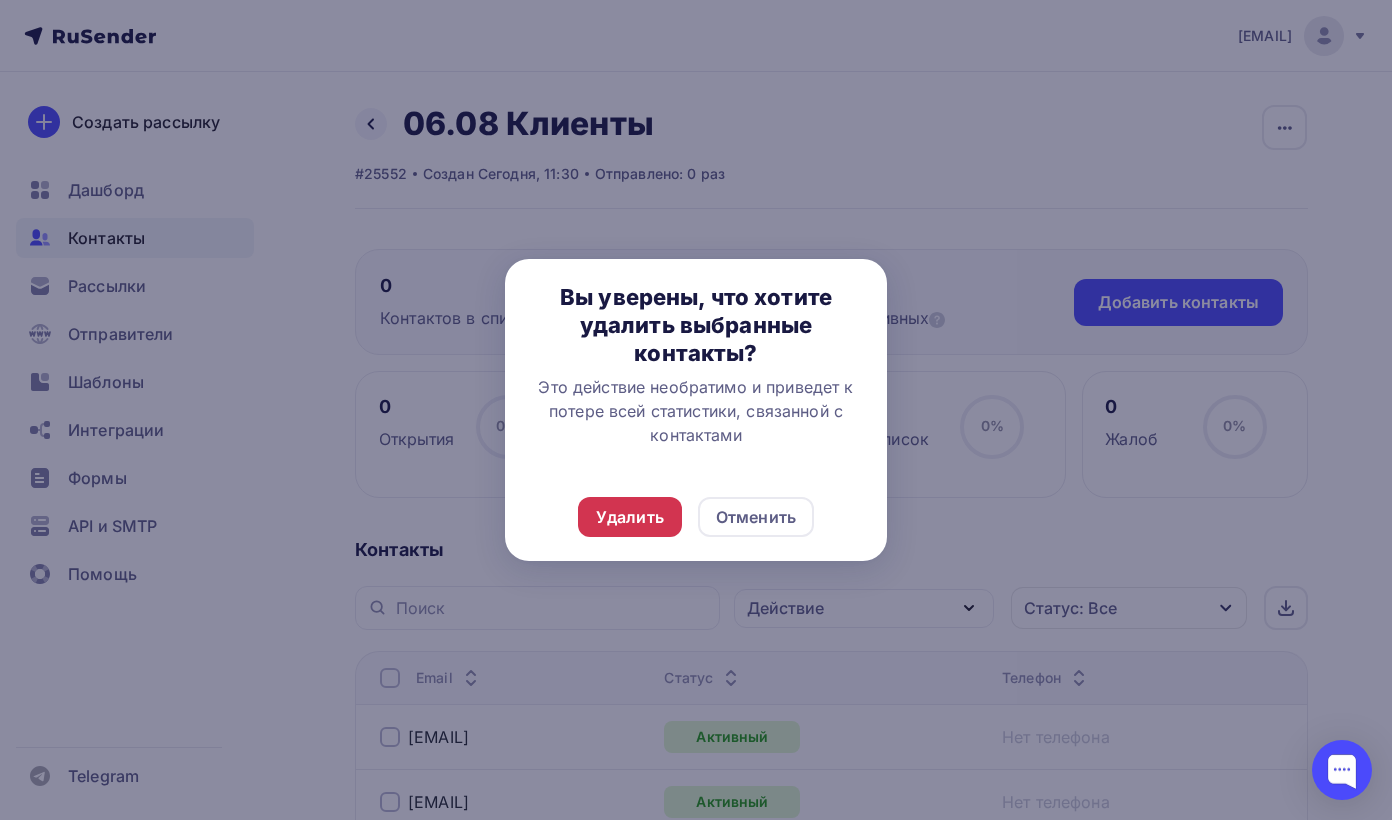 click on "Удалить" at bounding box center [630, 517] 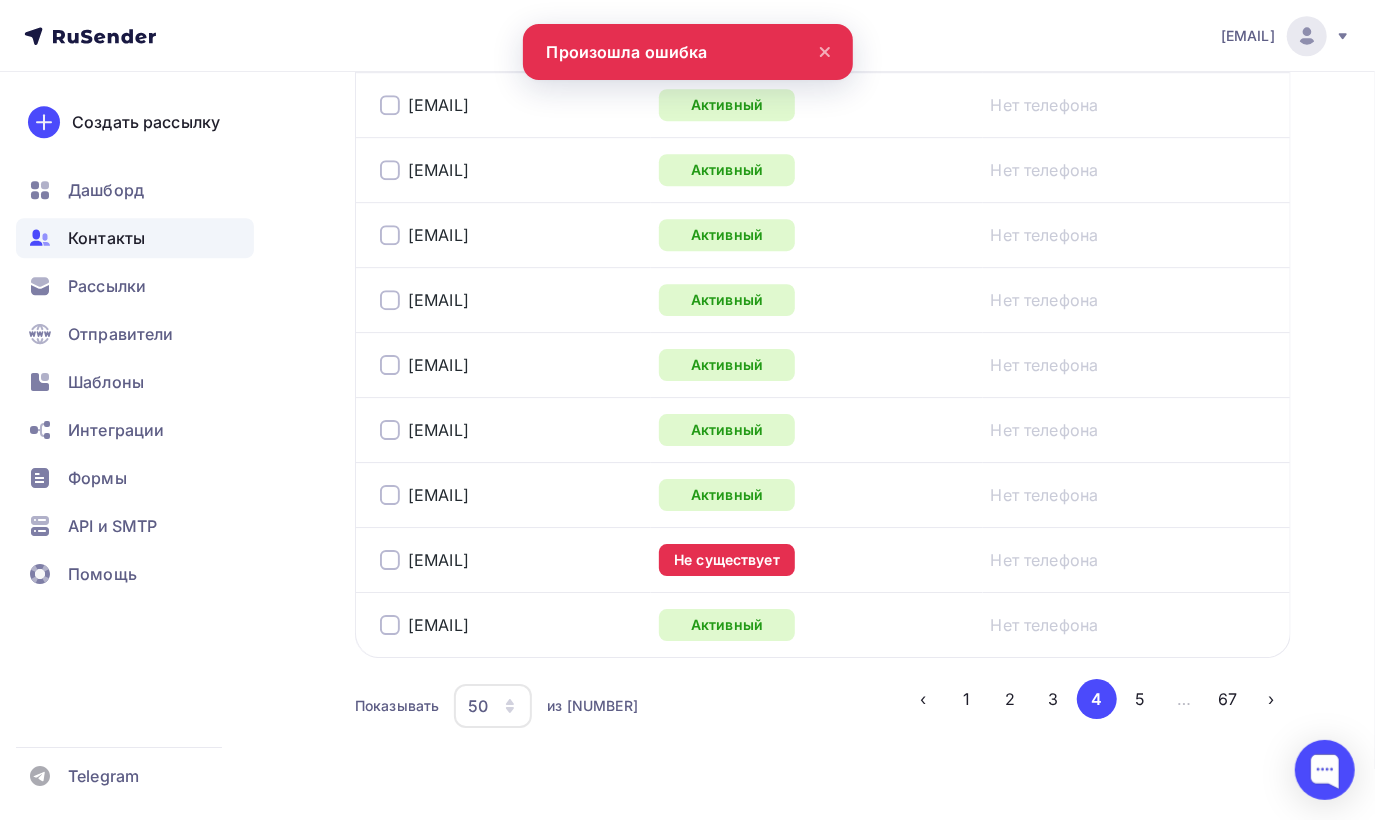 scroll, scrollTop: 3321, scrollLeft: 0, axis: vertical 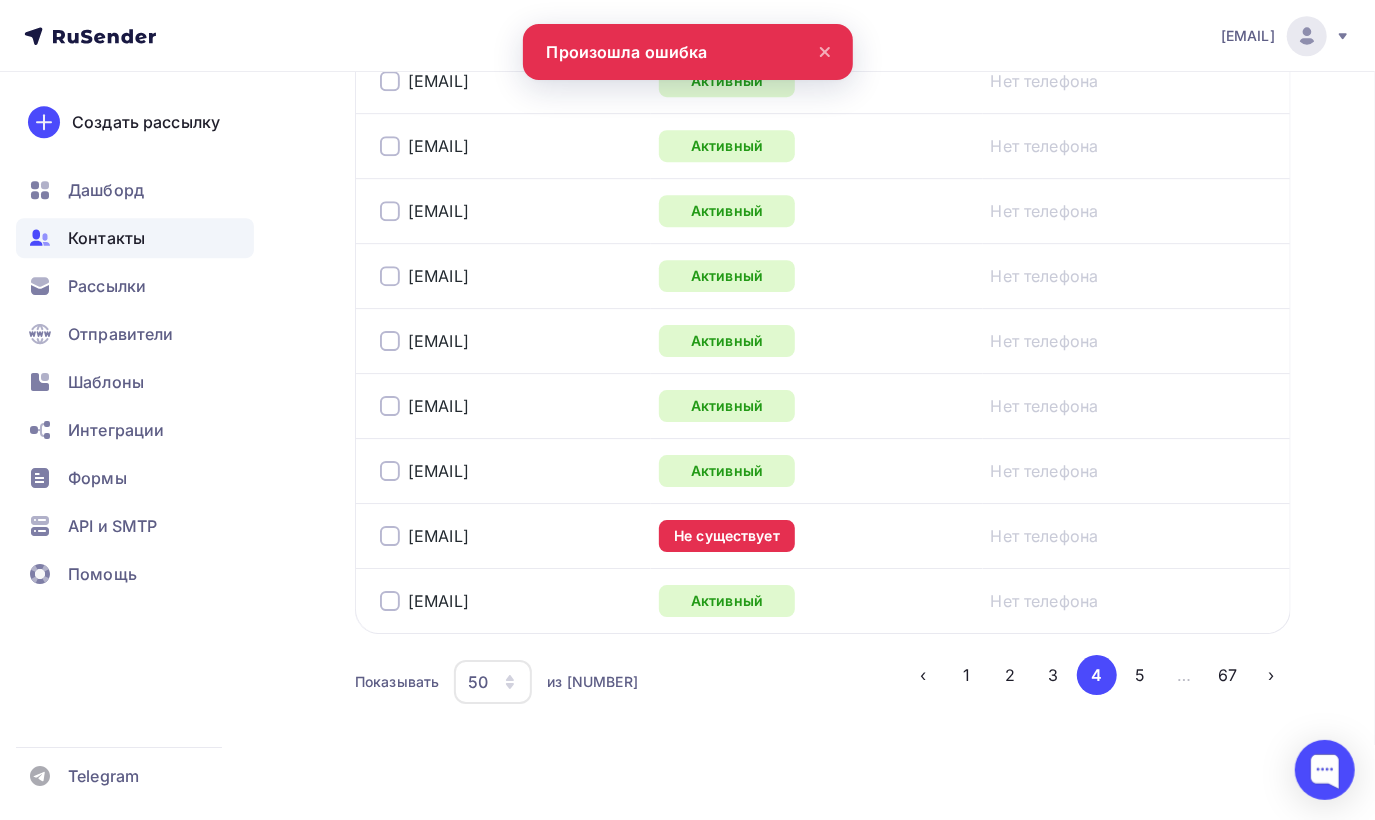 click at bounding box center [390, 536] 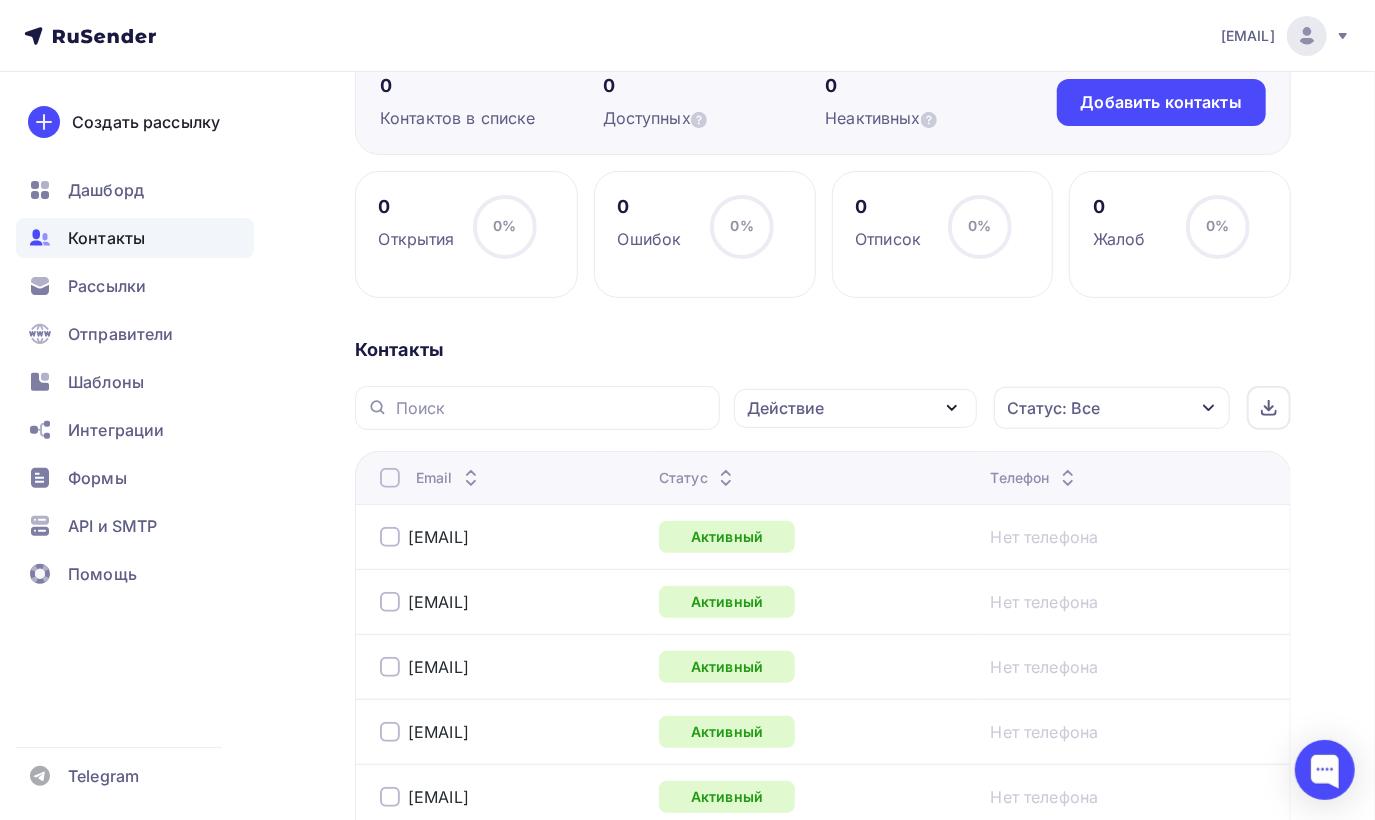 scroll, scrollTop: 0, scrollLeft: 0, axis: both 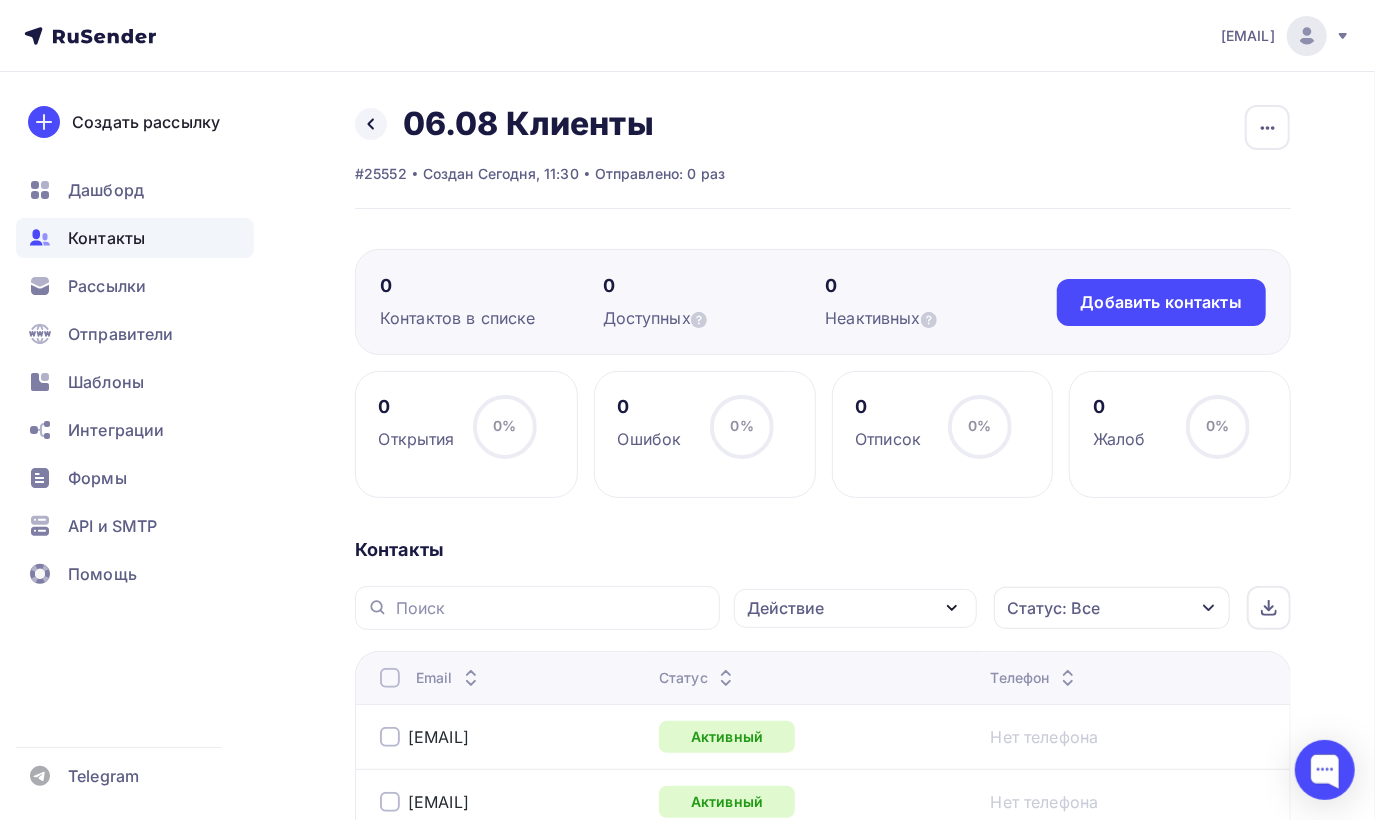 click 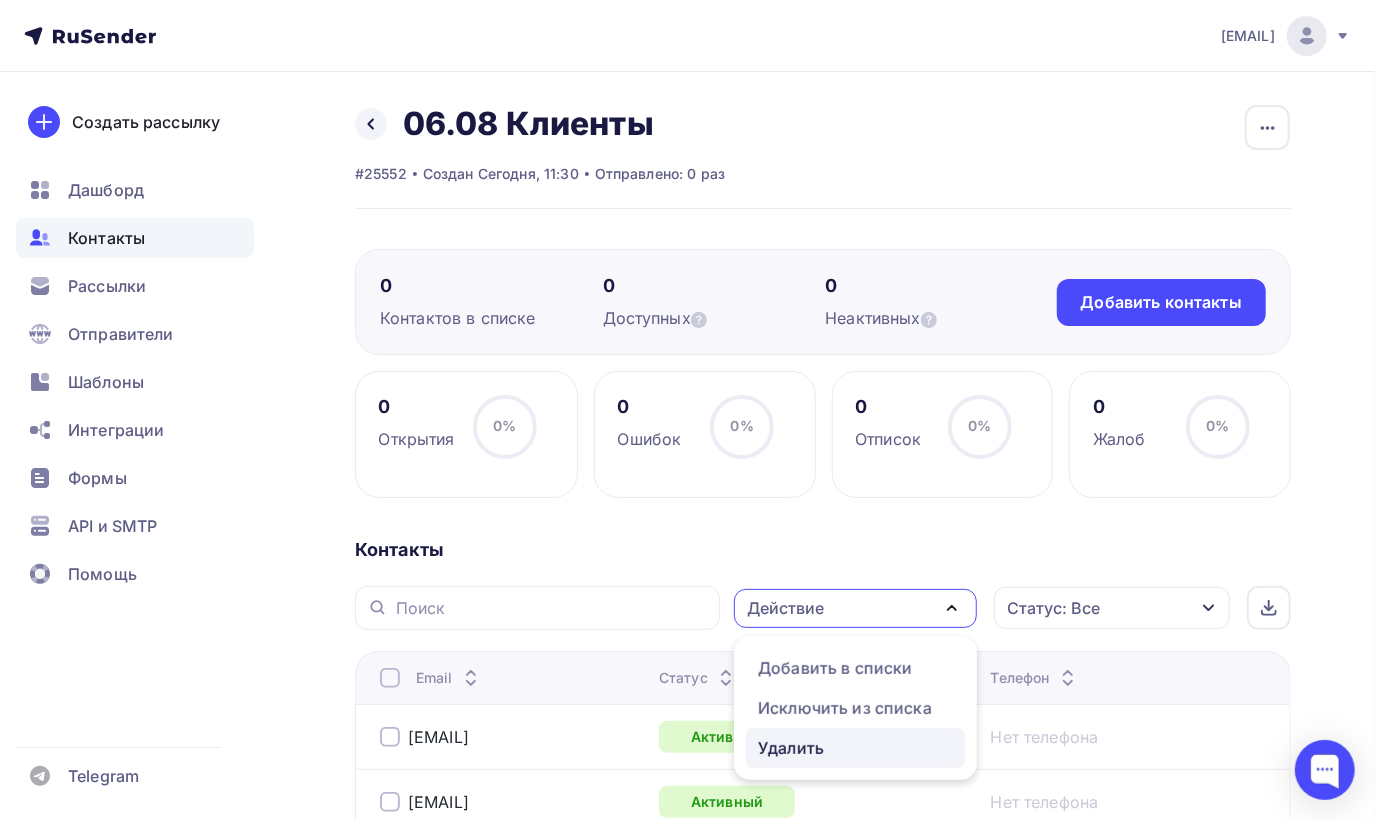 click on "Удалить" at bounding box center (855, 748) 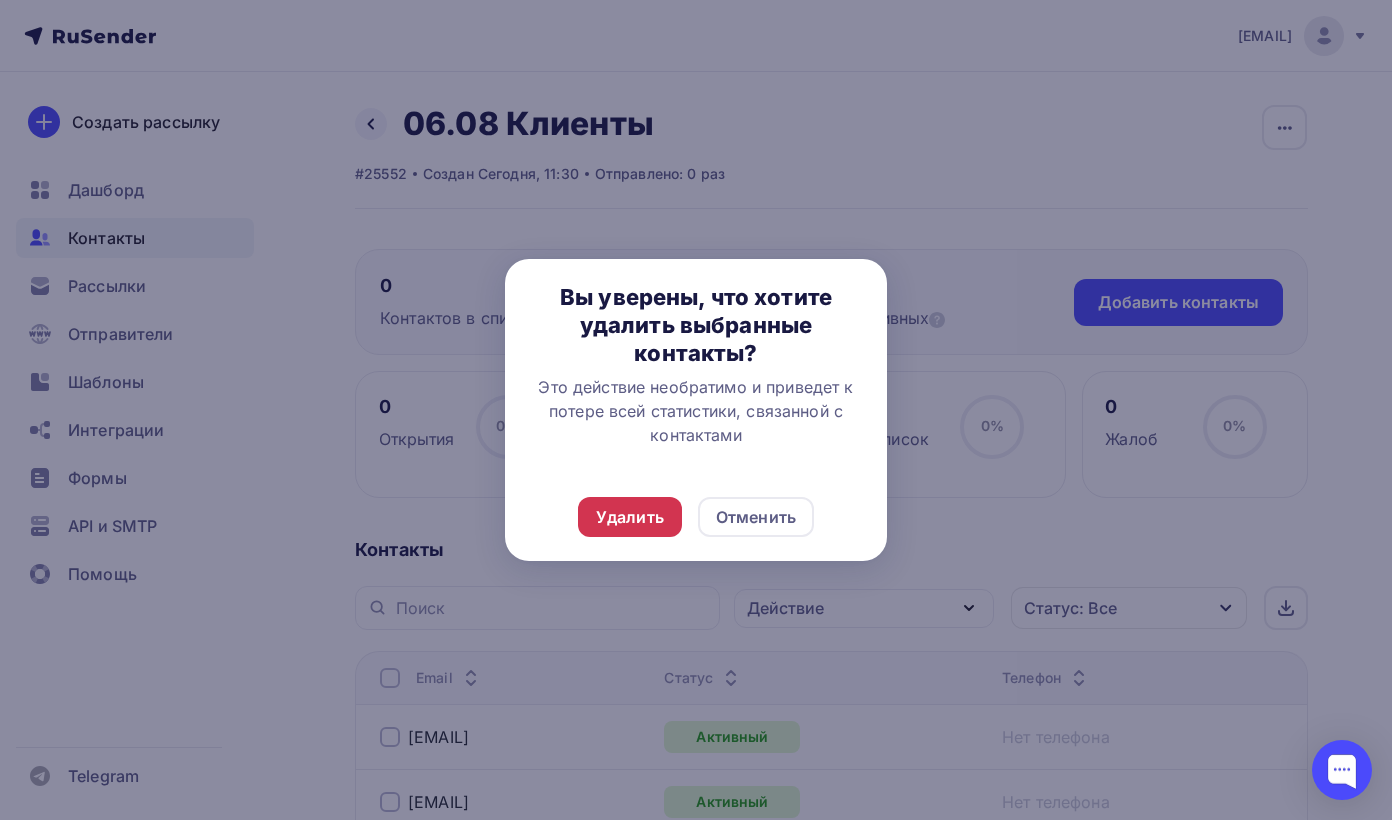 click on "Удалить" at bounding box center [630, 517] 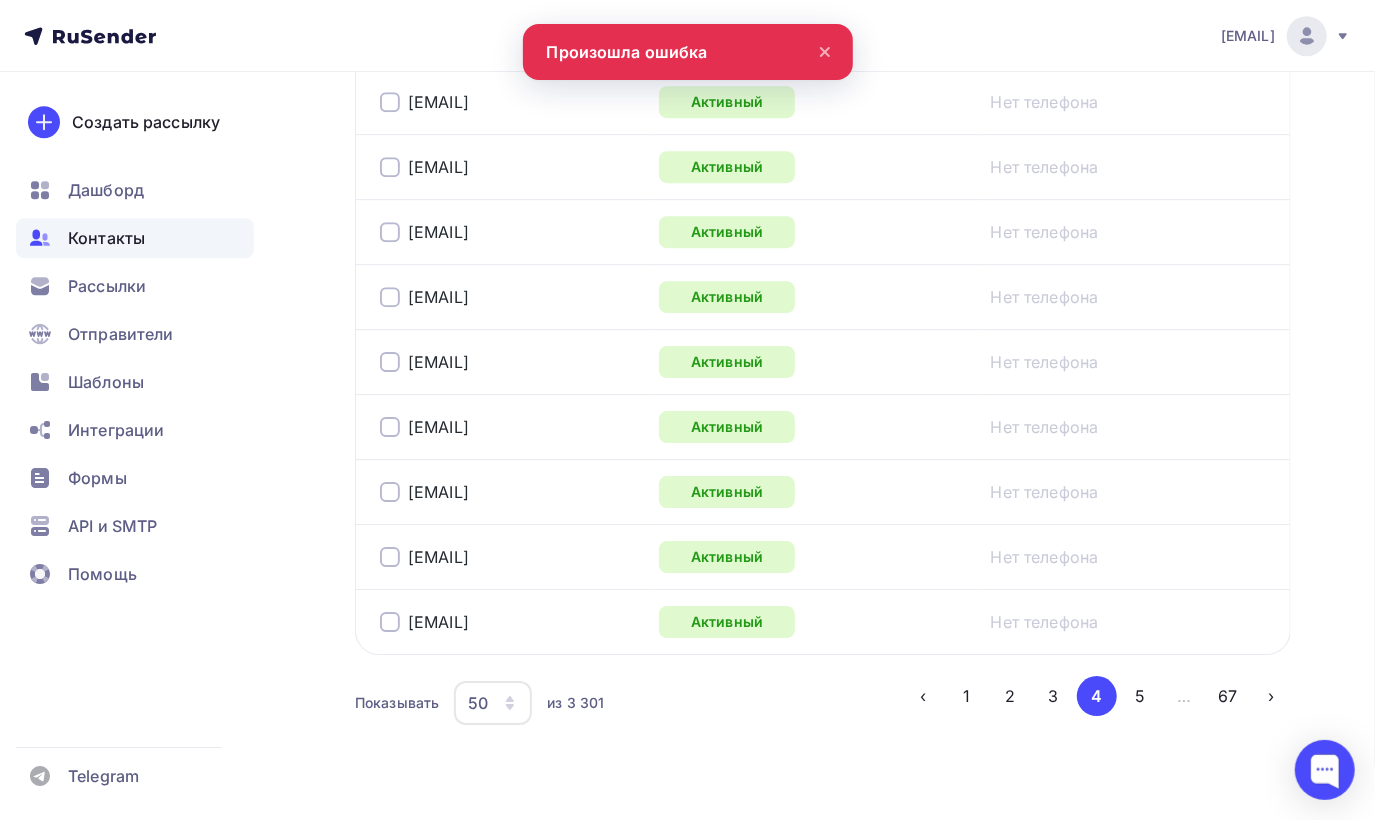 scroll, scrollTop: 3321, scrollLeft: 0, axis: vertical 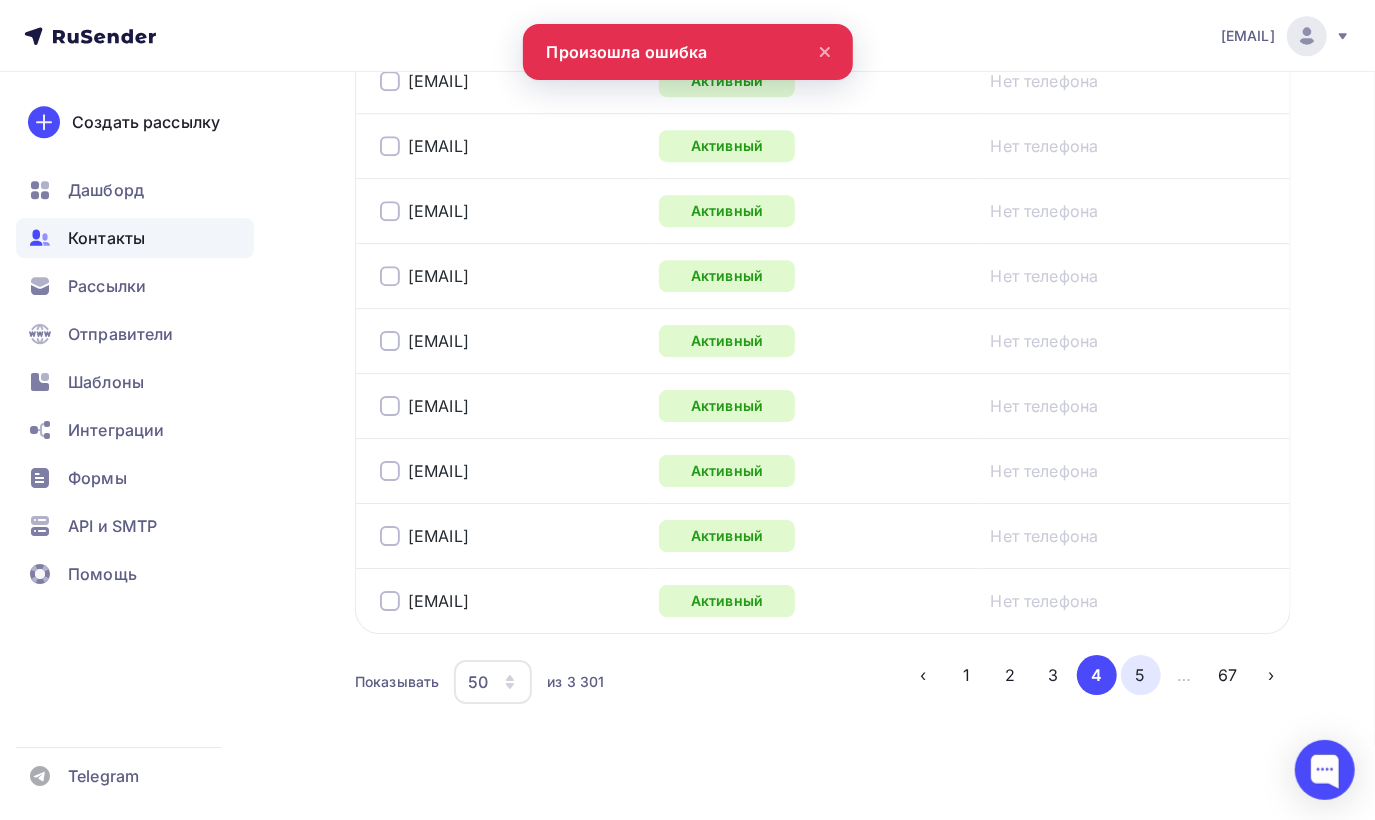click on "5" at bounding box center (1141, 675) 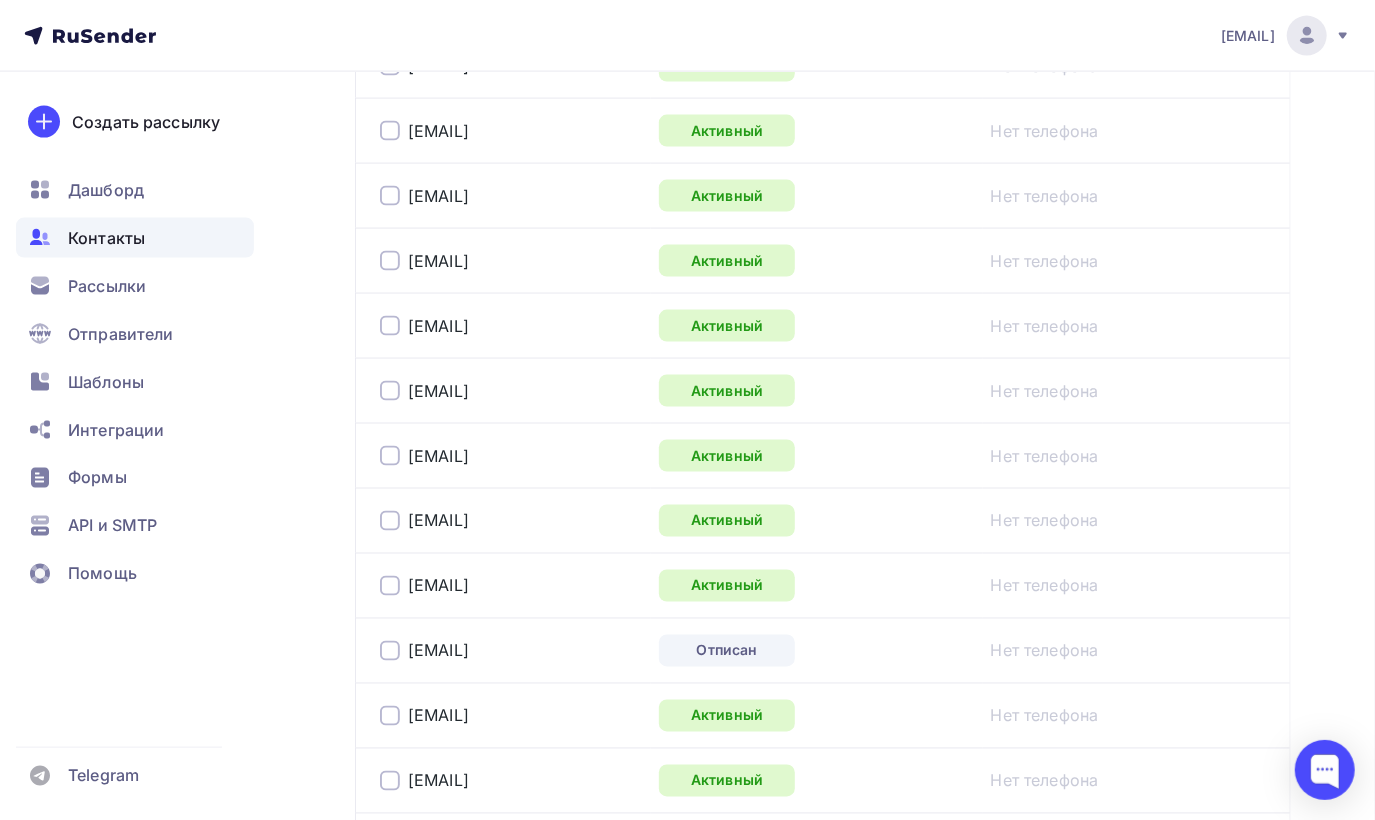 scroll, scrollTop: 1985, scrollLeft: 0, axis: vertical 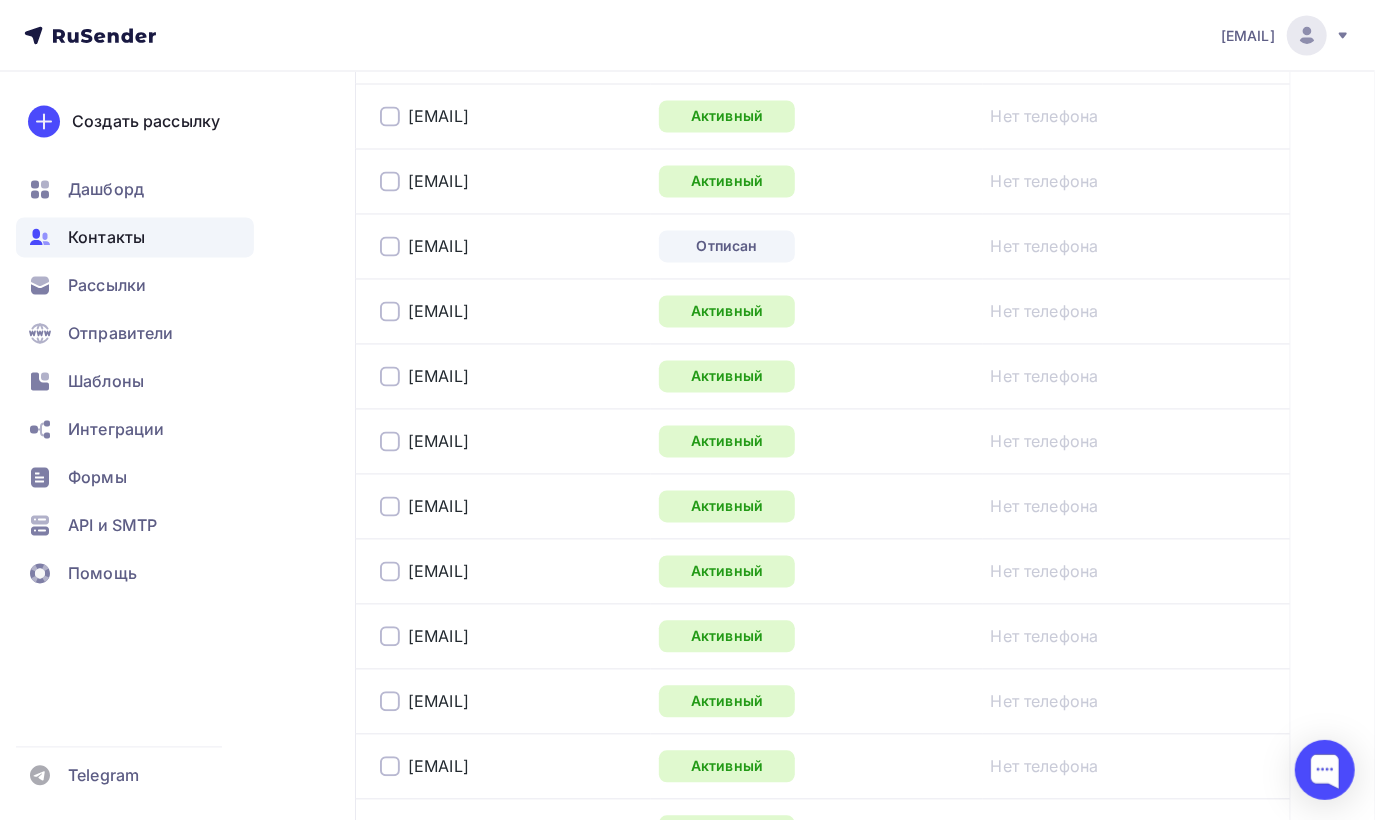 click at bounding box center [390, 247] 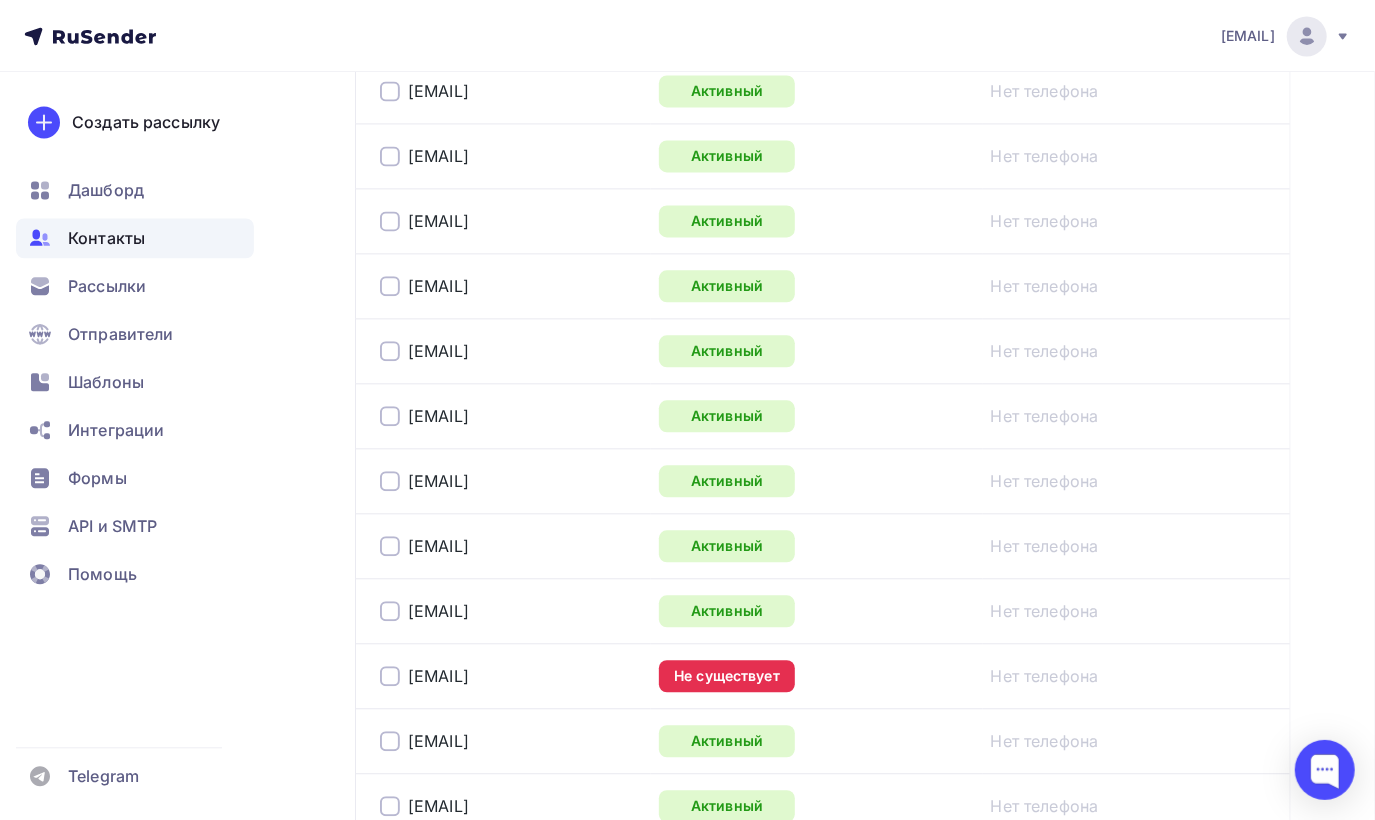 scroll, scrollTop: 2485, scrollLeft: 0, axis: vertical 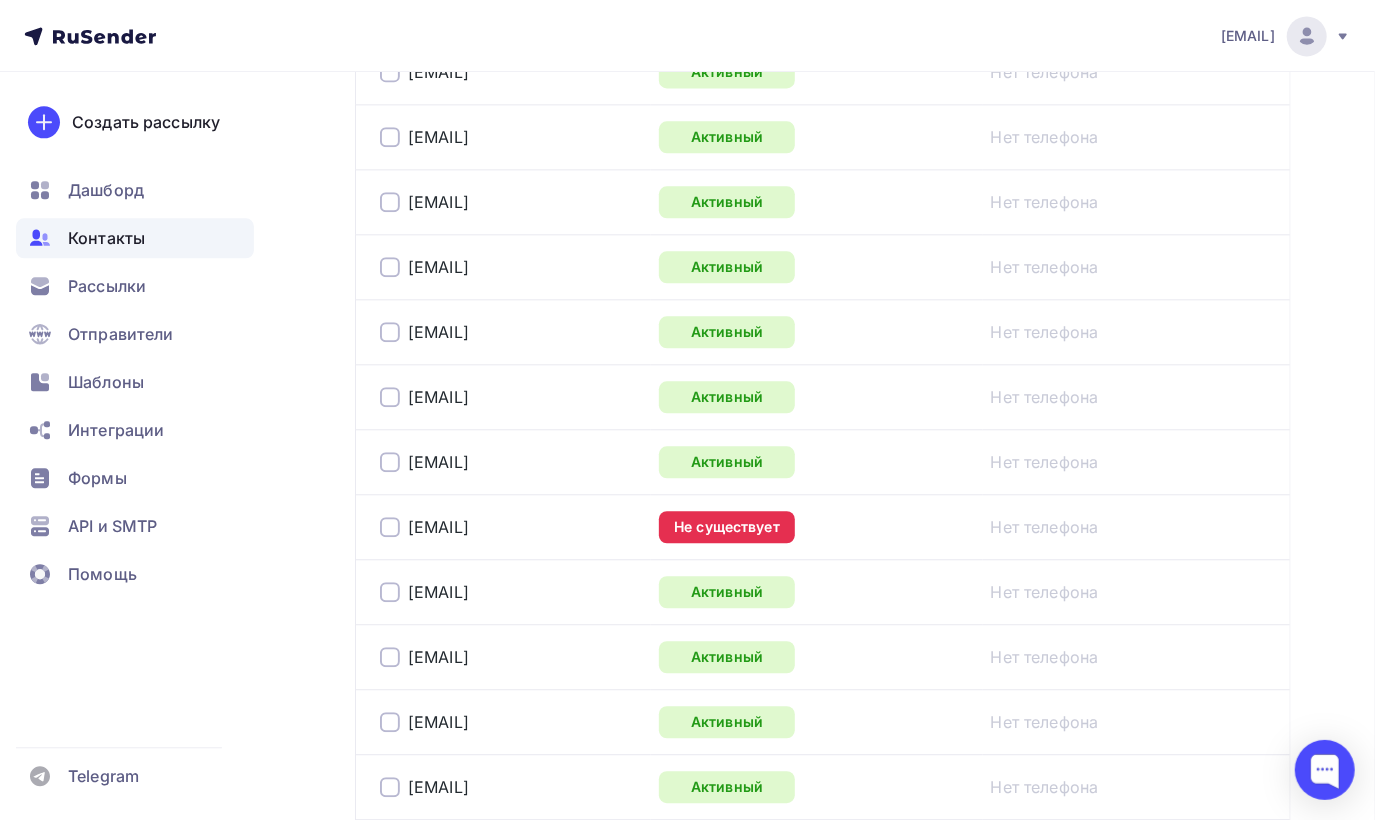 click at bounding box center (390, 527) 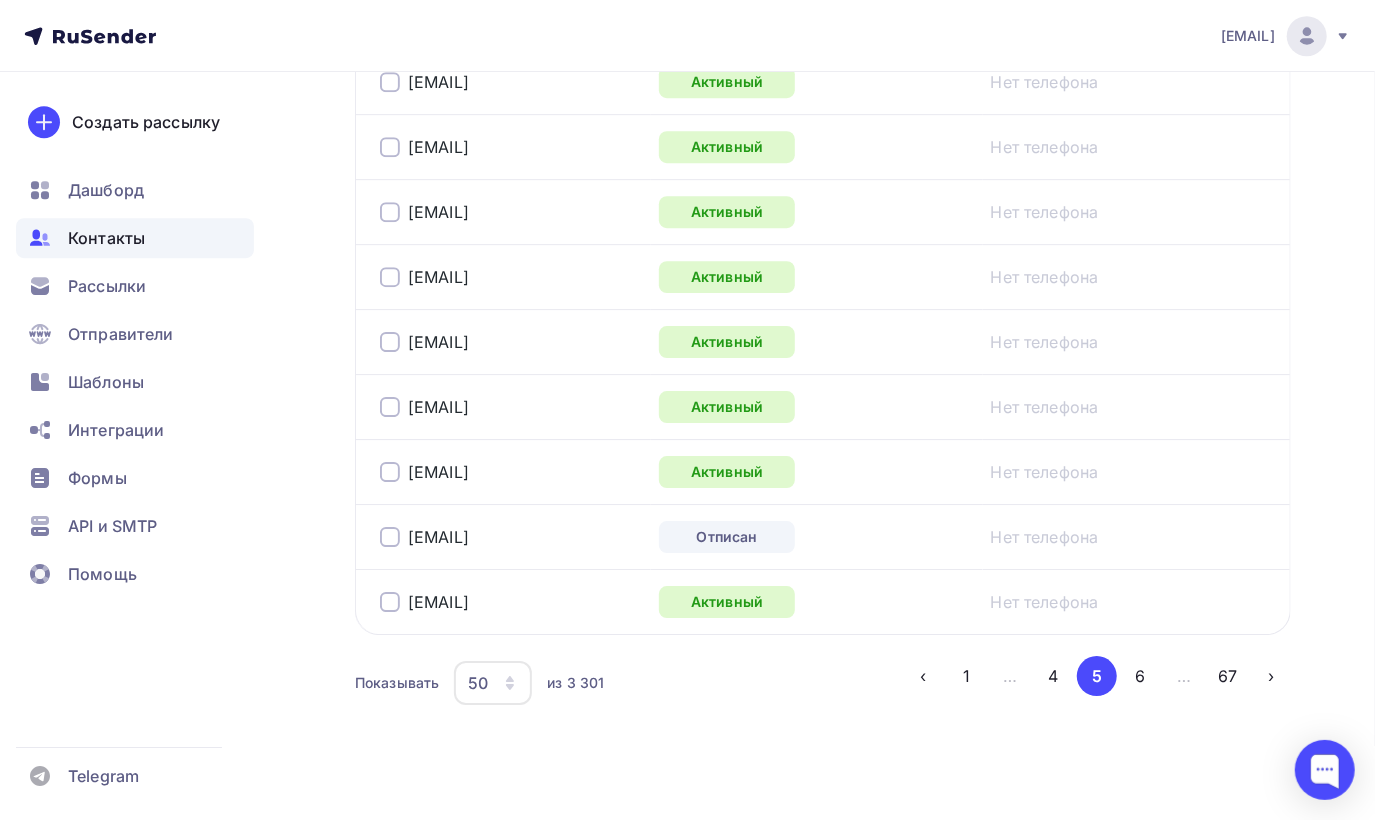 scroll, scrollTop: 3321, scrollLeft: 0, axis: vertical 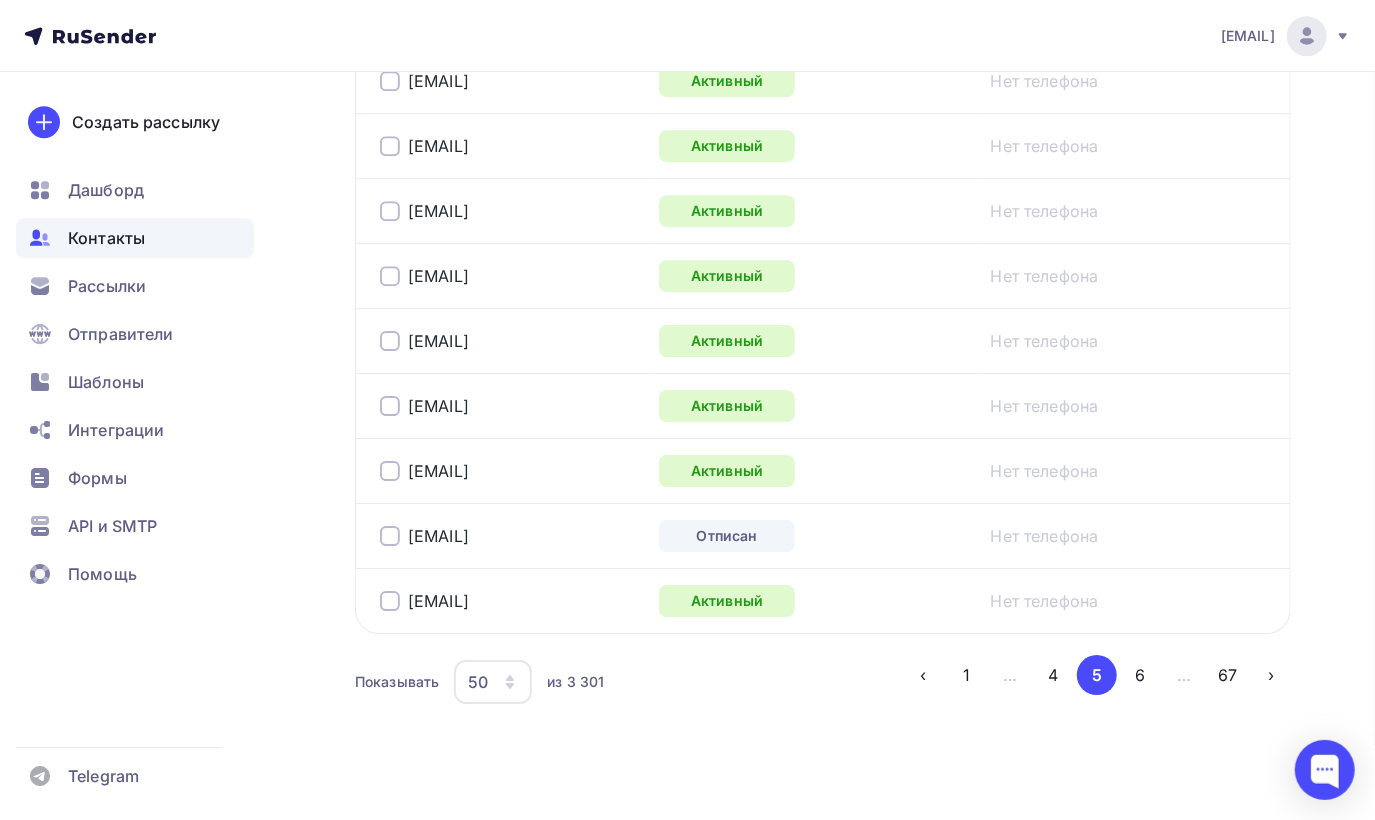 click at bounding box center (390, 536) 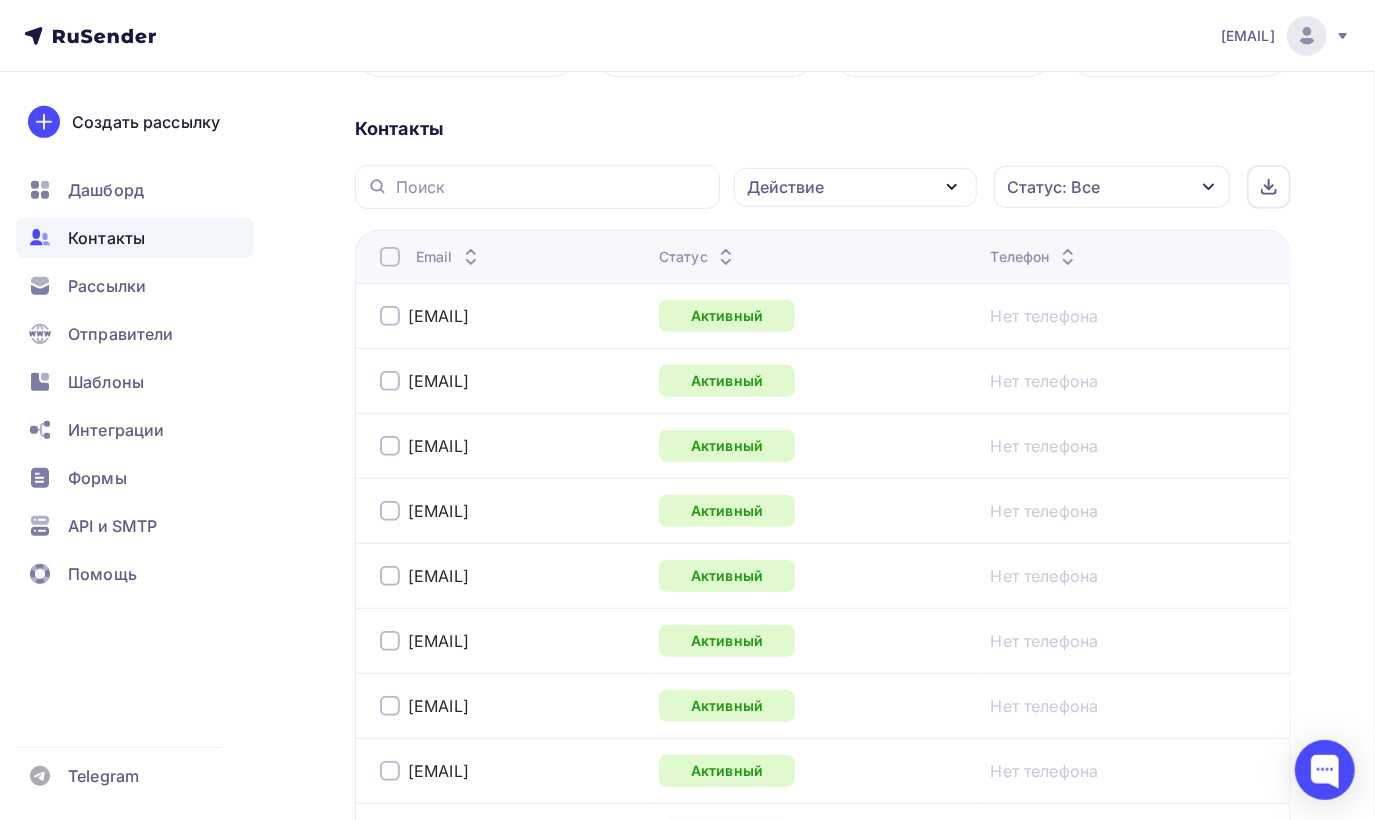 scroll, scrollTop: 0, scrollLeft: 0, axis: both 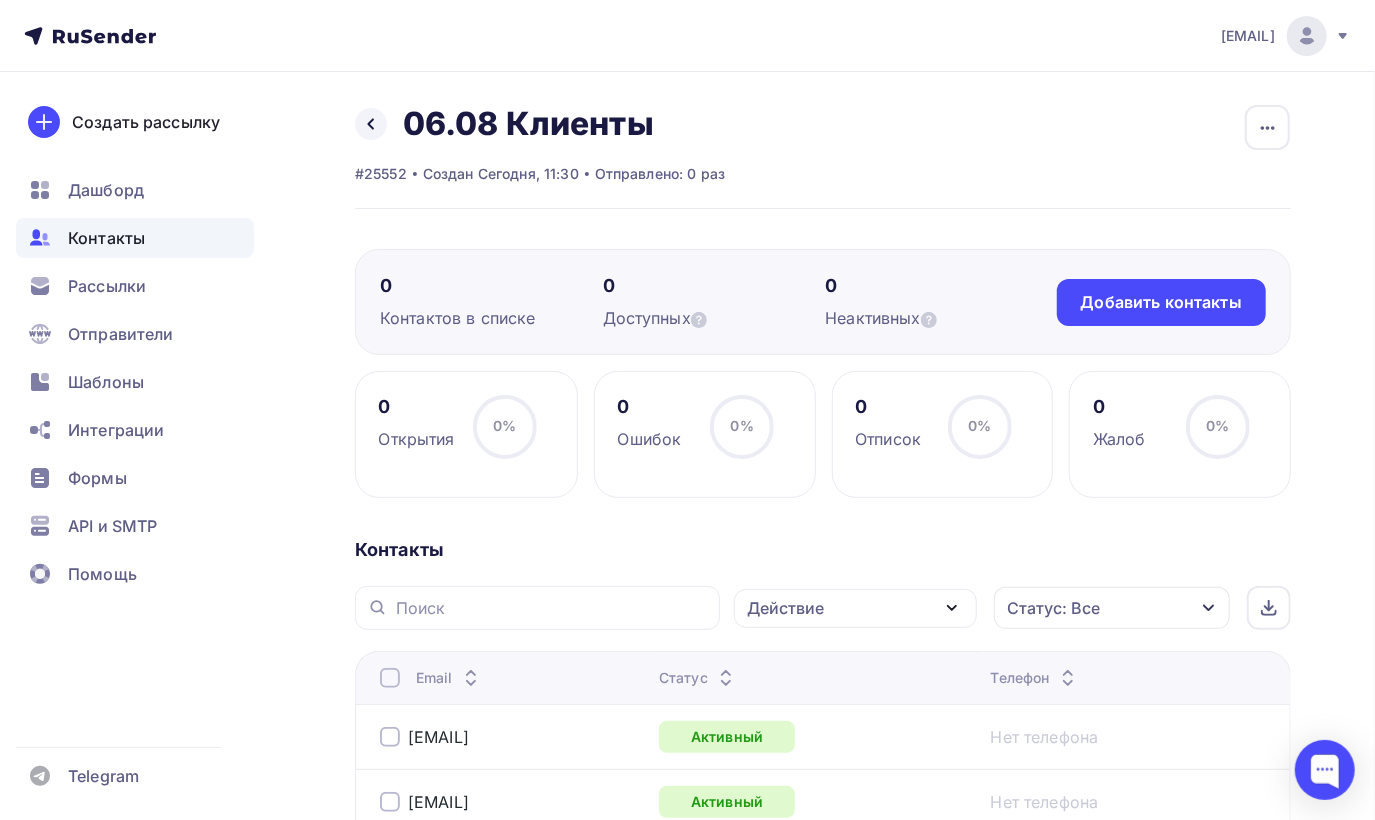 click on "Действие" at bounding box center [855, 608] 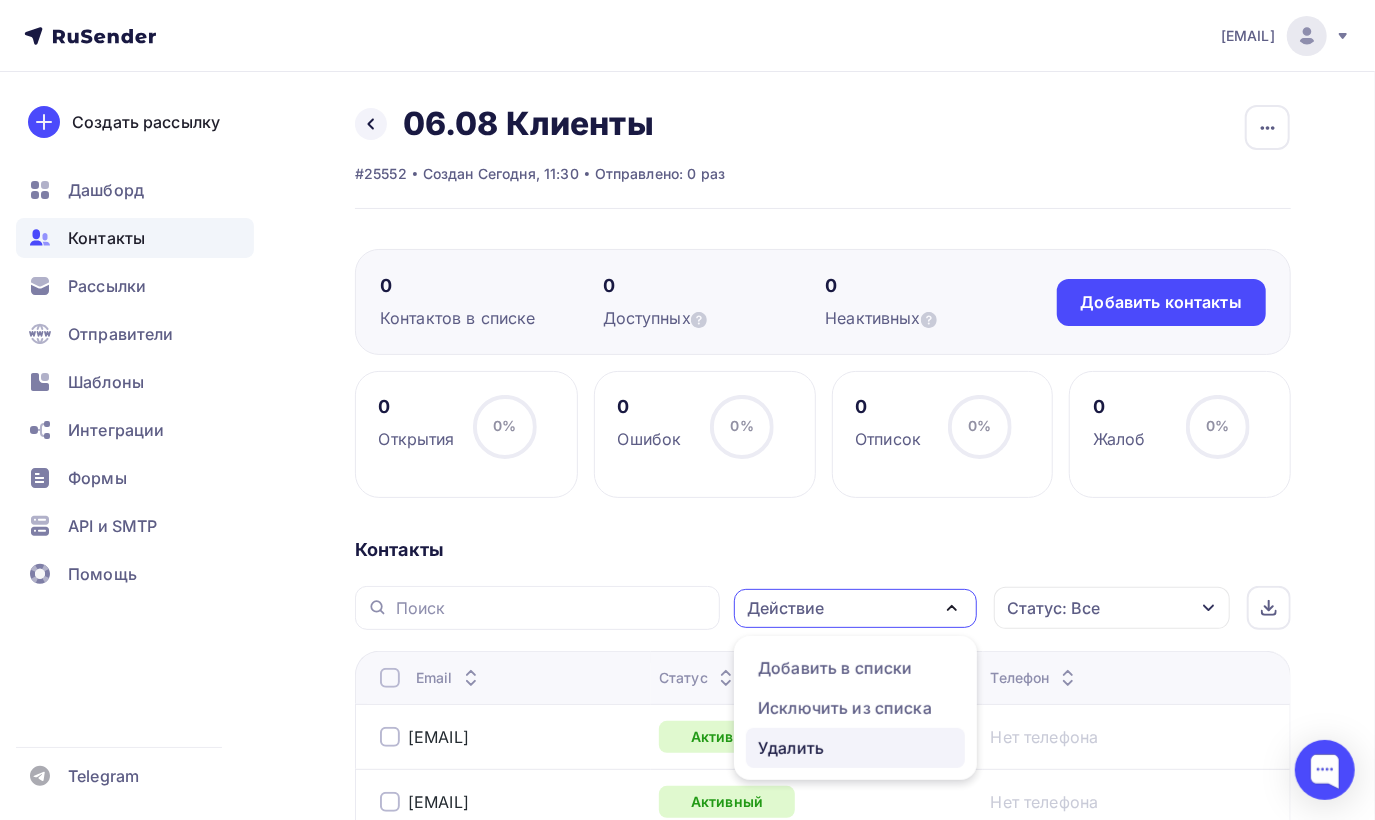 click on "Удалить" at bounding box center [855, 748] 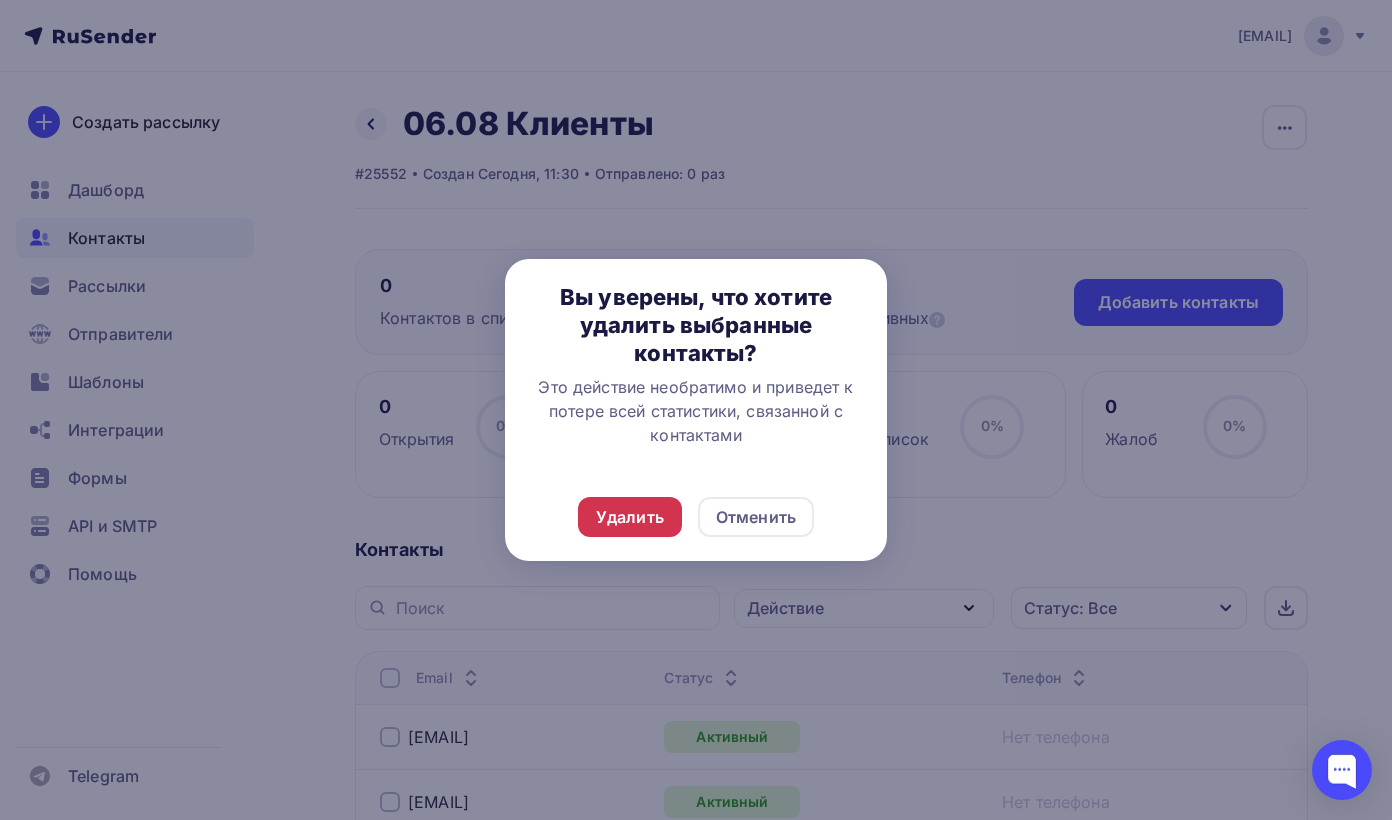 click on "Удалить" at bounding box center (630, 517) 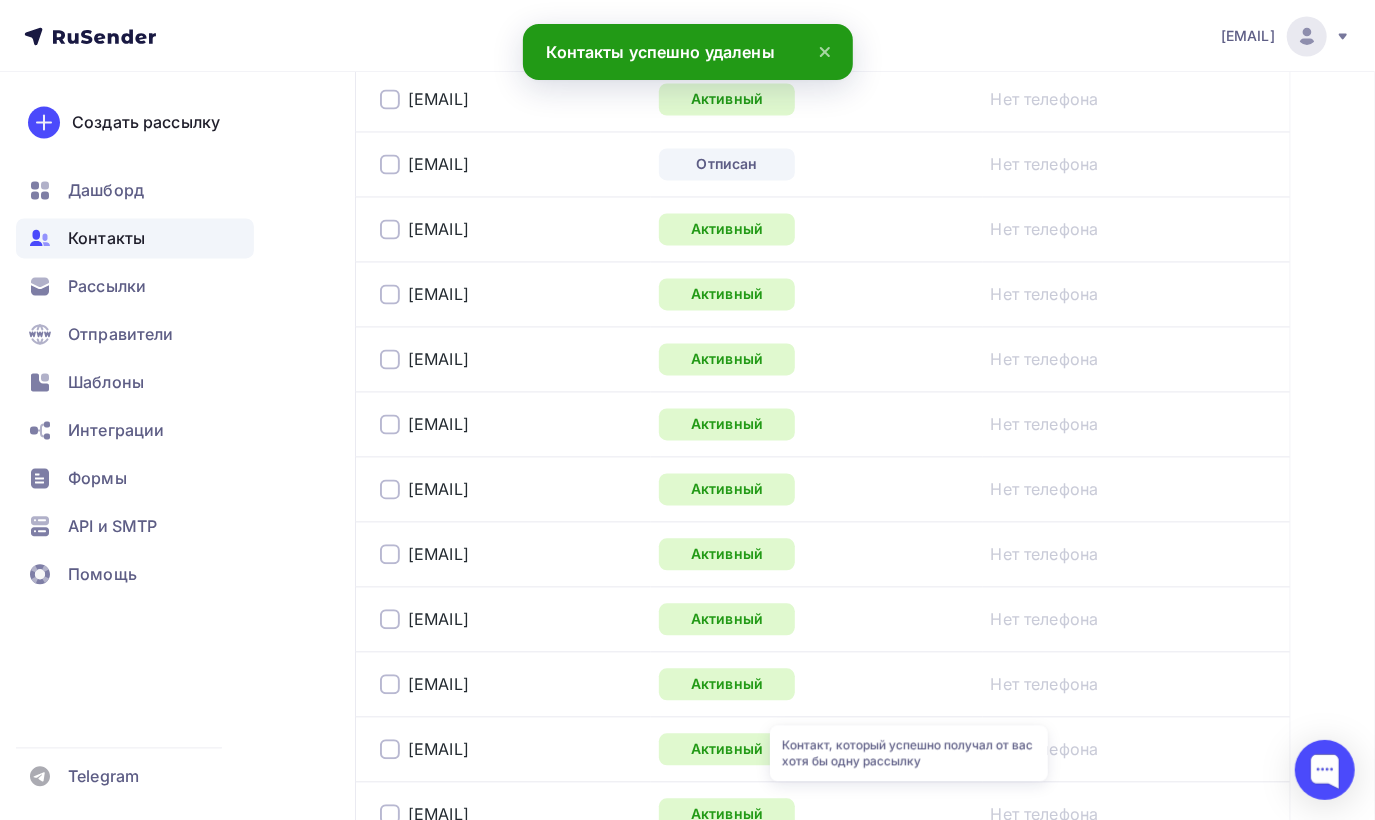 scroll, scrollTop: 2000, scrollLeft: 0, axis: vertical 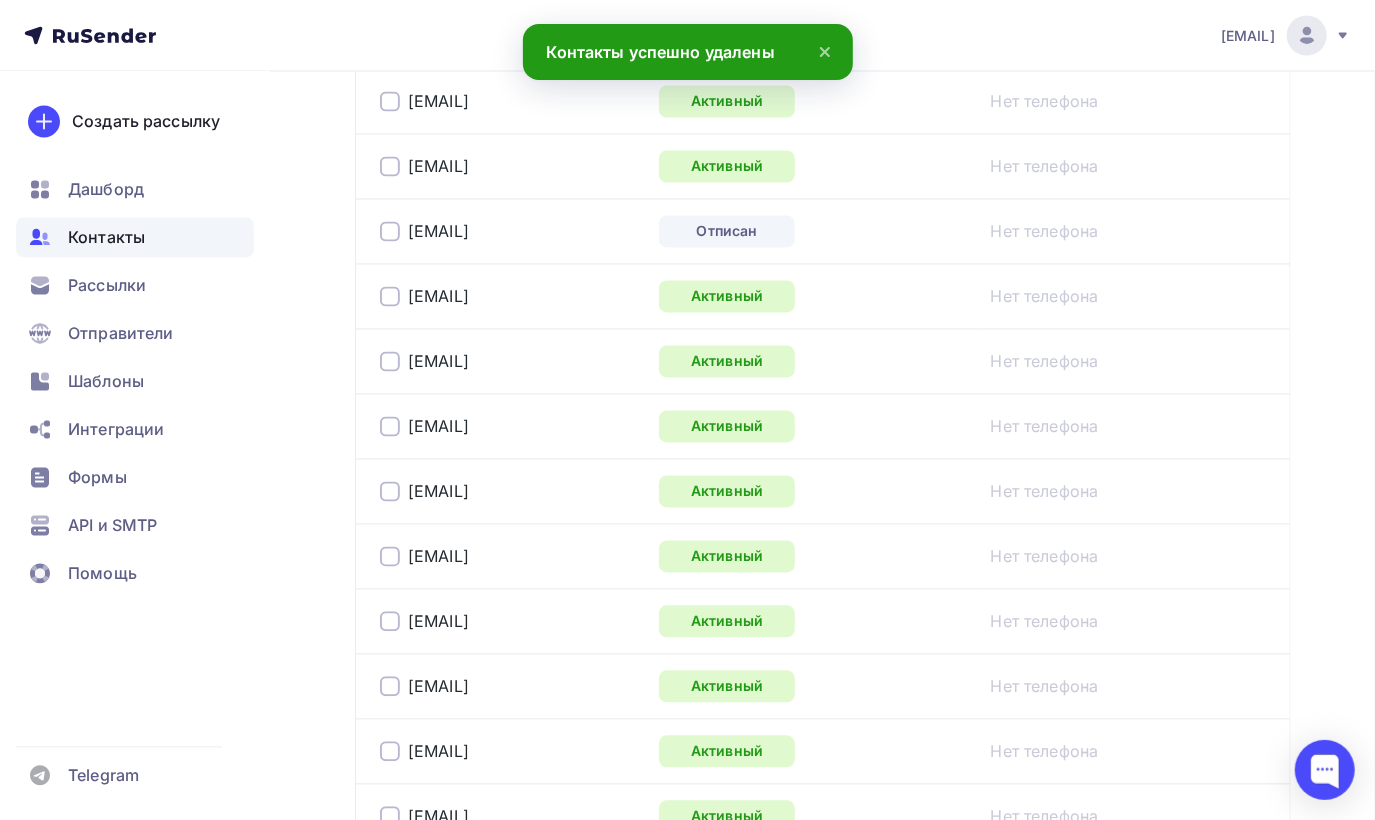 click at bounding box center [390, 232] 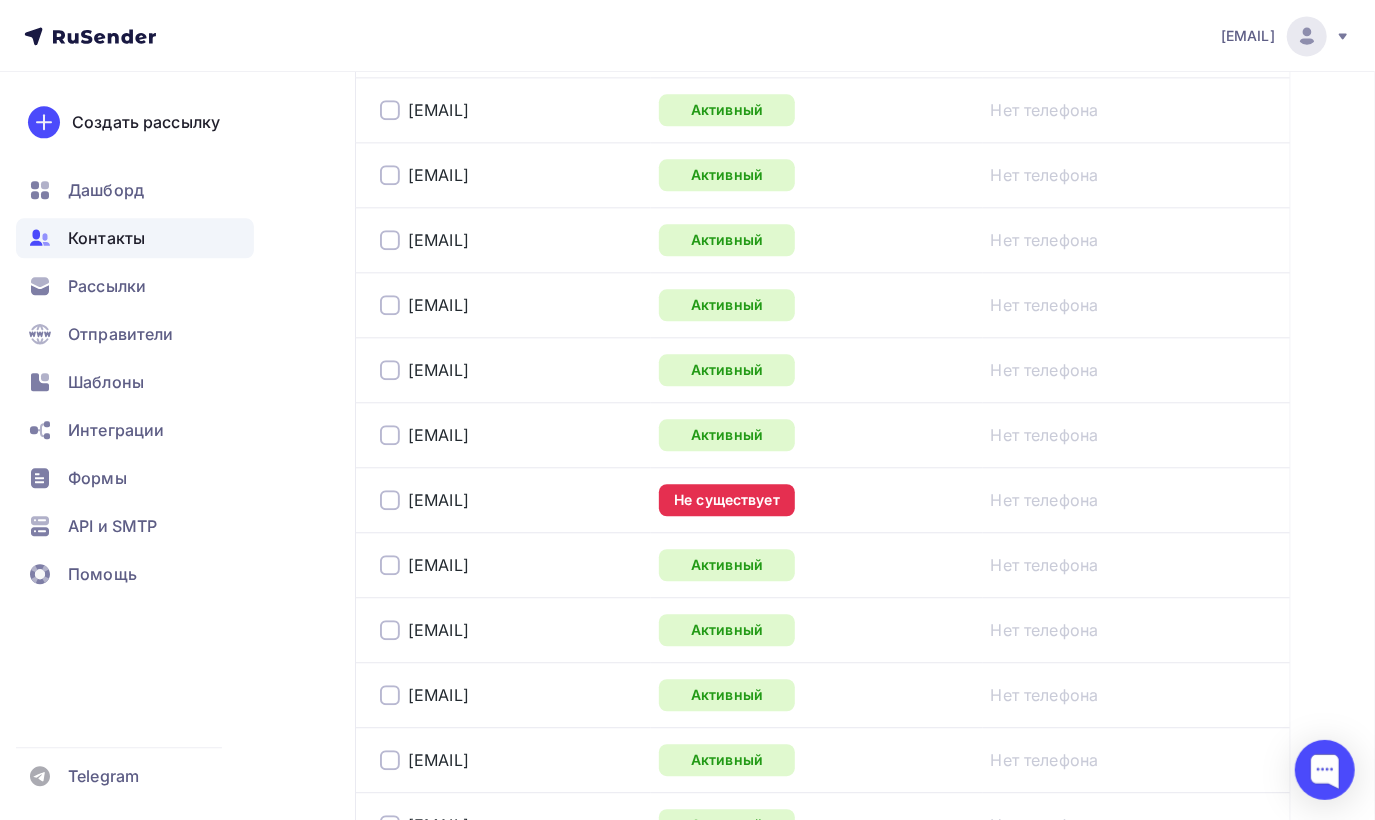 scroll, scrollTop: 2600, scrollLeft: 0, axis: vertical 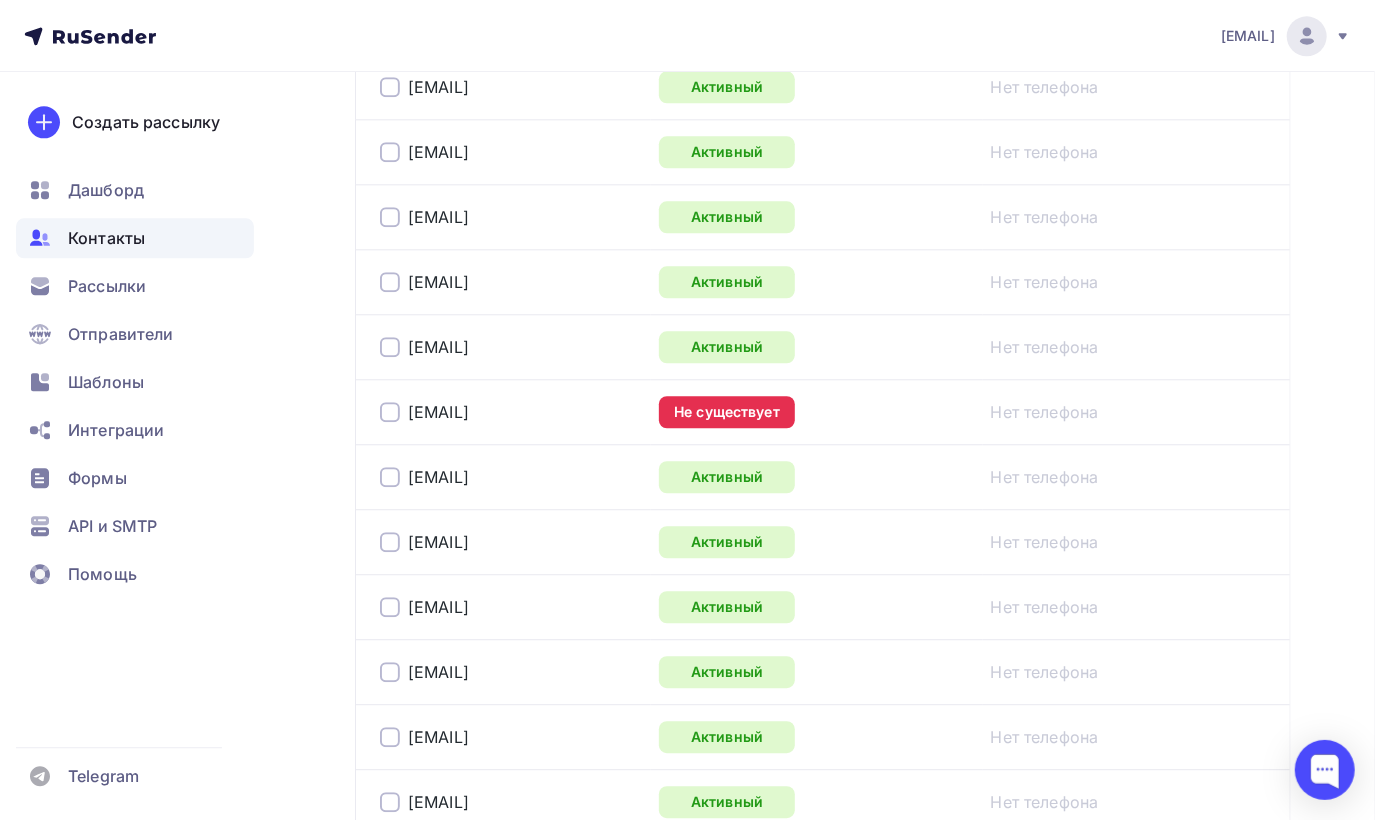 click at bounding box center (390, 412) 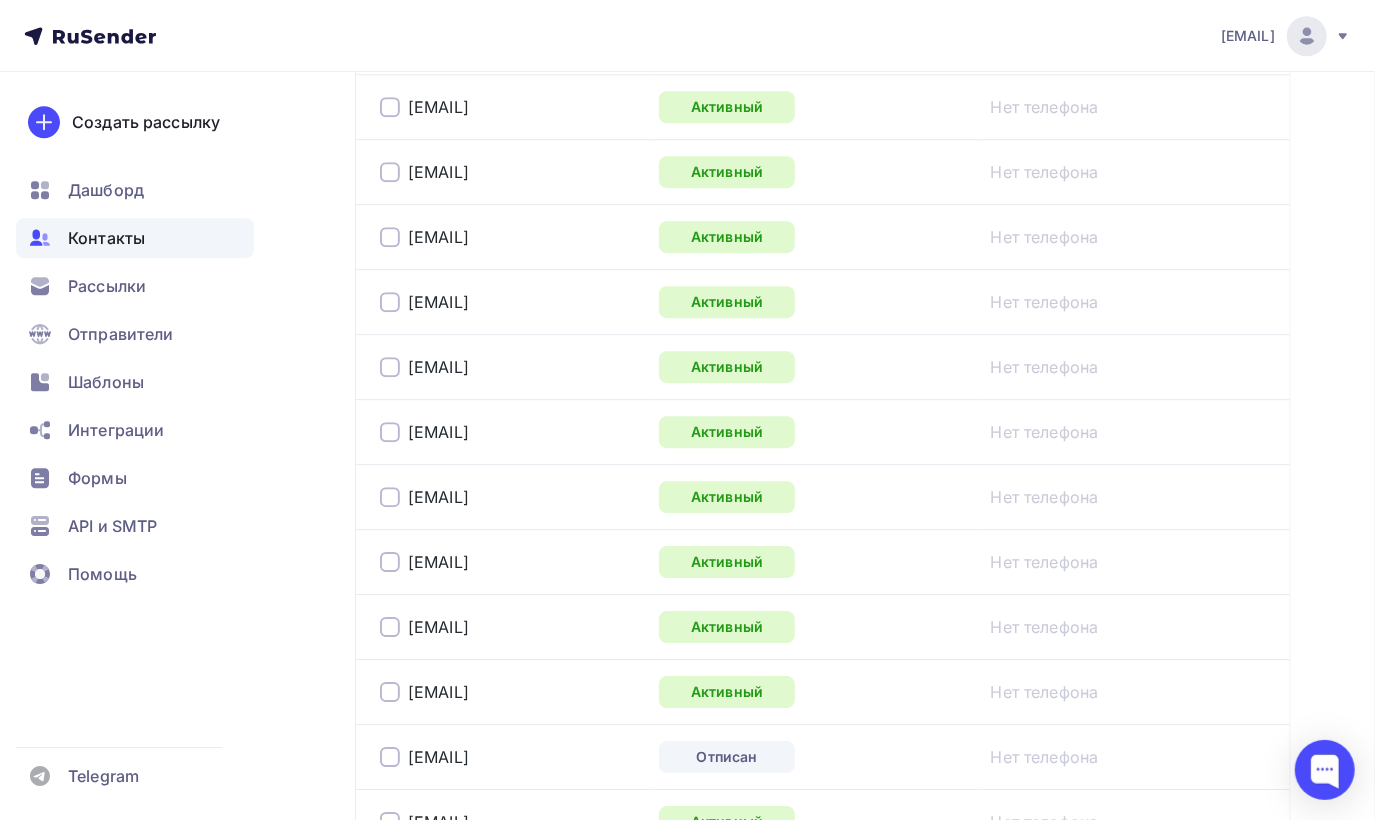 scroll, scrollTop: 3321, scrollLeft: 0, axis: vertical 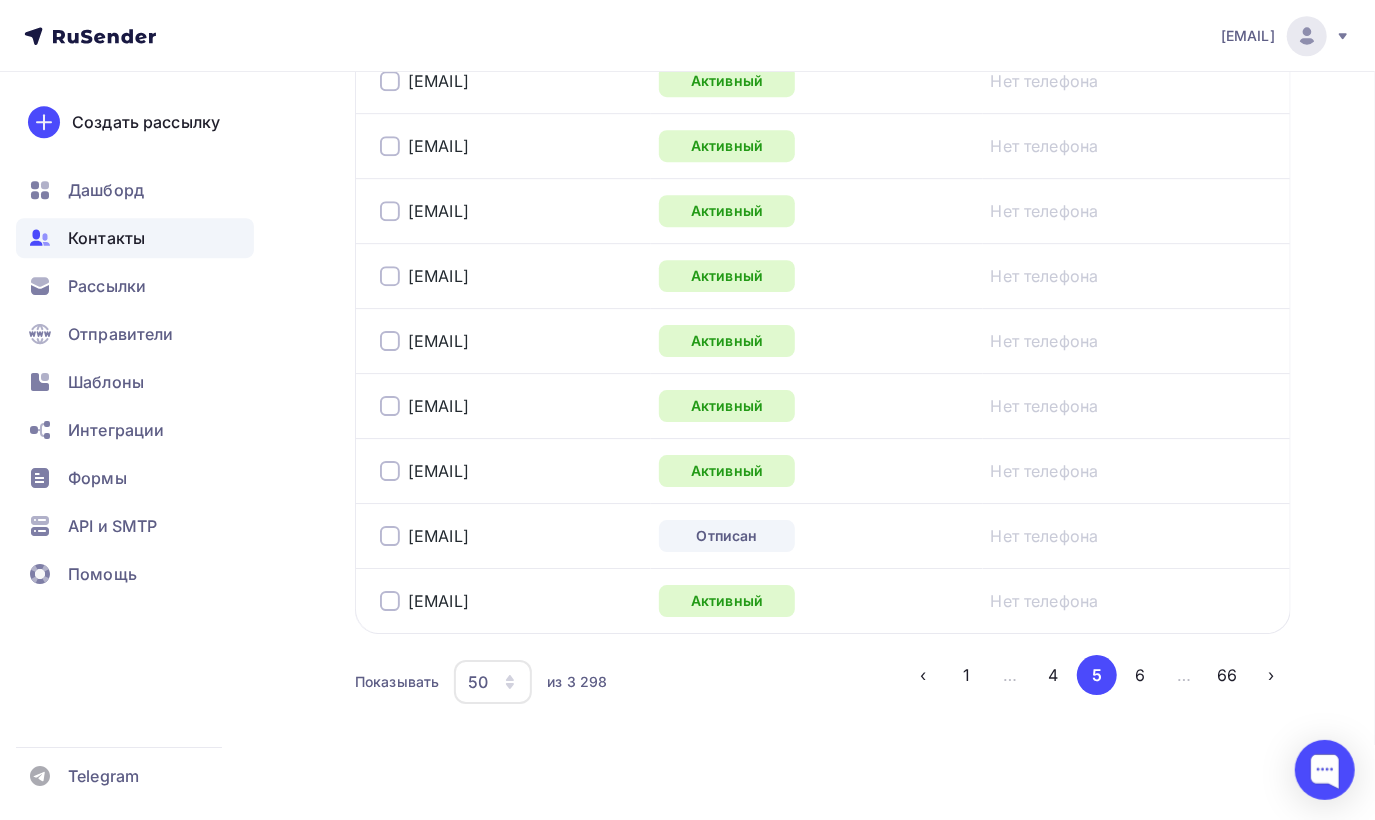 click at bounding box center [390, 536] 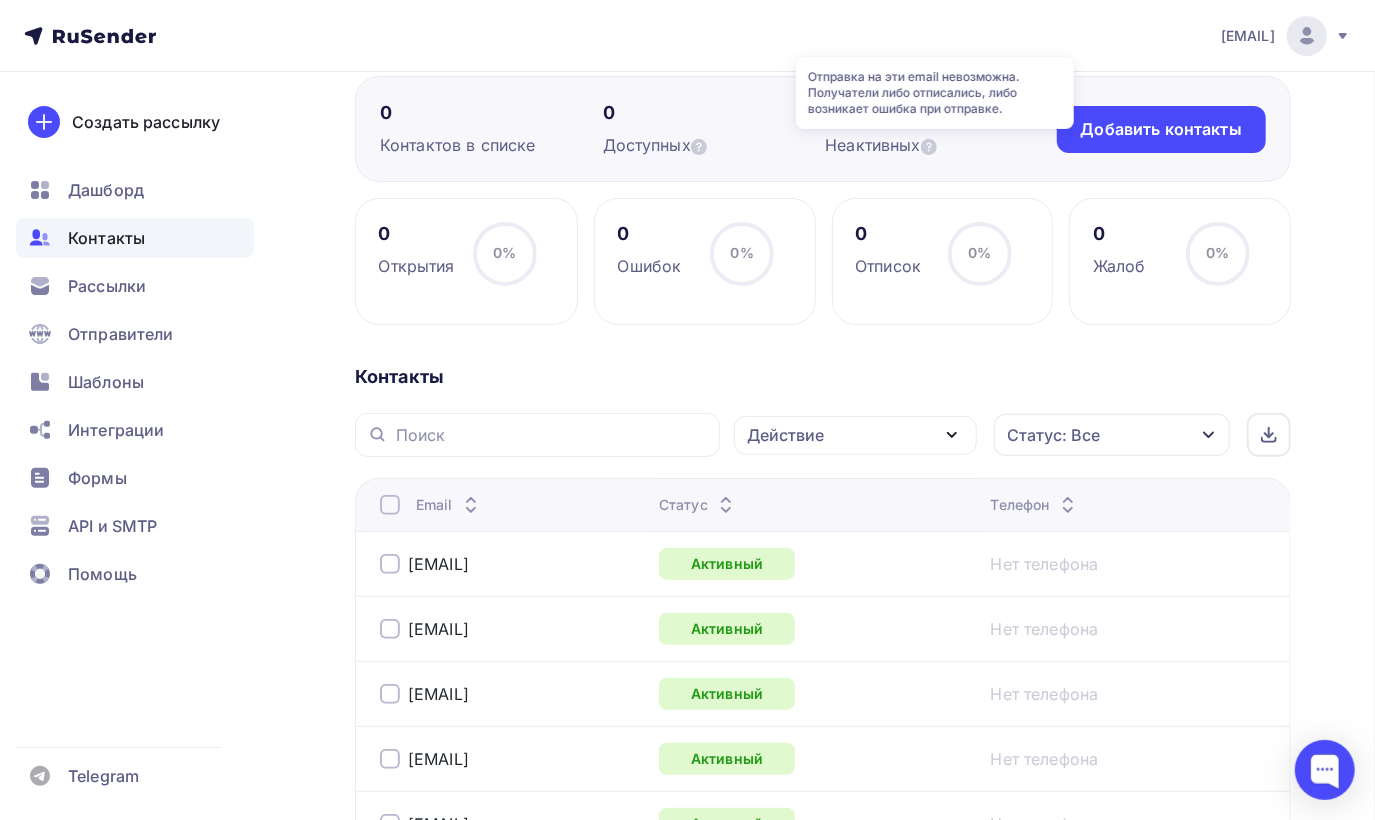 scroll, scrollTop: 300, scrollLeft: 0, axis: vertical 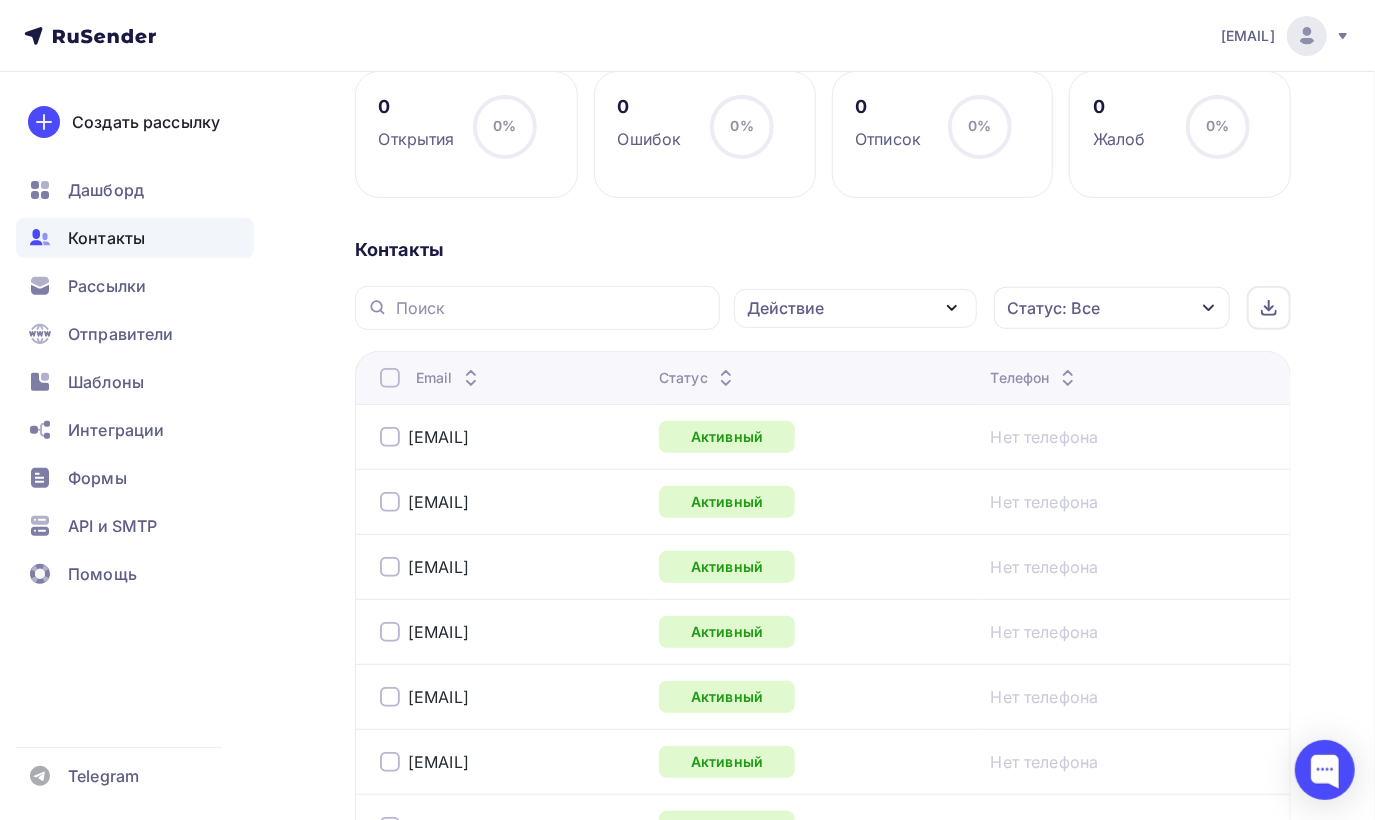 click on "Действие" at bounding box center [855, 308] 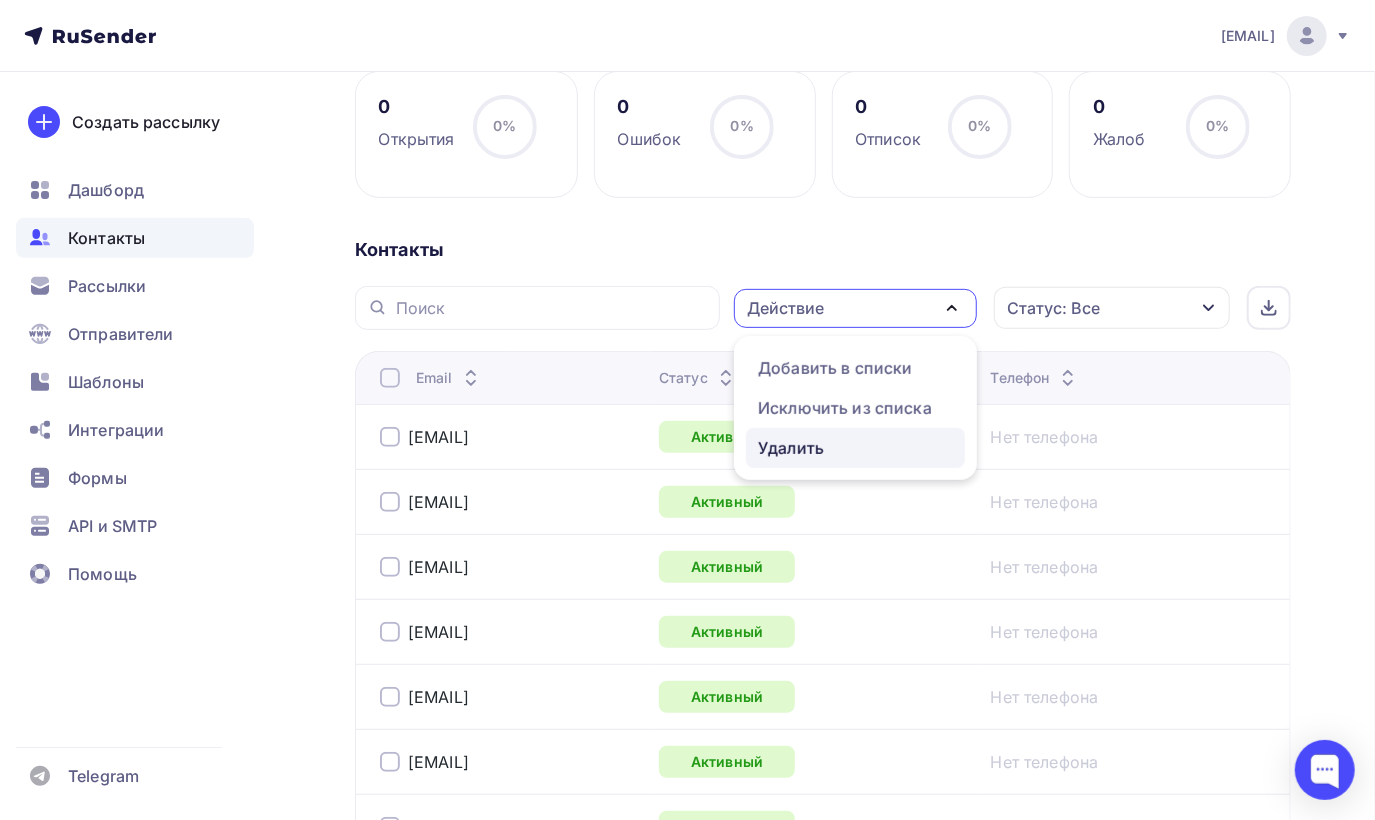click on "Удалить" at bounding box center (855, 448) 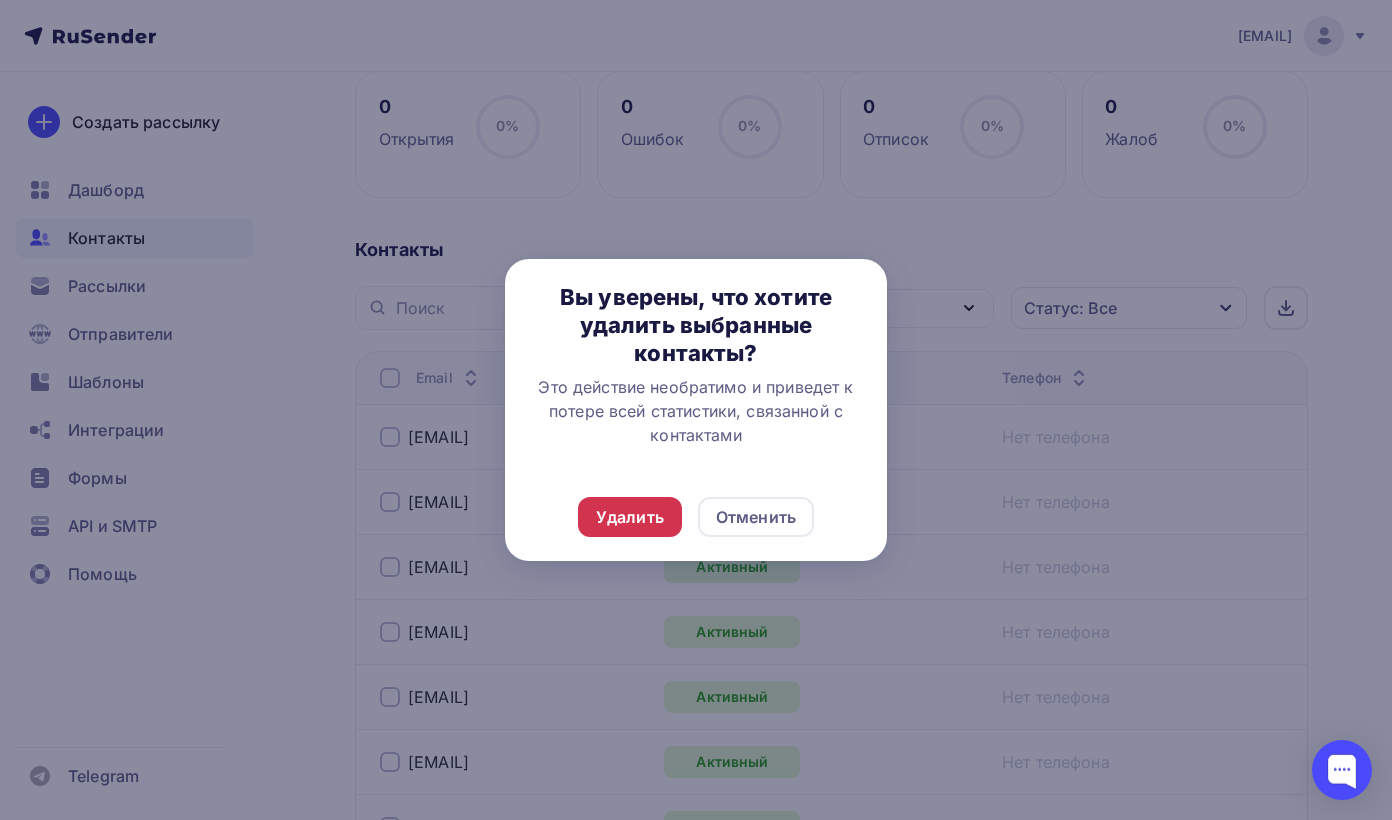 click on "Удалить" at bounding box center (630, 517) 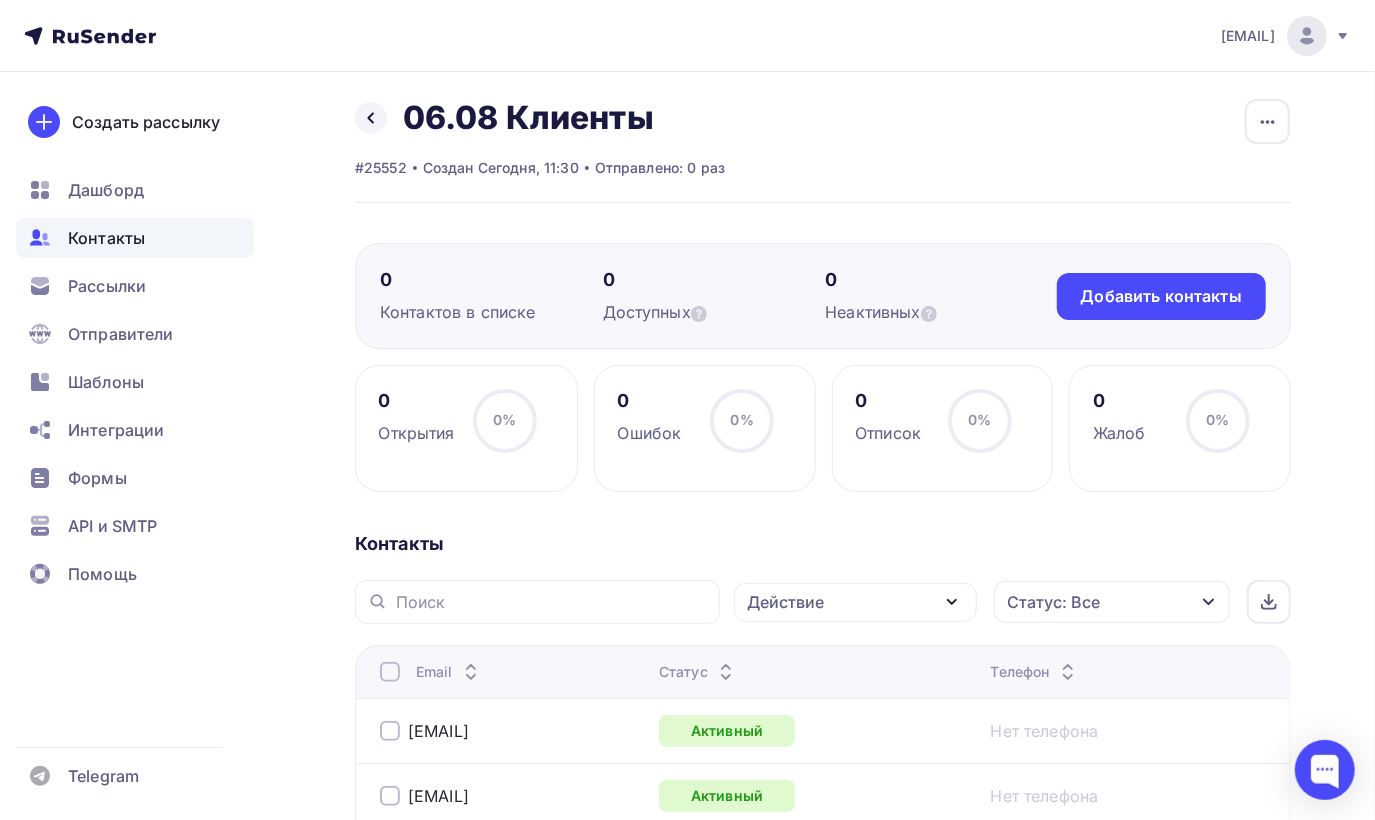 scroll, scrollTop: 0, scrollLeft: 0, axis: both 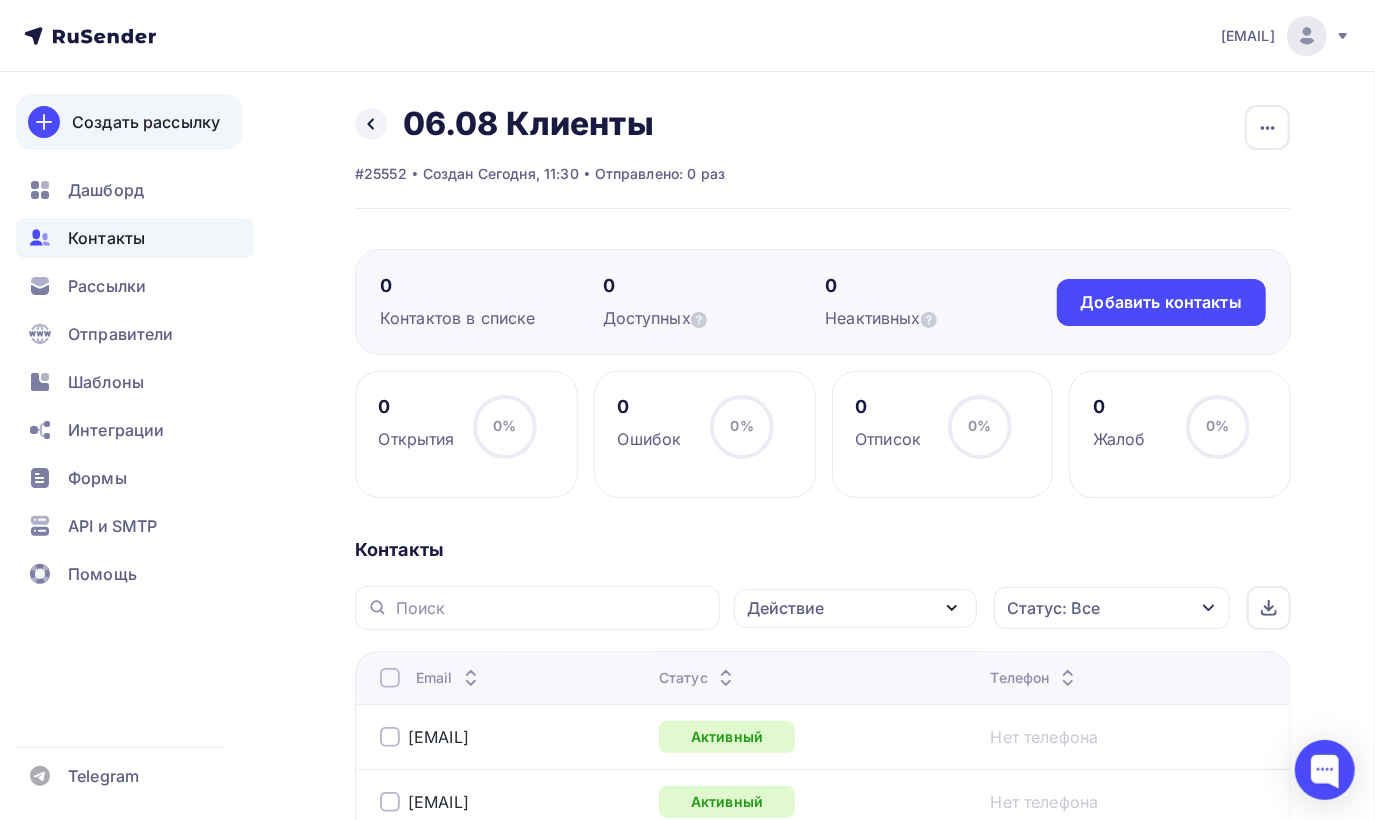 click on "Создать рассылку" at bounding box center [146, 122] 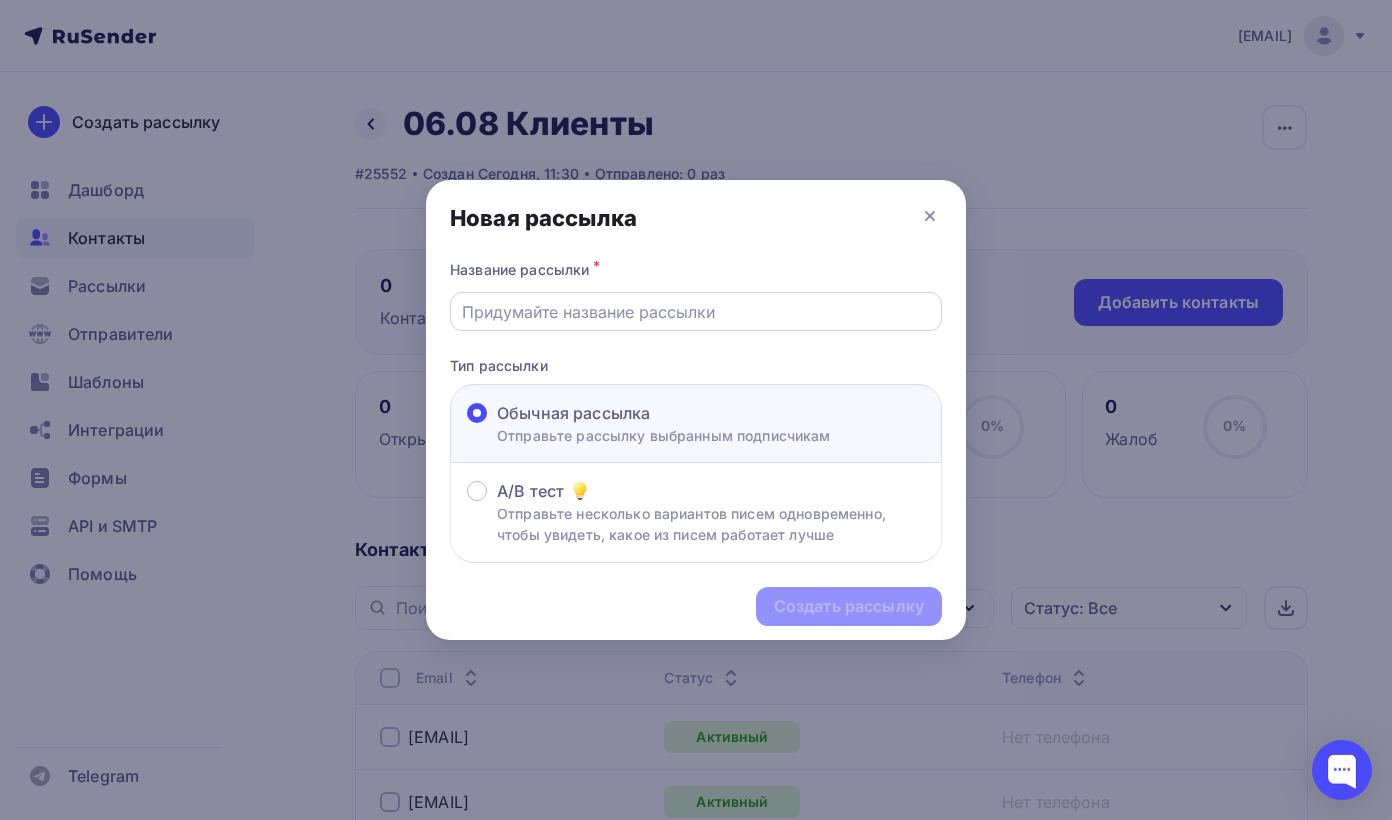 click at bounding box center (696, 312) 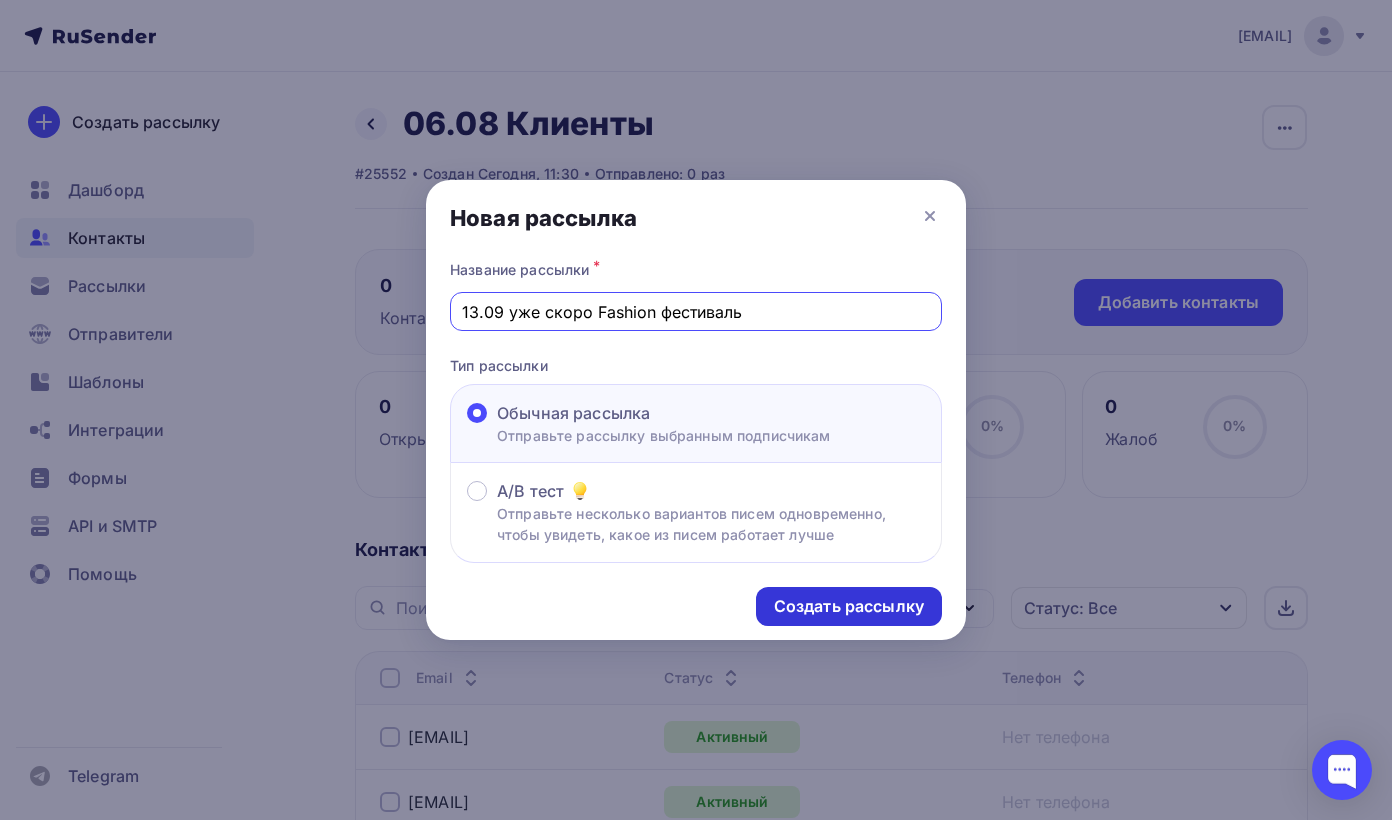 type on "13.09 уже скоро Fashion фестиваль" 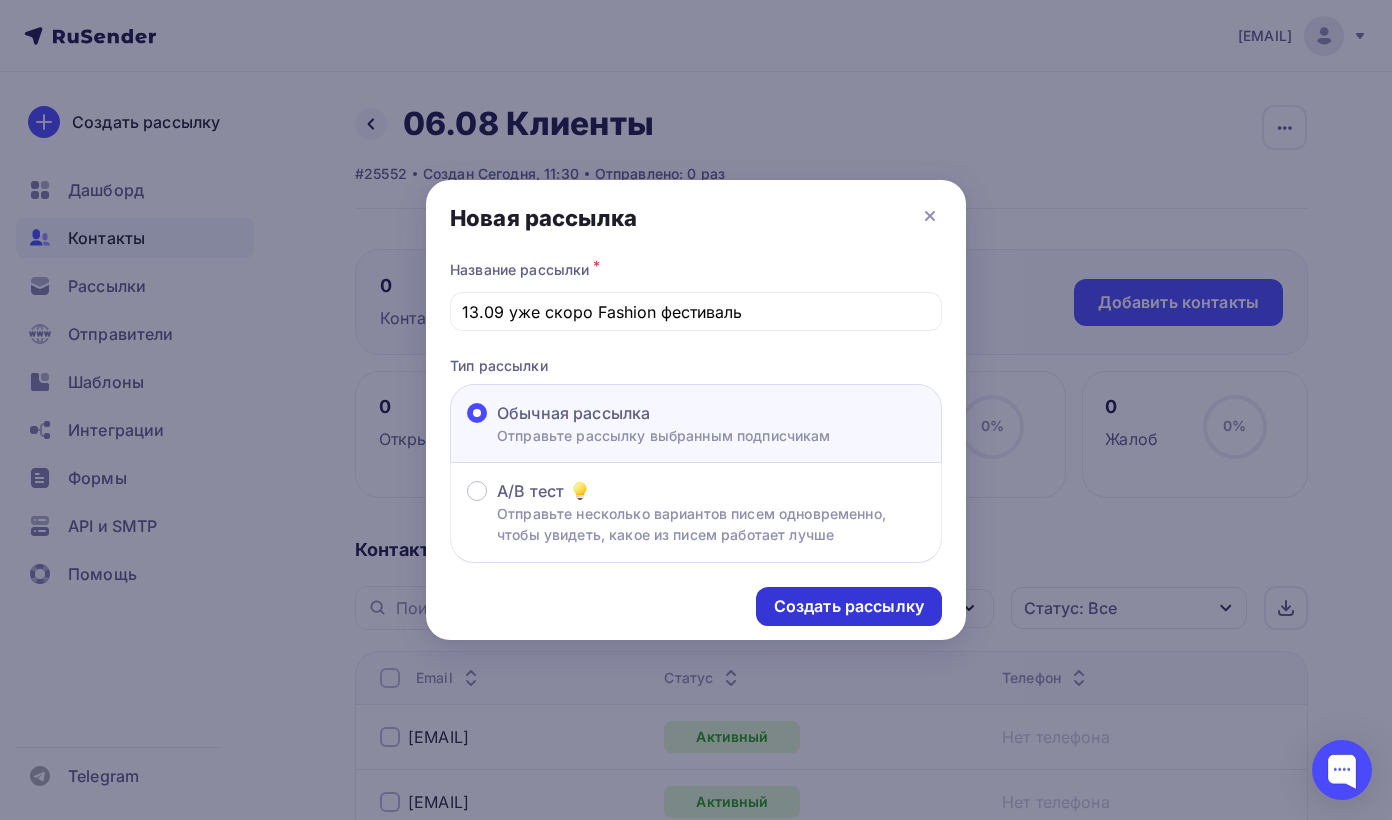 click on "Создать рассылку" at bounding box center [849, 606] 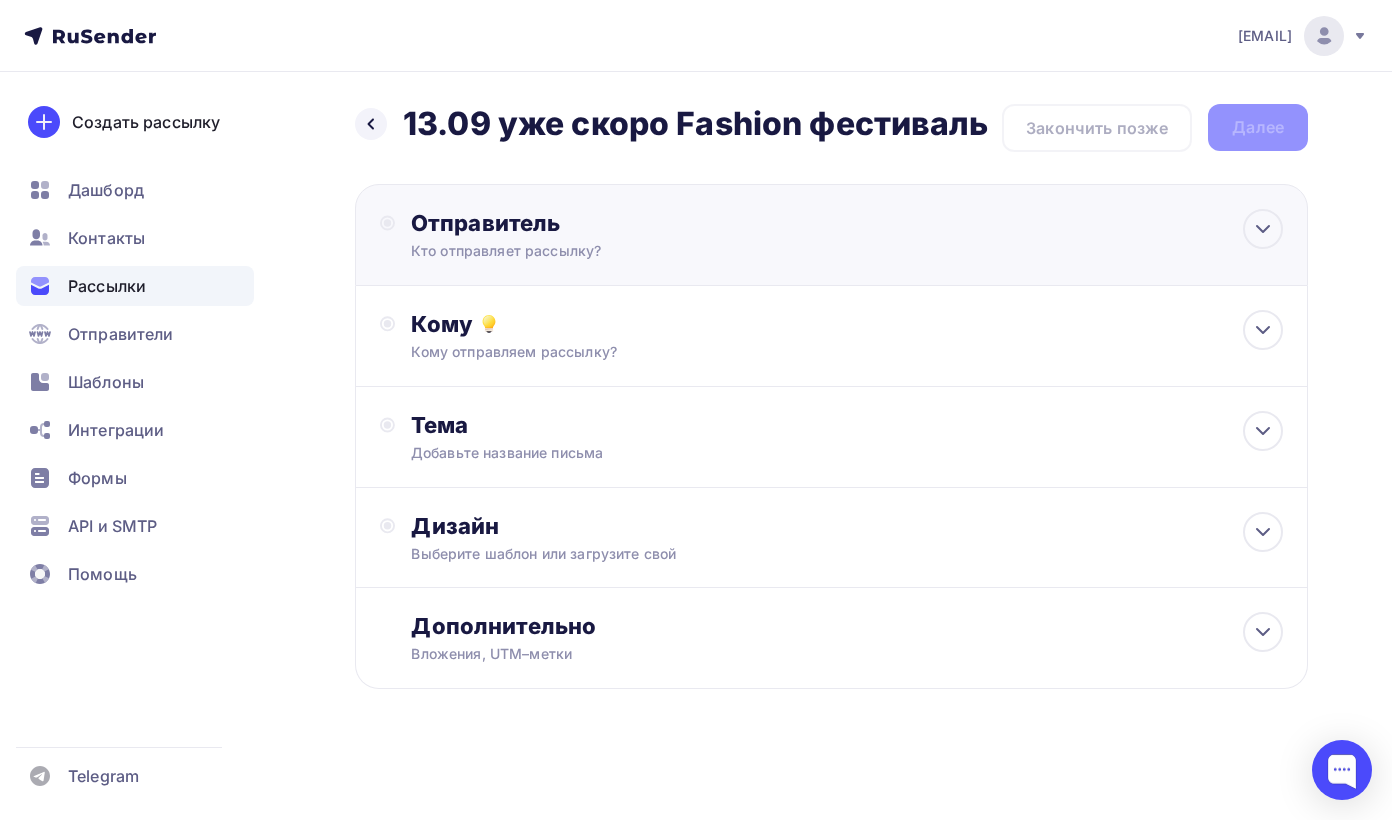click on "Кто отправляет рассылку?" at bounding box center [606, 251] 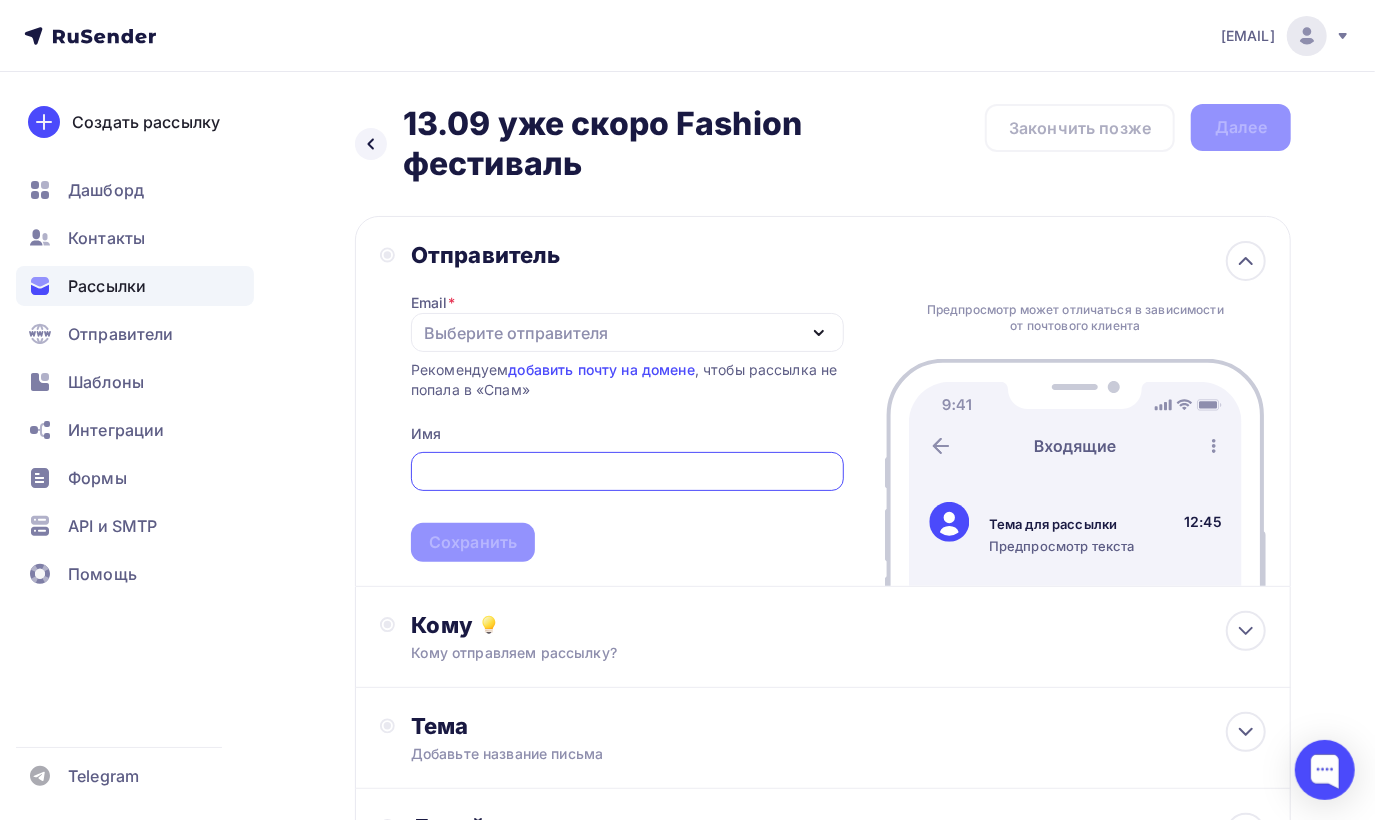 scroll, scrollTop: 0, scrollLeft: 0, axis: both 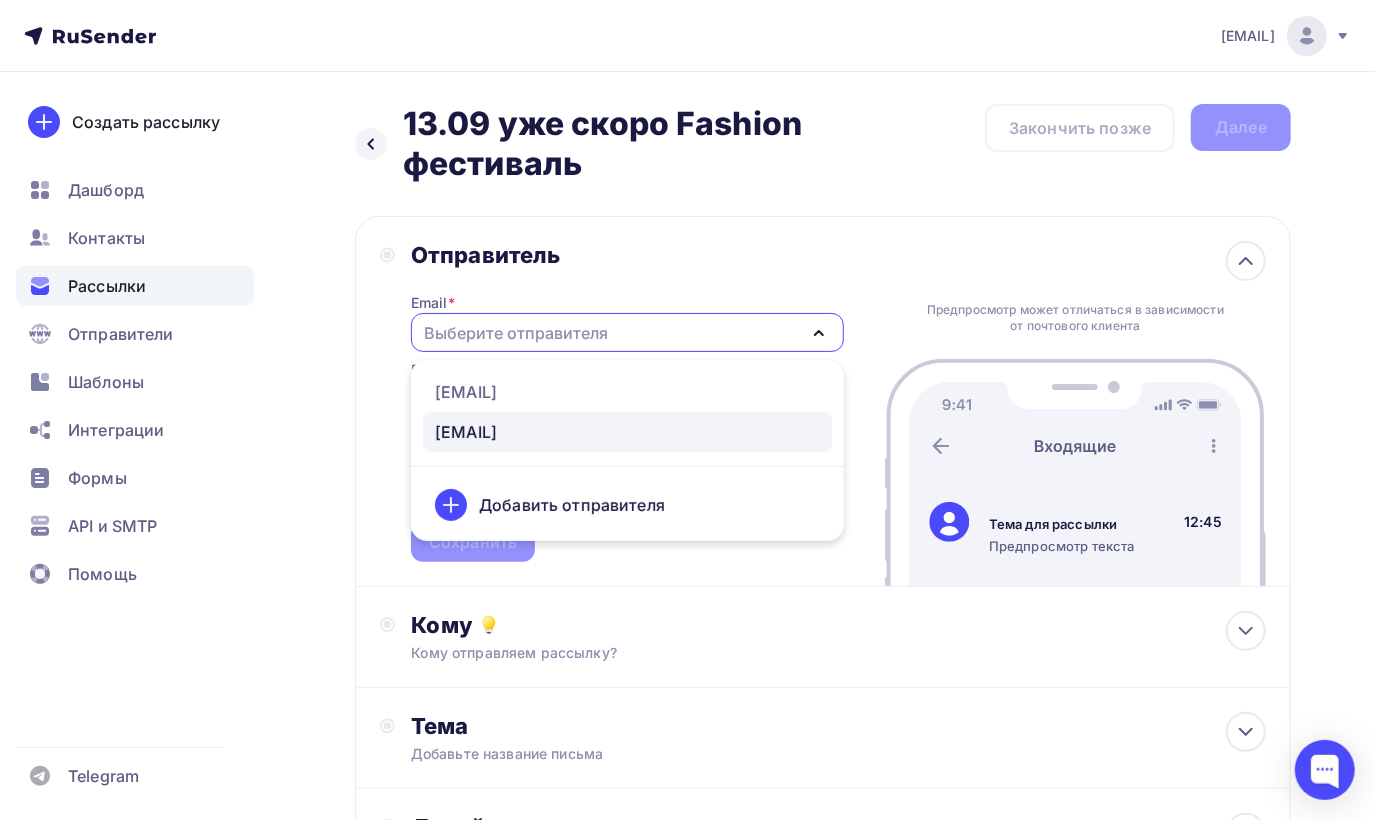 click on "[EMAIL]" at bounding box center [466, 432] 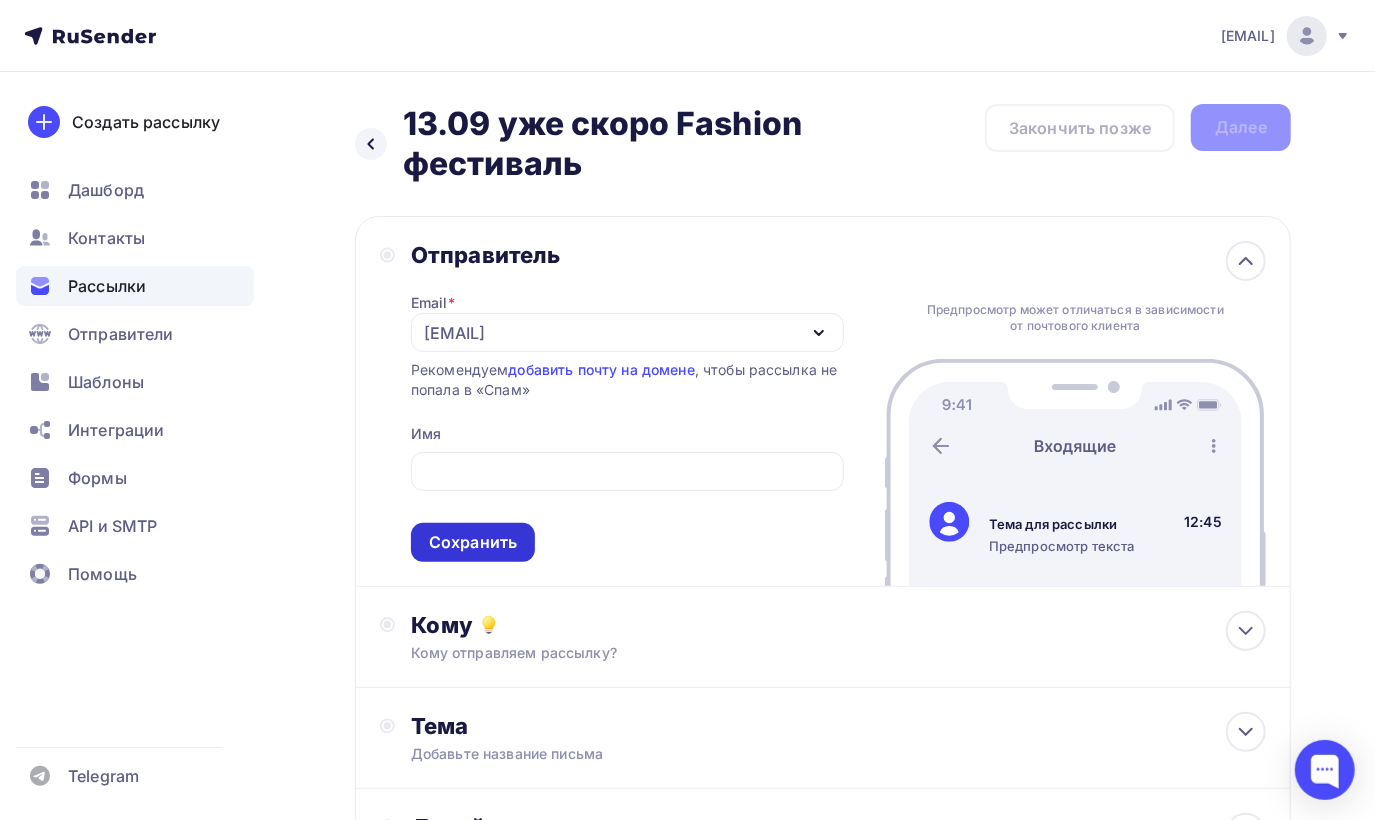 click on "Сохранить" at bounding box center (473, 542) 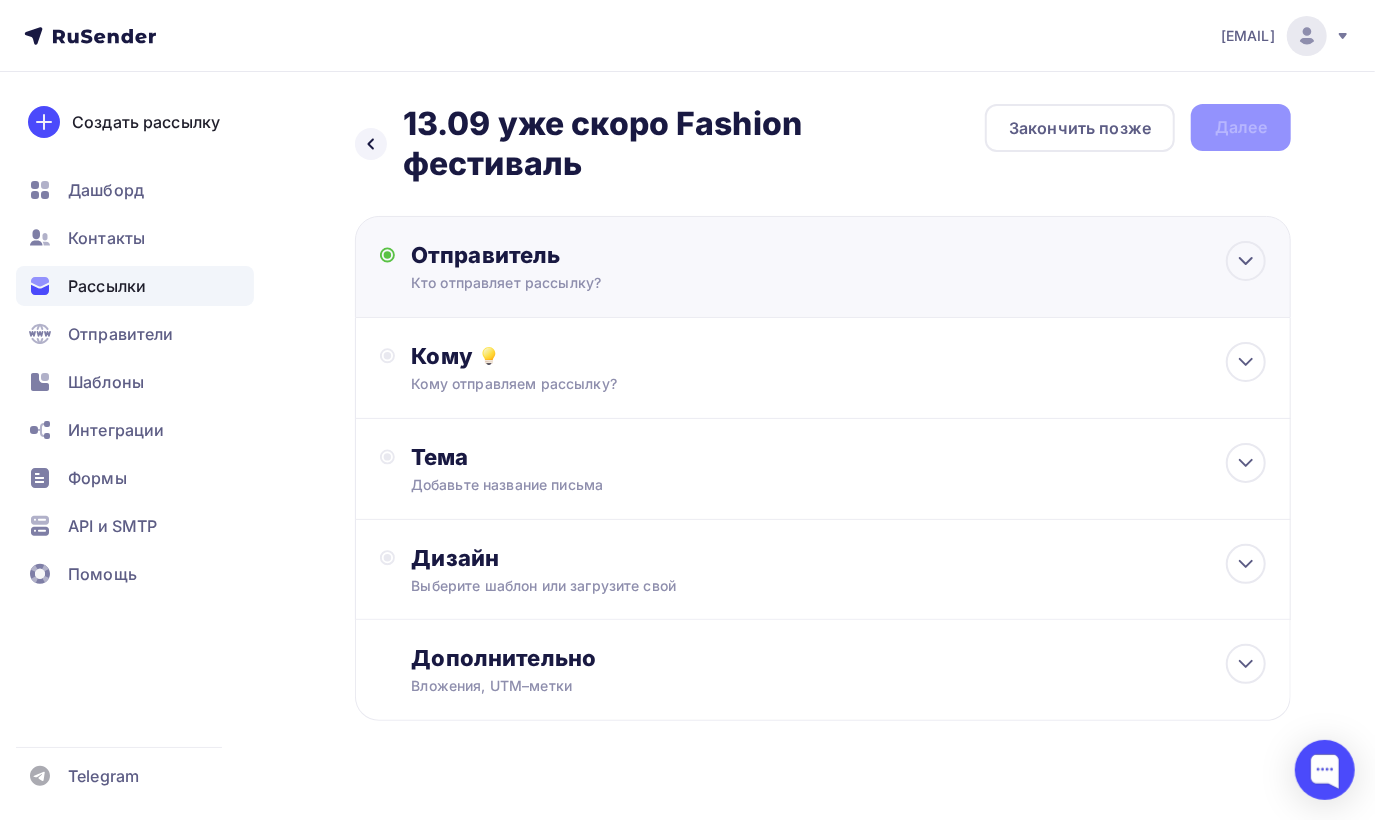 scroll, scrollTop: 0, scrollLeft: 0, axis: both 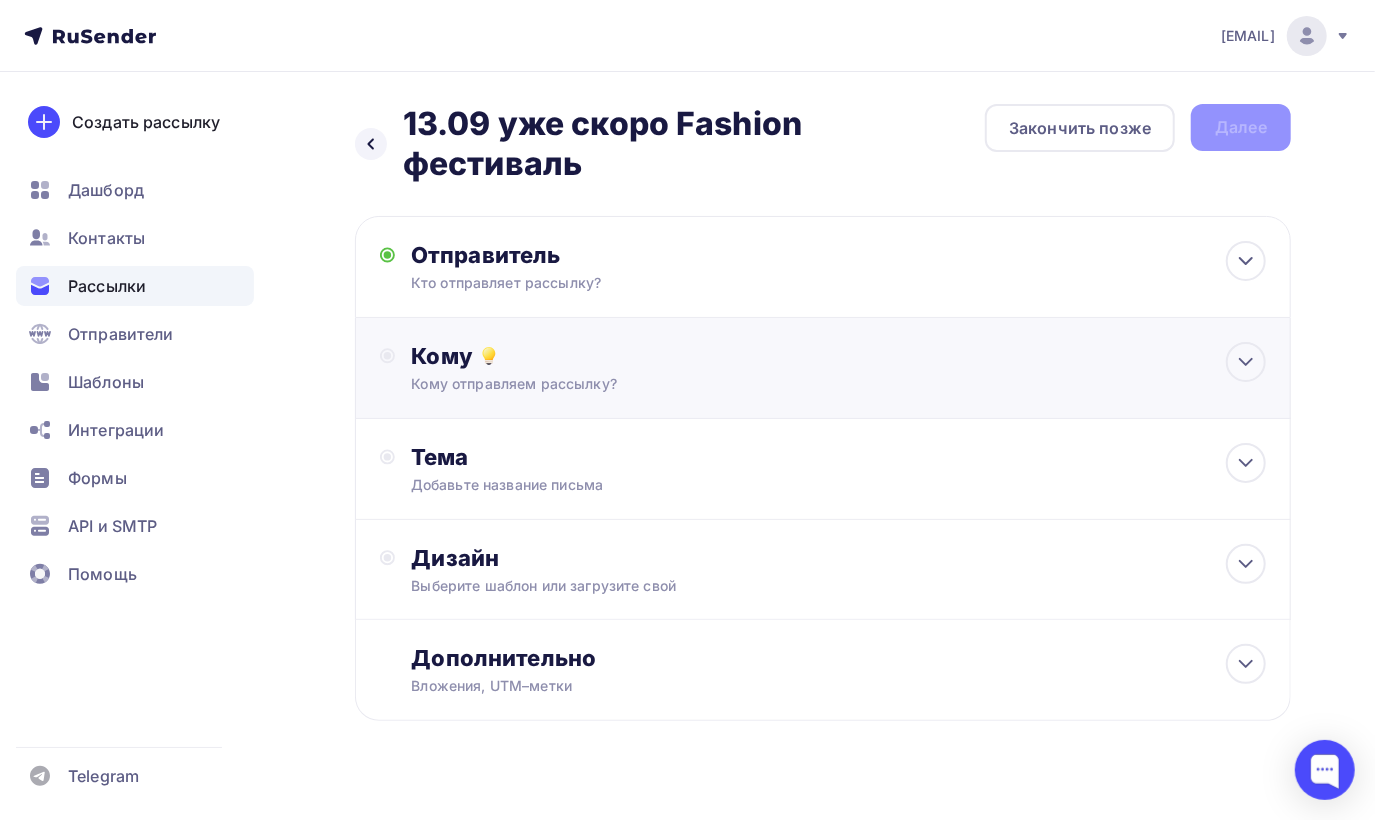 click on "Кому отправляем рассылку?" at bounding box center (795, 384) 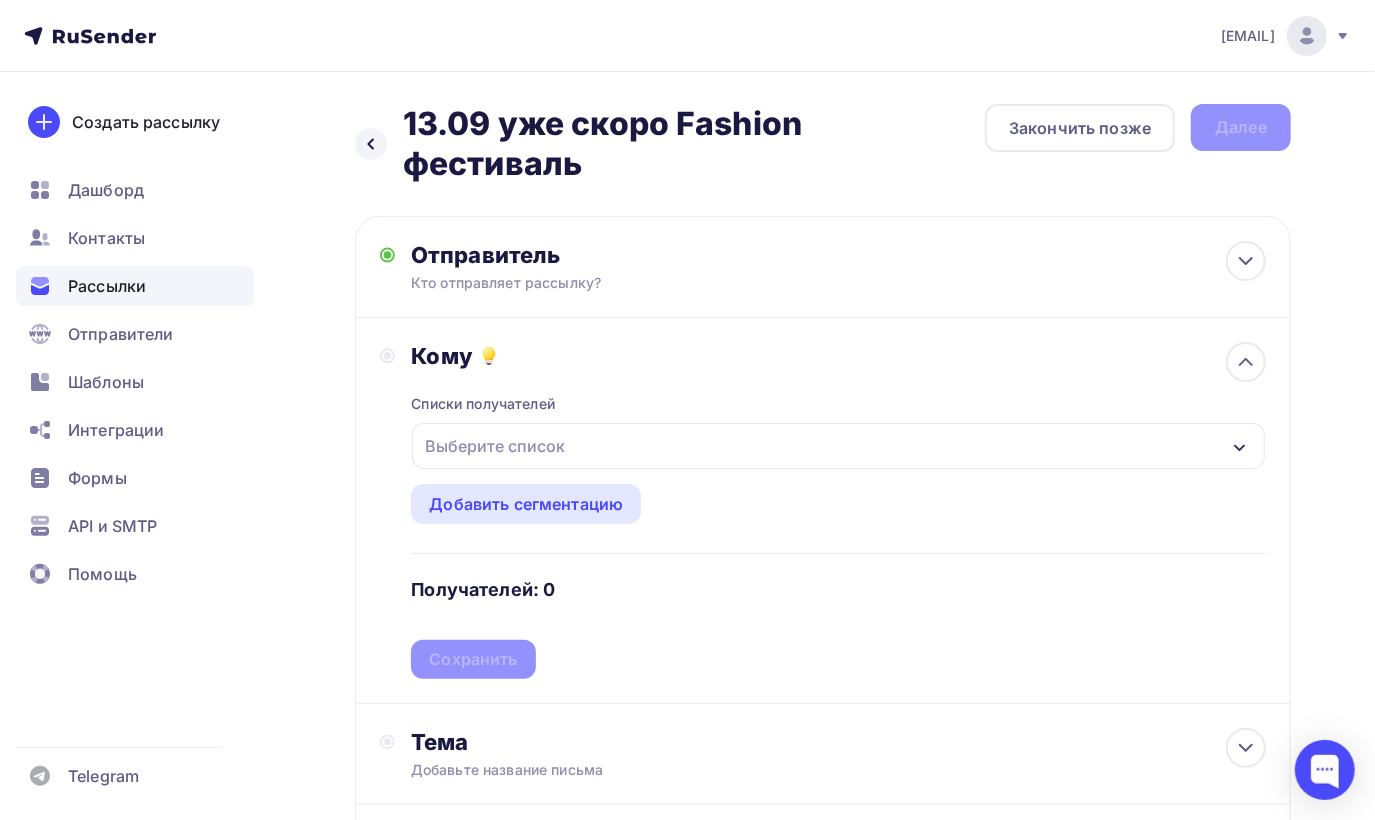 click on "Выберите список" at bounding box center (495, 446) 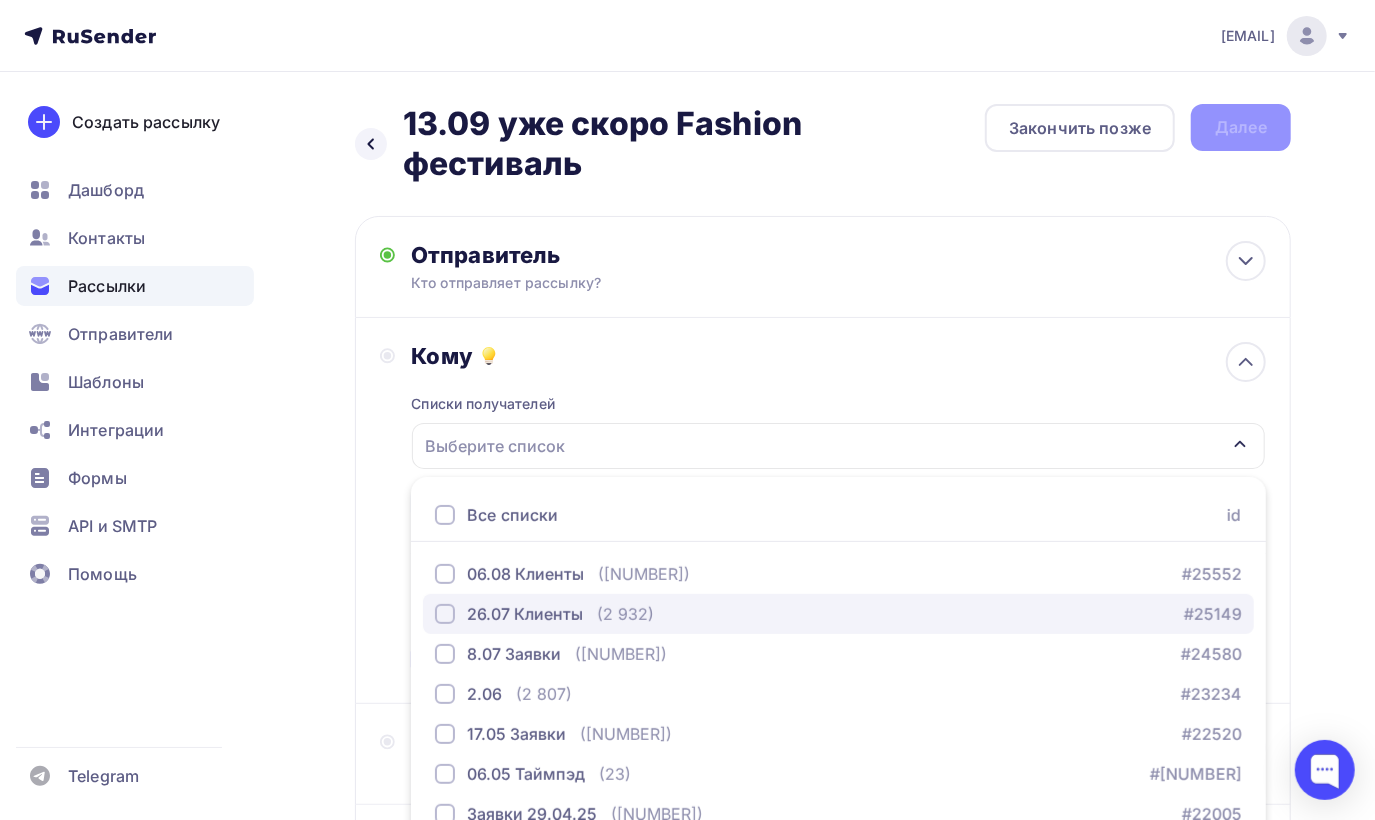 scroll, scrollTop: 174, scrollLeft: 0, axis: vertical 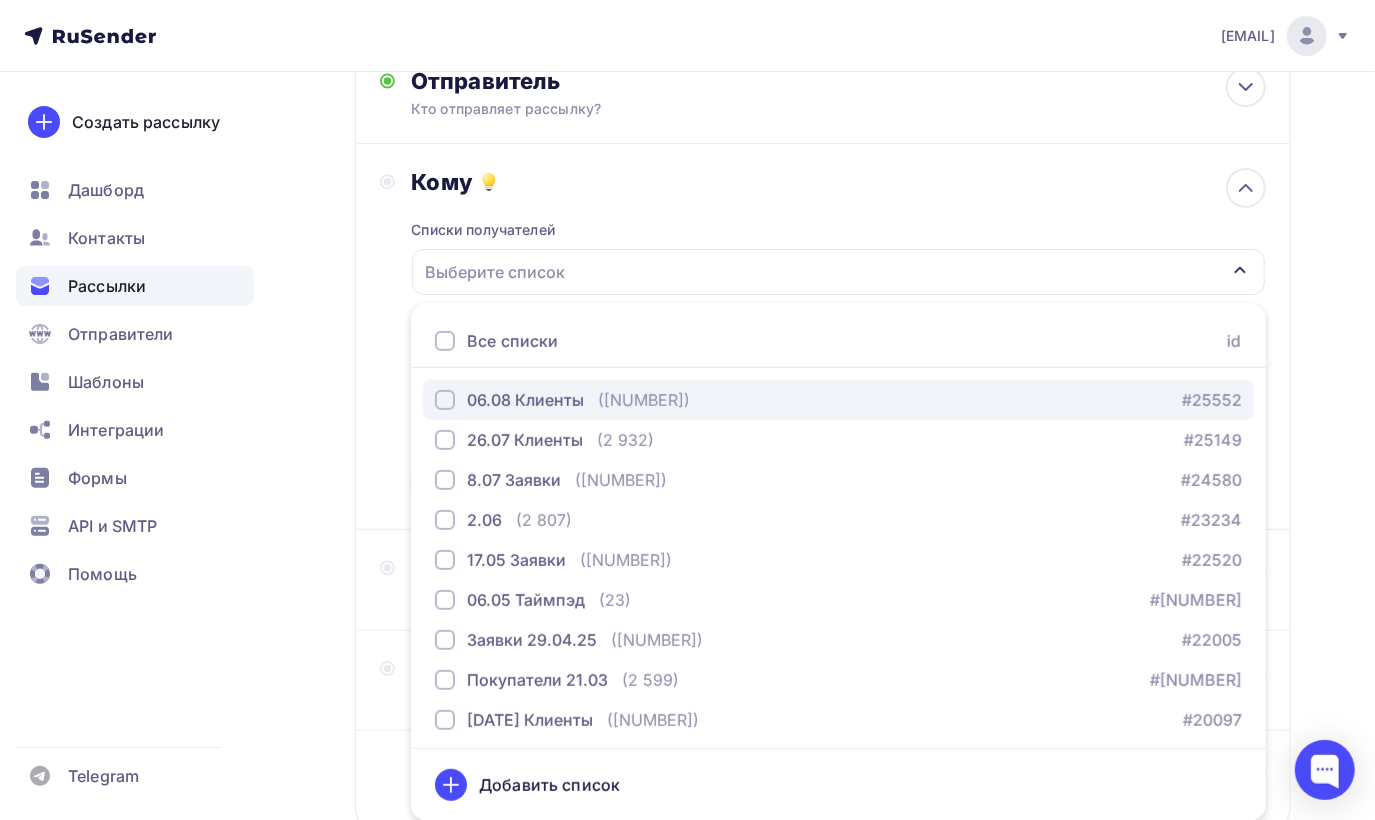 click at bounding box center (445, 400) 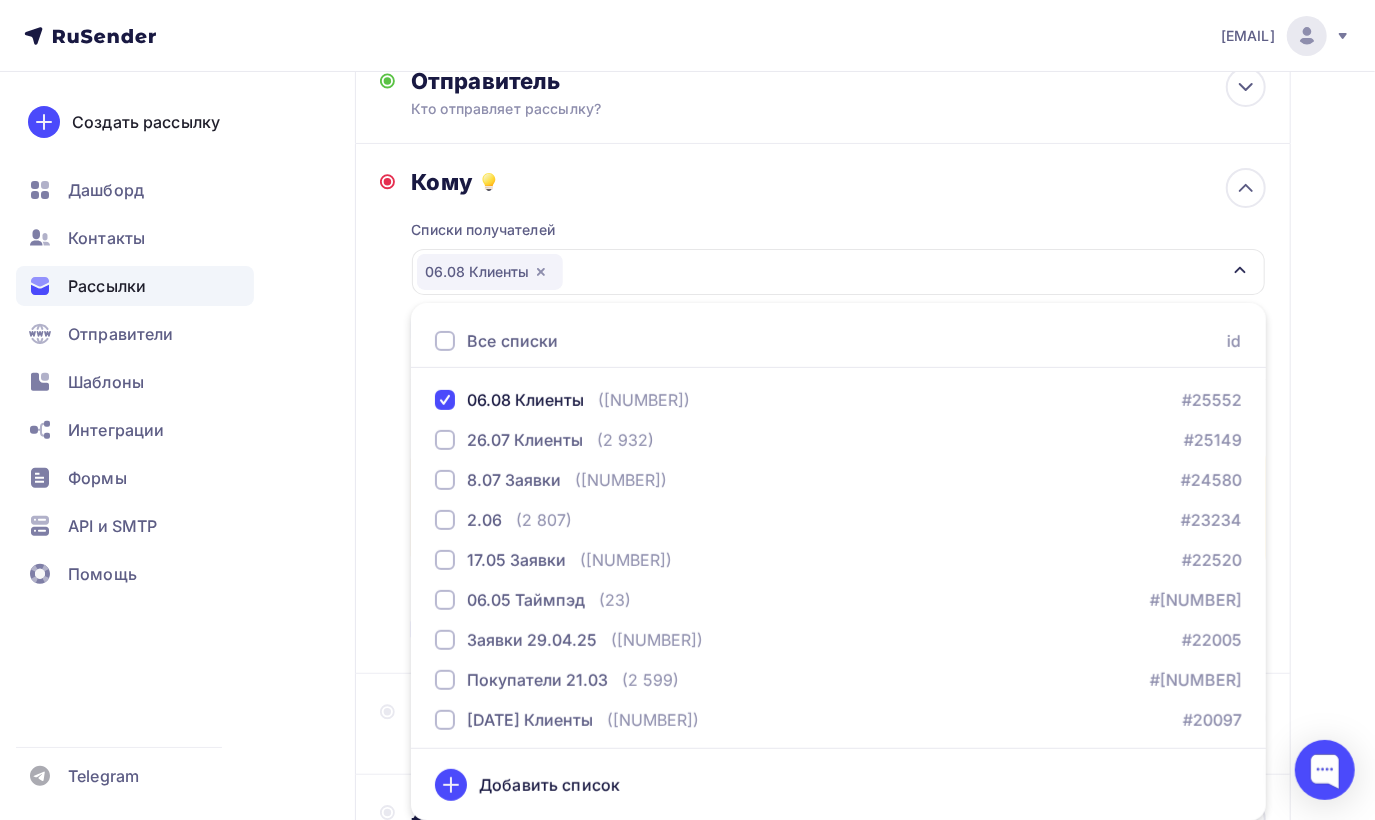 click on "Назад
[DATE] уже скоро Fashion фестиваль
[DATE] уже скоро Fashion фестиваль
Закончить позже
Далее
Отправитель
Кто отправляет рассылку?
Email  *
[EMAIL]
[EMAIL]           [EMAIL]               Добавить отправителя
Рекомендуем  добавить почту на домене , чтобы рассылка не попала в «Спам»
Имя                 Сохранить
Предпросмотр может отличаться  в зависимости от почтового клиента
[TIME]" at bounding box center (687, 501) 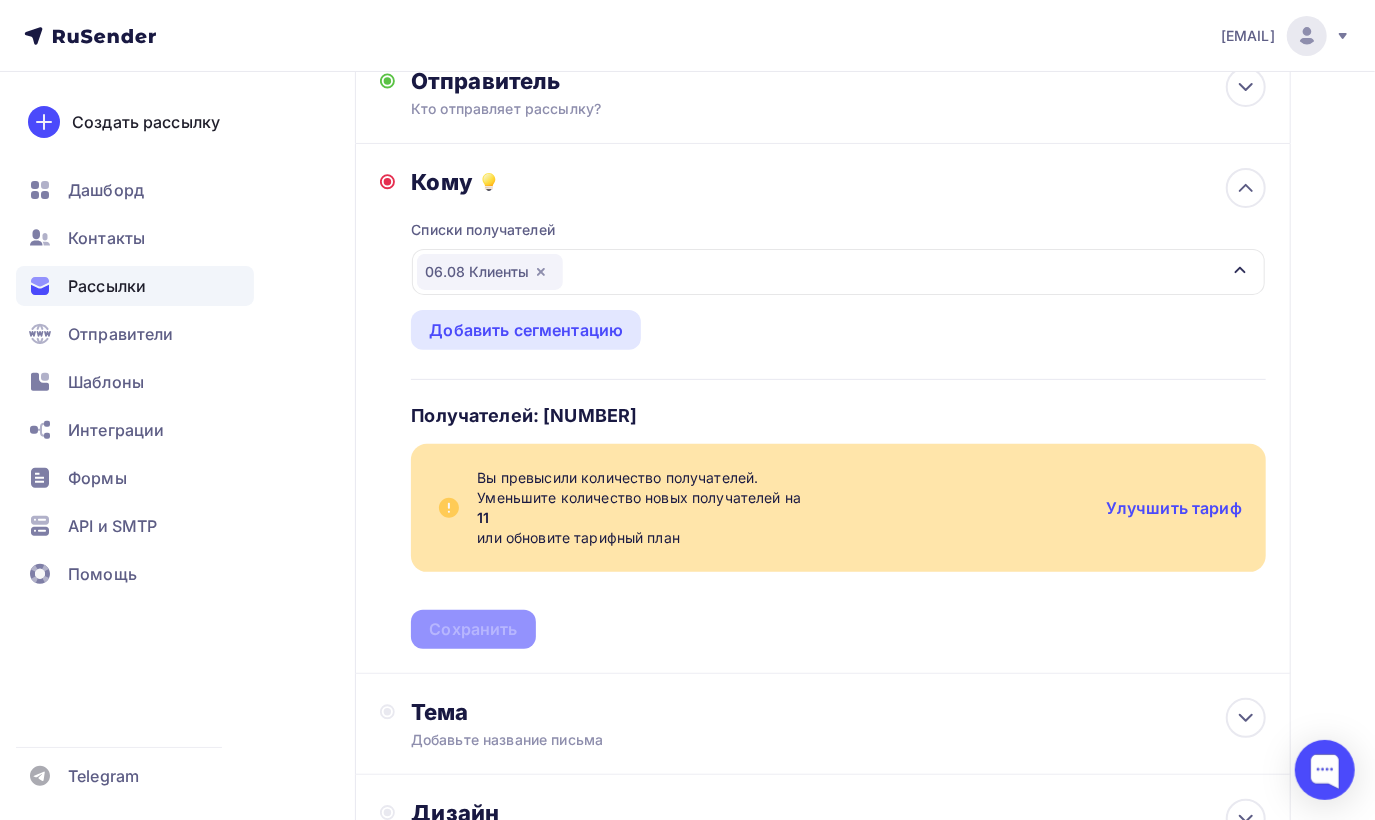 click on "Списки получателей
06.08 Клиенты
Все списки
id
06.08 Клиенты
(2 977)
#25552
26.07 Клиенты
(2 932)
#25149
8.07 Заявки
(2 832)
#24580
2.06
(2 807)
#23234
17.05 Заявки
(2 711)
#22520
06.05 Таймпэд
(23)
#22214
Заявки 29.04.25
(2 649)
#22005" at bounding box center (838, 422) 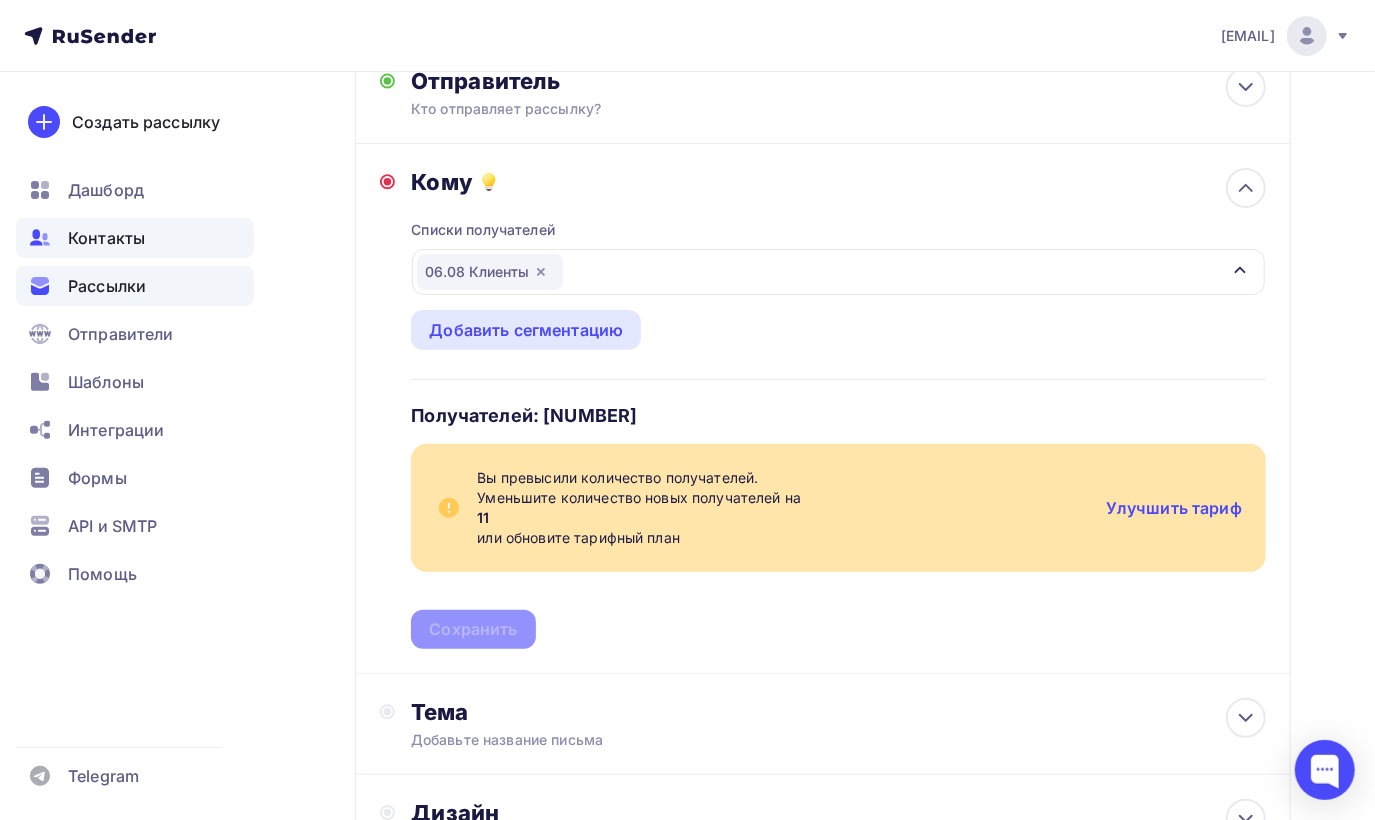 click on "Контакты" at bounding box center [106, 238] 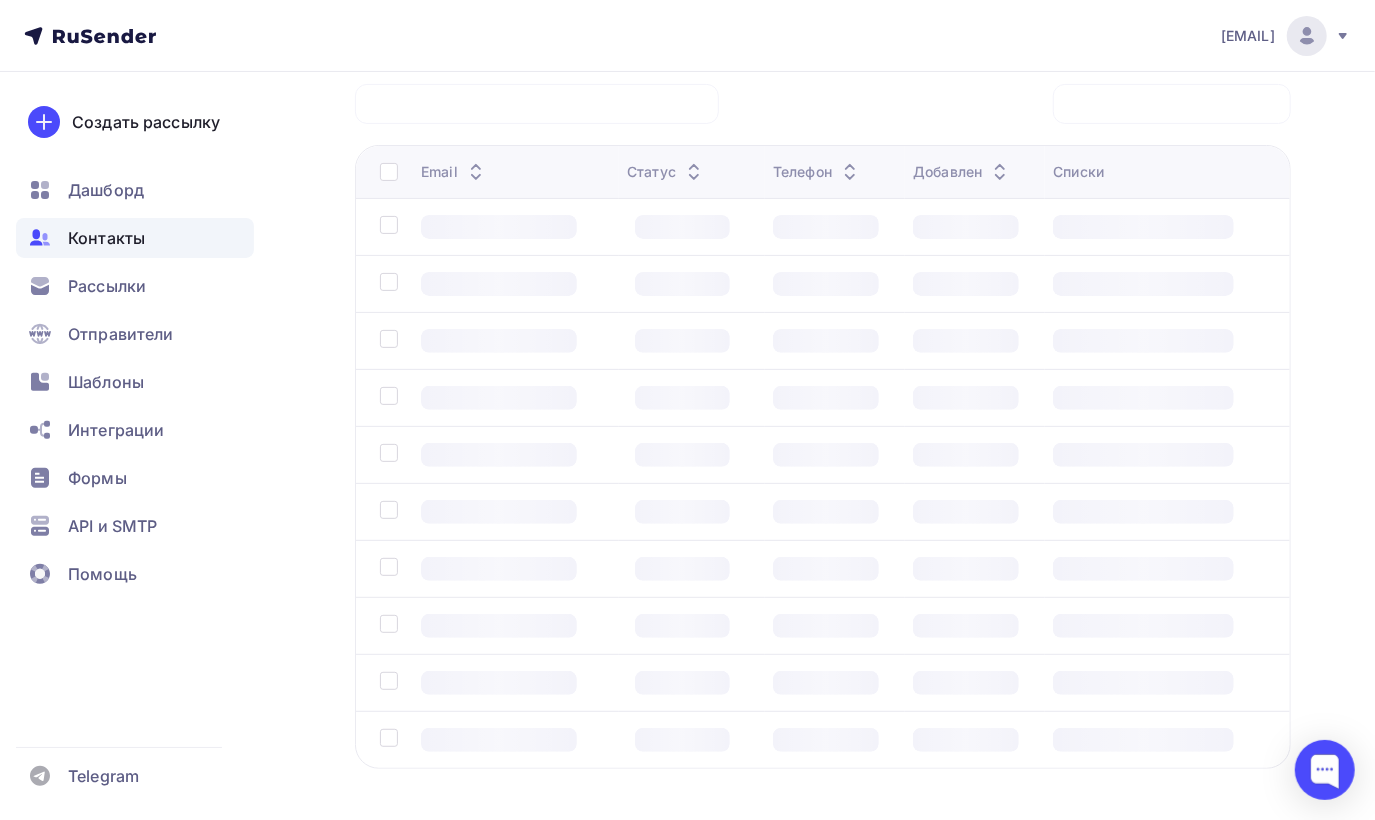 scroll, scrollTop: 0, scrollLeft: 0, axis: both 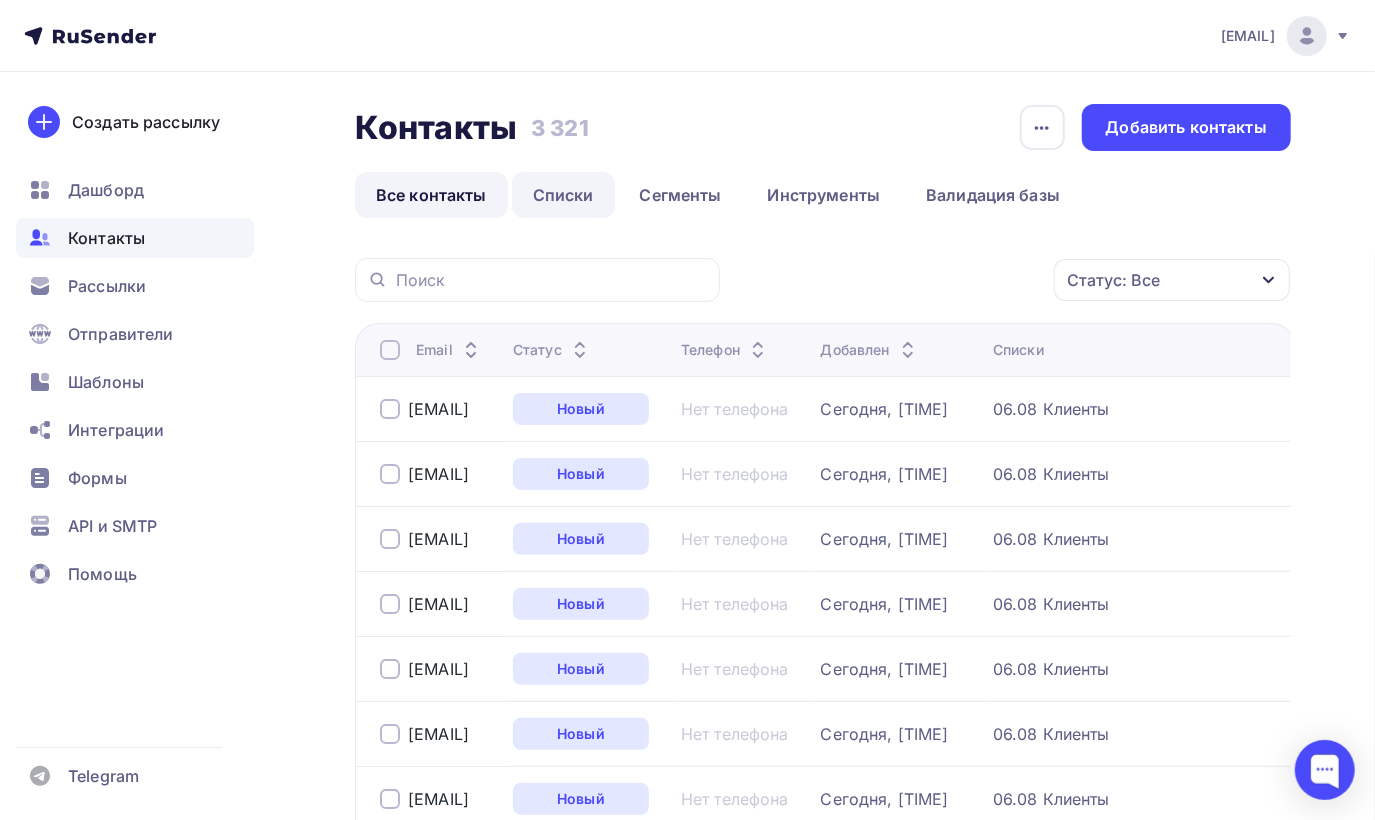 click on "Списки" at bounding box center (563, 195) 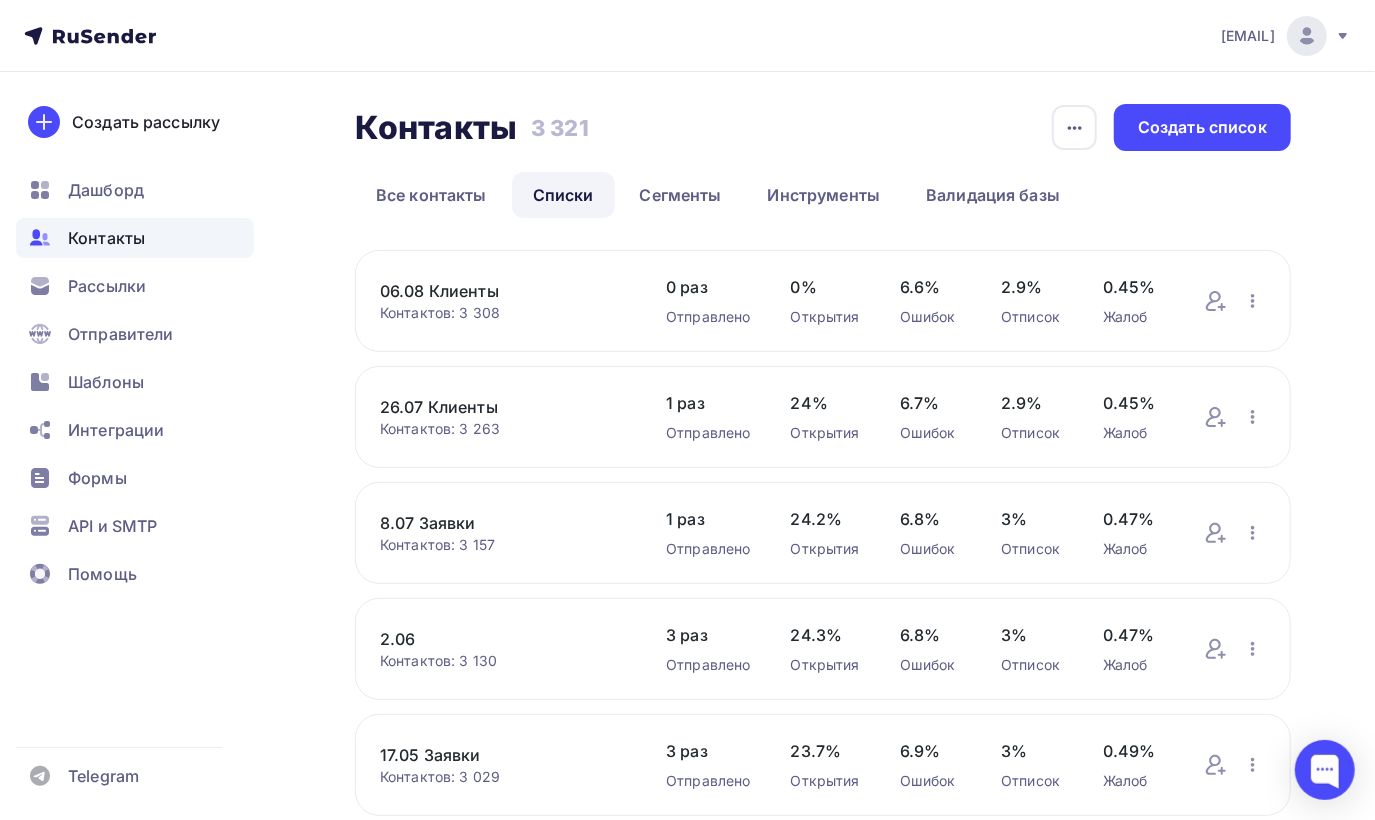 click on "06.08 Клиенты" at bounding box center [503, 291] 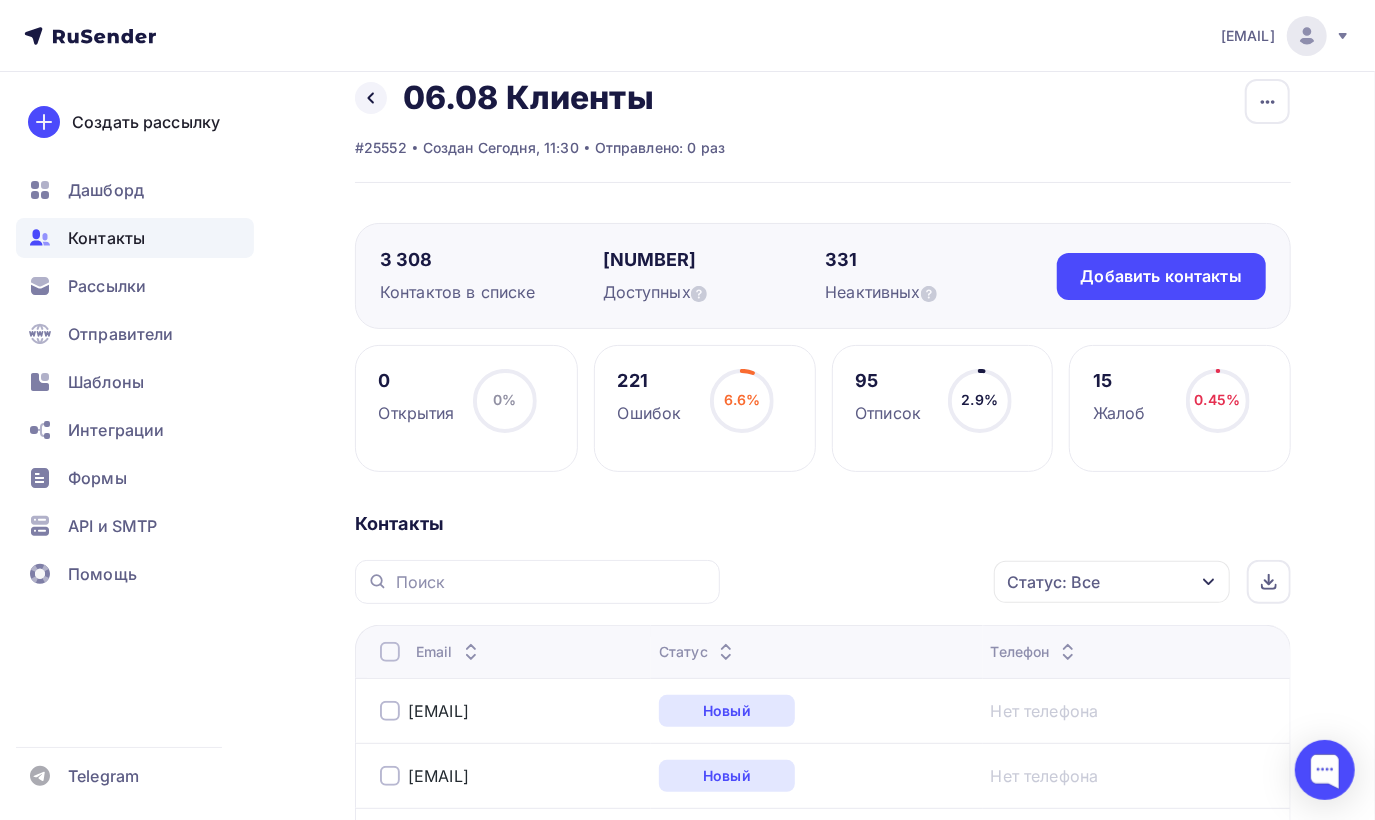 scroll, scrollTop: 0, scrollLeft: 0, axis: both 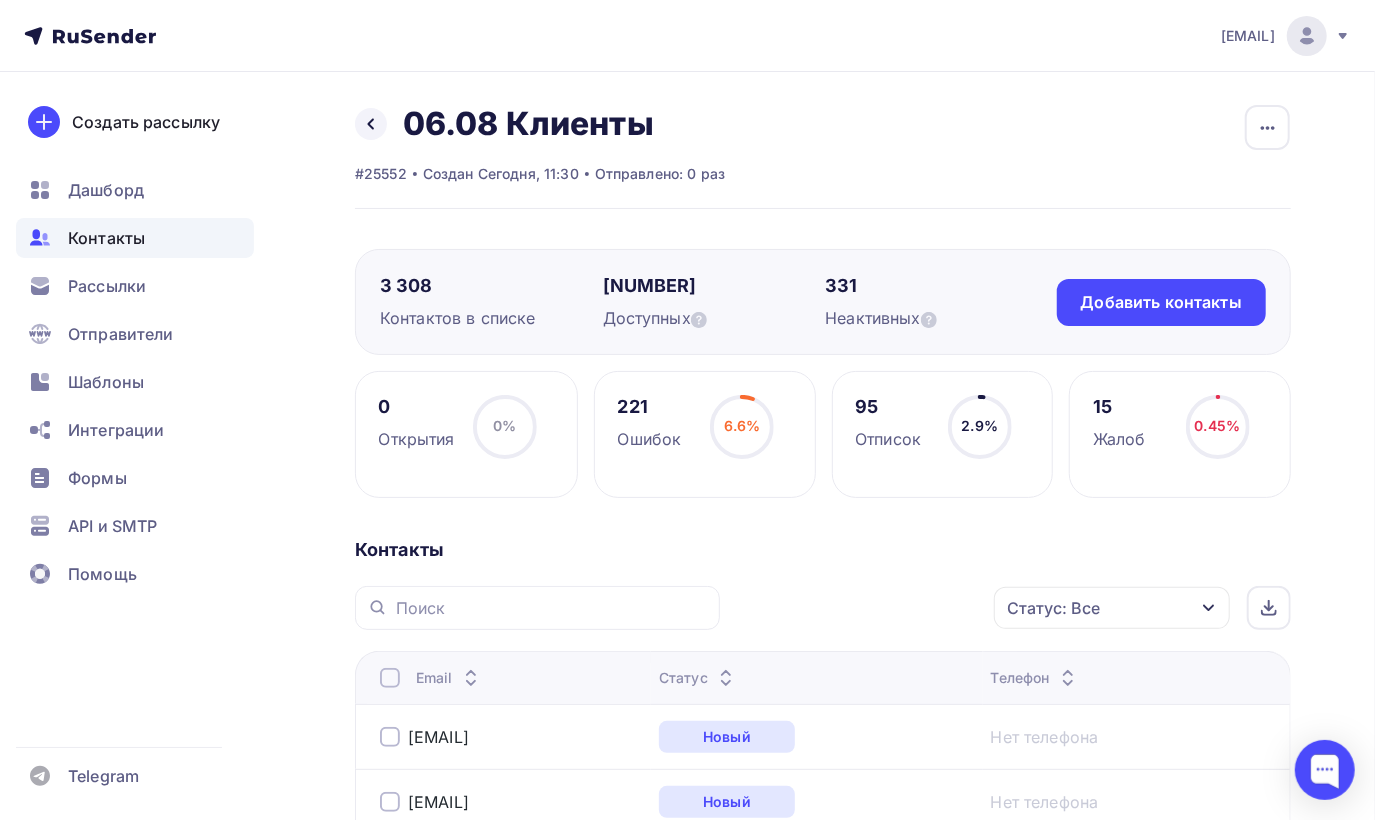 click 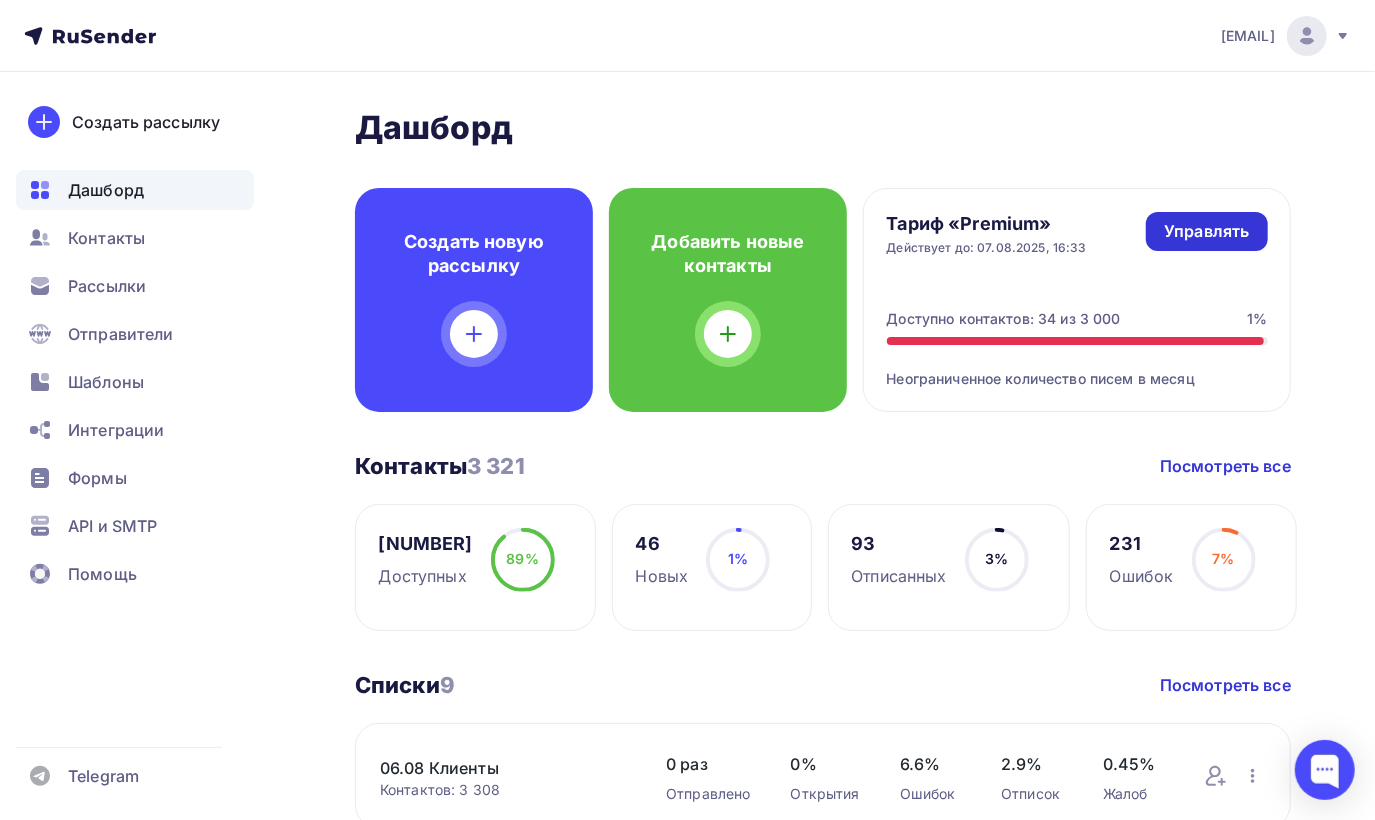 click on "Управлять" at bounding box center (1206, 231) 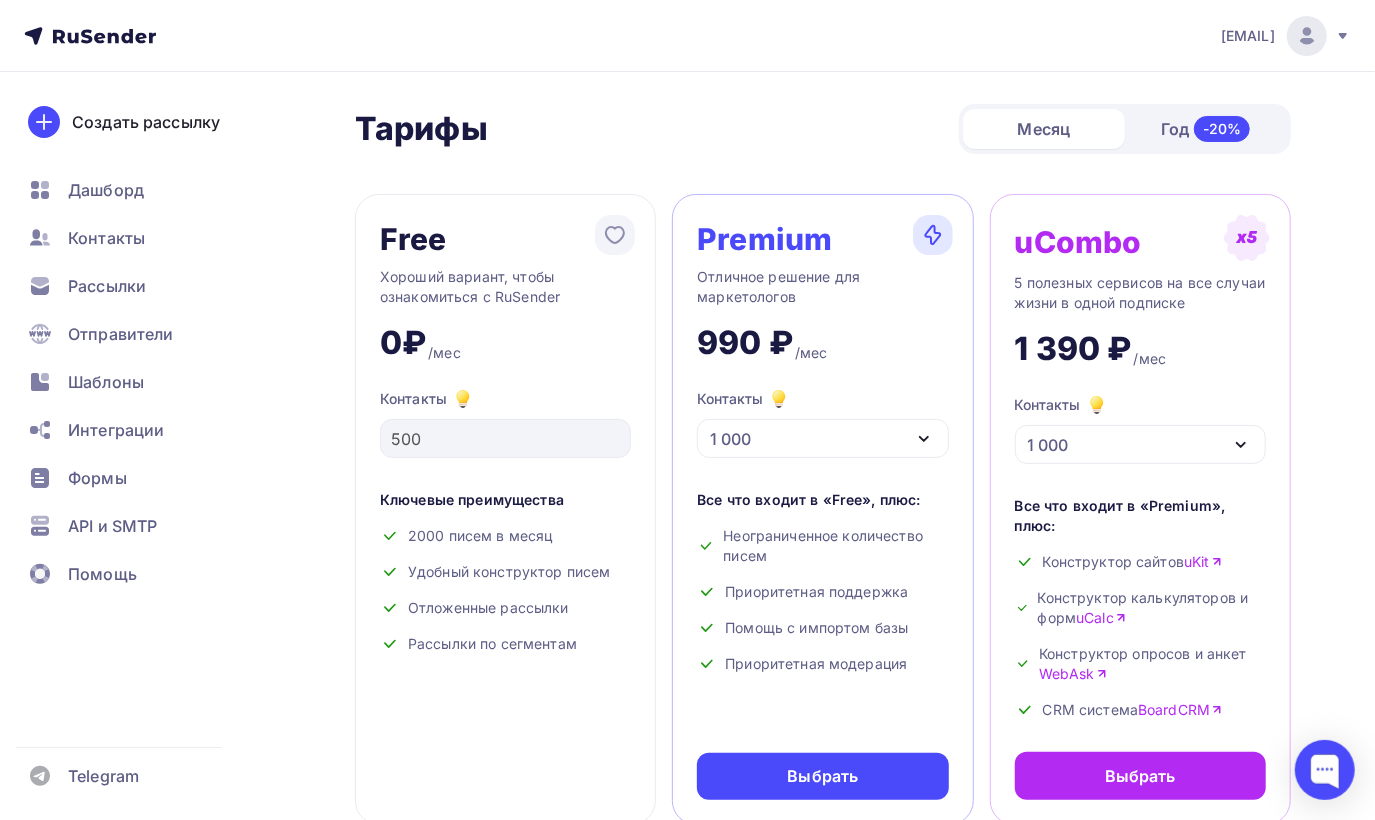 click on "1 000" at bounding box center [1140, 444] 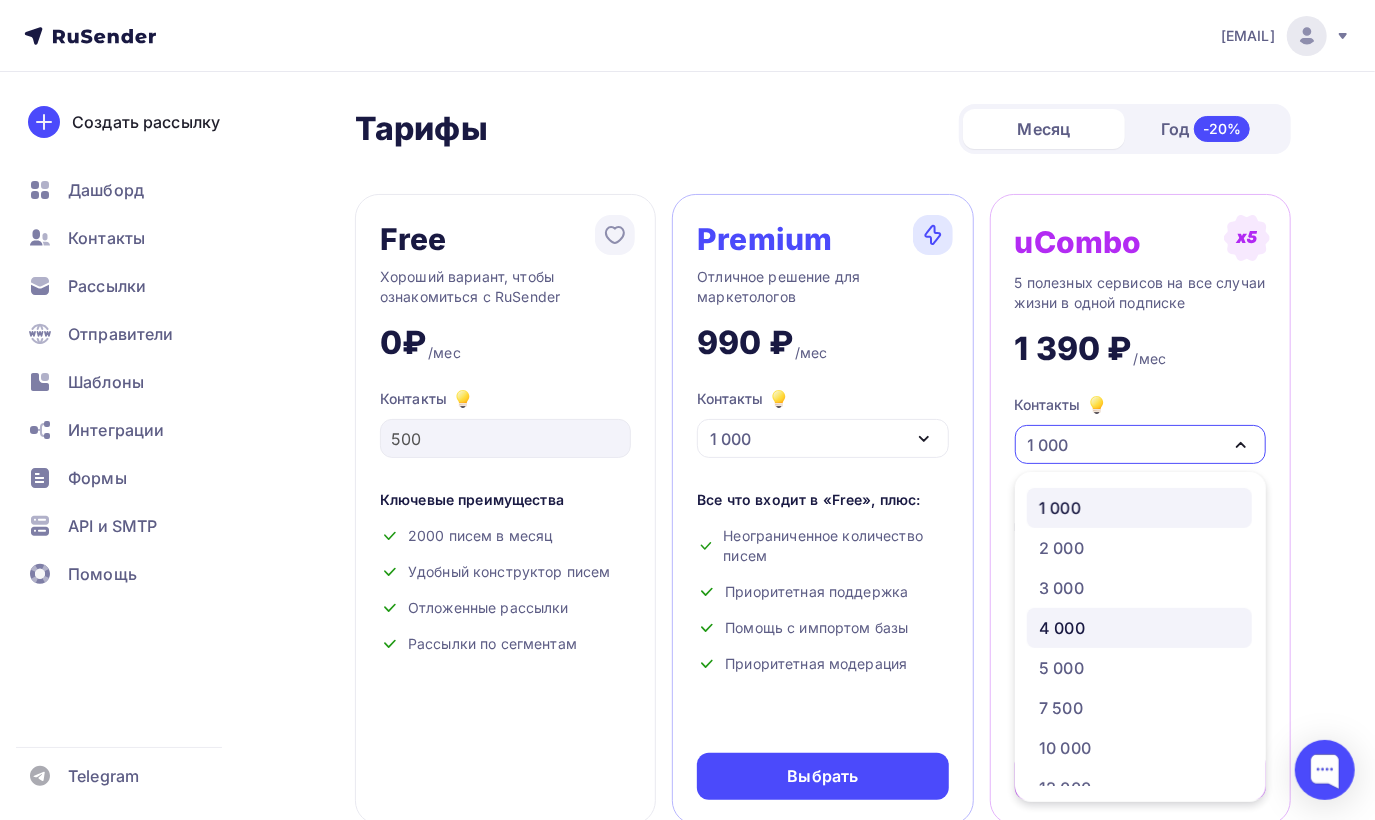 click on "4 000" at bounding box center [1062, 628] 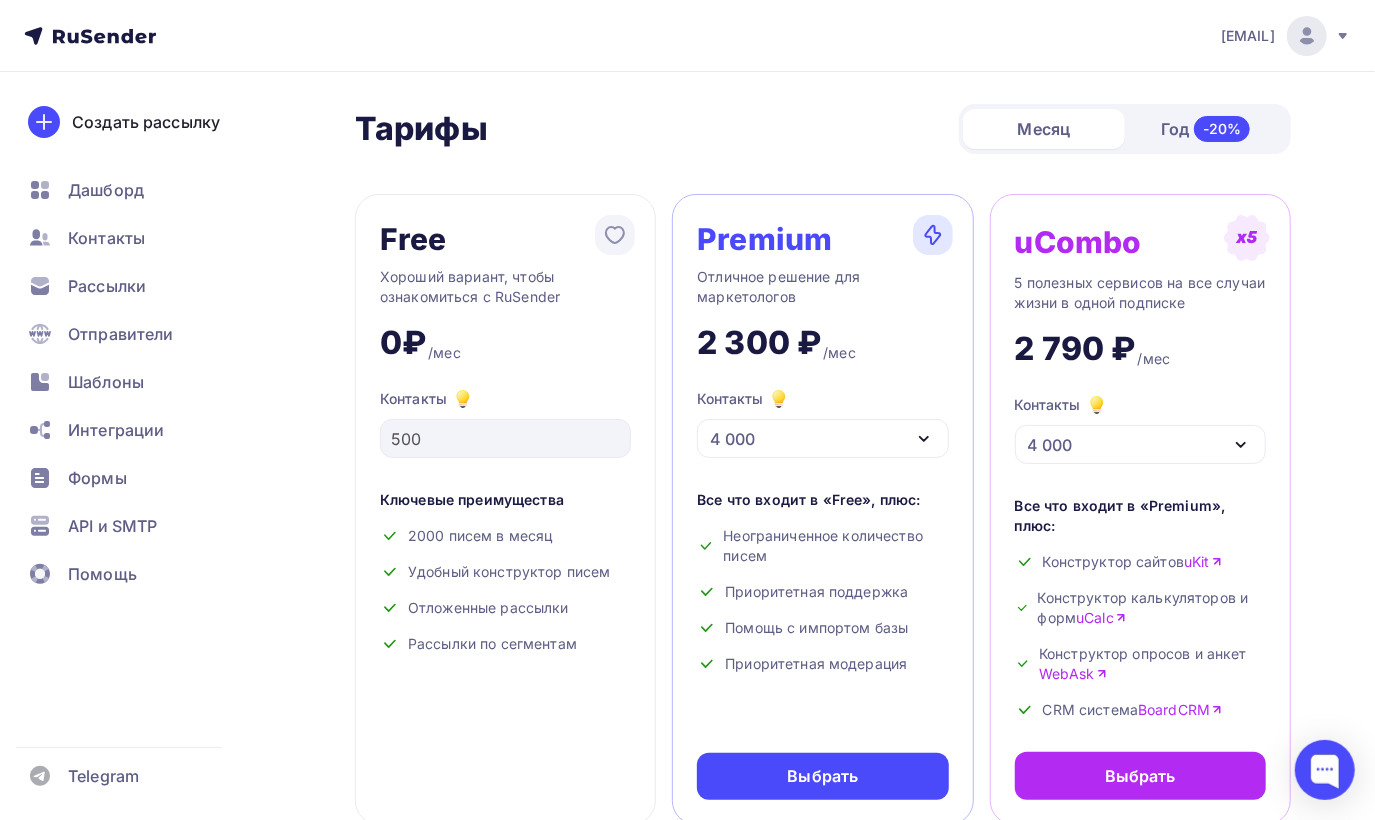 click on "4 000" at bounding box center [822, 438] 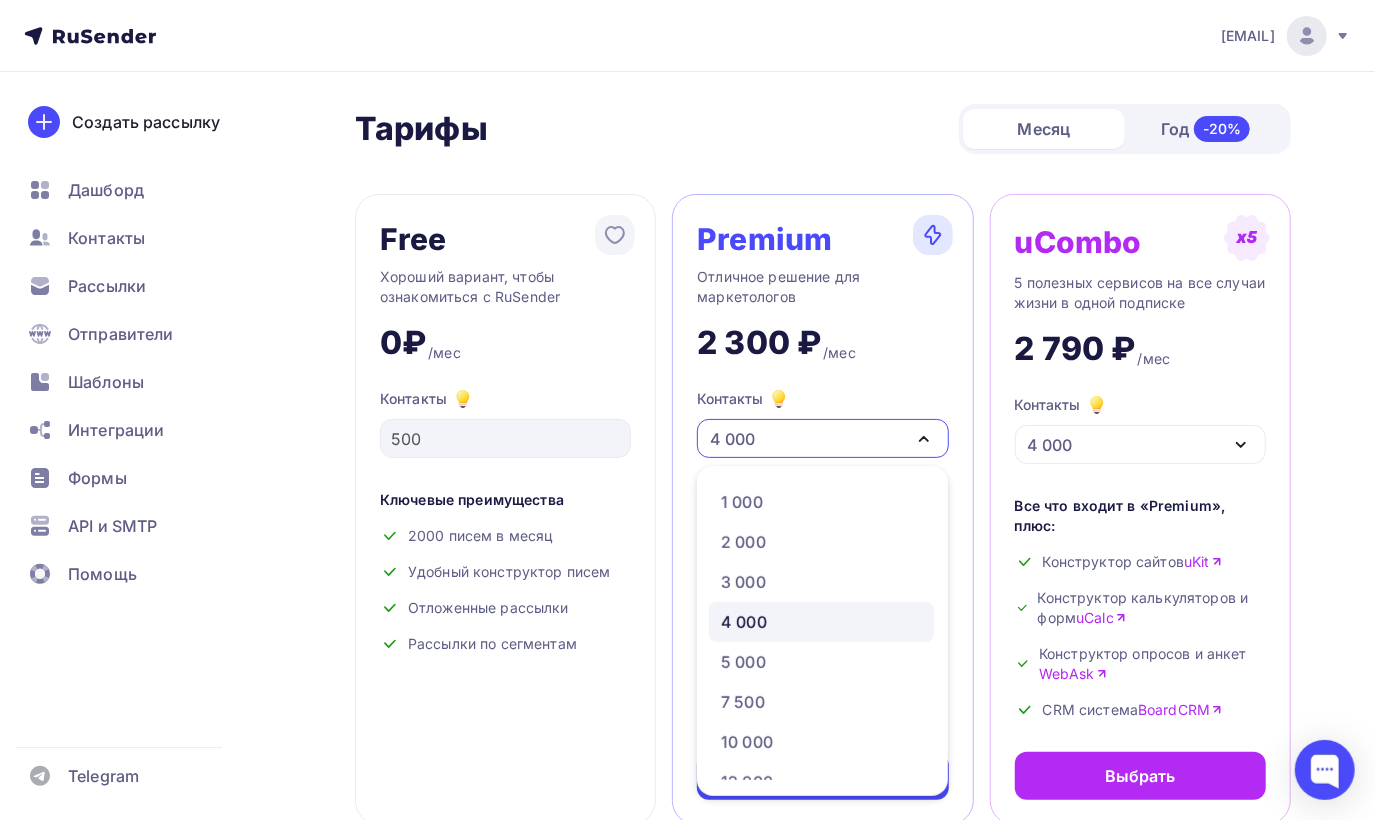click on "4 000" at bounding box center [822, 438] 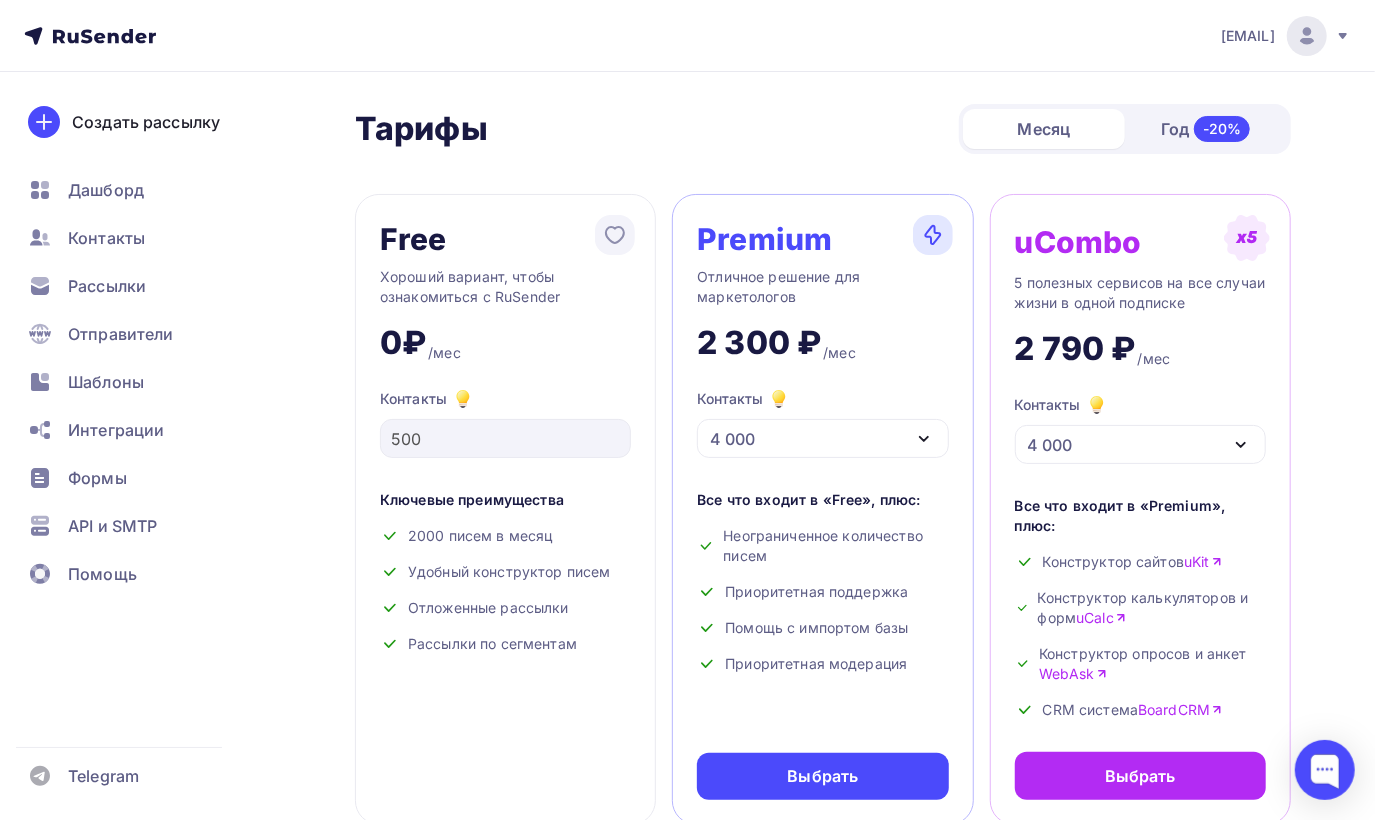 click on "4 000" at bounding box center [822, 438] 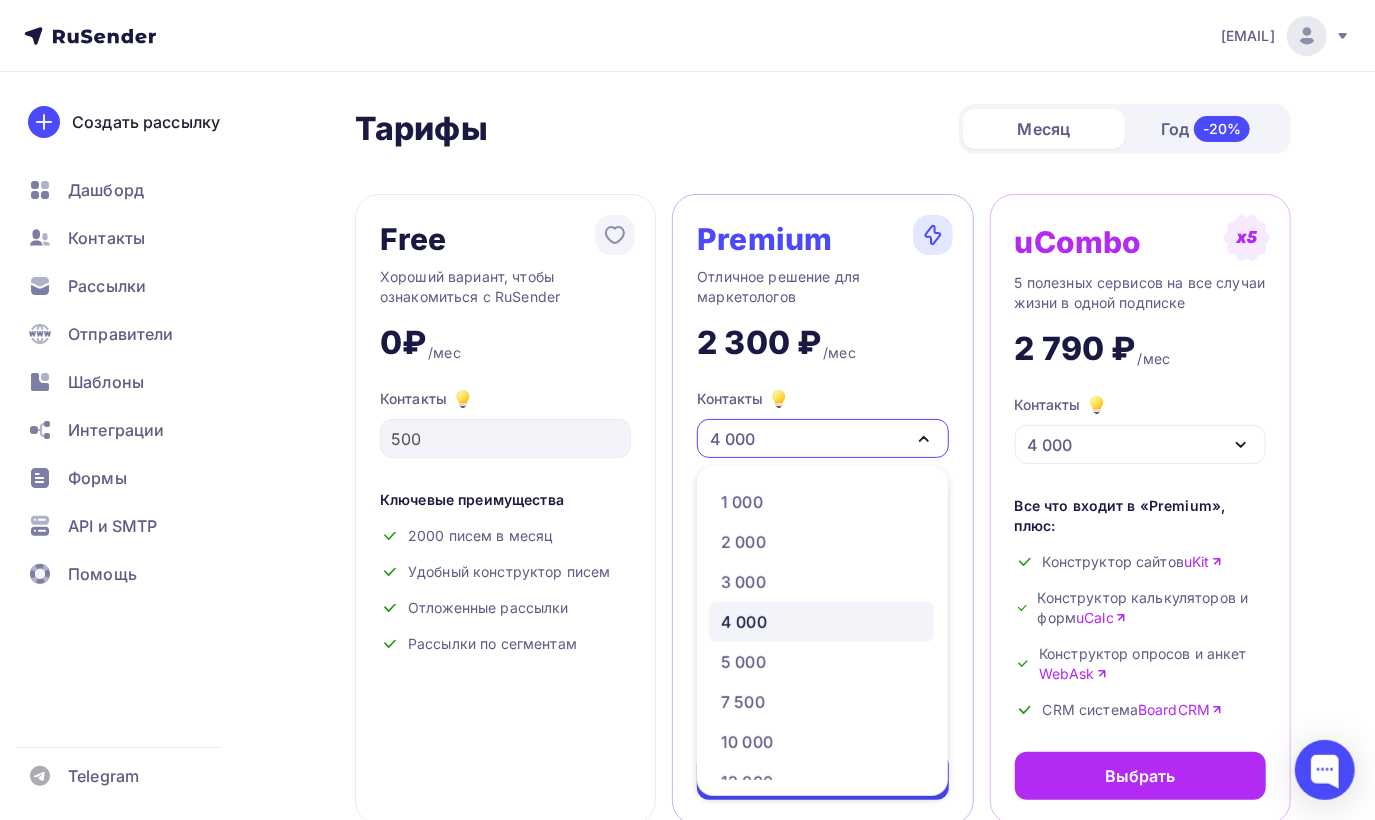 click on "Контакты
4 000" at bounding box center (822, 422) 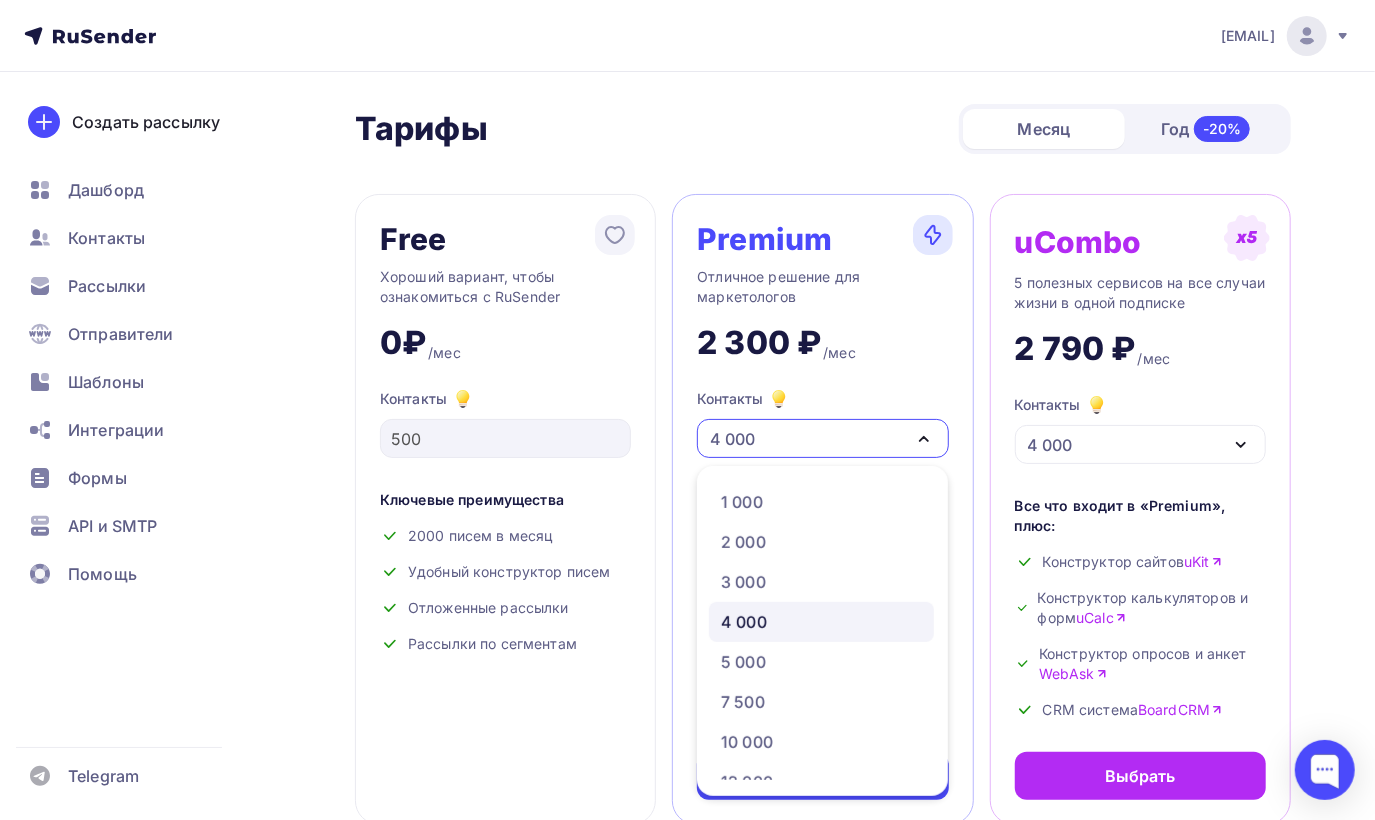 click on "Контакты
4 000" at bounding box center (822, 422) 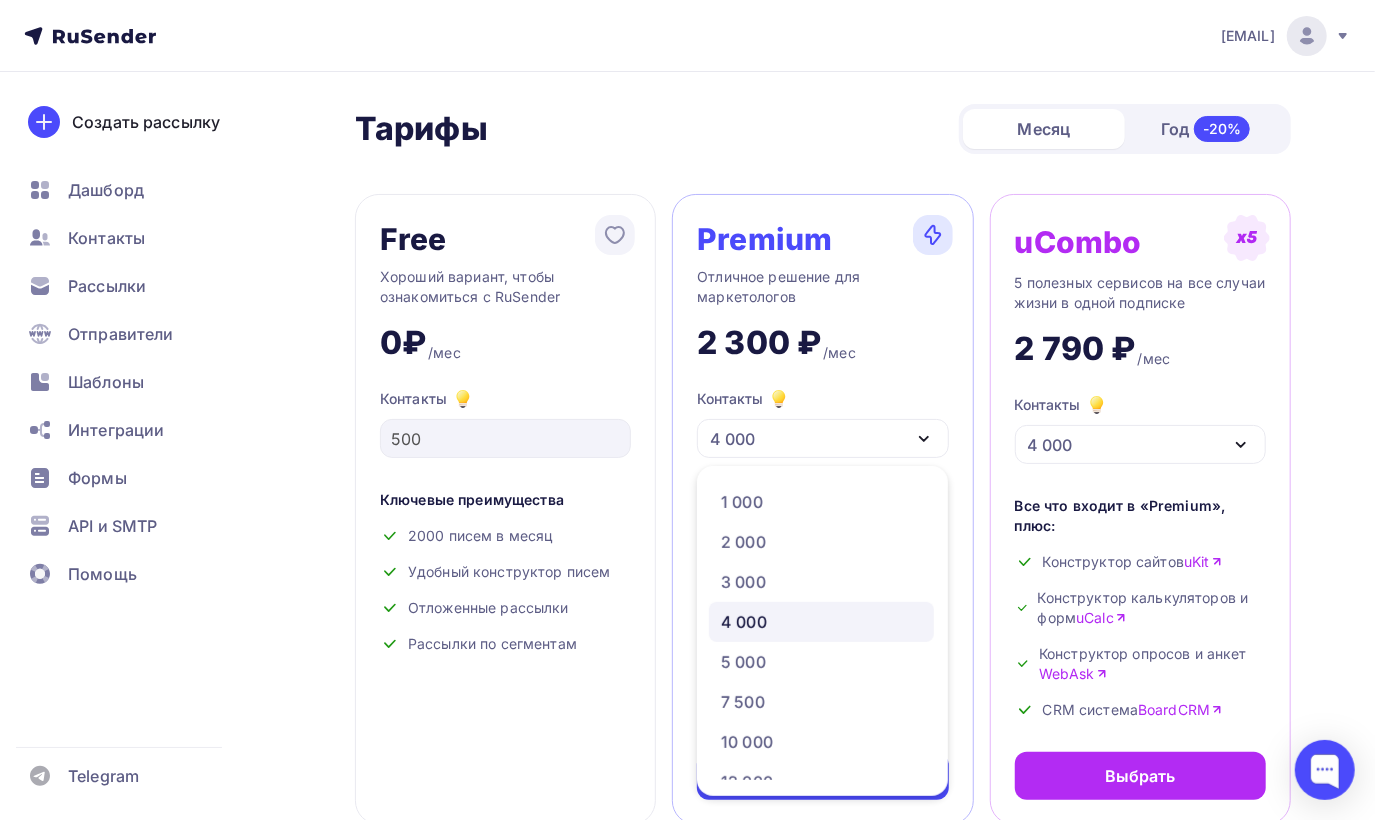 click on "4 000" at bounding box center [822, 438] 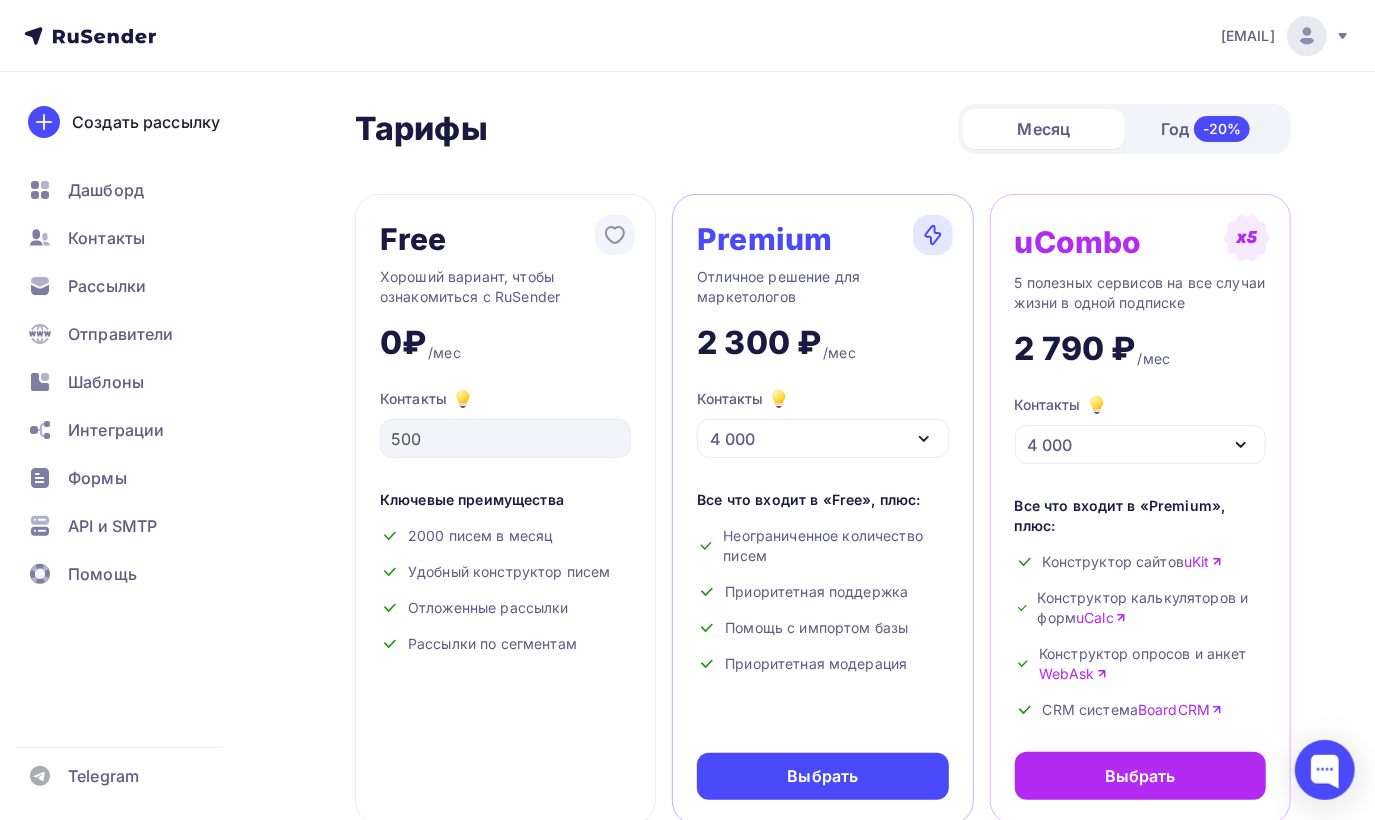 click on "4 000" at bounding box center [822, 438] 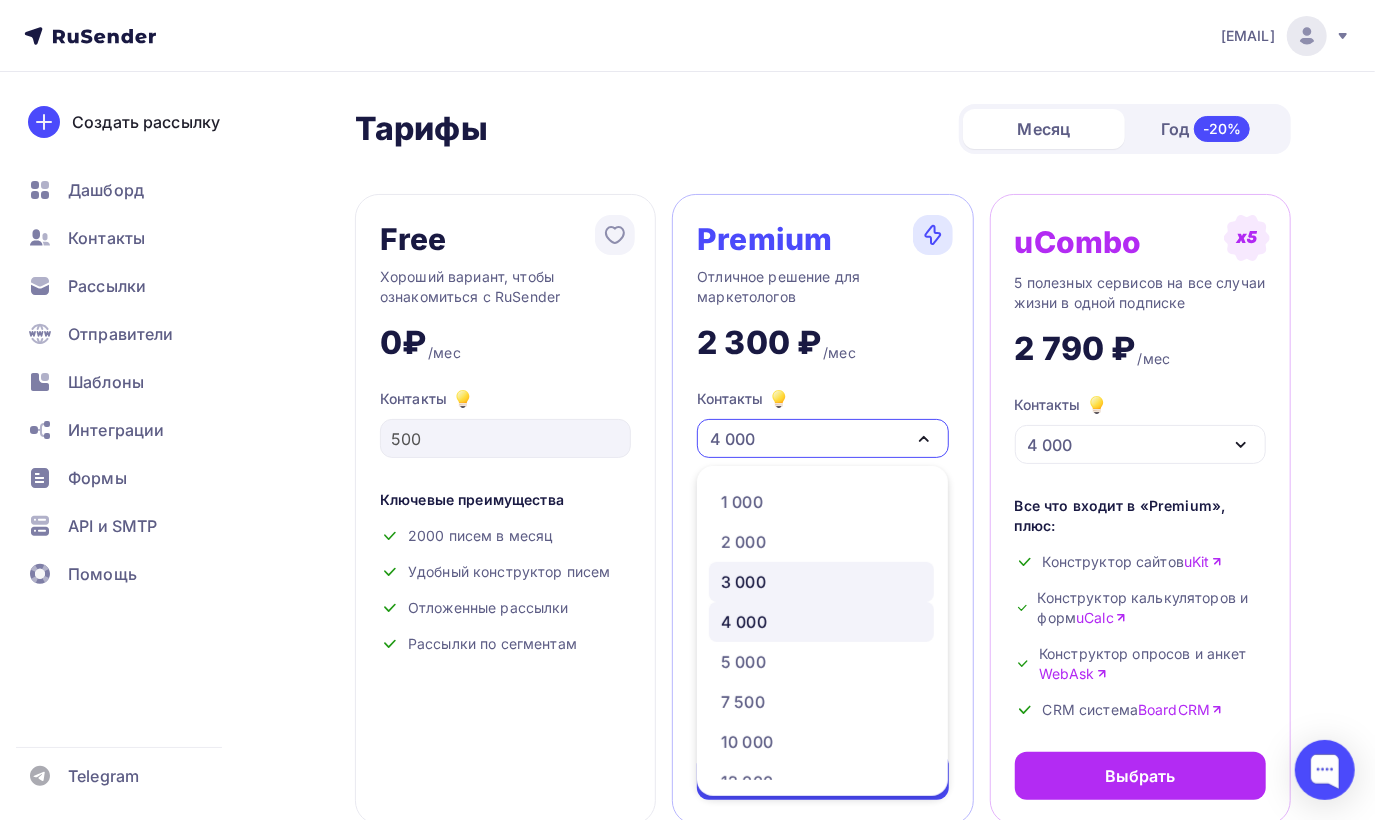 click on "3 000" at bounding box center [821, 582] 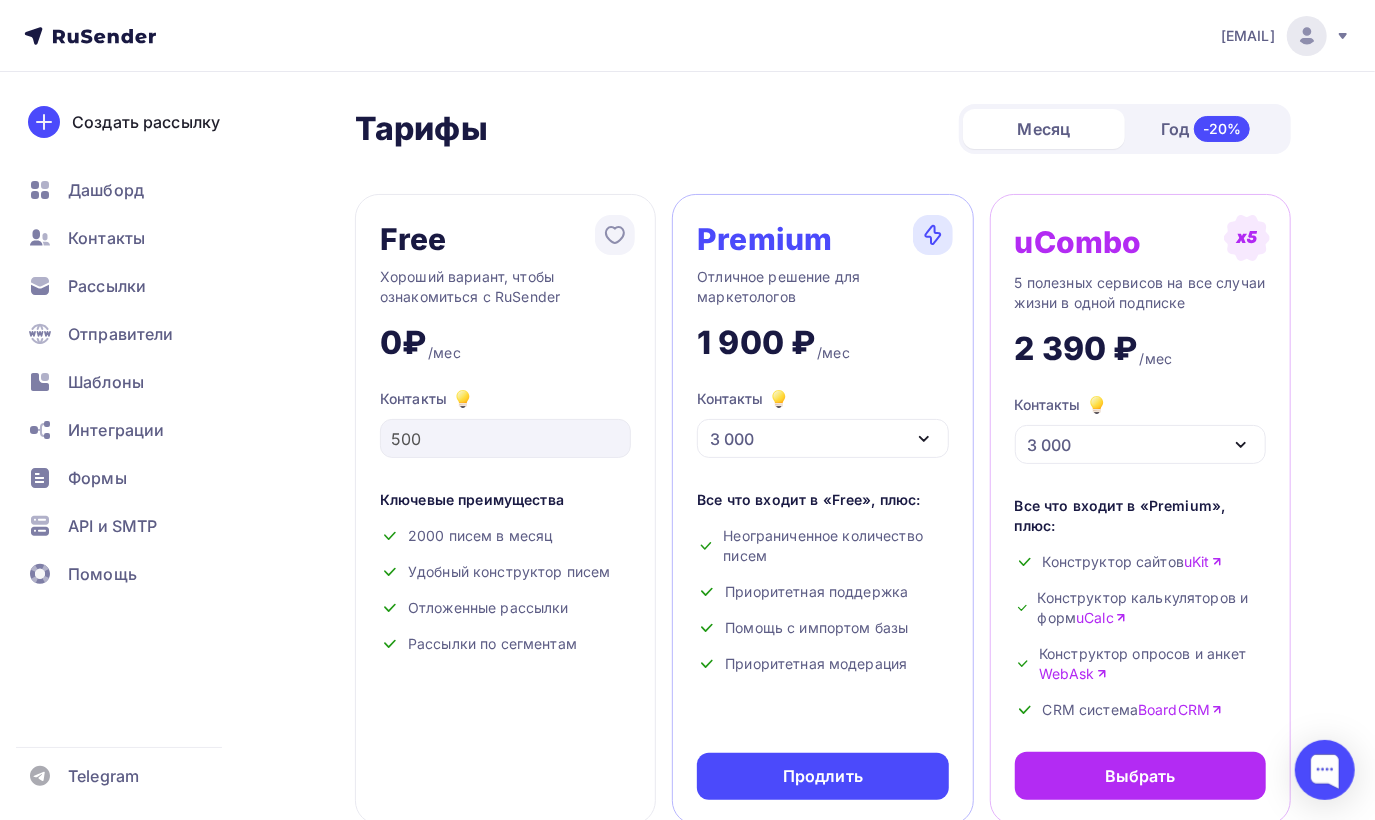 click on "3 000" at bounding box center [822, 438] 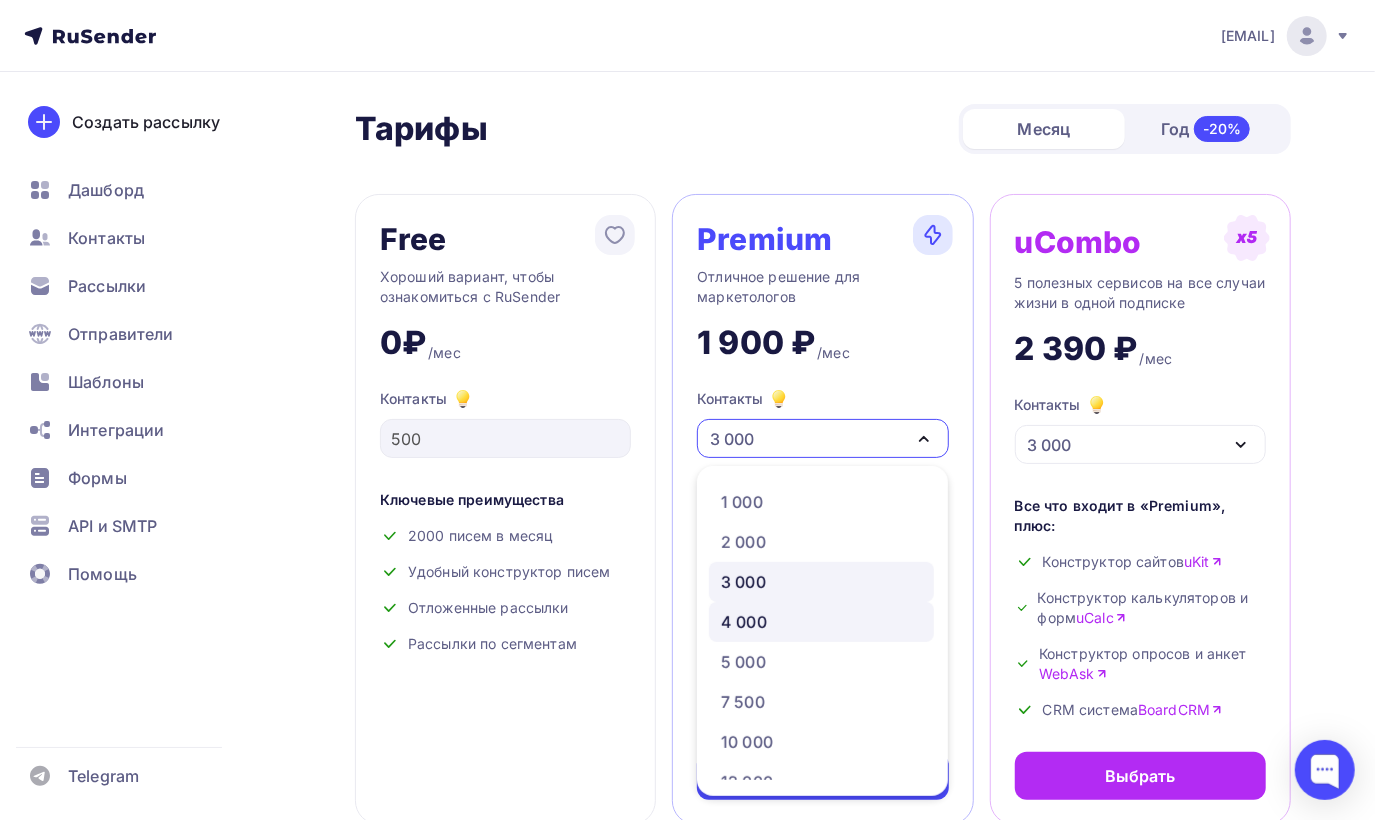 click on "4 000" at bounding box center (821, 622) 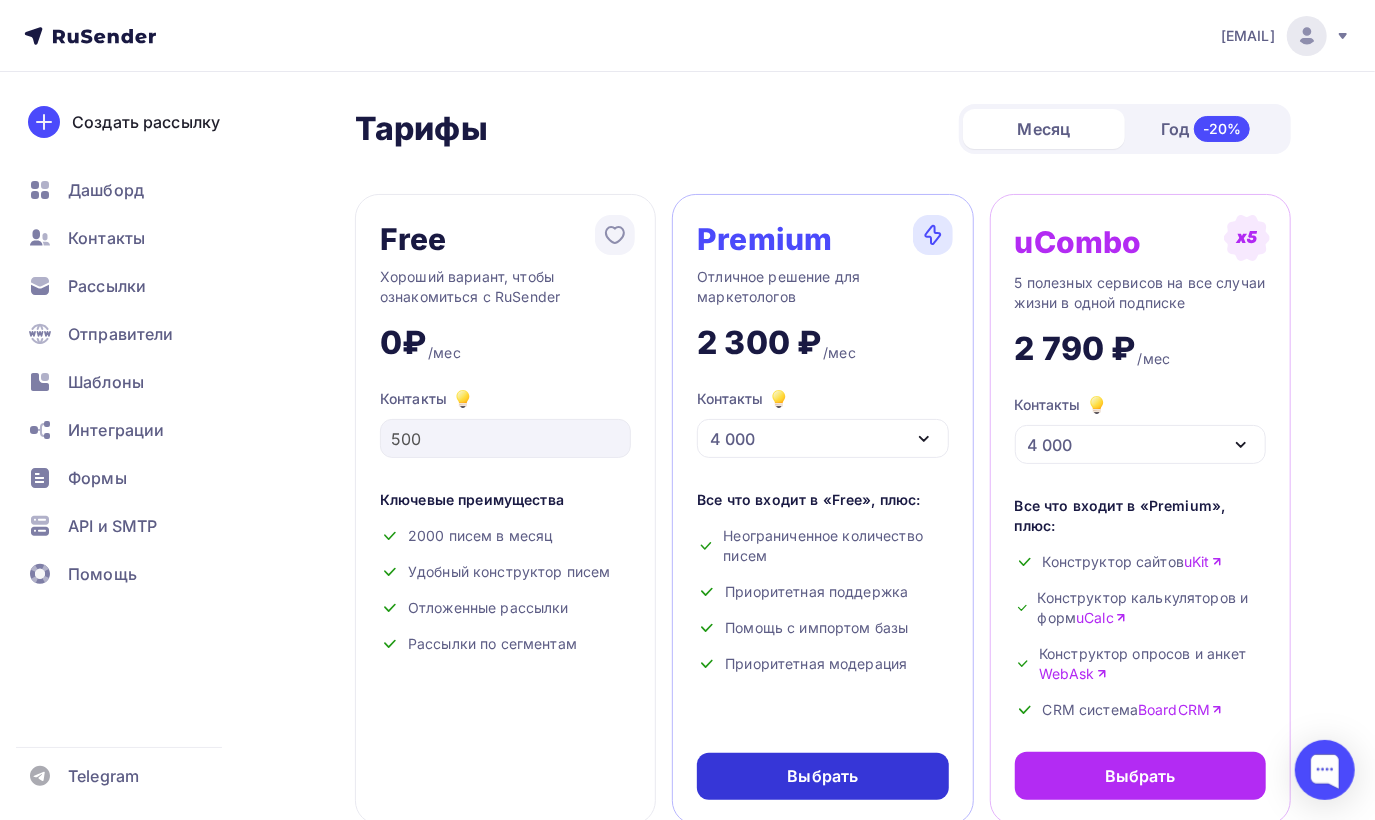 click on "Выбрать" at bounding box center (823, 776) 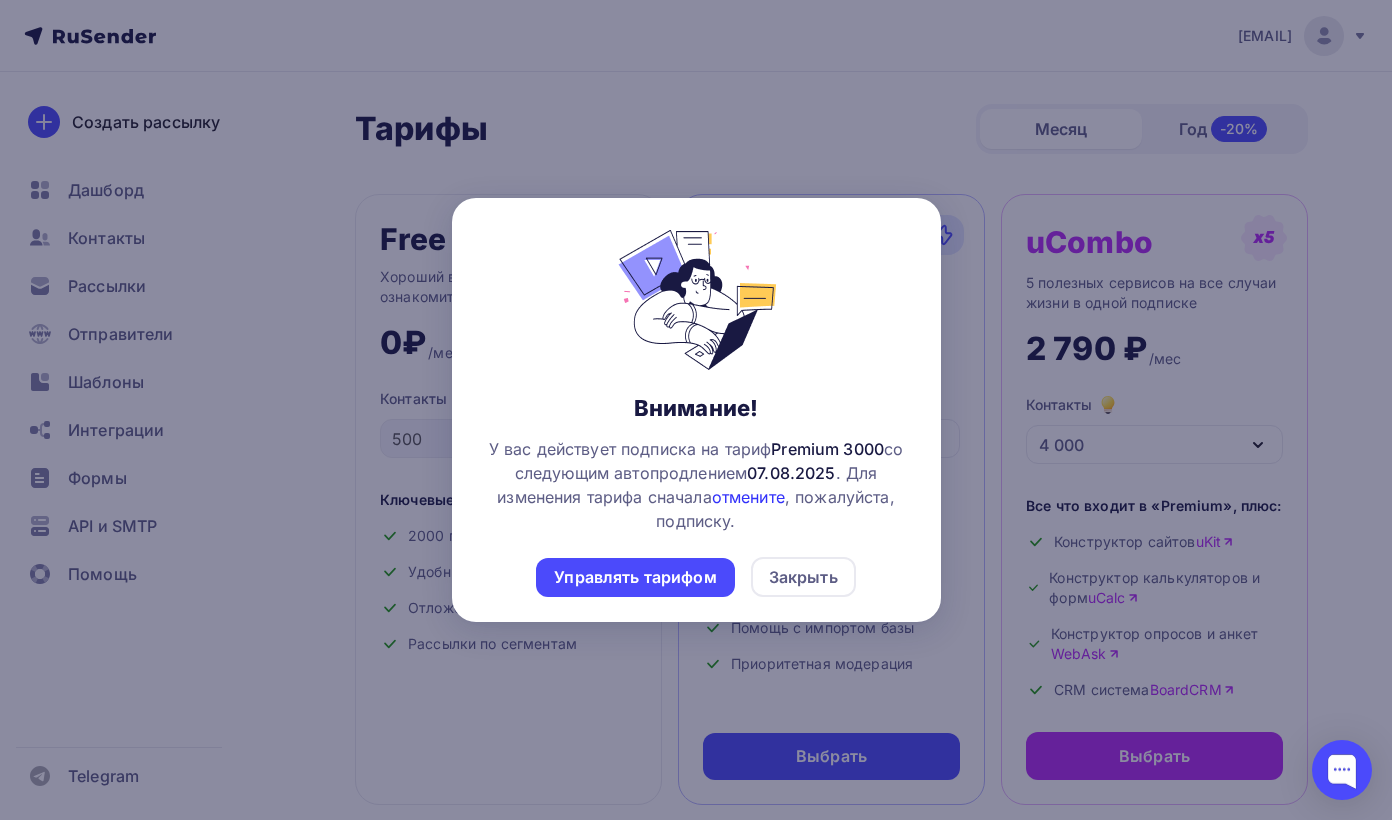 click on "отмените" at bounding box center [748, 497] 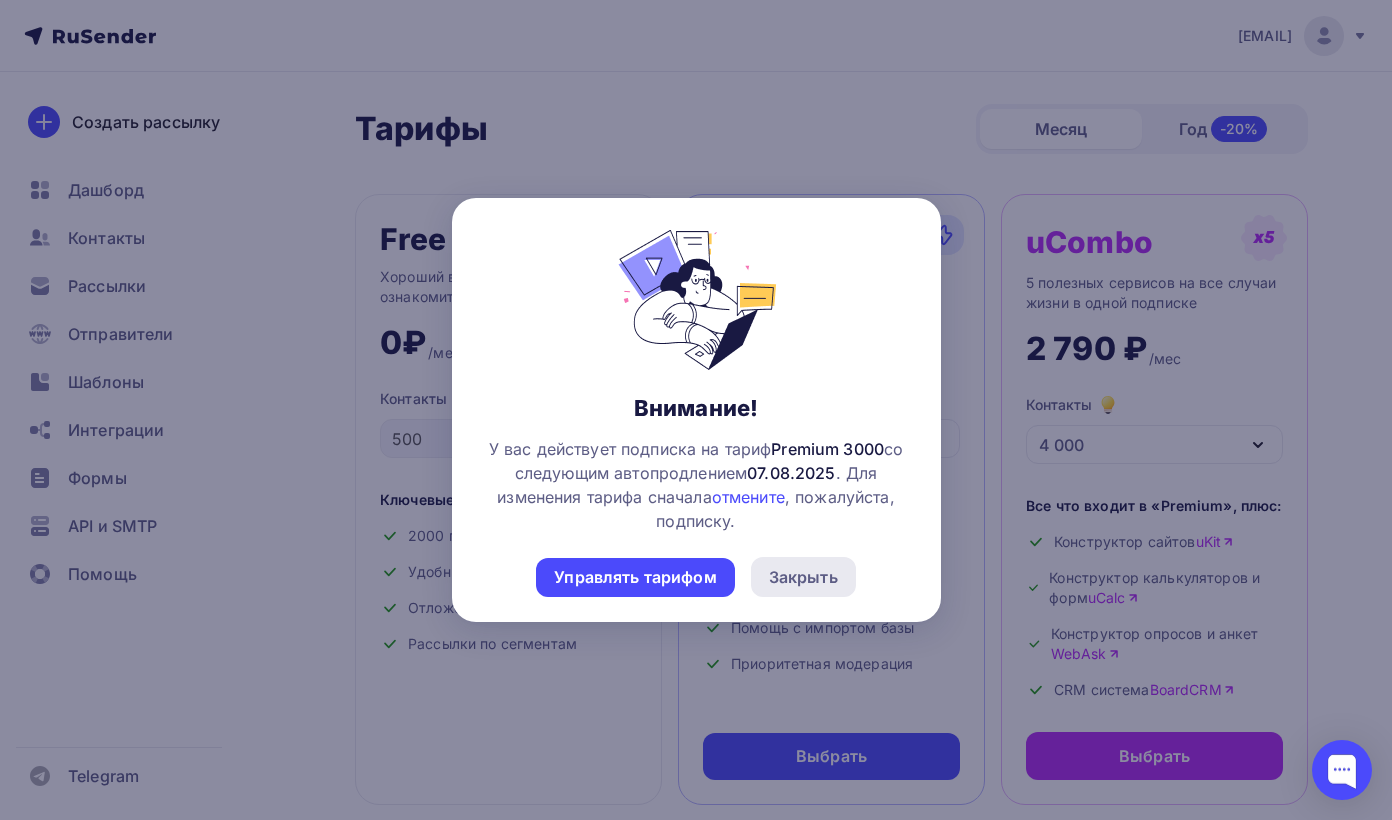 click on "Закрыть" at bounding box center [803, 577] 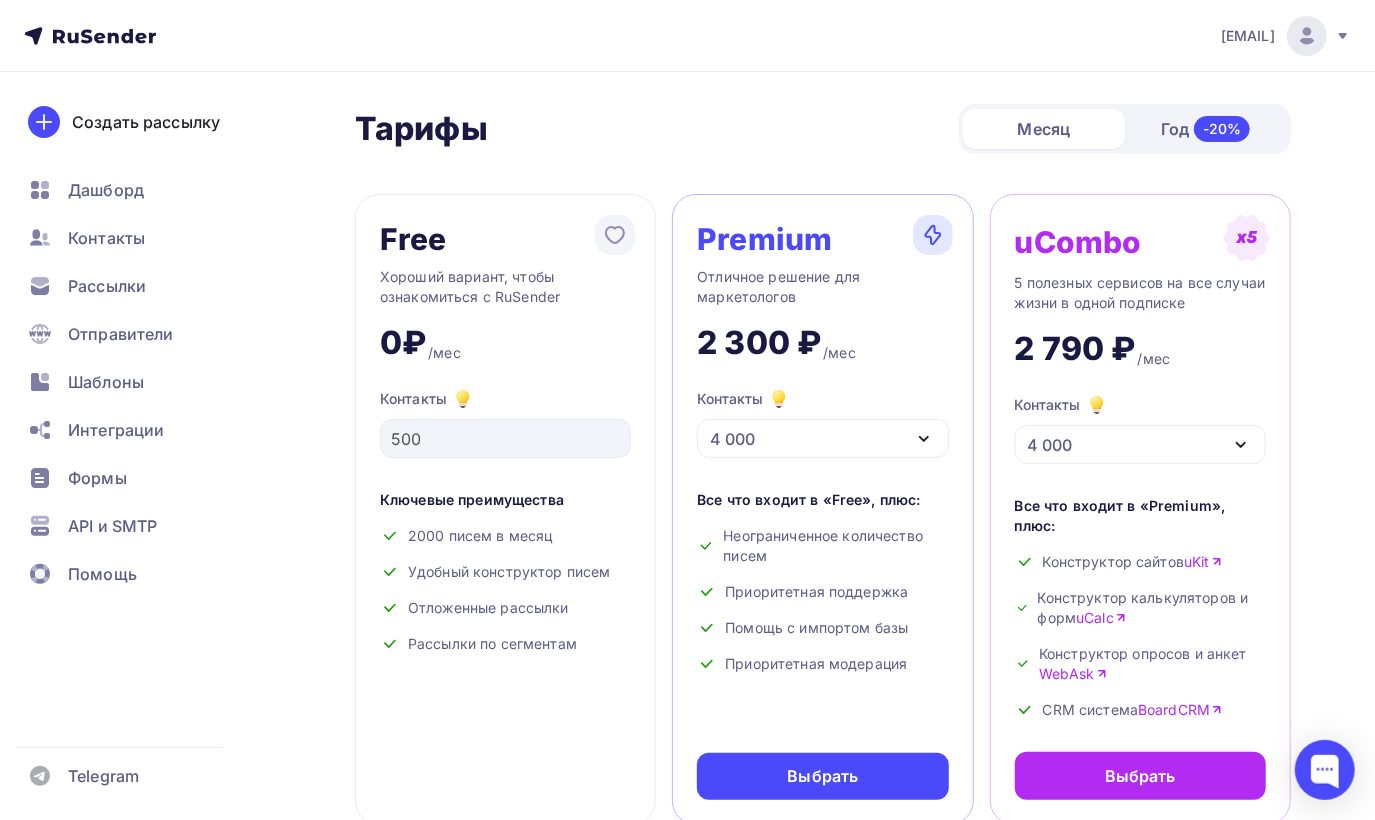 click at bounding box center [1307, 36] 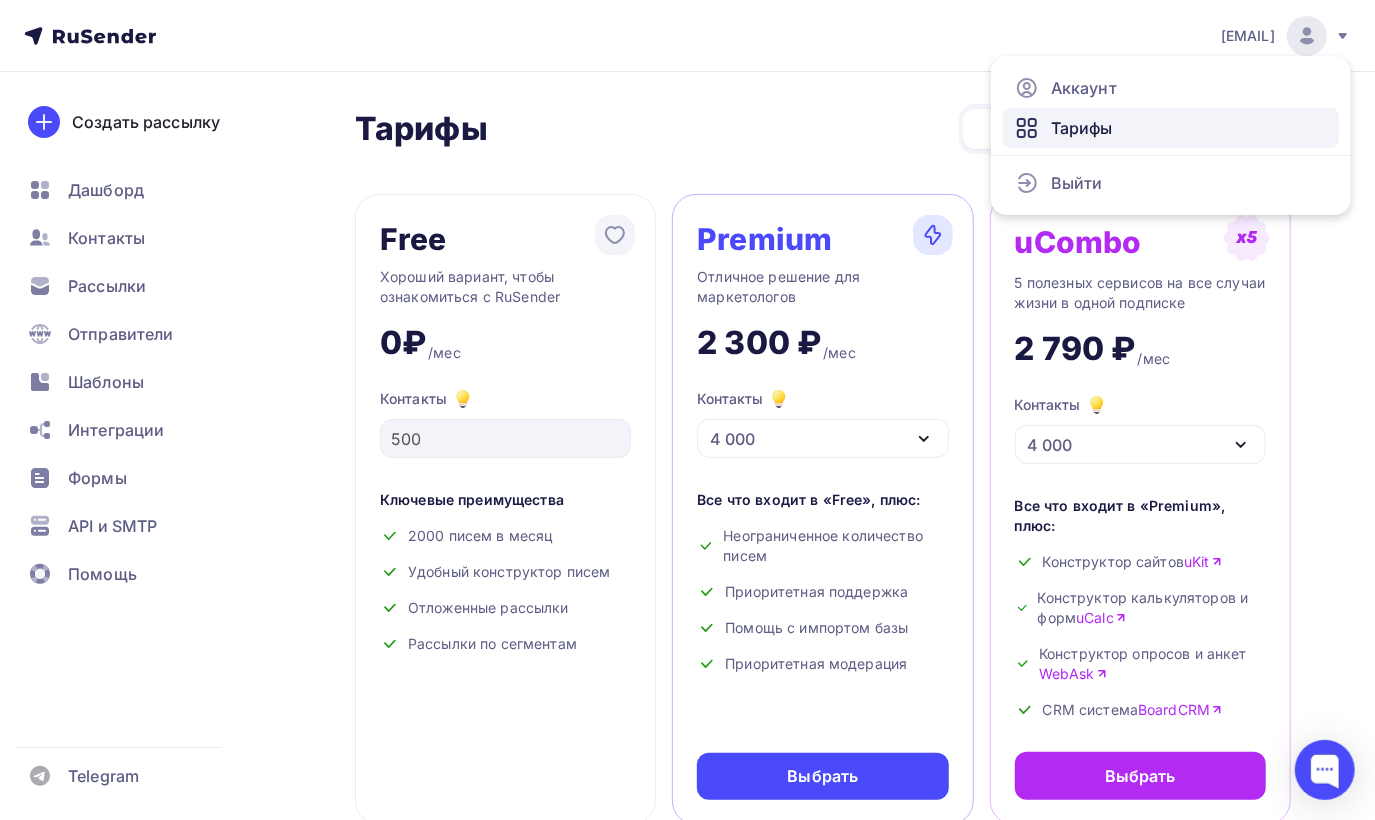 click on "Тарифы" at bounding box center [1171, 128] 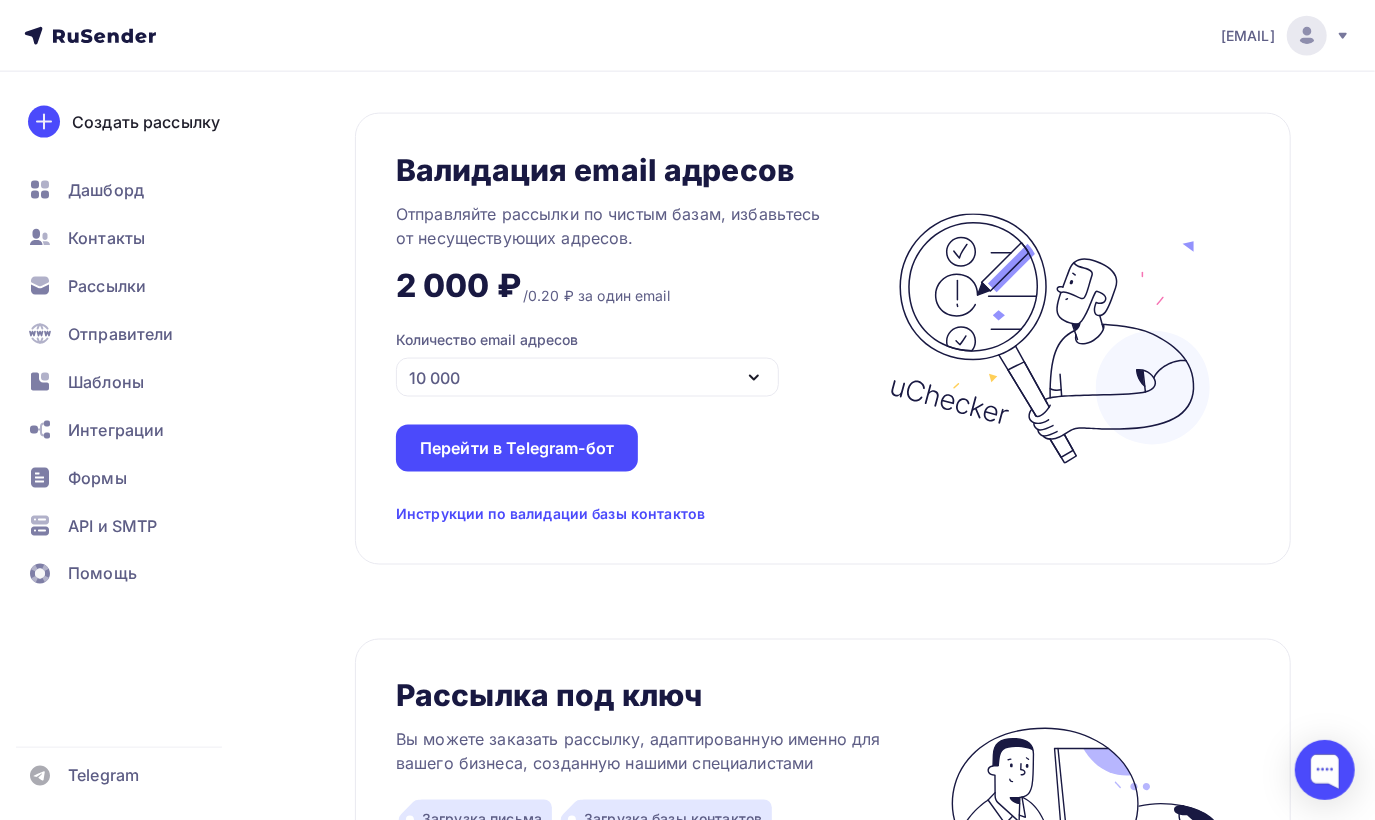 scroll, scrollTop: 1500, scrollLeft: 0, axis: vertical 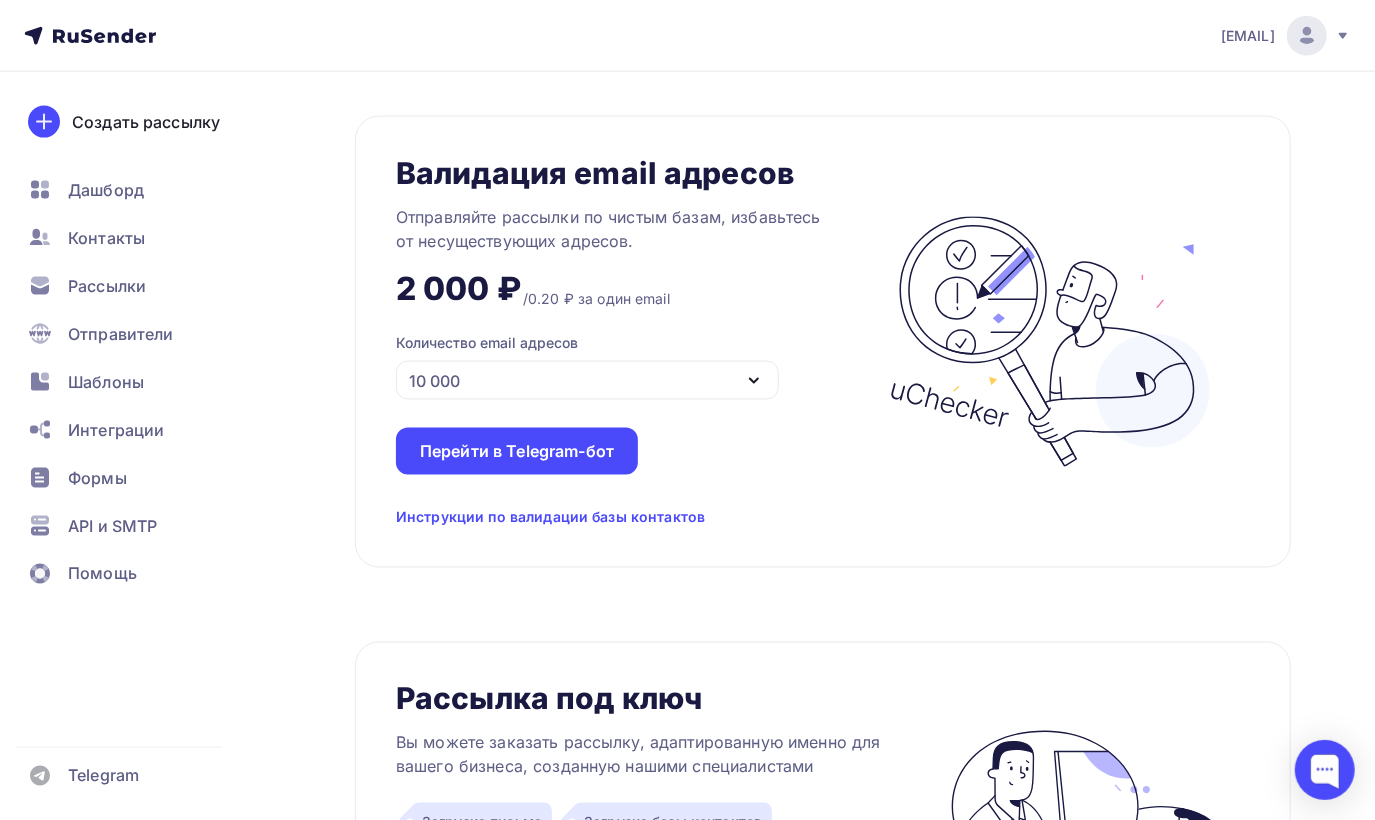click 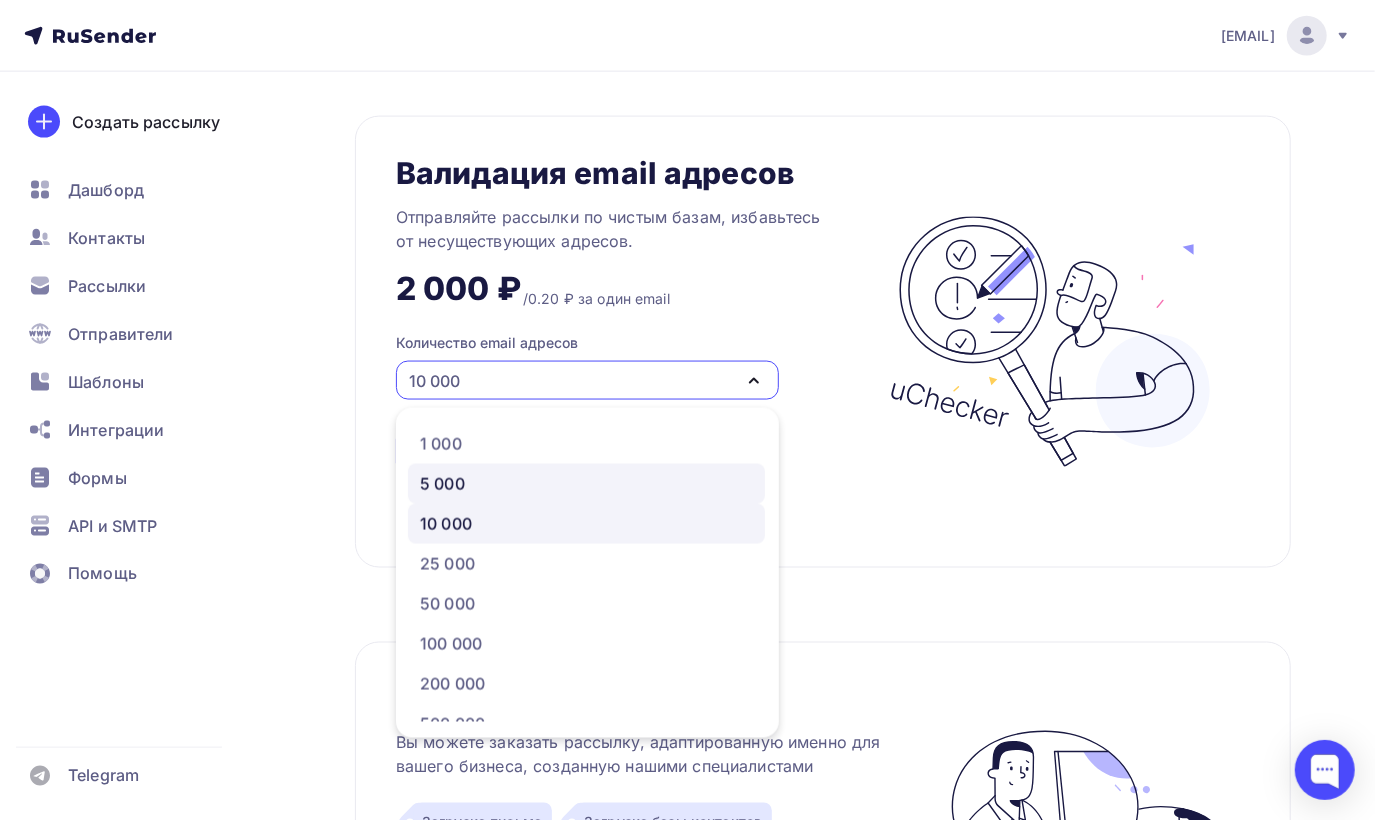 click on "5 000" at bounding box center (586, 484) 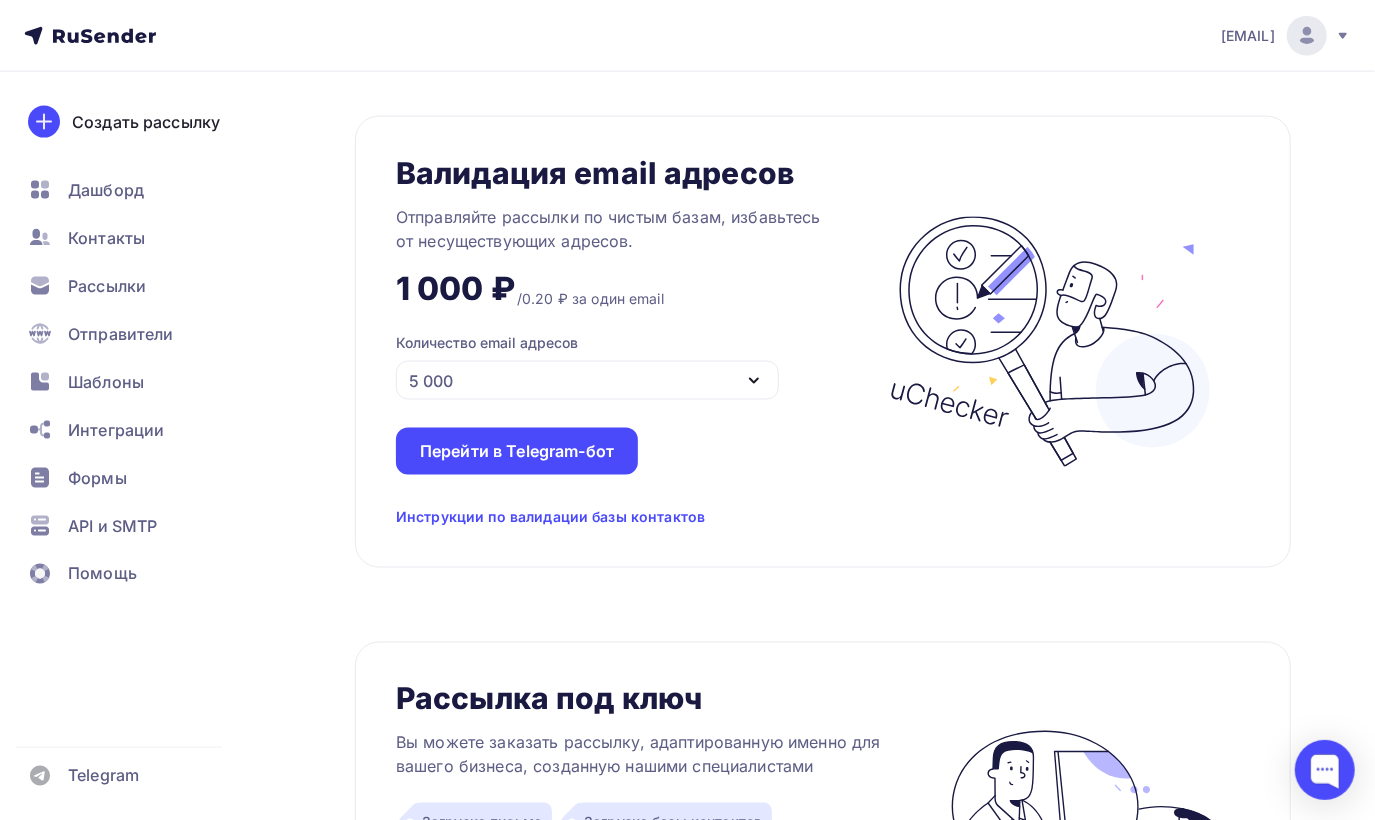 click on "Инструкции по валидации базы контактов" at bounding box center (550, 517) 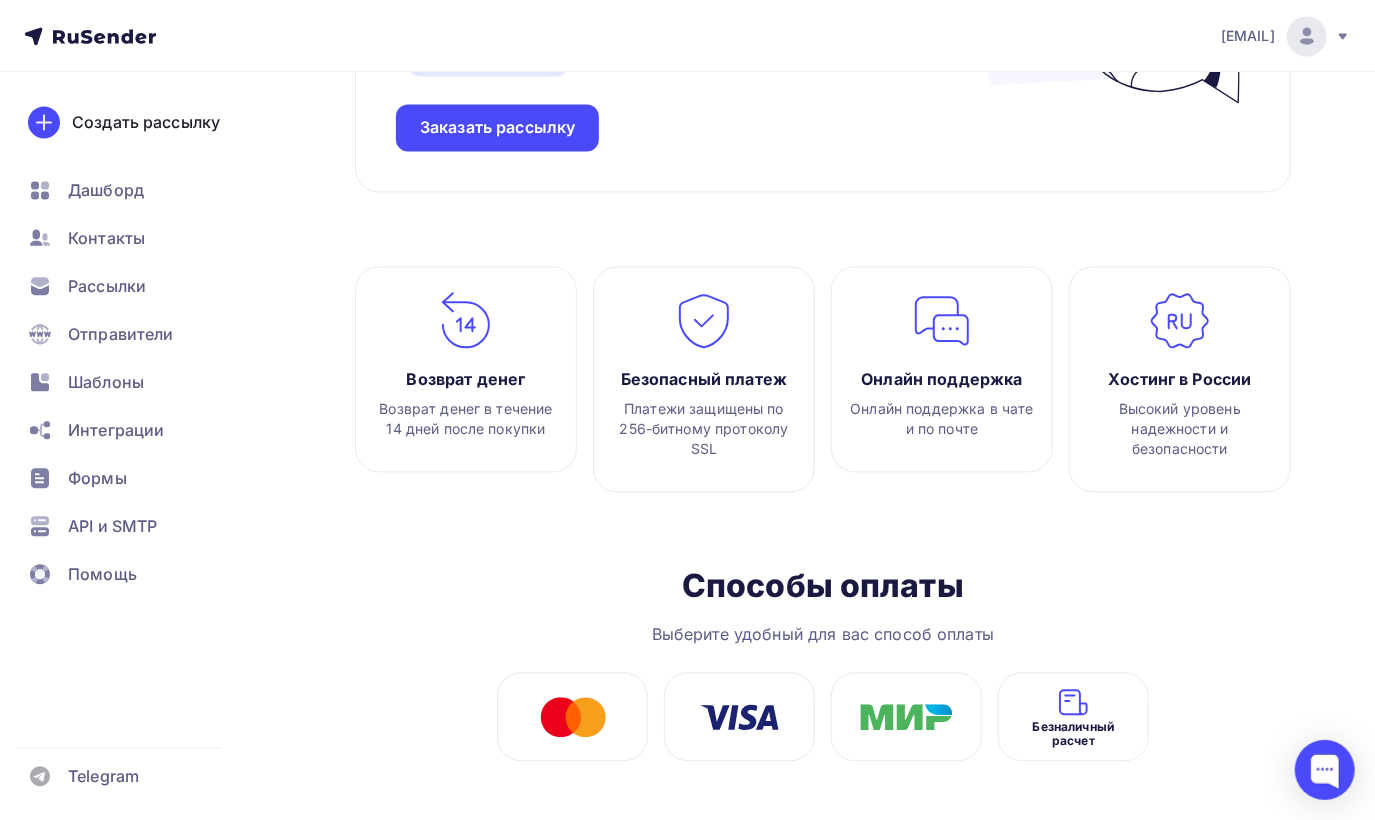 scroll, scrollTop: 2368, scrollLeft: 0, axis: vertical 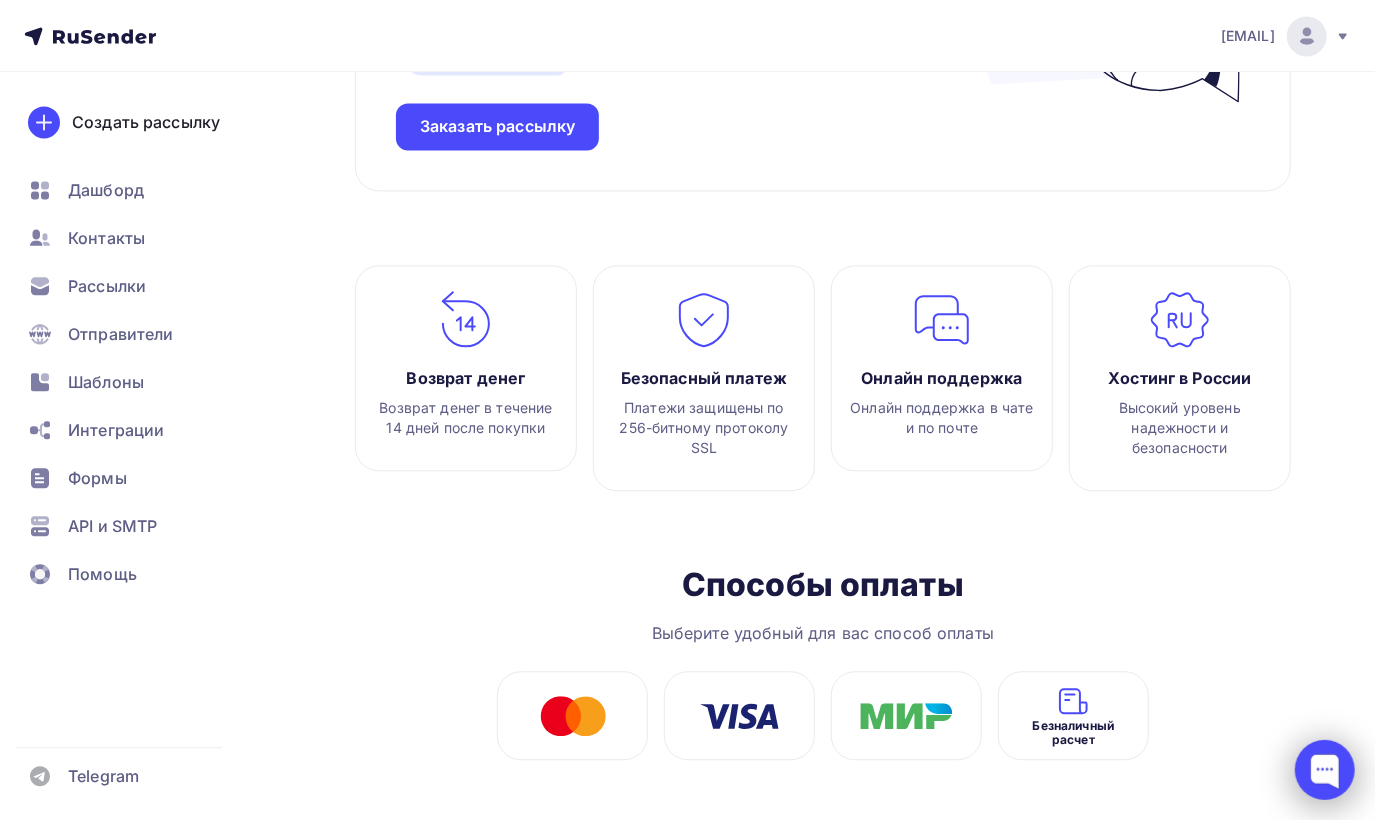 click at bounding box center (1325, 770) 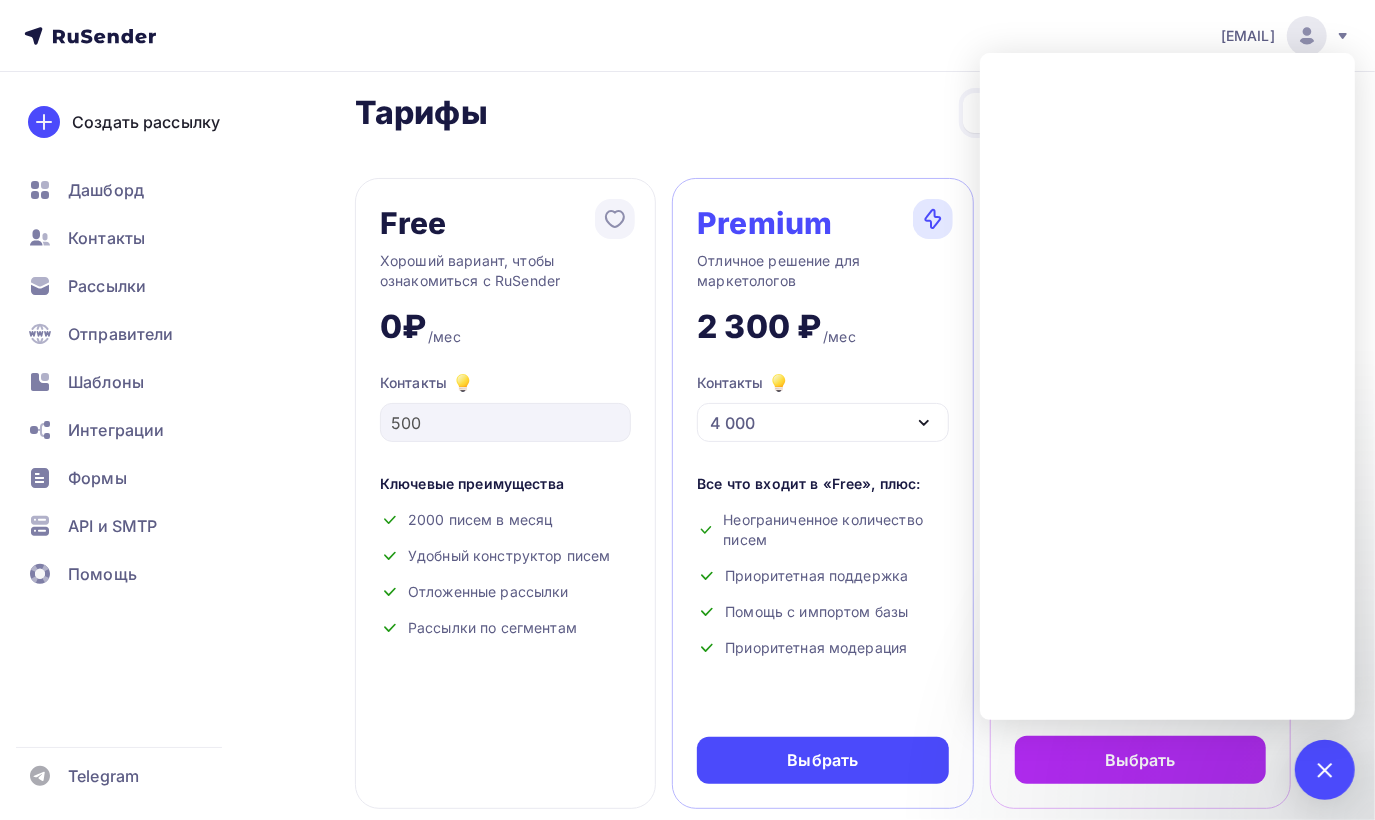 scroll, scrollTop: 0, scrollLeft: 0, axis: both 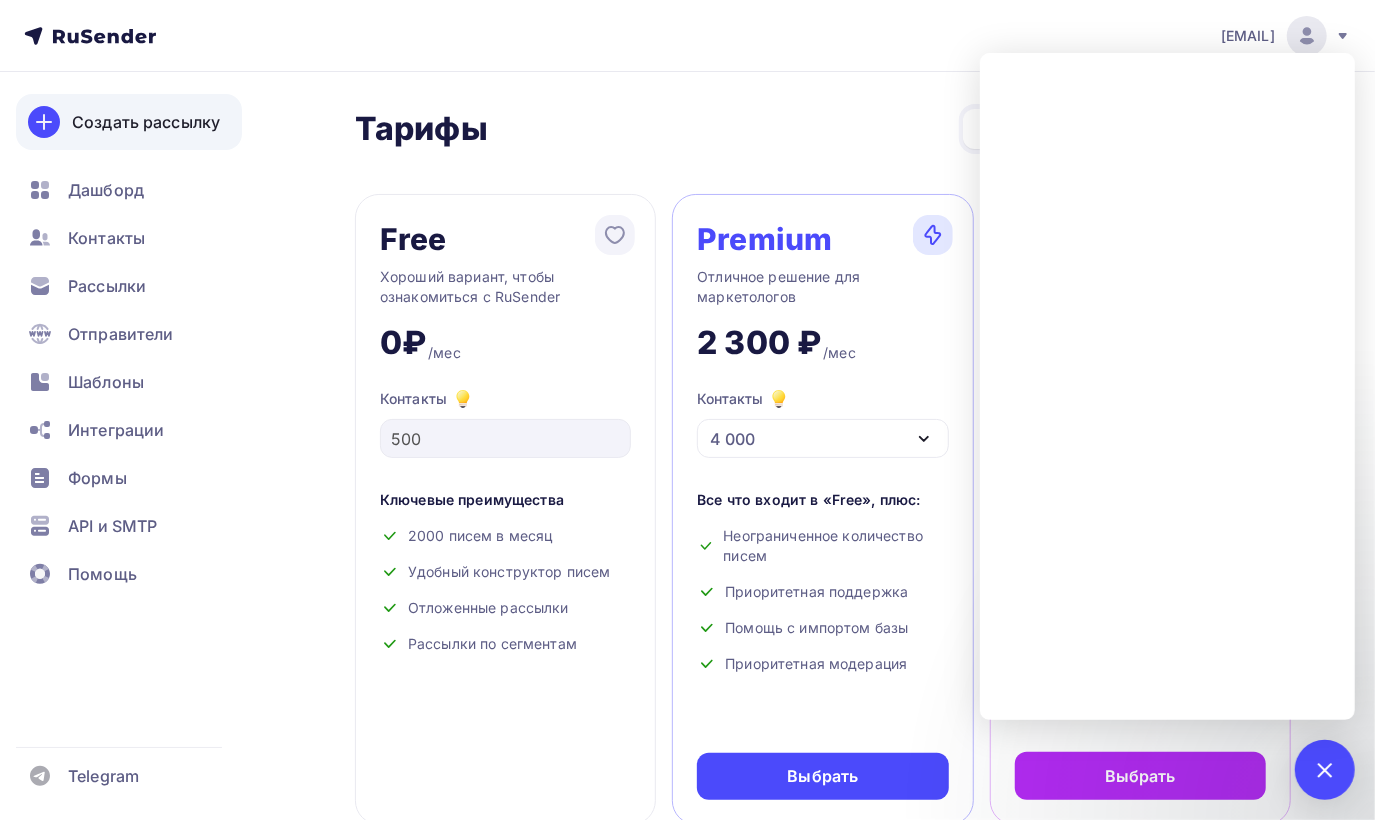 click on "Создать рассылку" at bounding box center (146, 122) 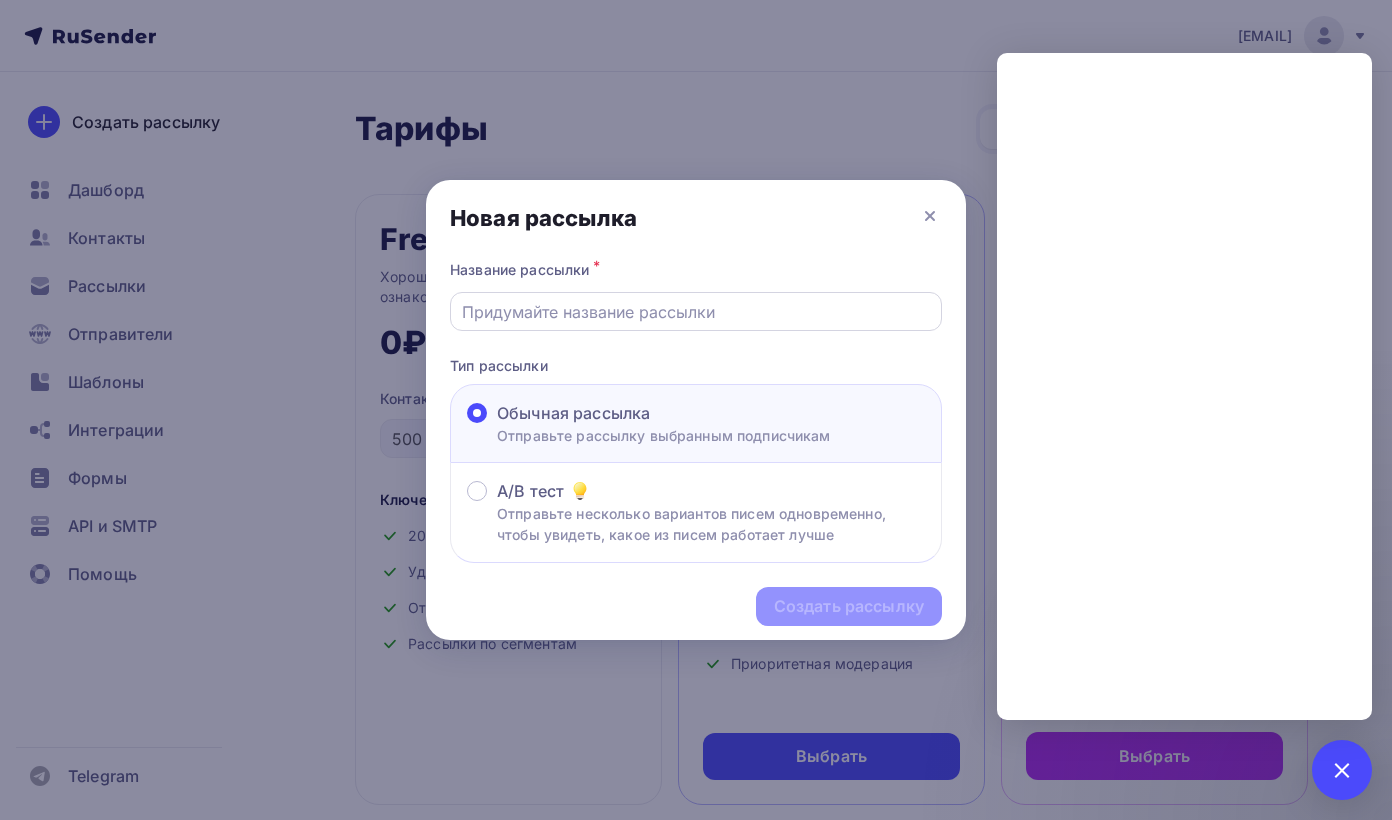 click at bounding box center (696, 311) 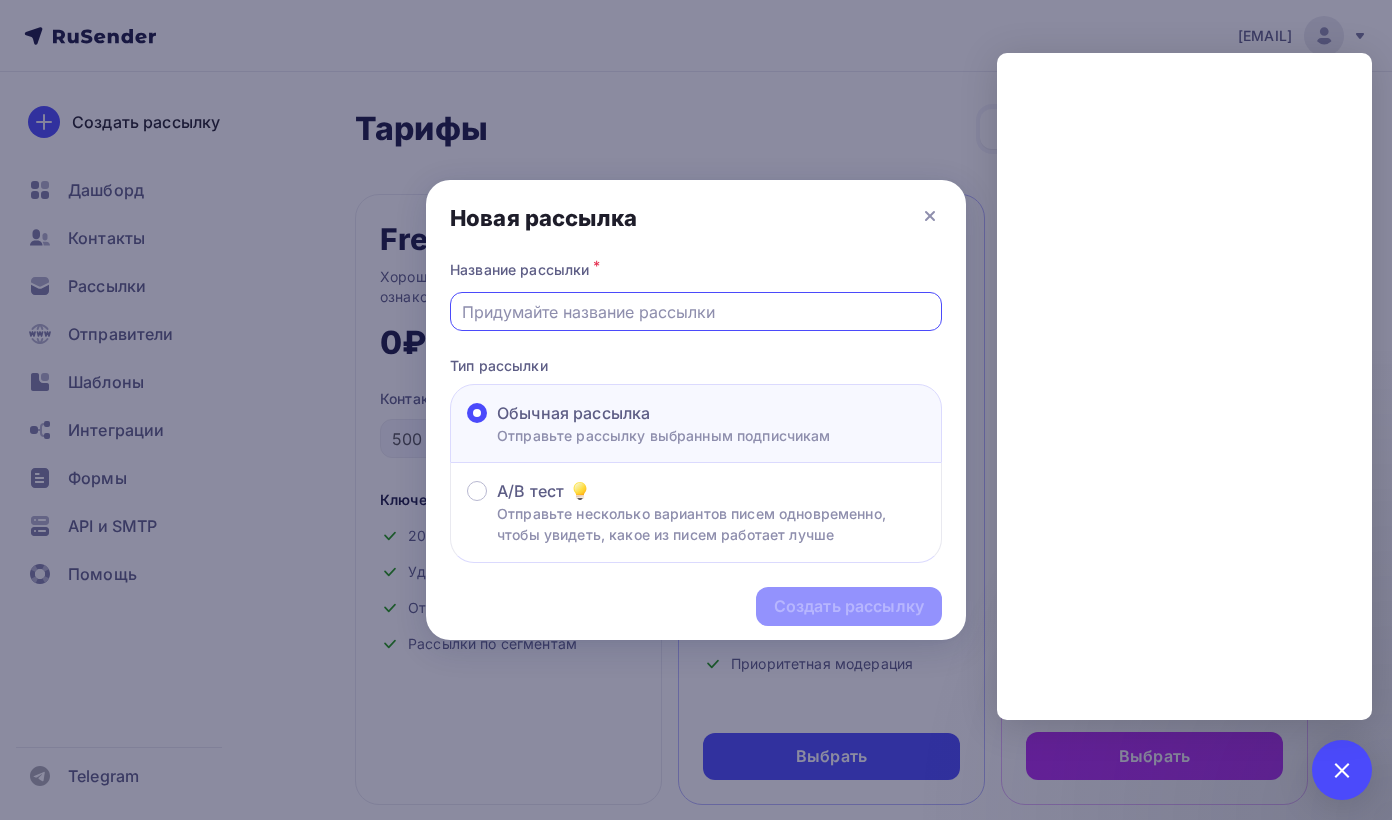click at bounding box center (696, 312) 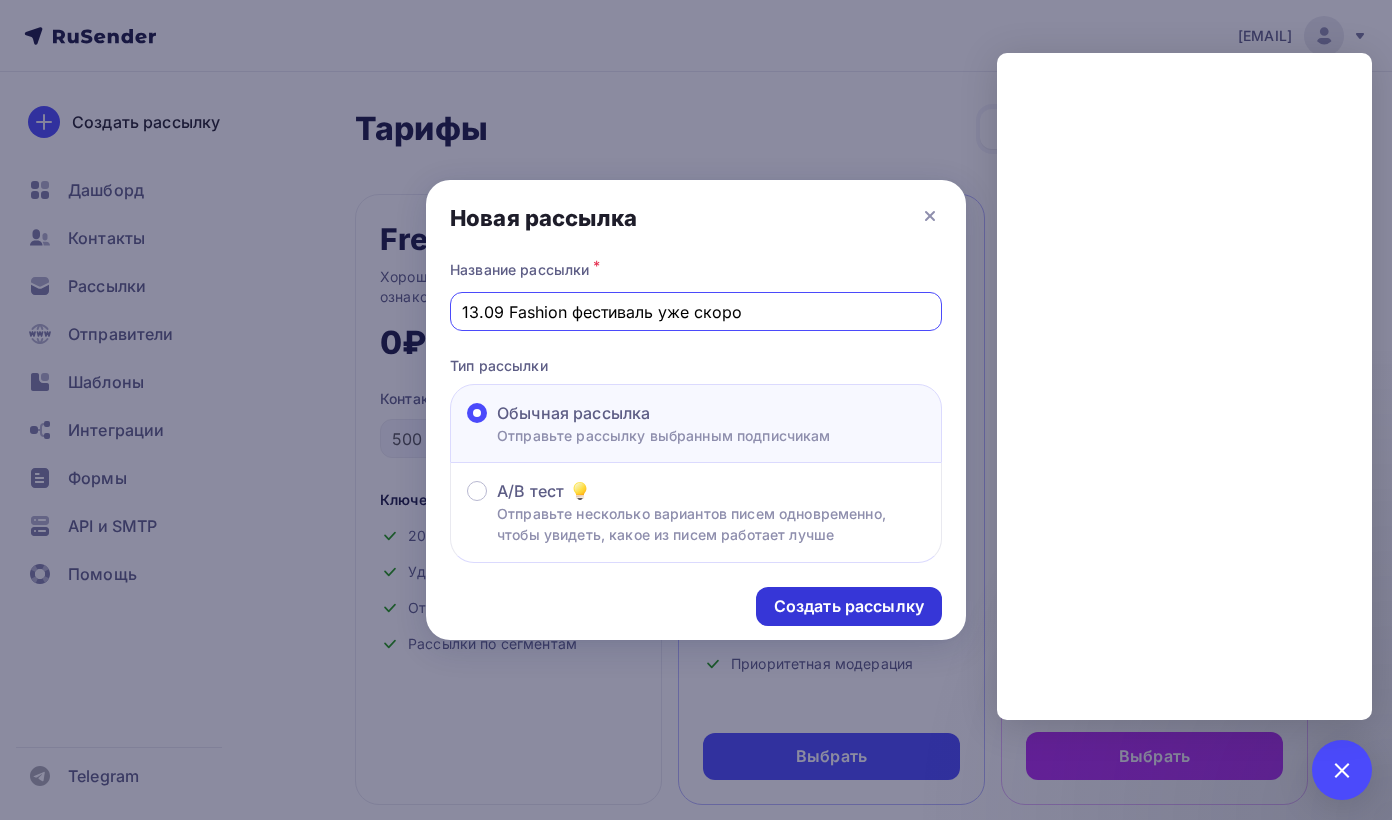 type on "13.09 Fashion фестиваль уже скоро" 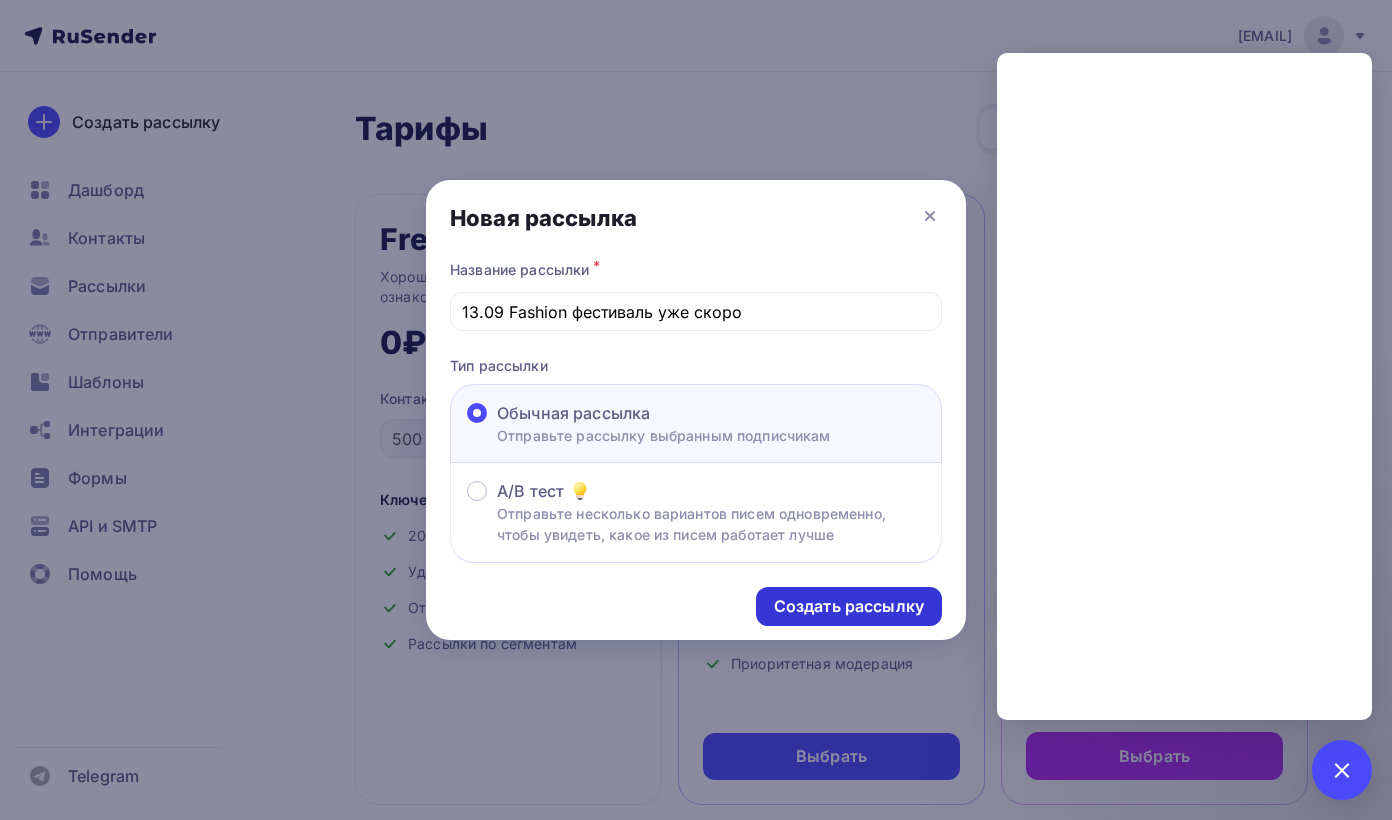click on "Создать рассылку" at bounding box center [849, 606] 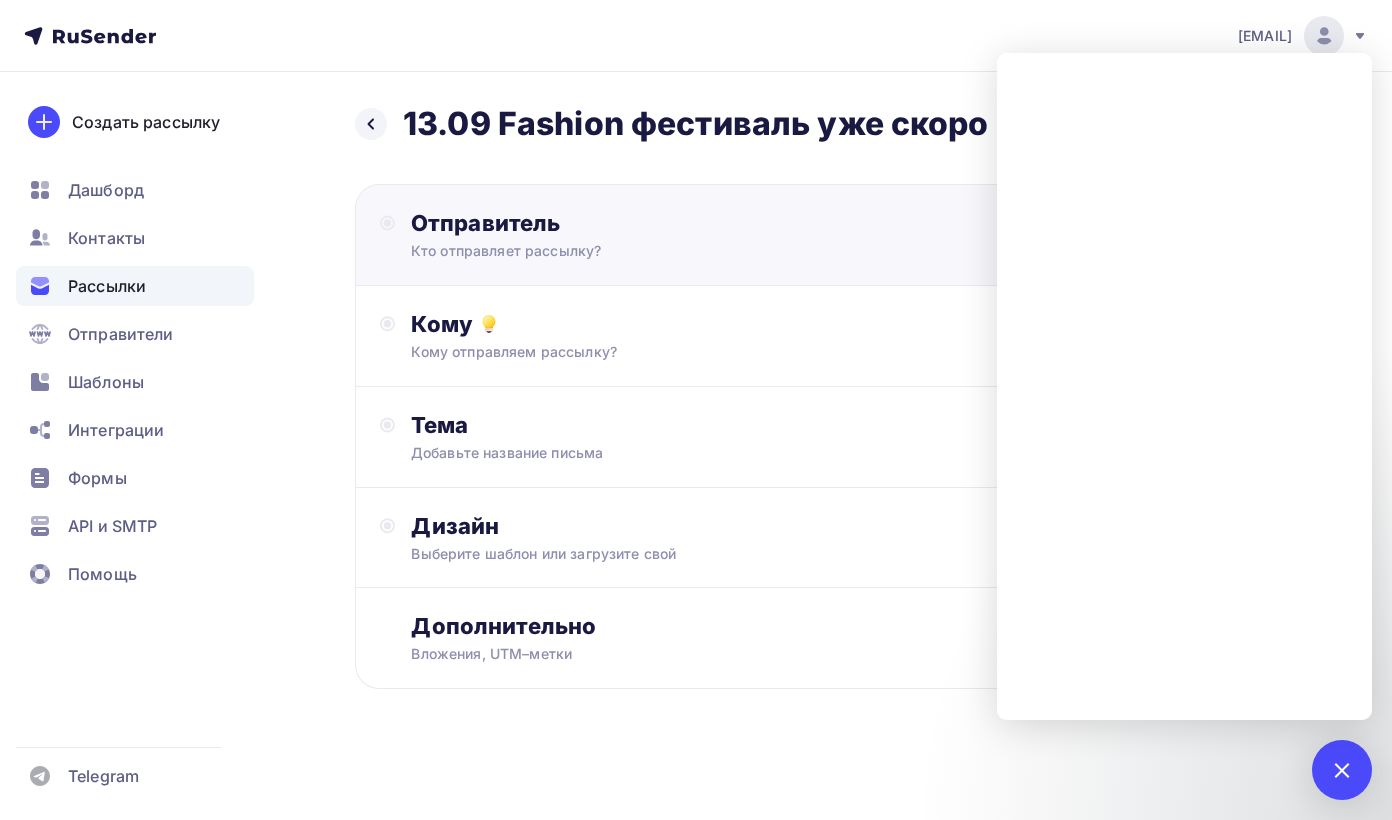 click on "Кто отправляет рассылку?" at bounding box center (606, 251) 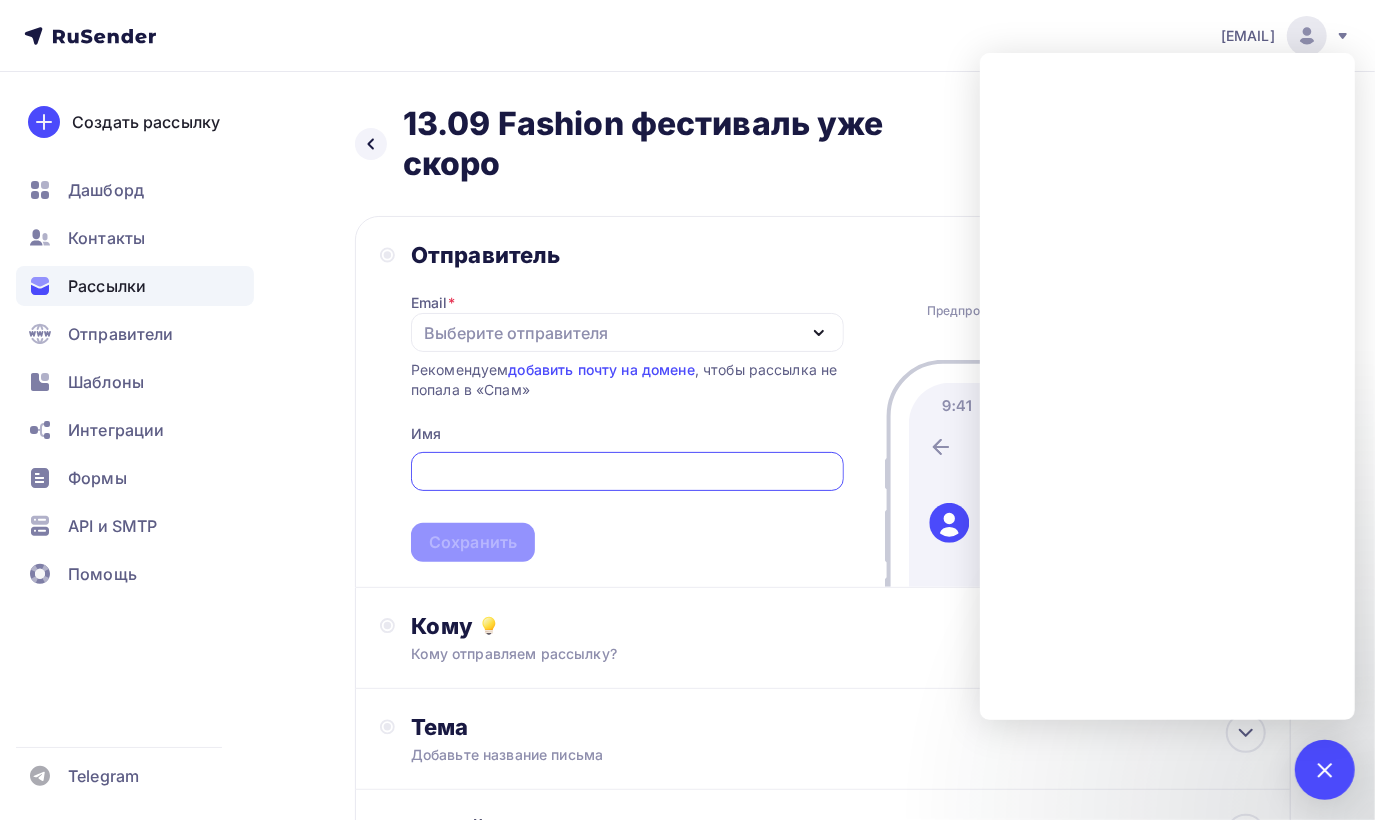 scroll, scrollTop: 0, scrollLeft: 0, axis: both 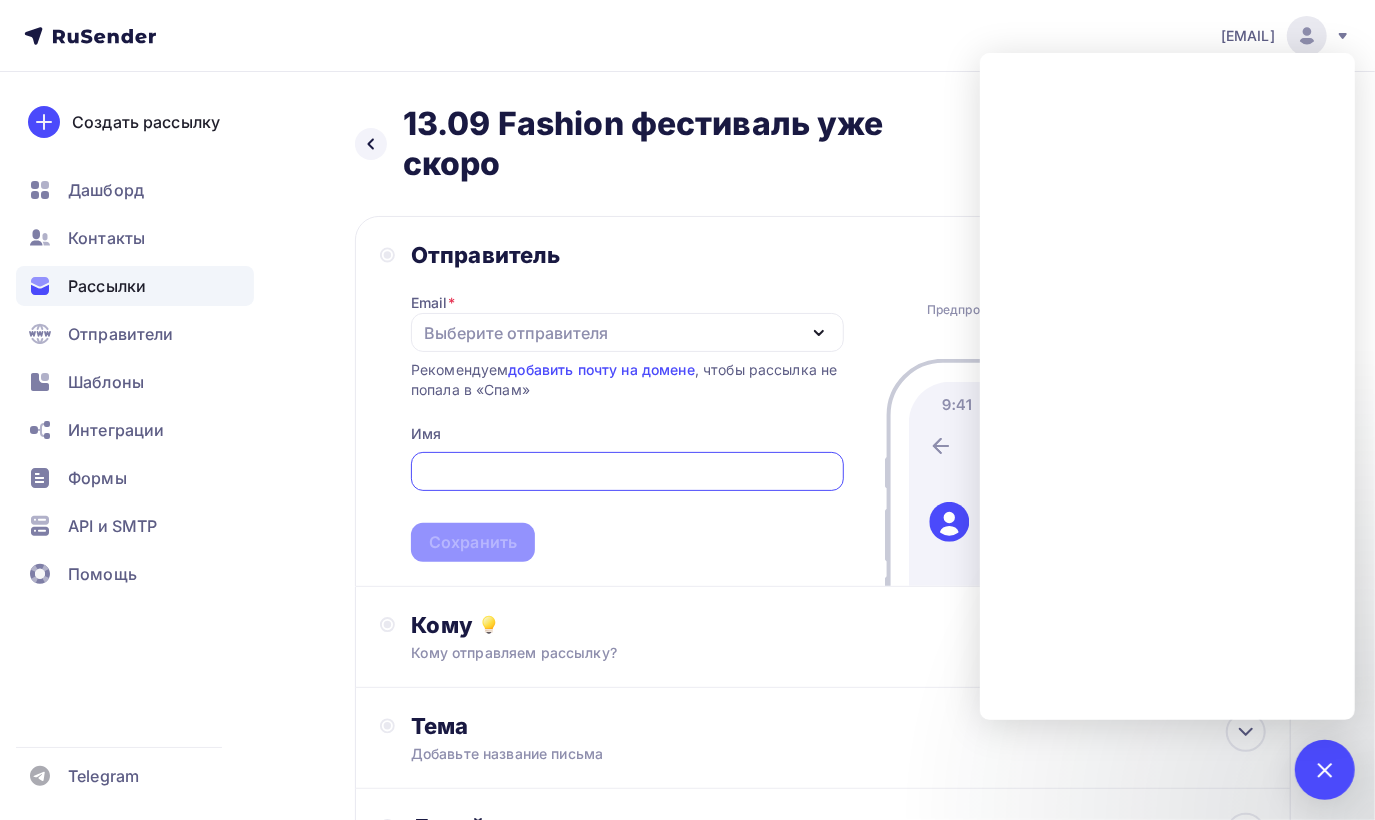 click on "Выберите отправителя" at bounding box center [627, 332] 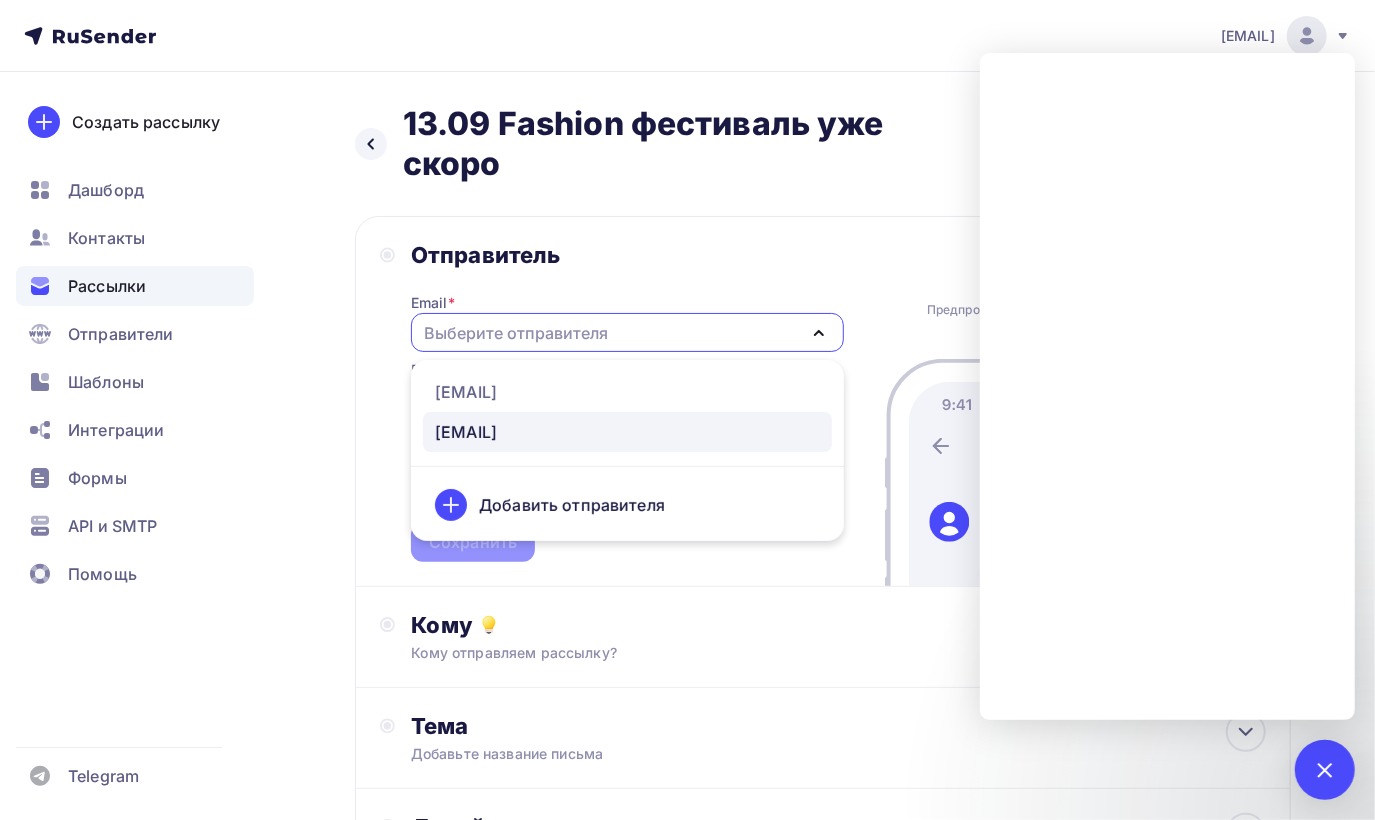 click on "[EMAIL]" at bounding box center [466, 432] 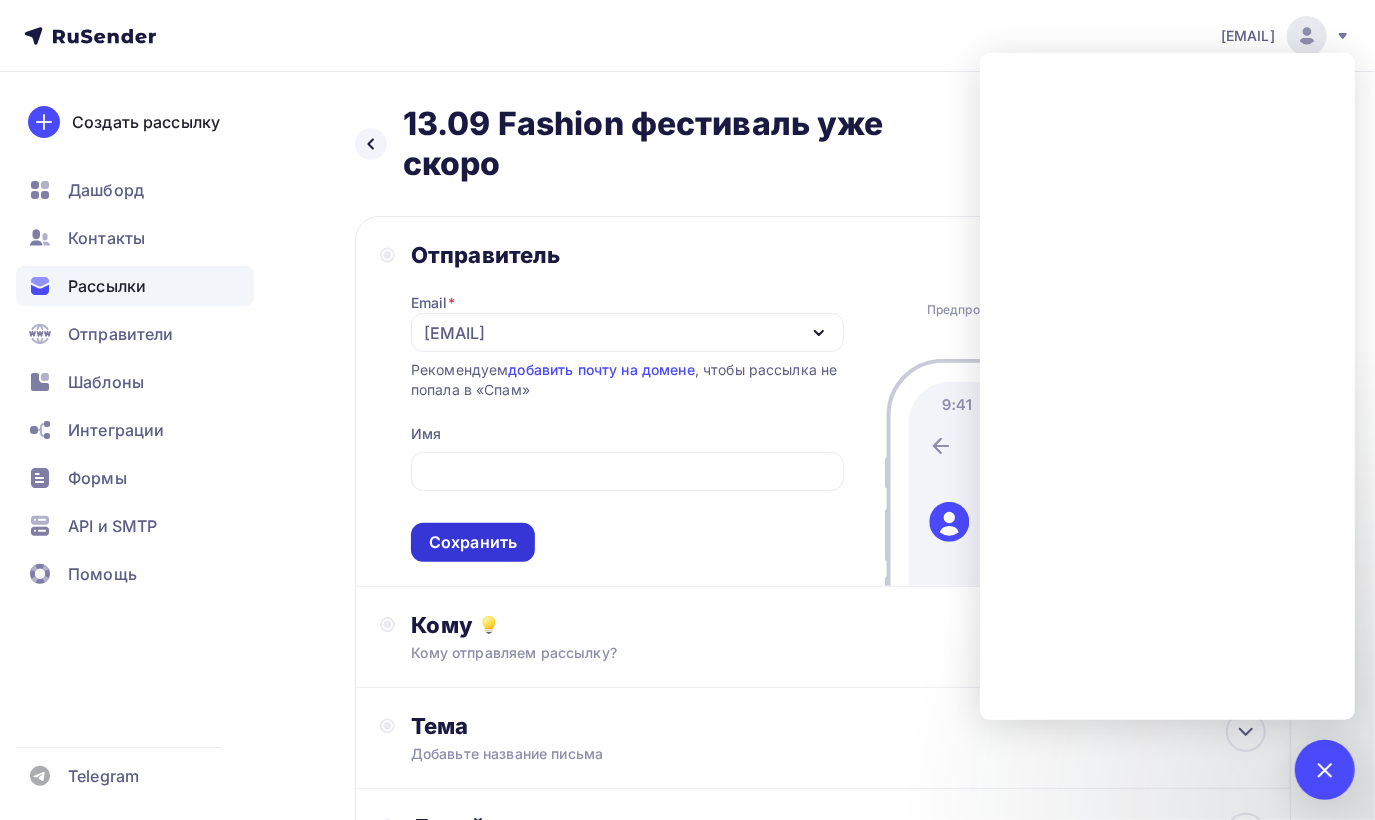 click on "Сохранить" at bounding box center (473, 542) 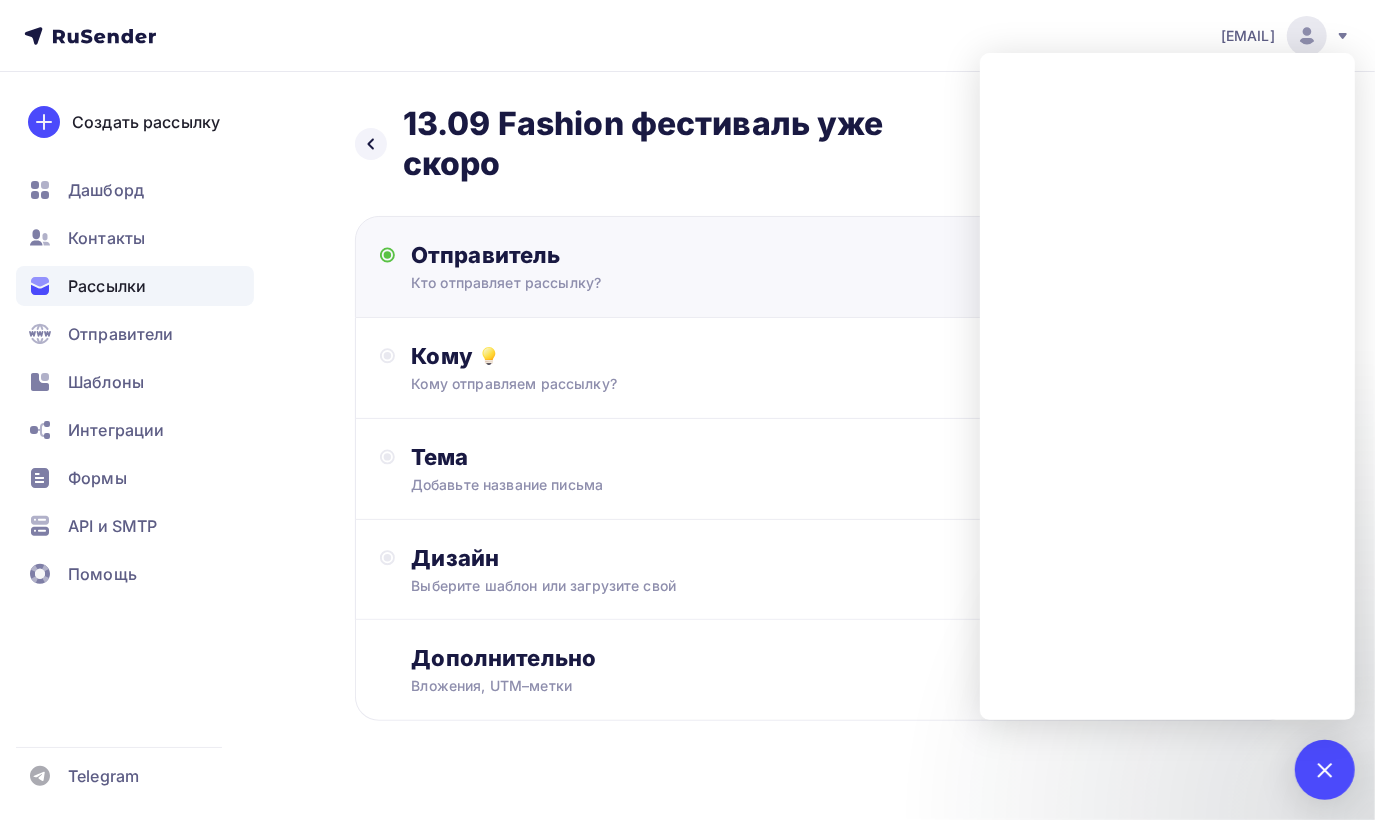 scroll, scrollTop: 0, scrollLeft: 0, axis: both 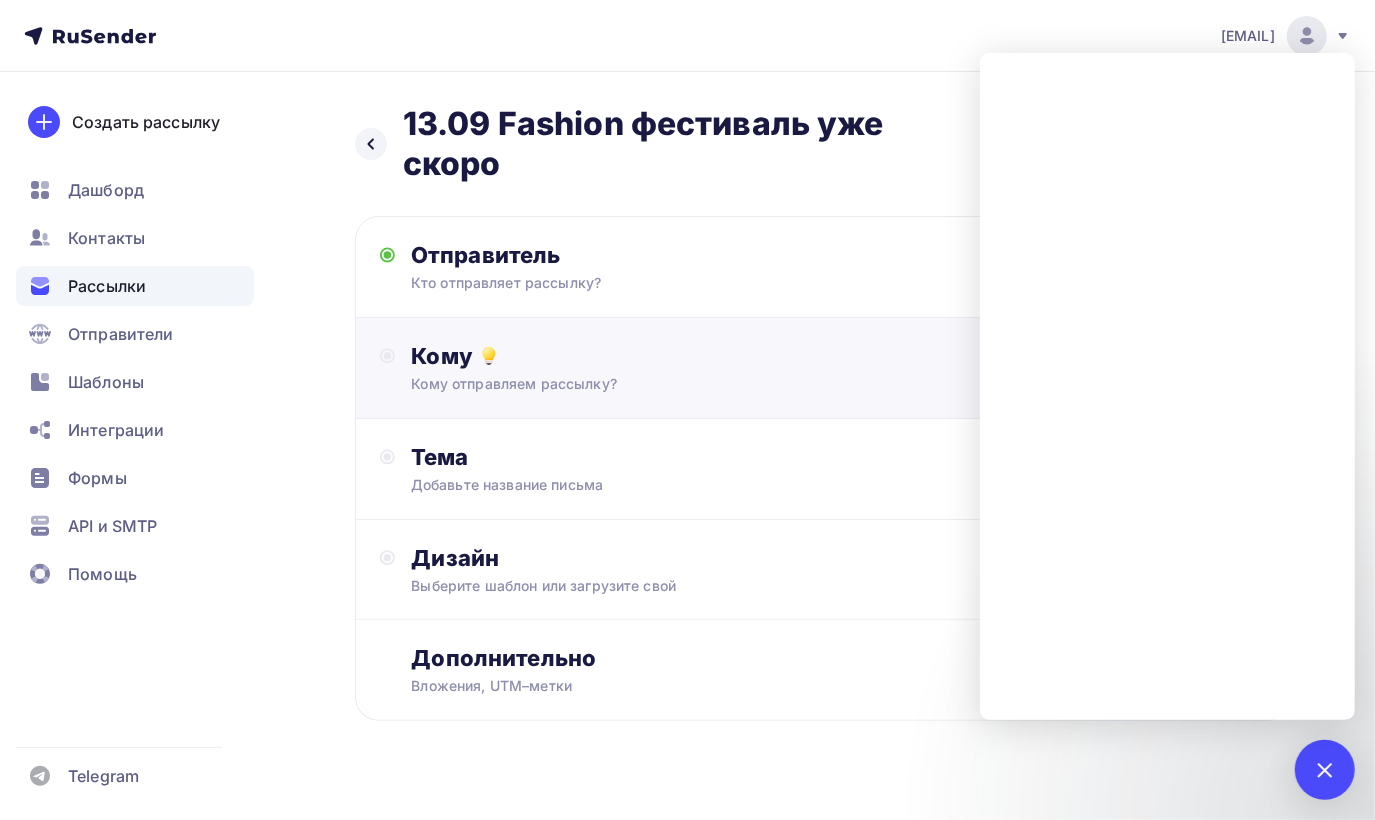 click on "Кому отправляем рассылку?" at bounding box center (795, 384) 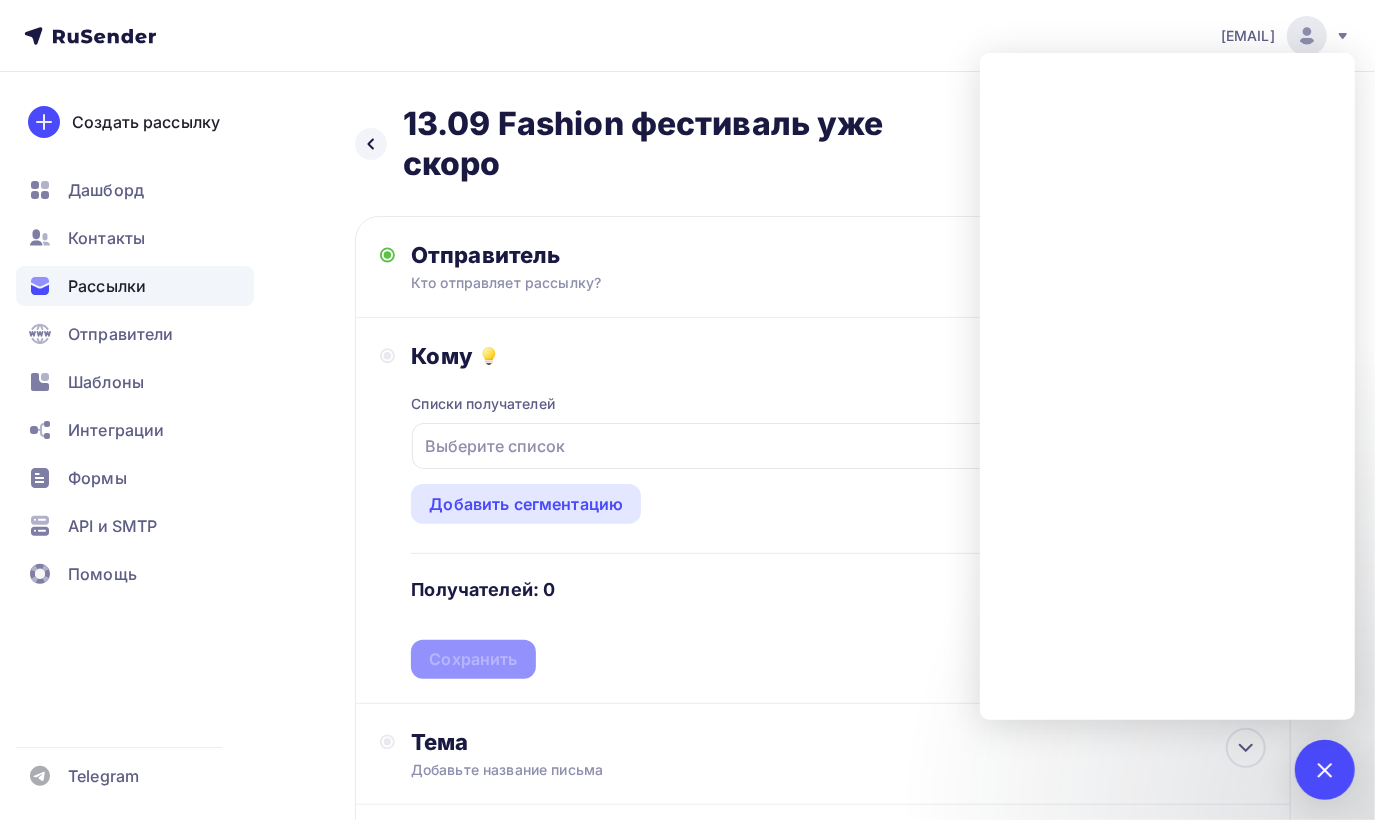 click on "Выберите список" at bounding box center (495, 446) 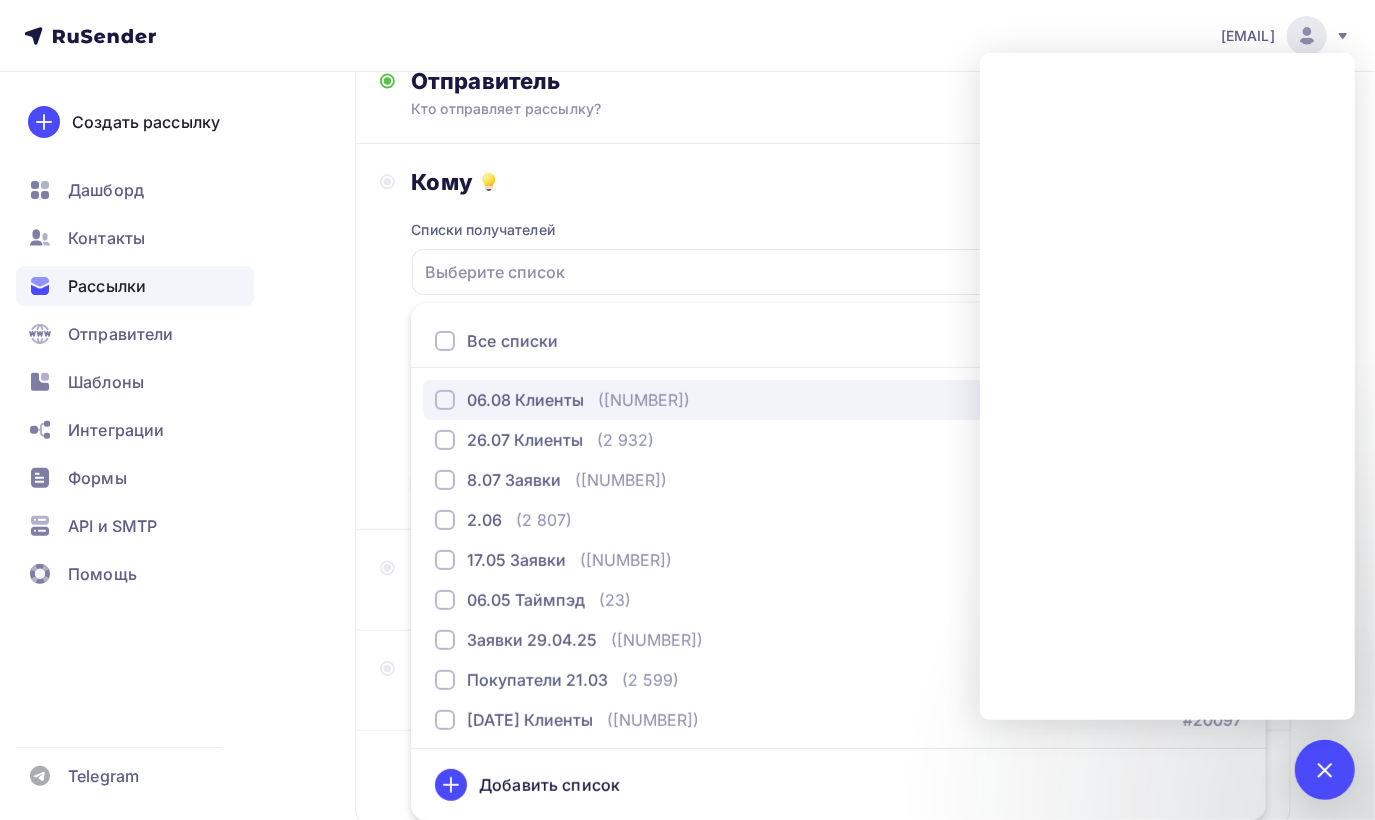 click at bounding box center [445, 400] 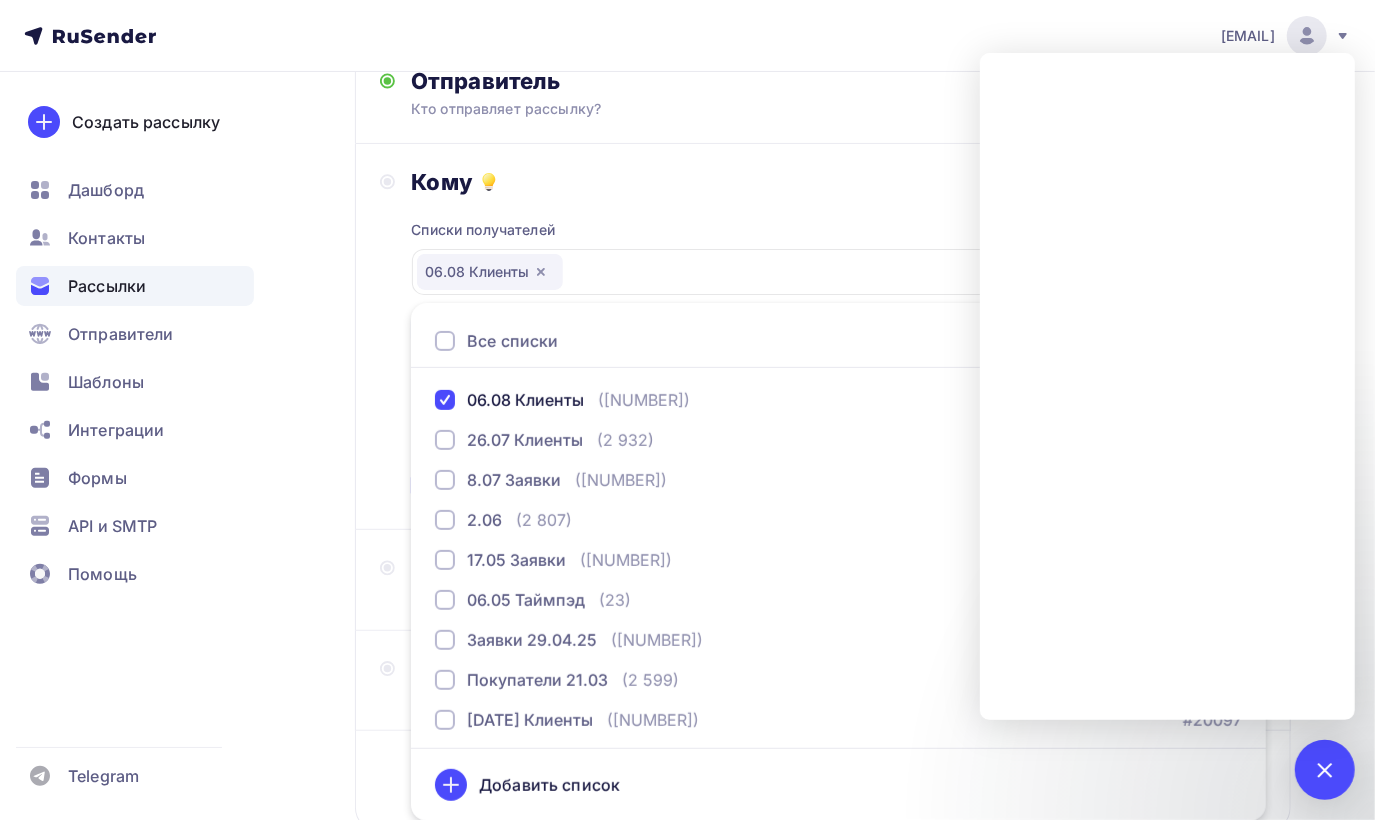 click on "Кому
Списки получателей
06.08 Клиенты
Все списки
id
06.08 Клиенты
(2 977)
#25552
26.07 Клиенты
(2 932)
#25149
8.07 Заявки
(2 832)
#24580
2.06
(2 807)
#23234
17.05 Заявки
(2 711)
#22520
06.05 Таймпэд
(23)
#22214" at bounding box center (823, 337) 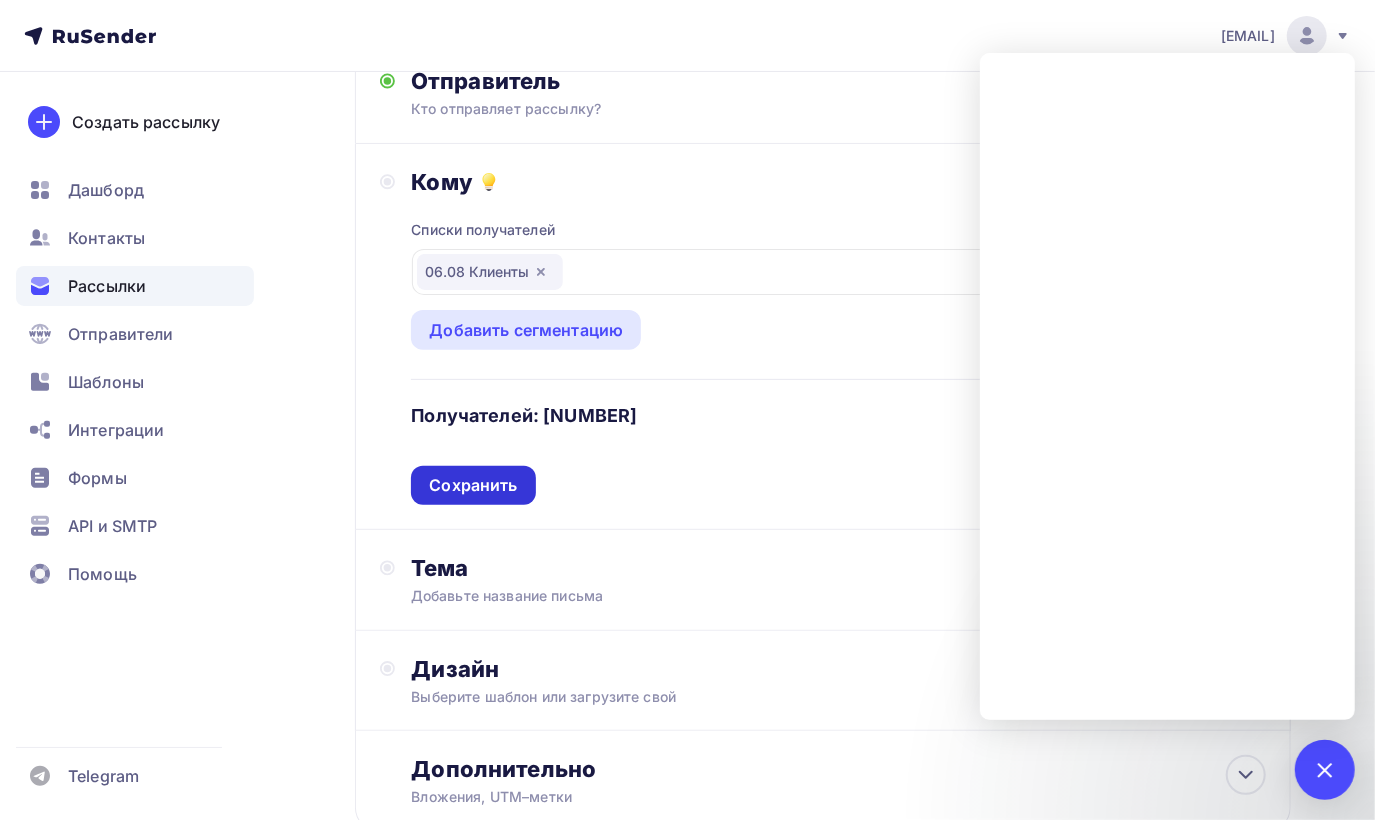 click on "Сохранить" at bounding box center (473, 485) 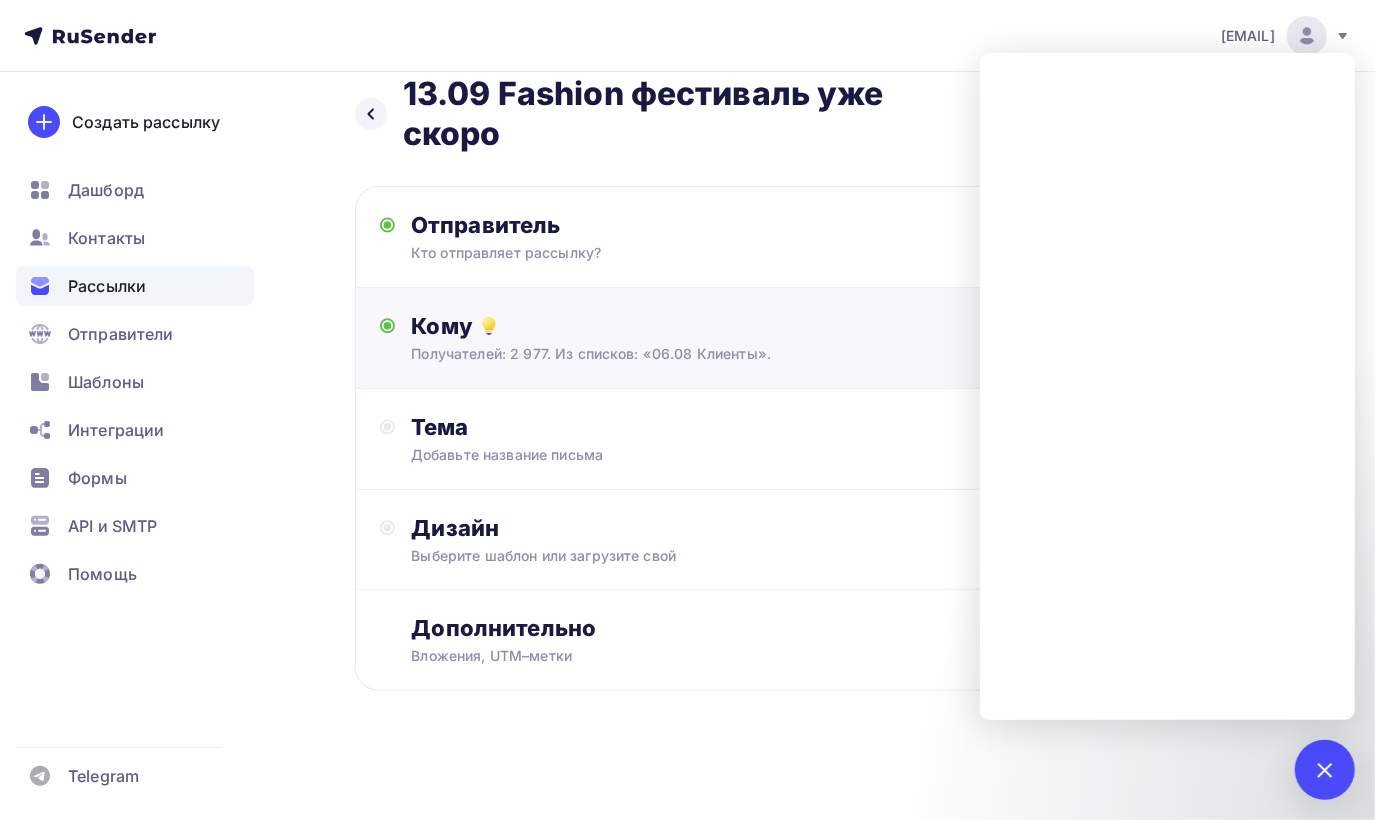 scroll, scrollTop: 32, scrollLeft: 0, axis: vertical 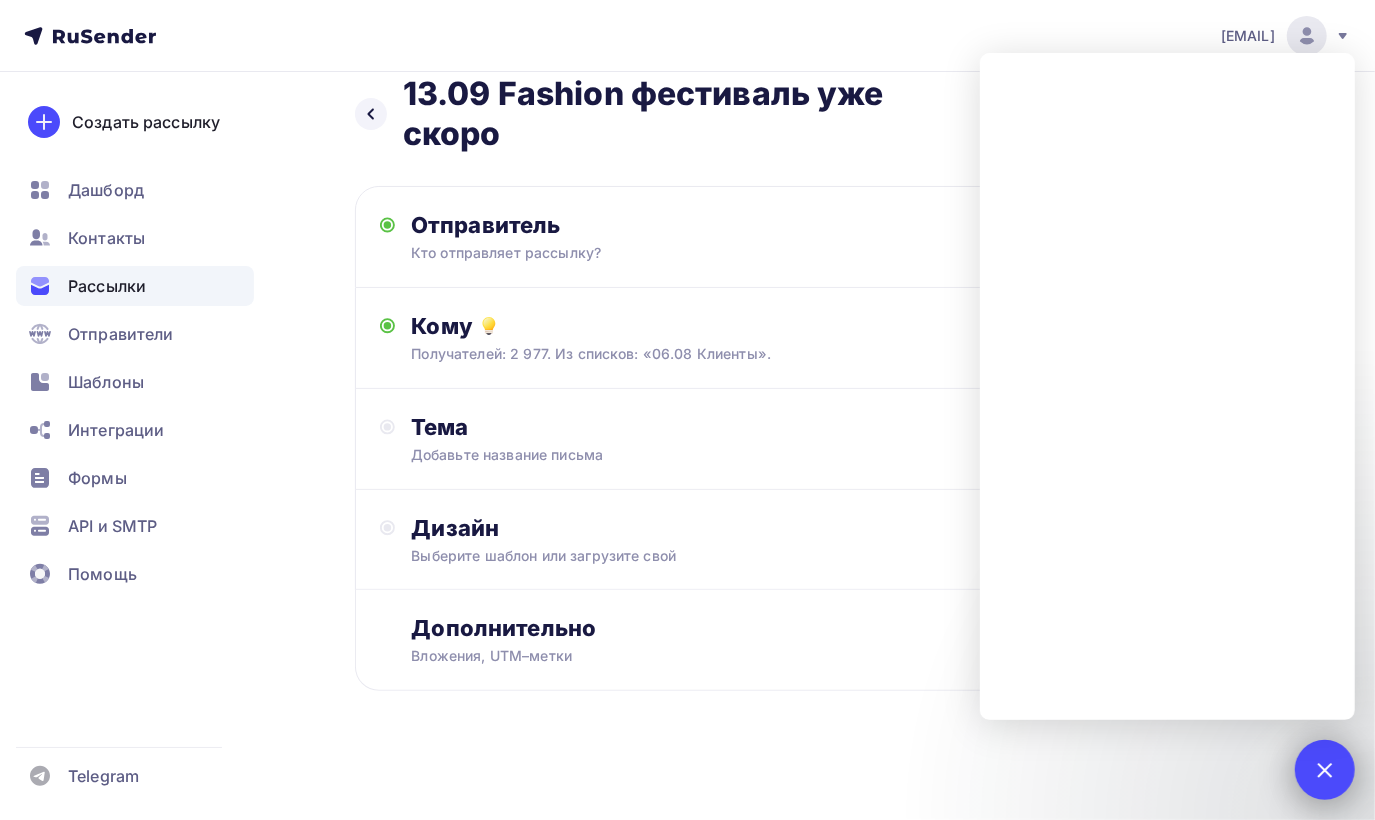 click at bounding box center [1324, 769] 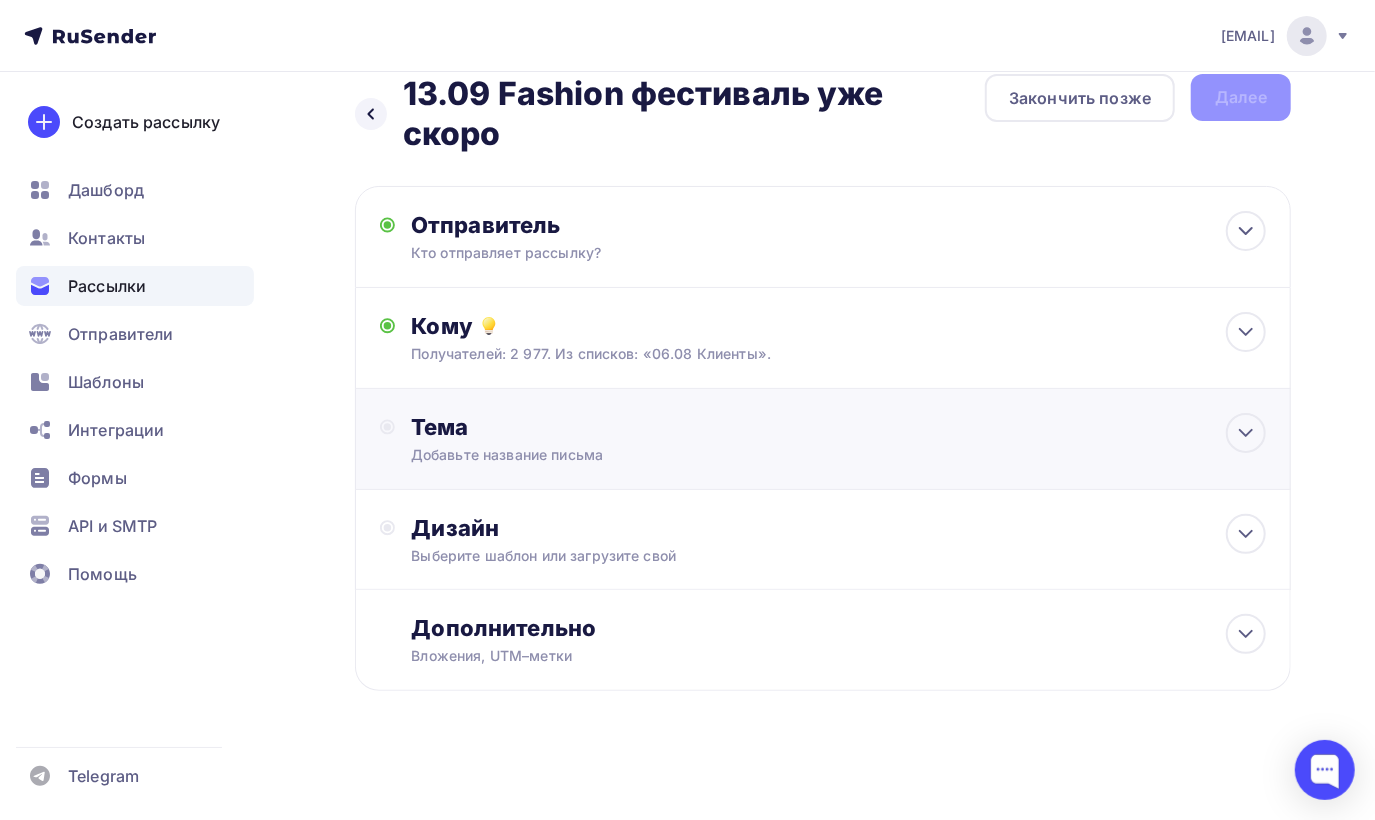 click on "Тема
Добавьте название письма
Тема  *
Рекомендуем использовать не более 150 символов
Прехедер               Сохранить
Предпросмотр может отличаться  в зависимости от почтового клиента
Тема для рассылки
Предпросмотр текста
12:45" at bounding box center (823, 439) 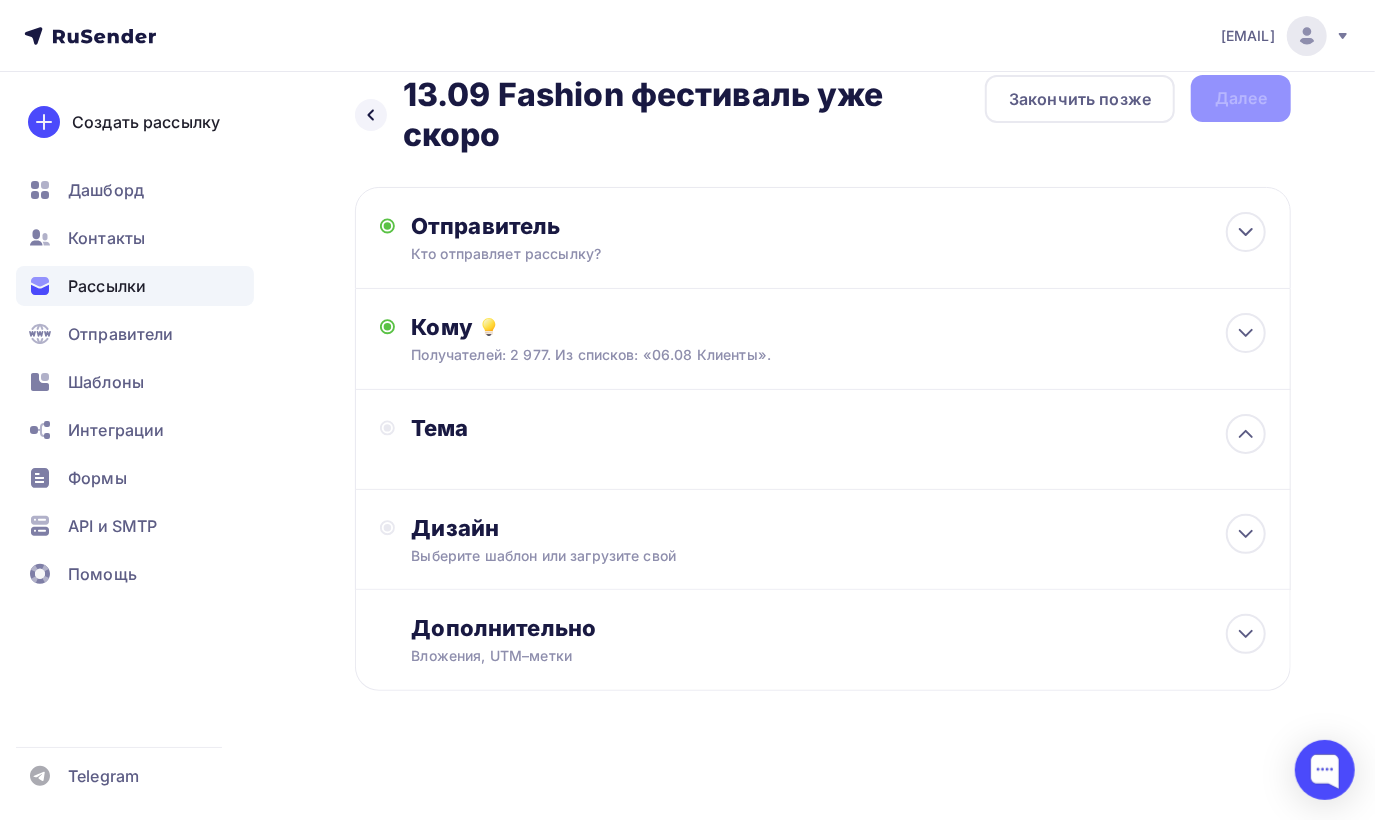 scroll, scrollTop: 30, scrollLeft: 0, axis: vertical 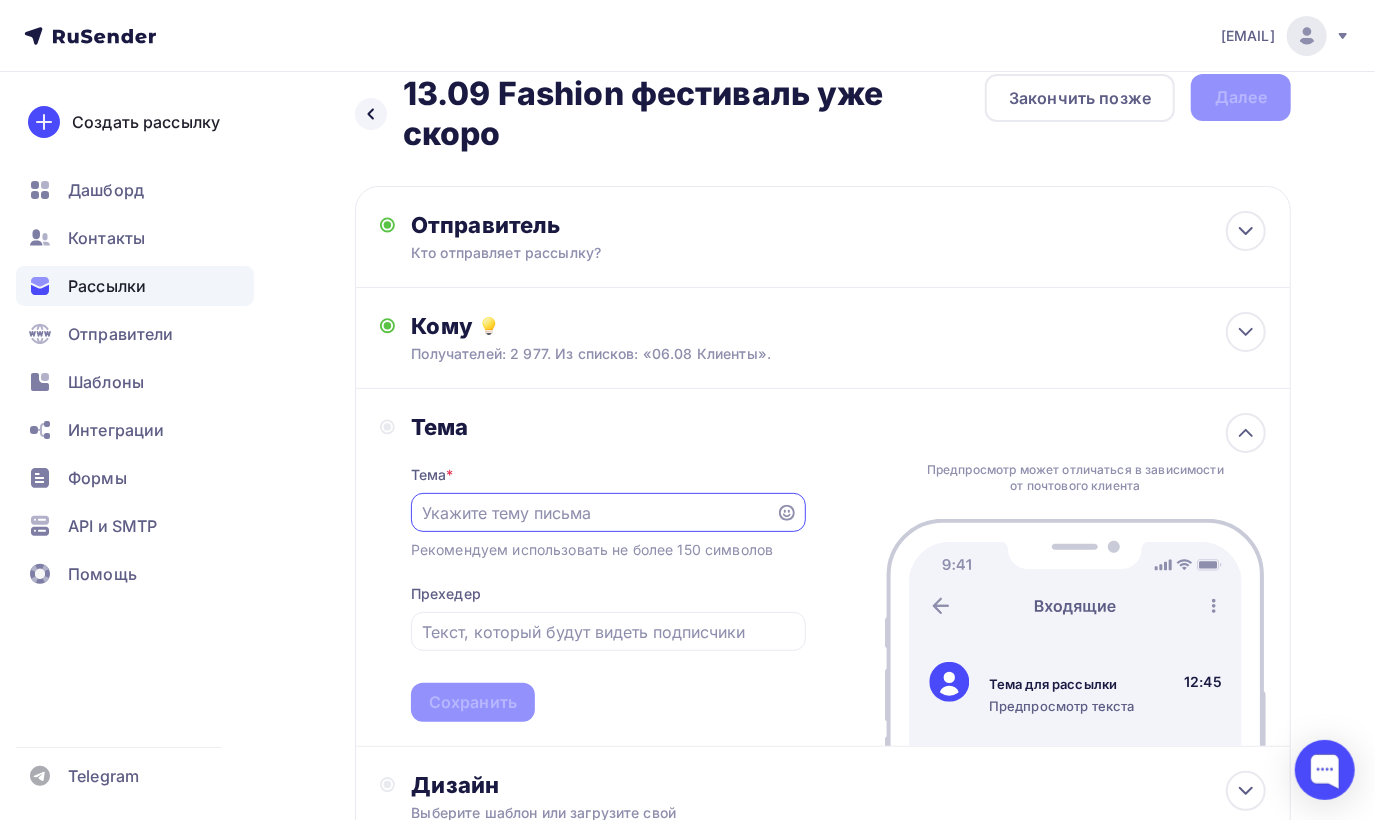 click at bounding box center (593, 513) 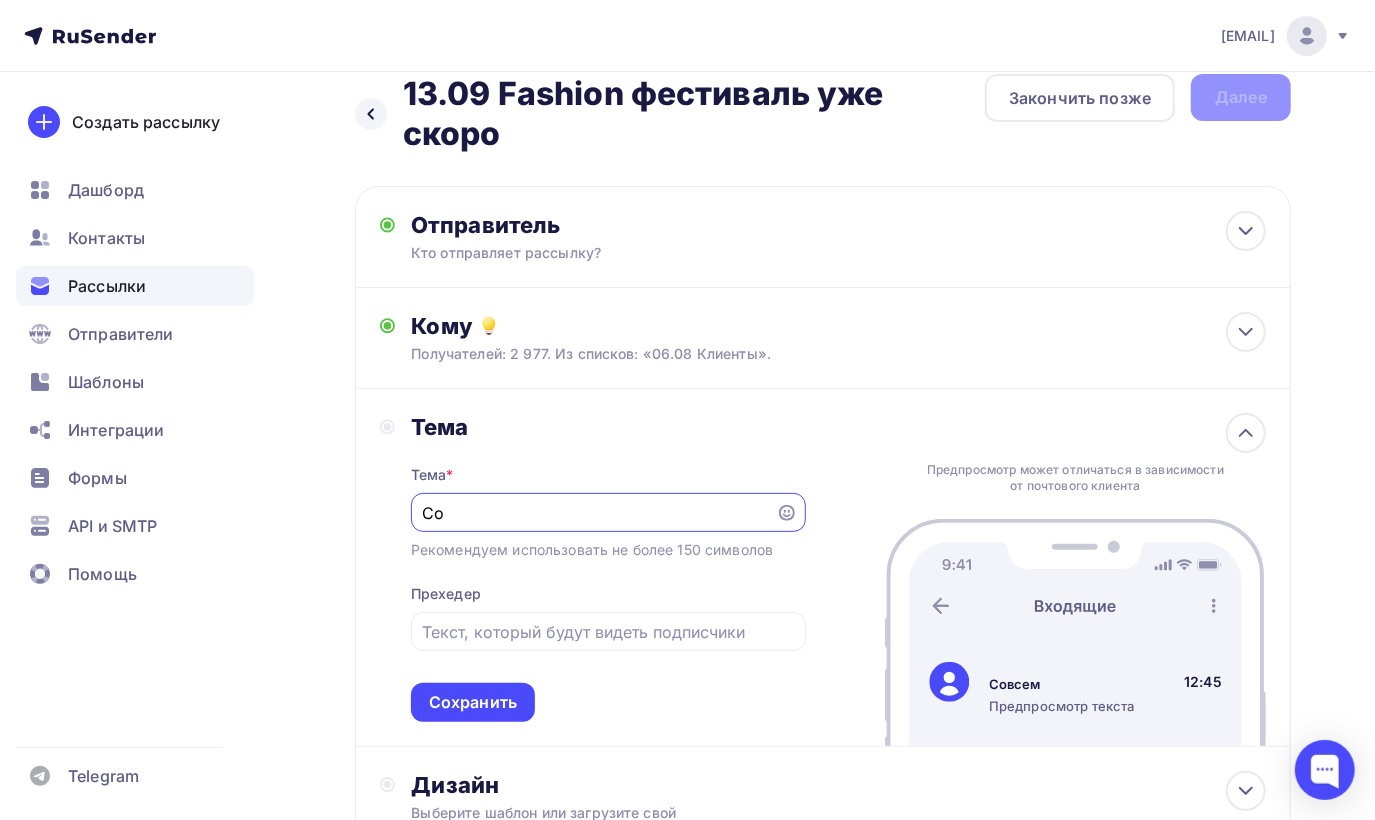 type on "С" 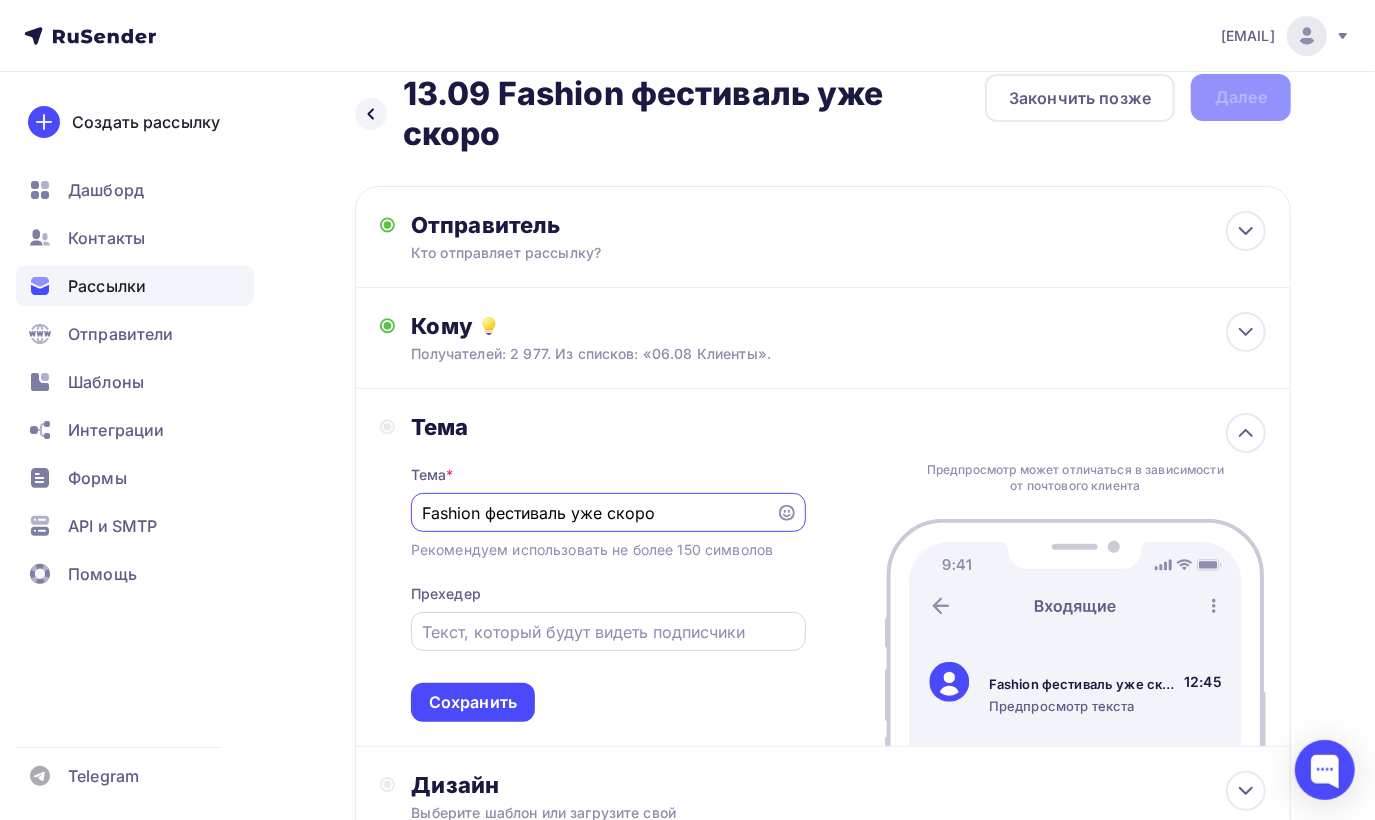 type on "Fashion фестиваль уже скоро" 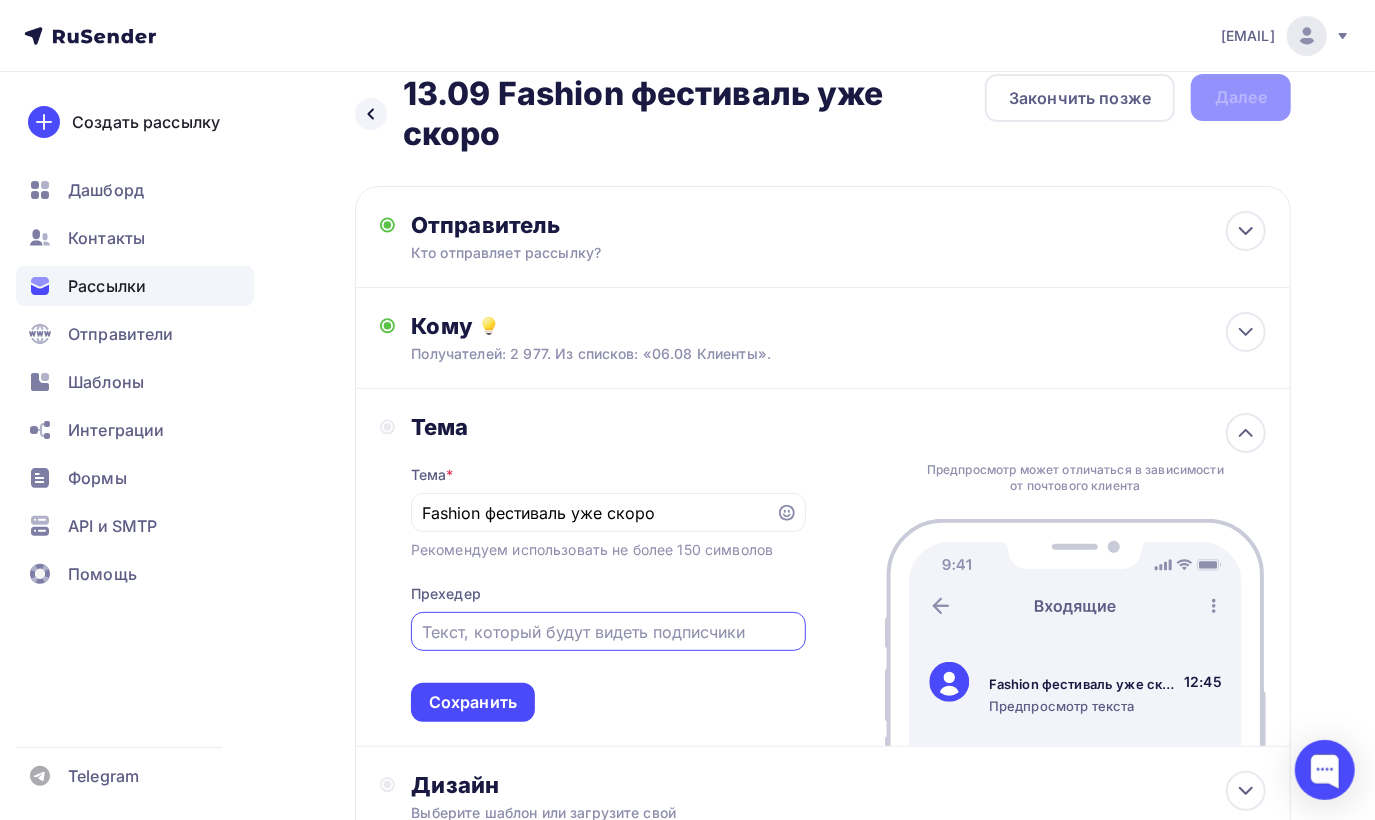 click at bounding box center (608, 632) 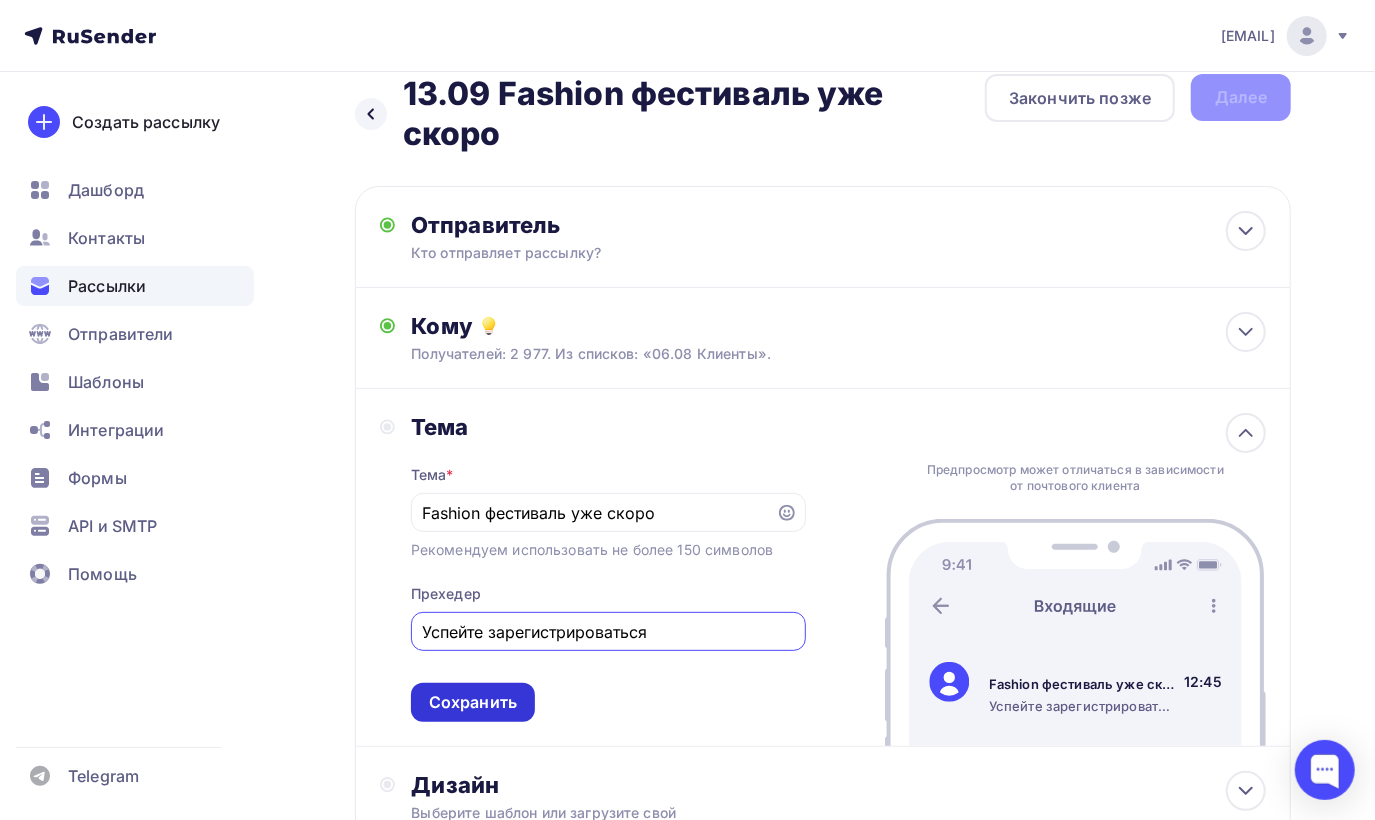 type on "Успейте зарегистрироваться" 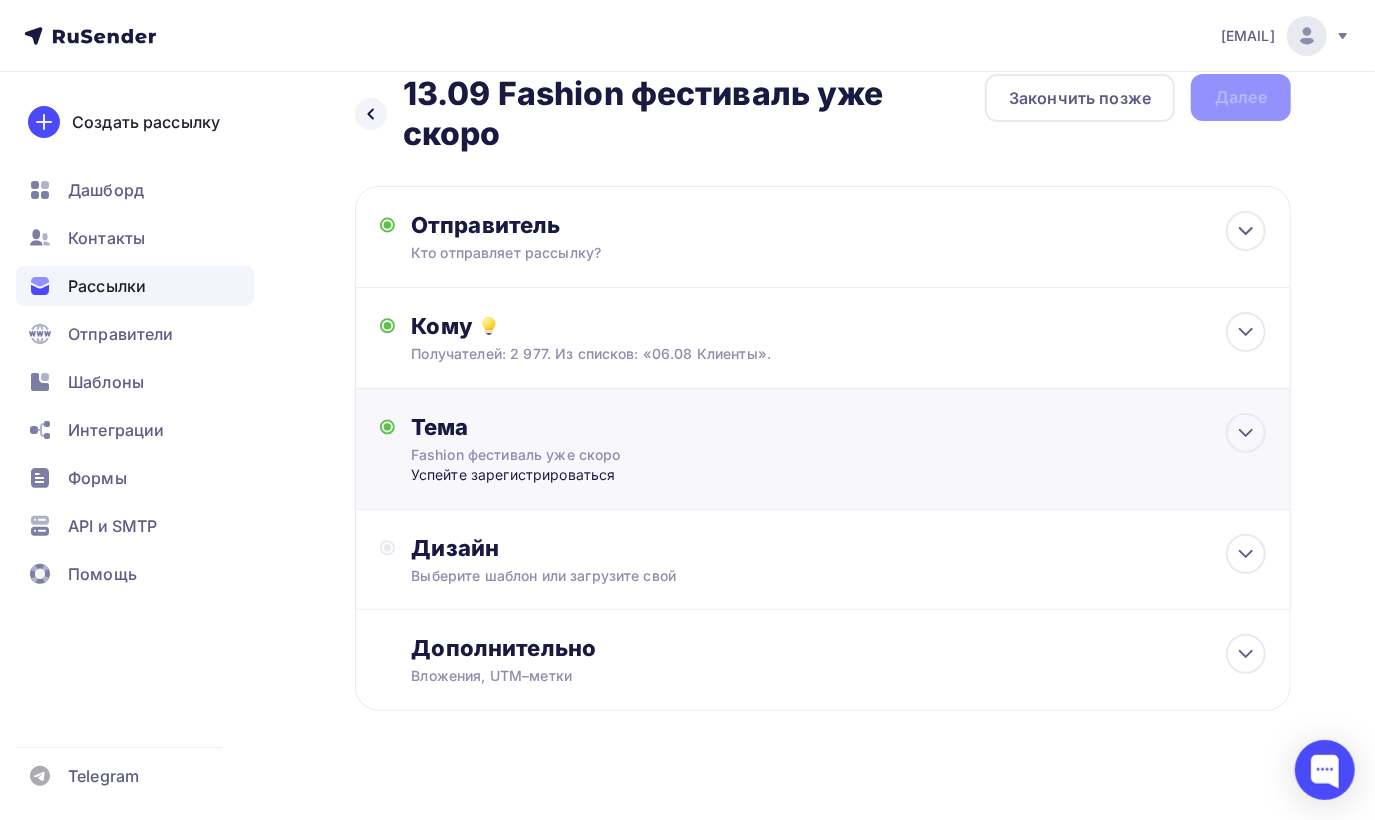 scroll, scrollTop: 0, scrollLeft: 0, axis: both 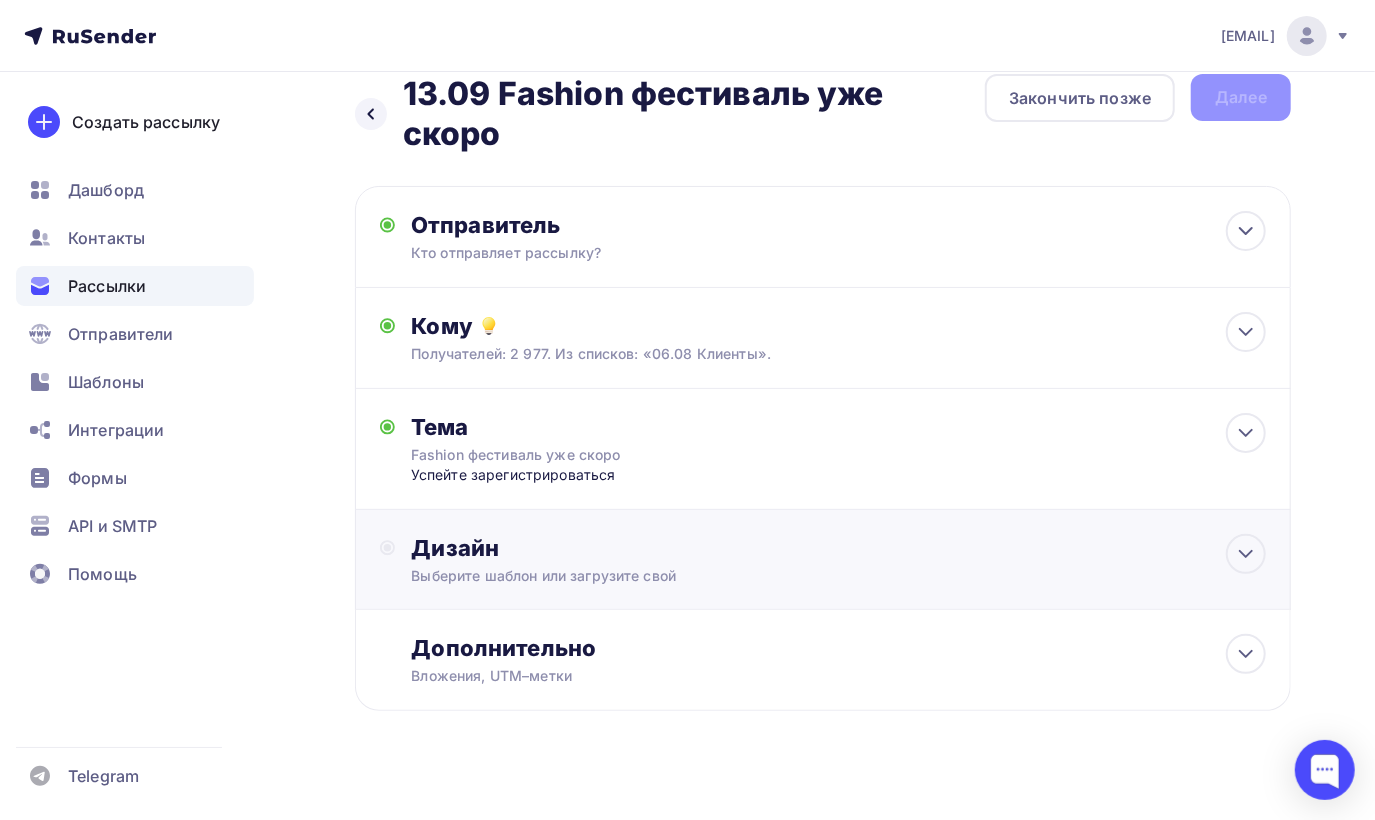 click on "Дизайн" at bounding box center [838, 548] 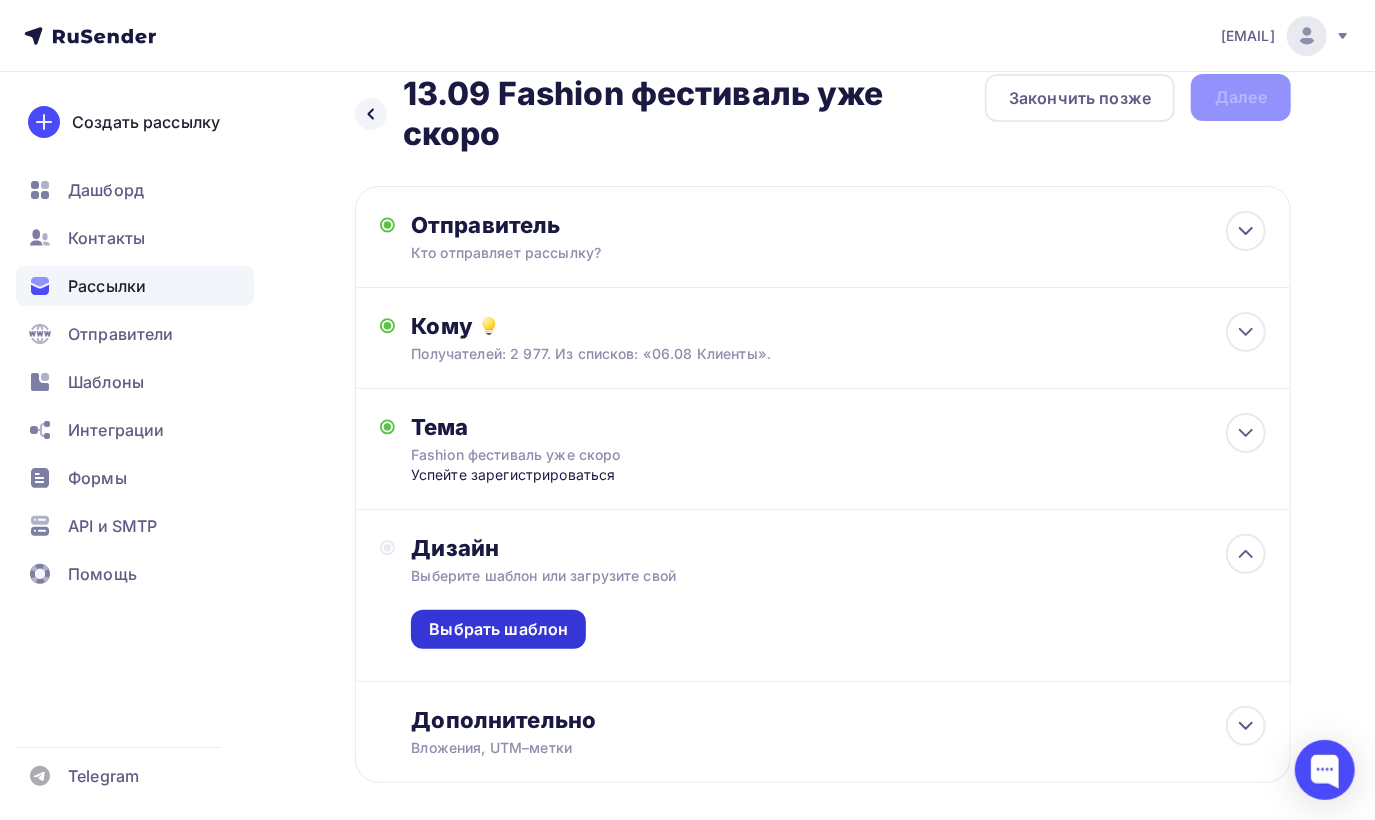 click on "Выбрать шаблон" at bounding box center (498, 629) 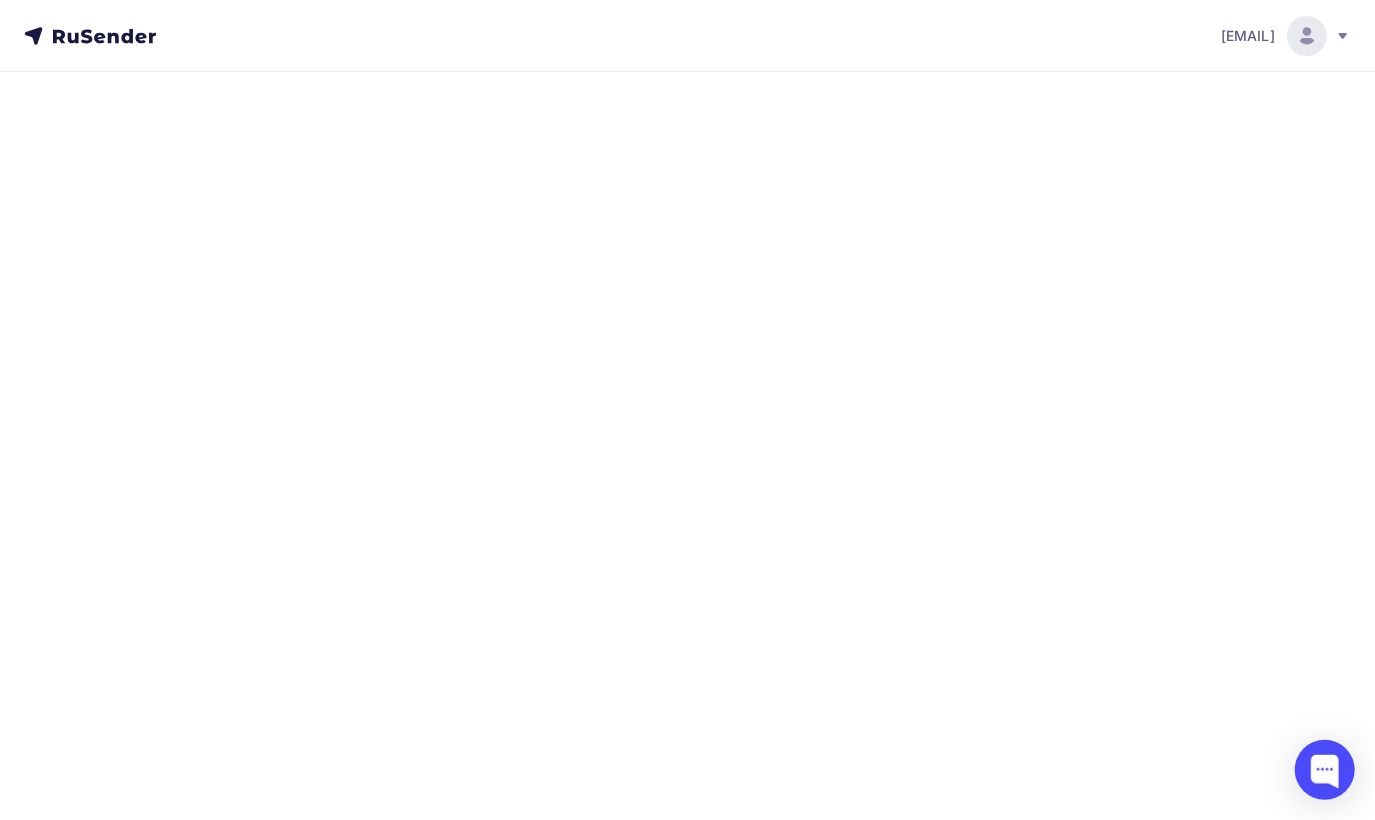 scroll, scrollTop: 0, scrollLeft: 0, axis: both 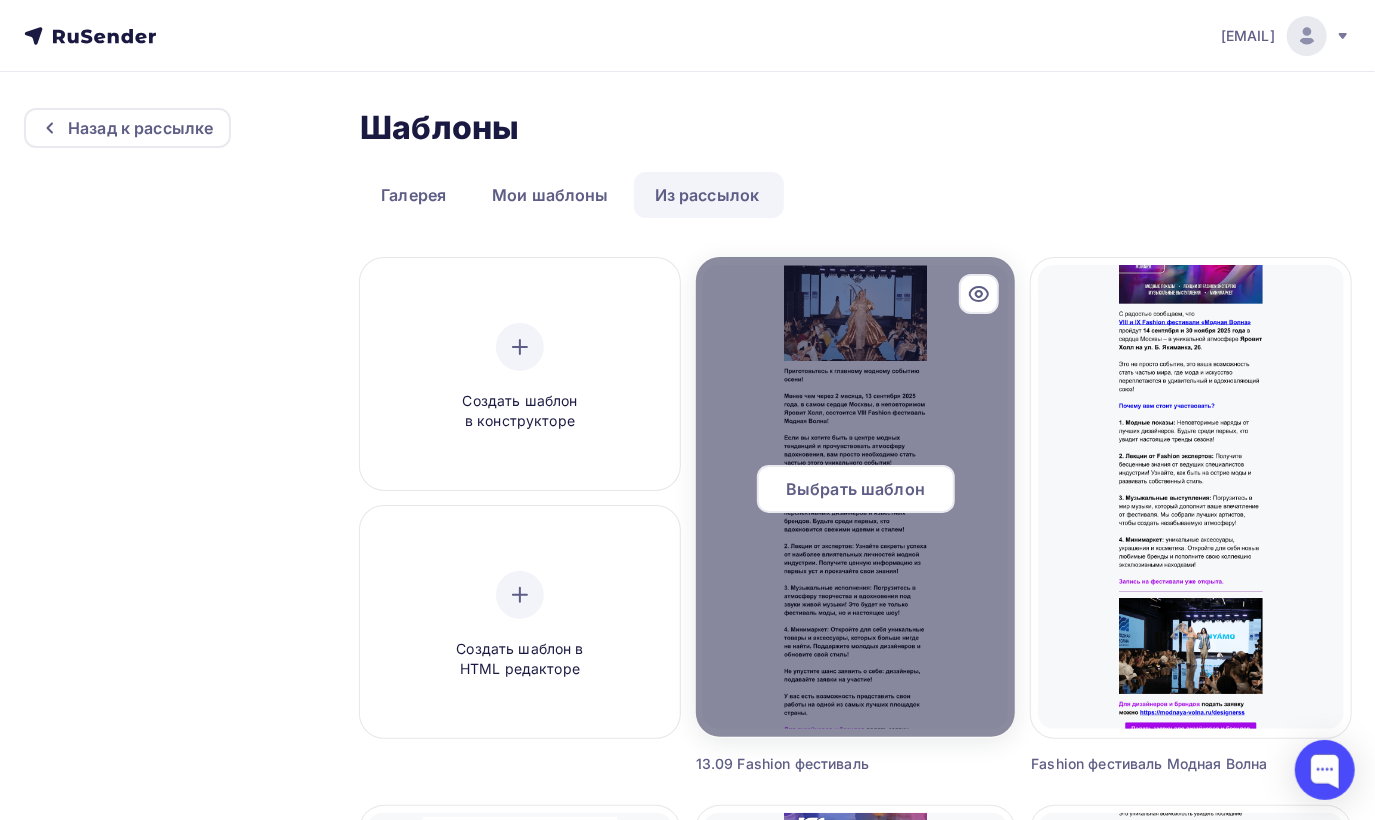 click on "Выбрать шаблон" at bounding box center (855, 489) 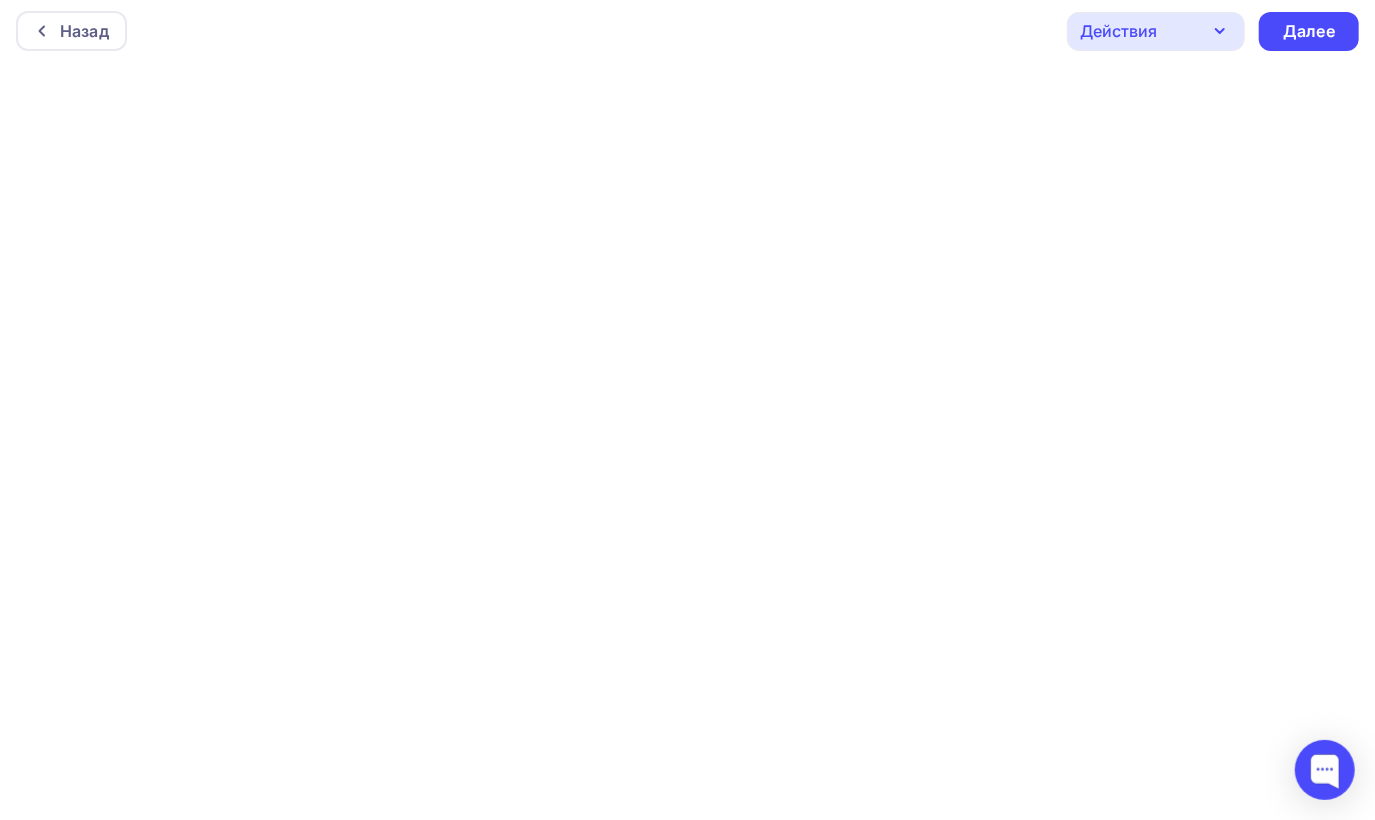 scroll, scrollTop: 0, scrollLeft: 0, axis: both 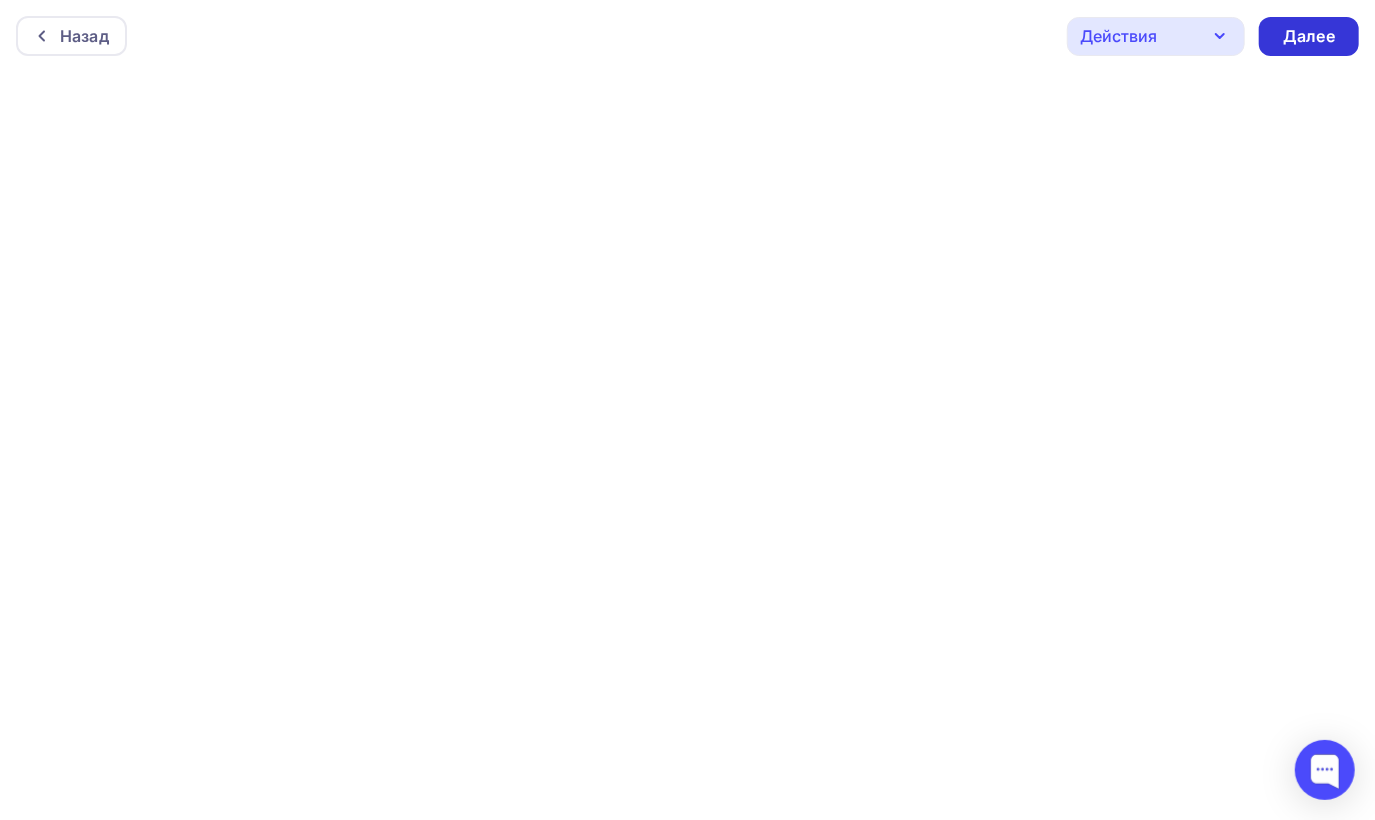 click on "Далее" at bounding box center (1309, 36) 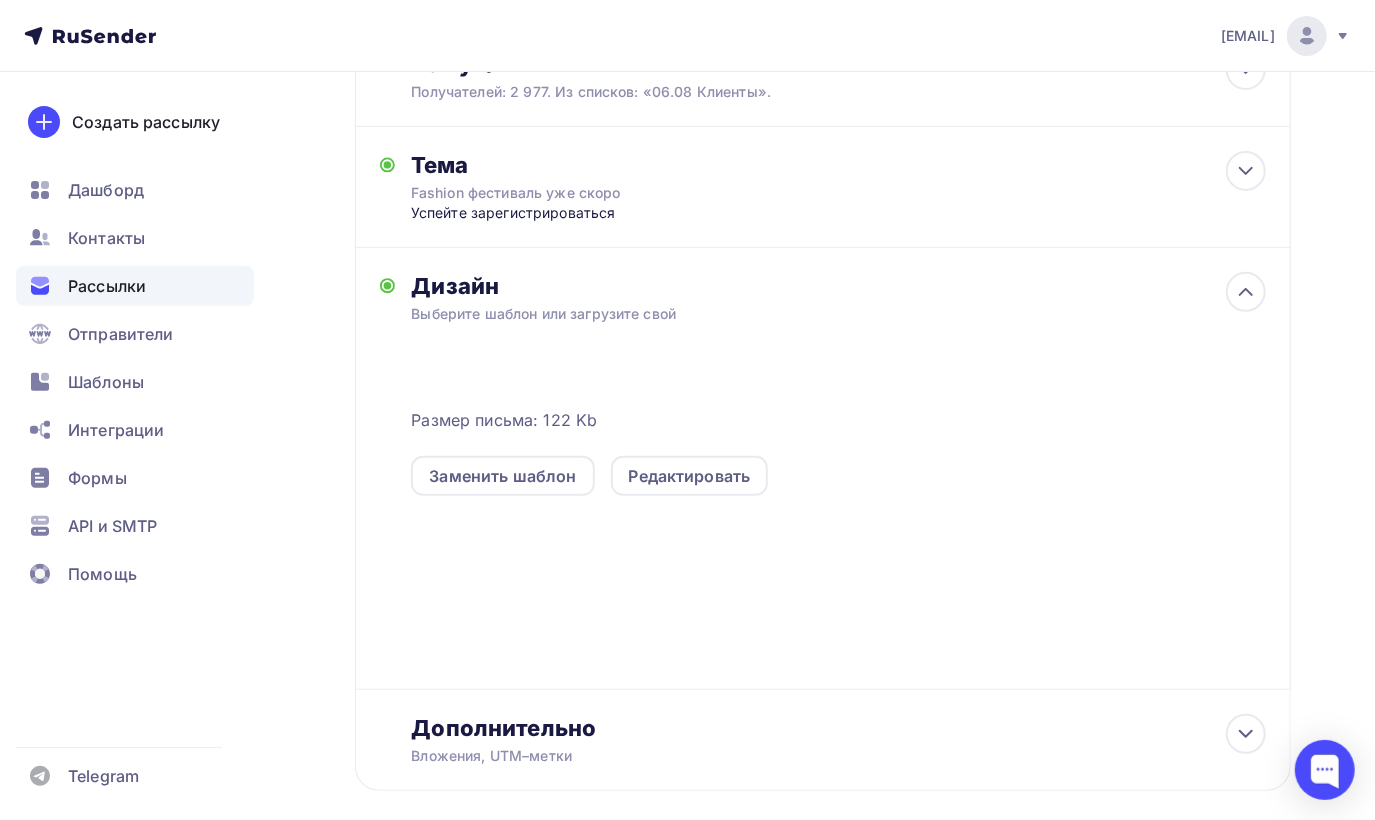 scroll, scrollTop: 0, scrollLeft: 0, axis: both 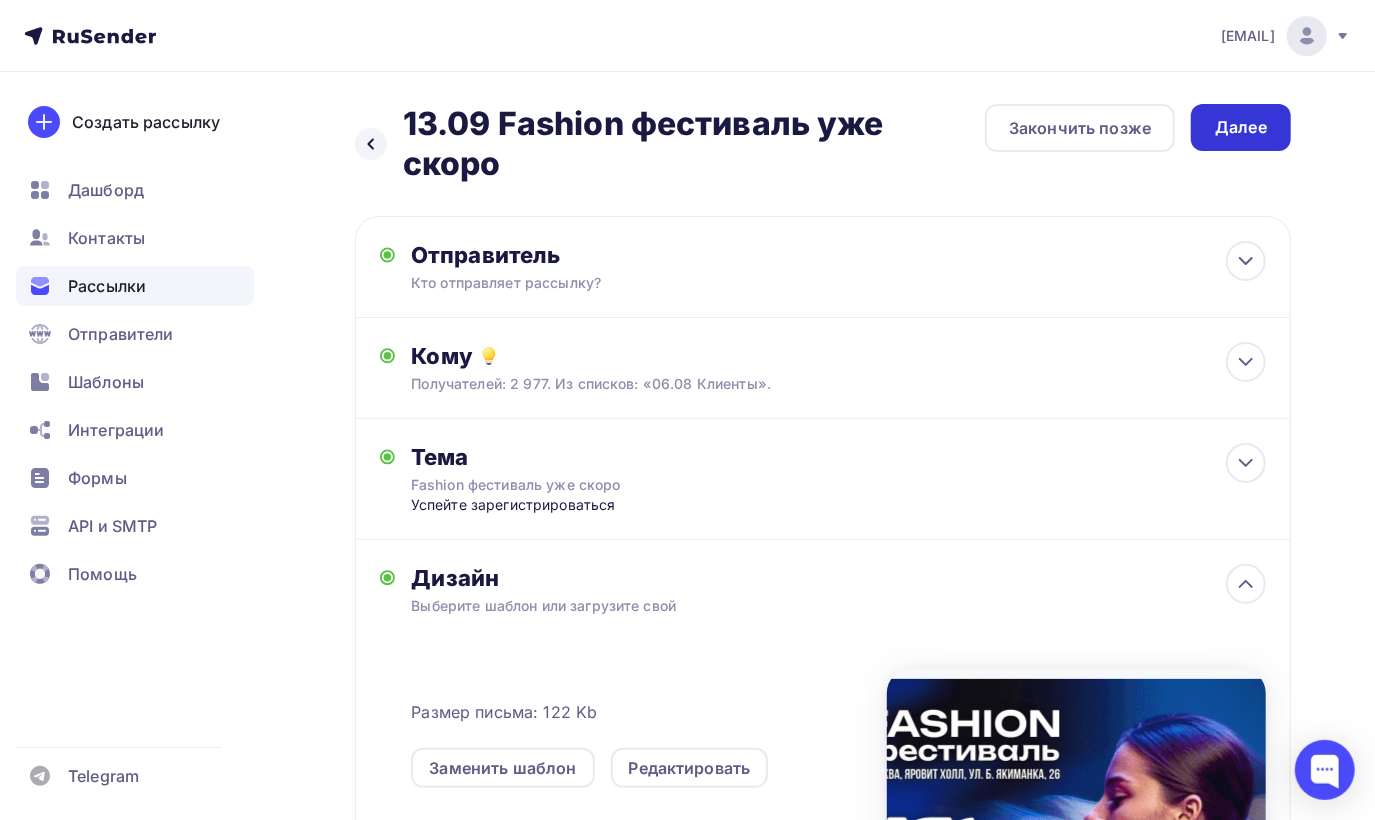 click on "Далее" at bounding box center [1241, 127] 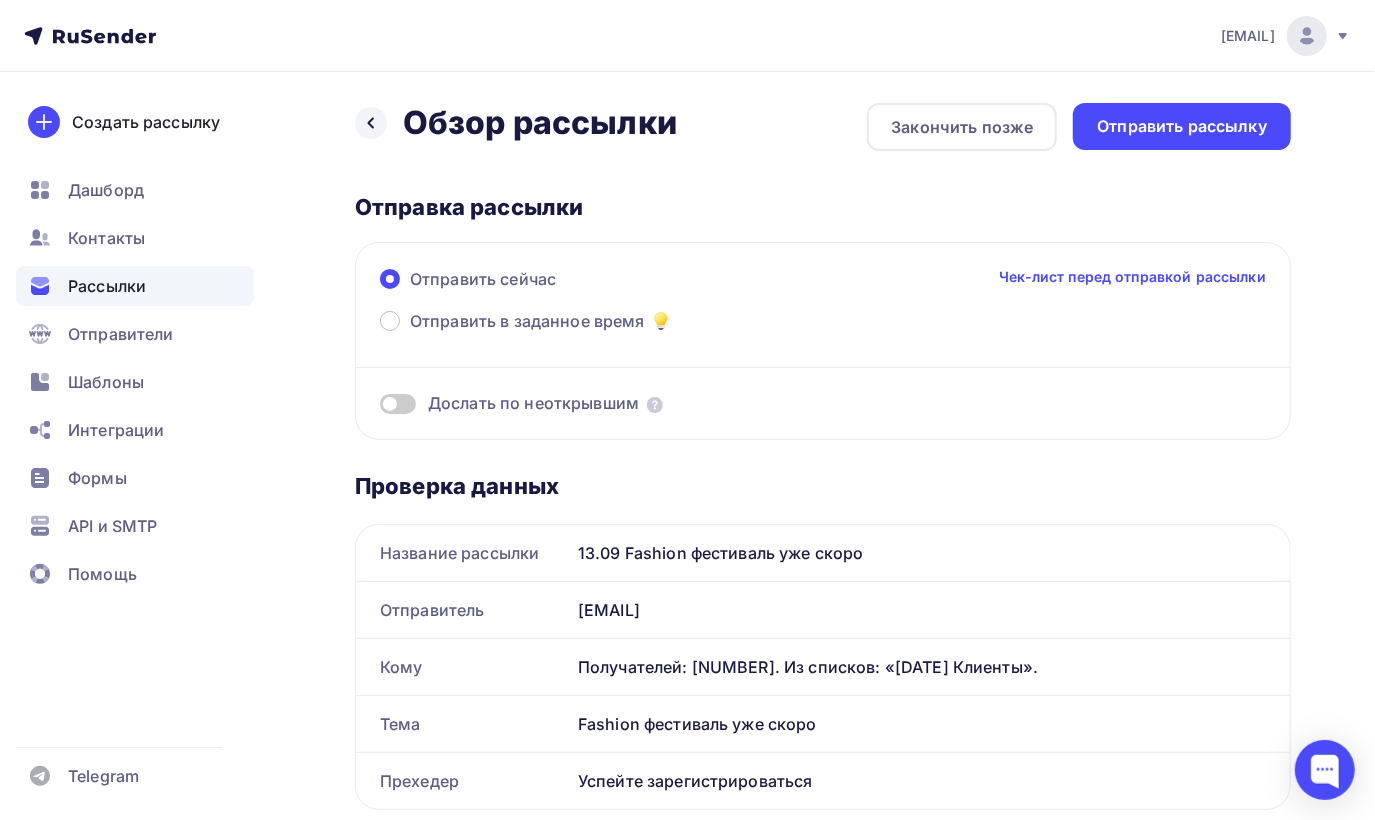 scroll, scrollTop: 0, scrollLeft: 0, axis: both 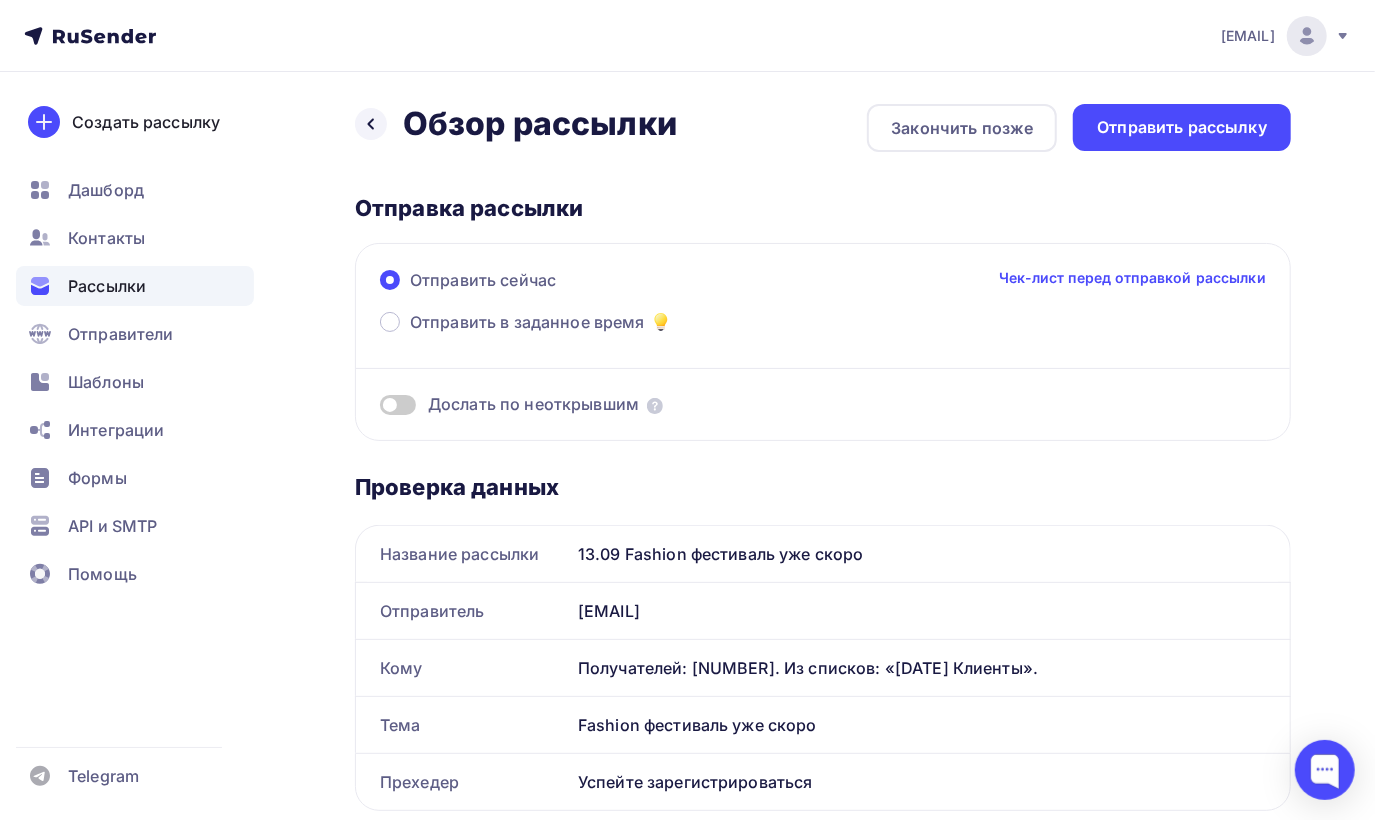 click at bounding box center [398, 405] 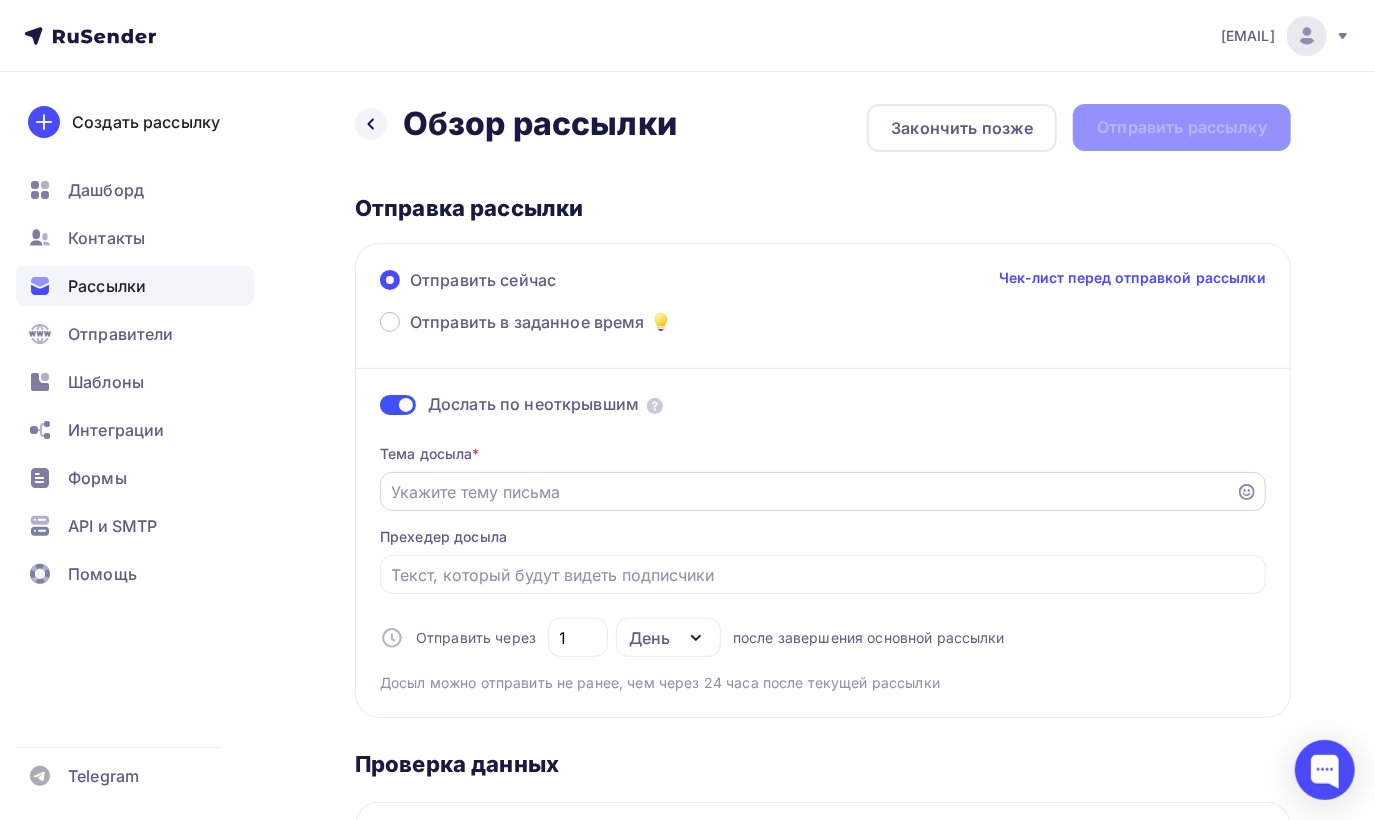 click on "Отправить в заданное время" at bounding box center [808, 492] 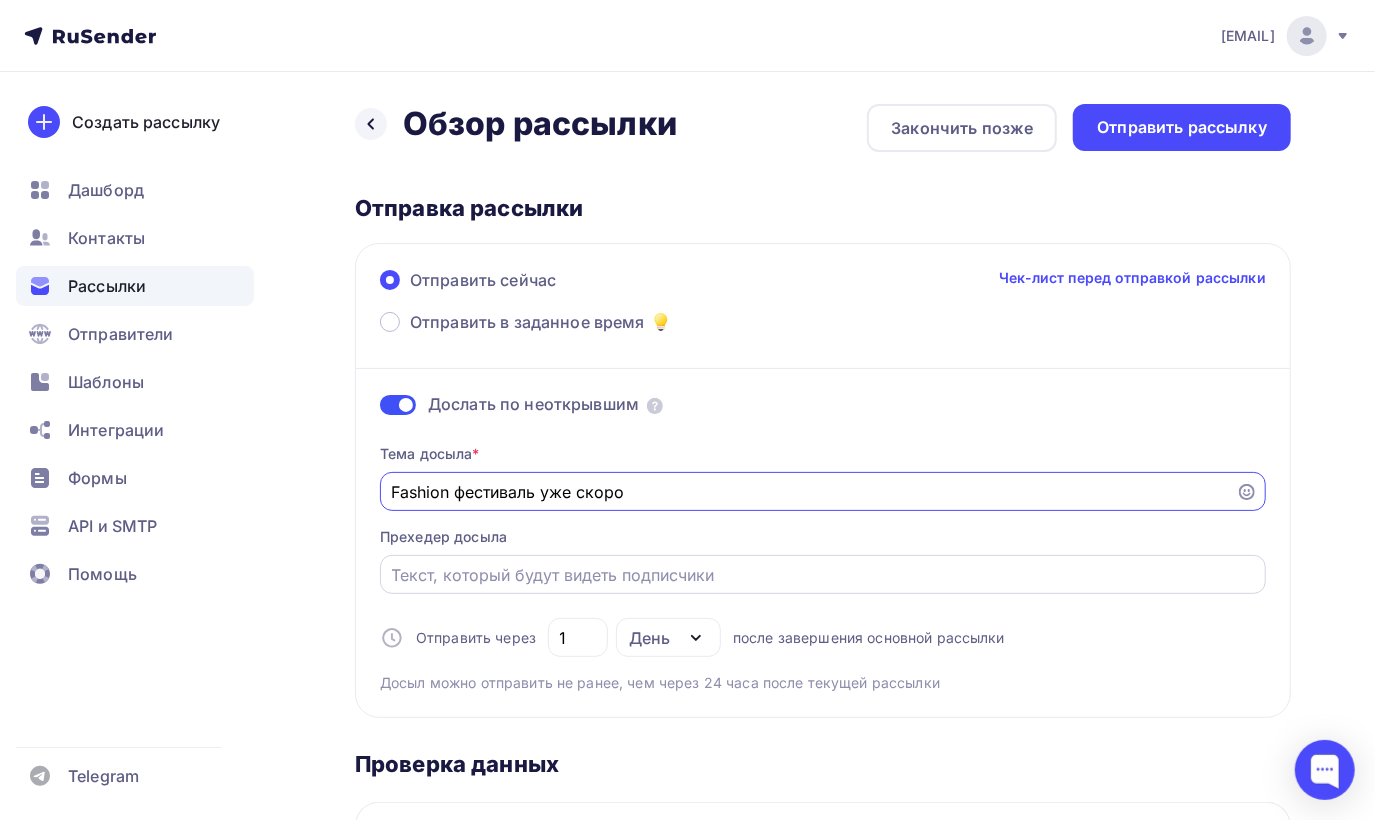 type on "Fashion фестиваль уже скоро" 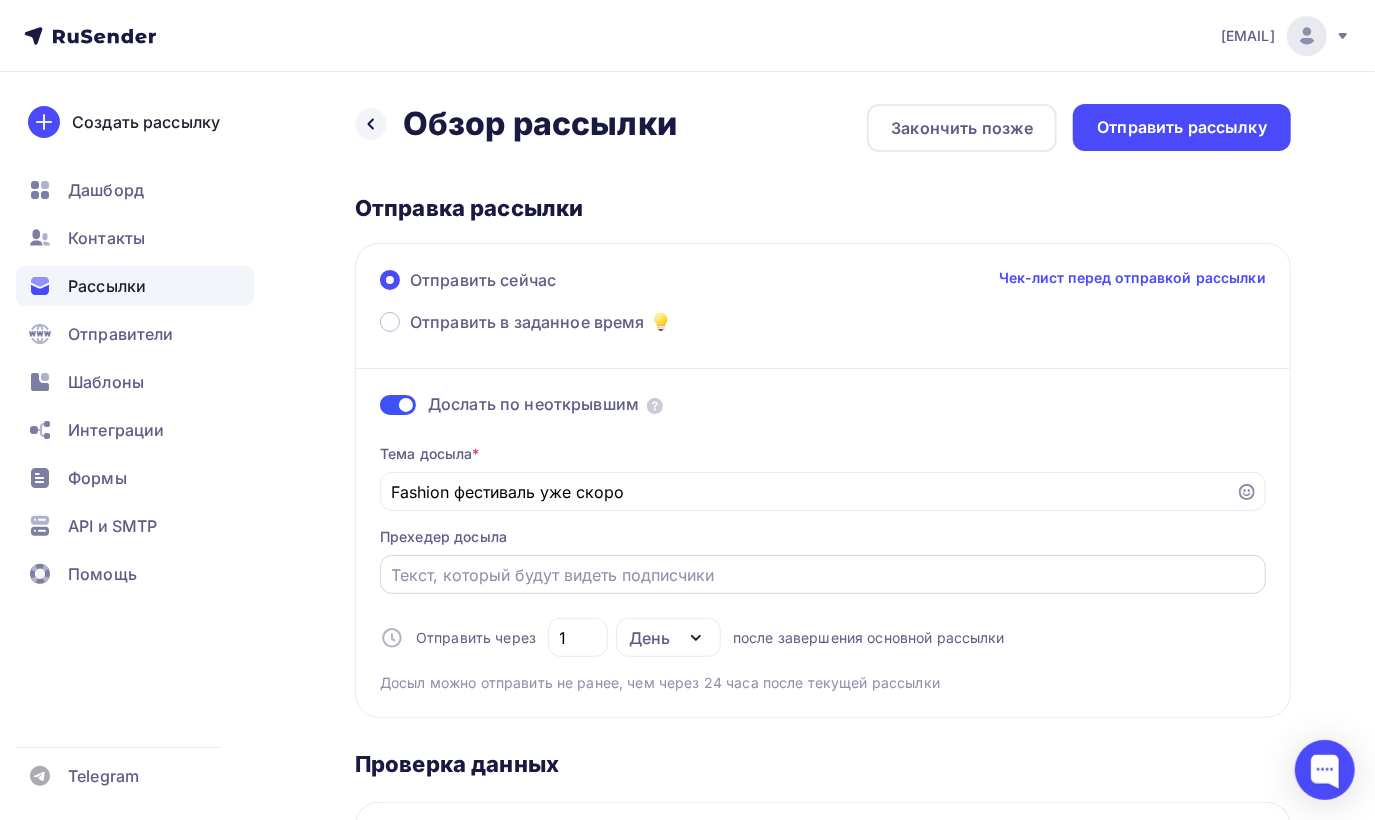 click at bounding box center [823, 574] 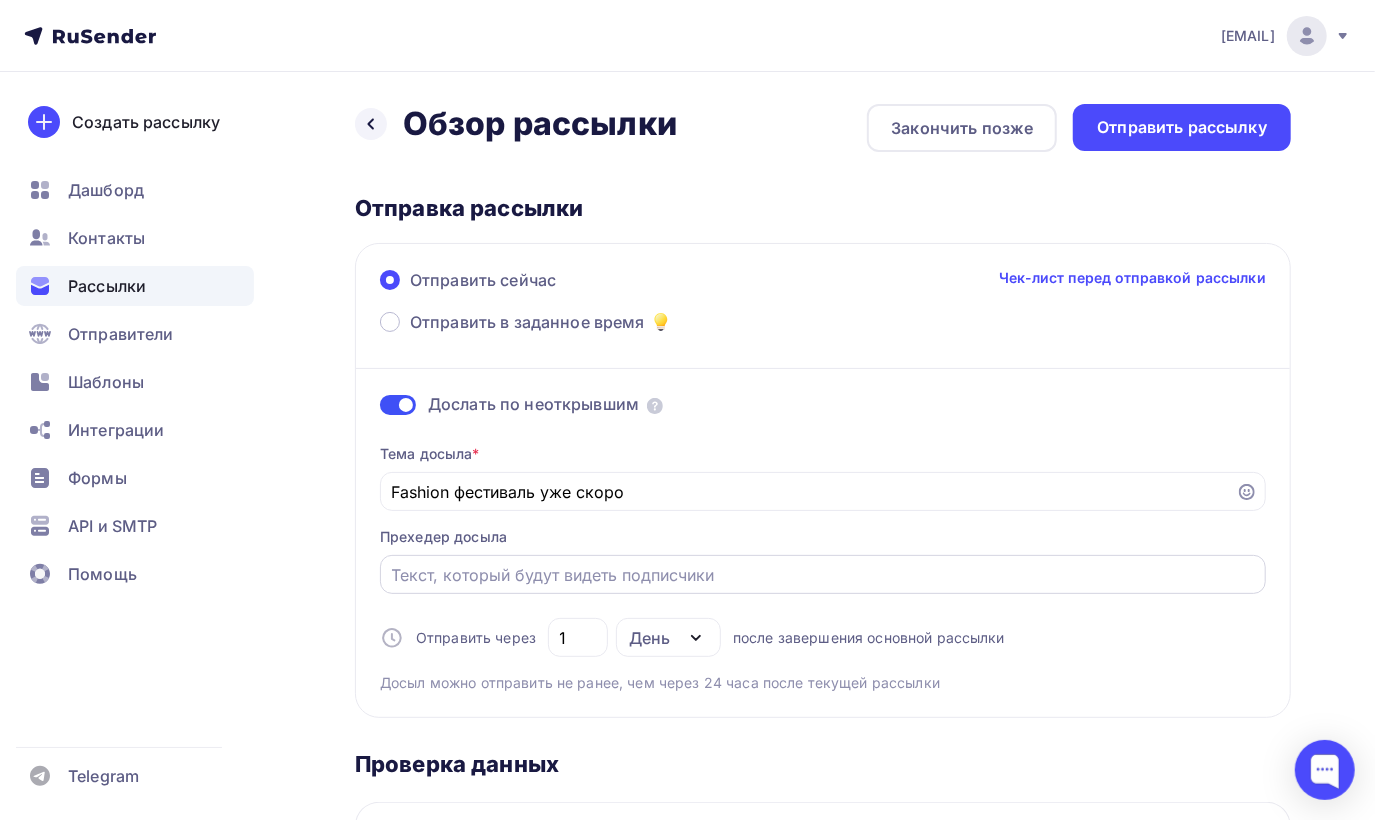 click on "Отправить в заданное время" at bounding box center [823, 575] 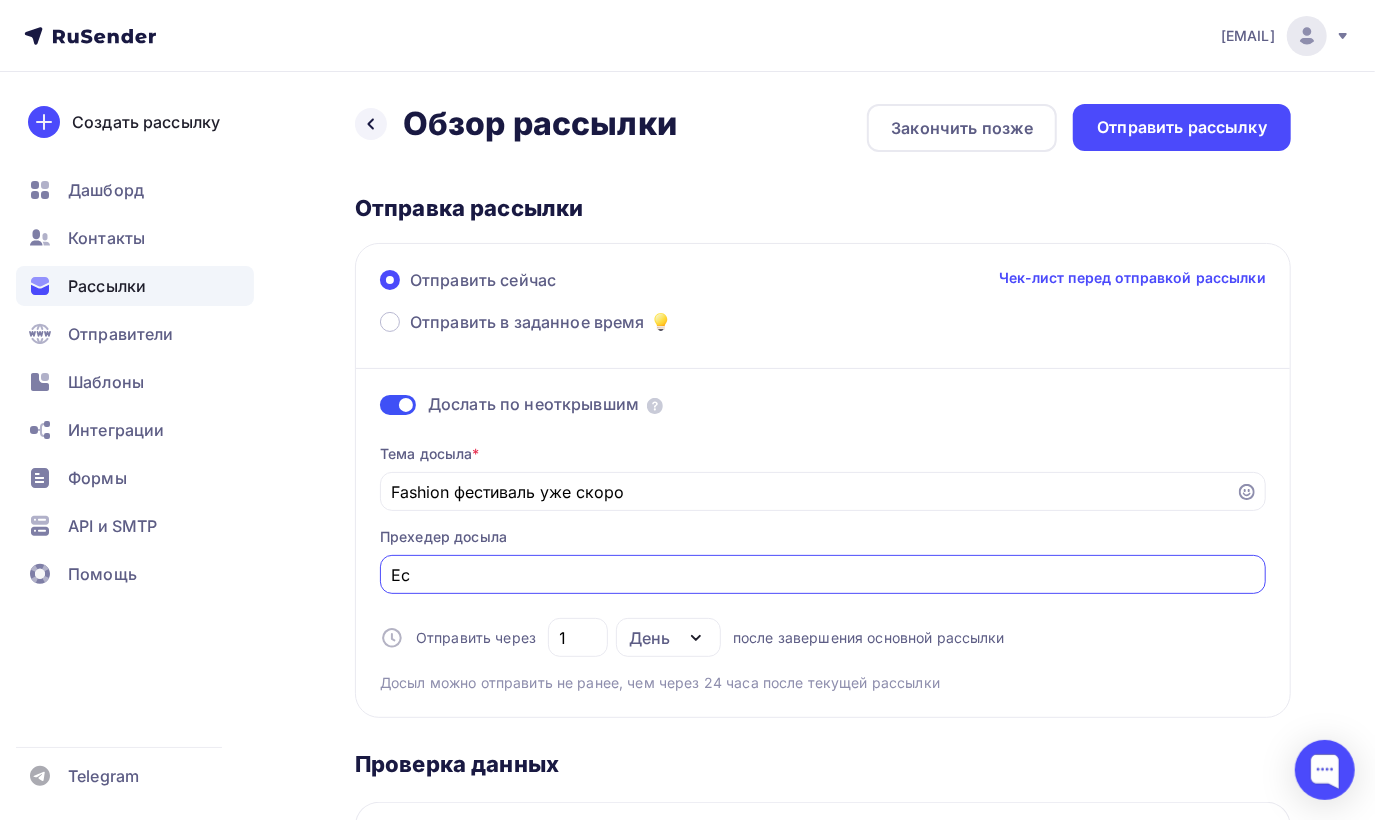 type on "E" 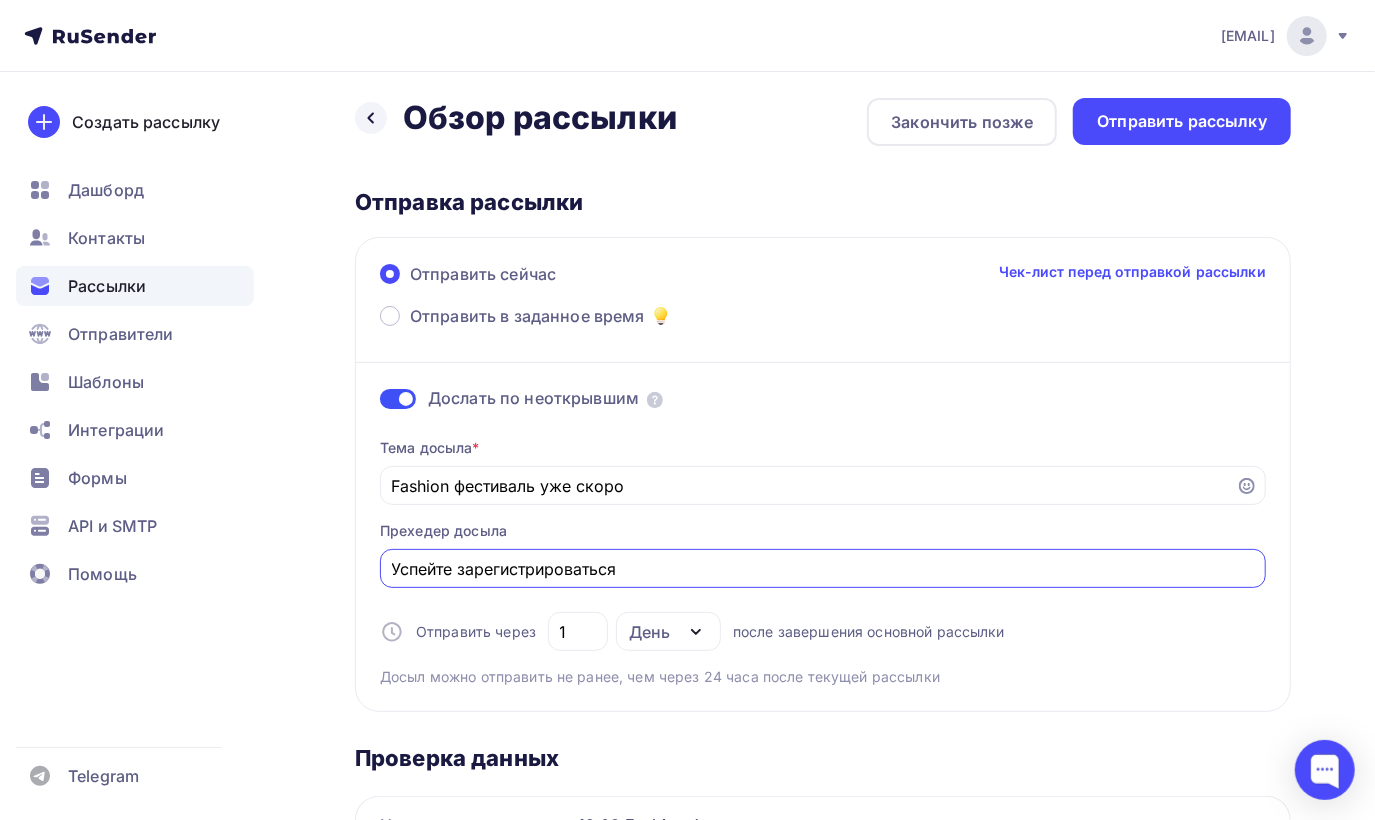 scroll, scrollTop: 0, scrollLeft: 0, axis: both 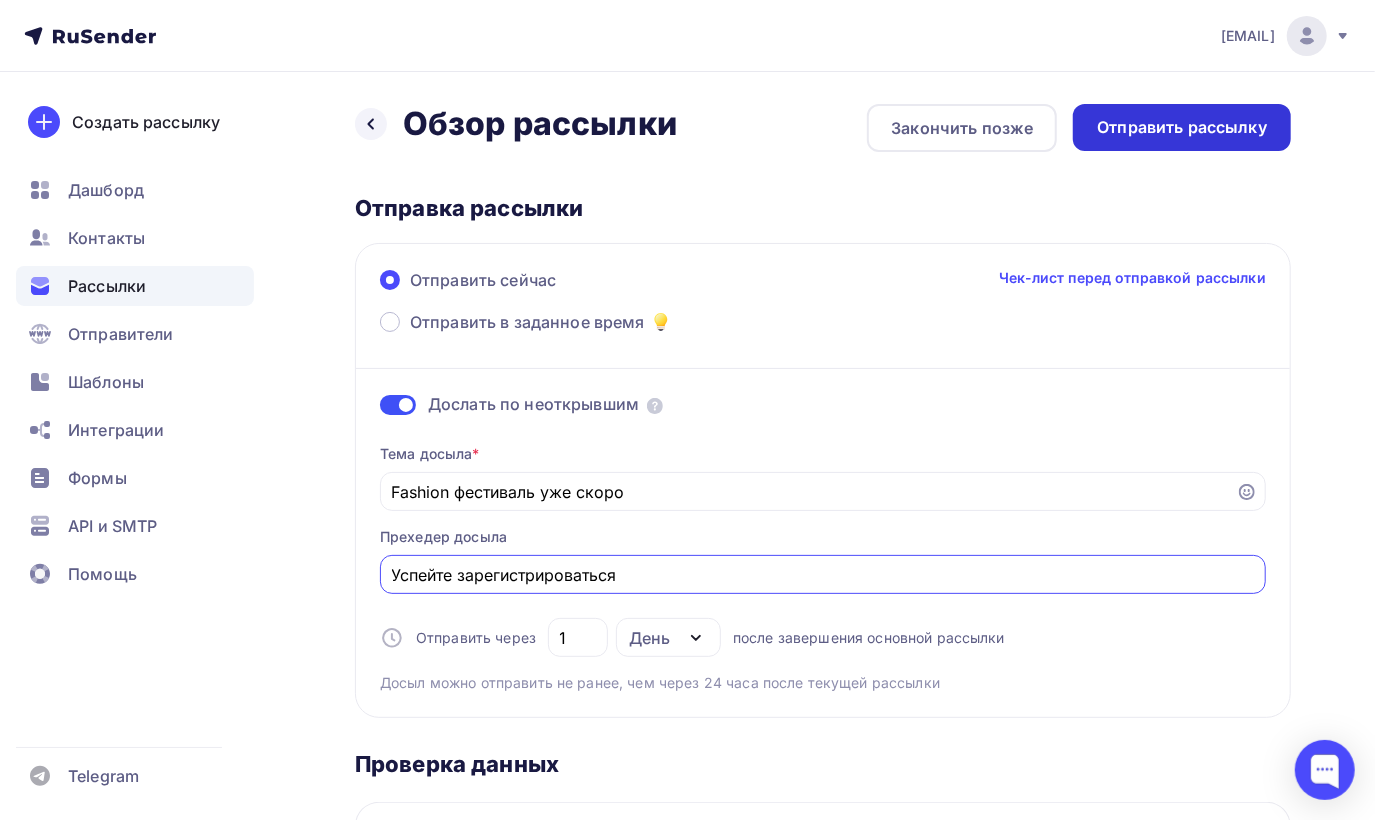 type on "Успейте зарегистрироваться" 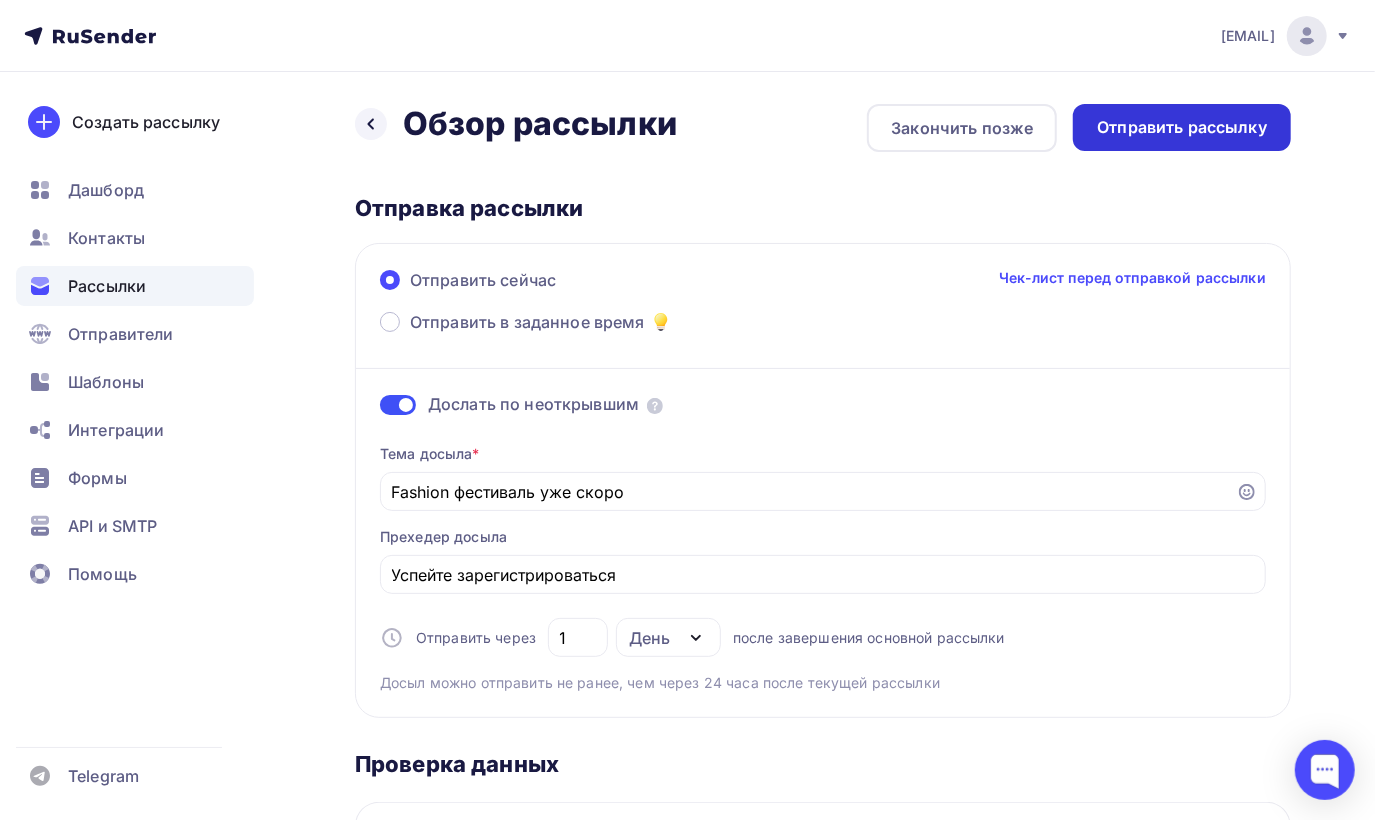 click on "Отправить рассылку" at bounding box center [1182, 127] 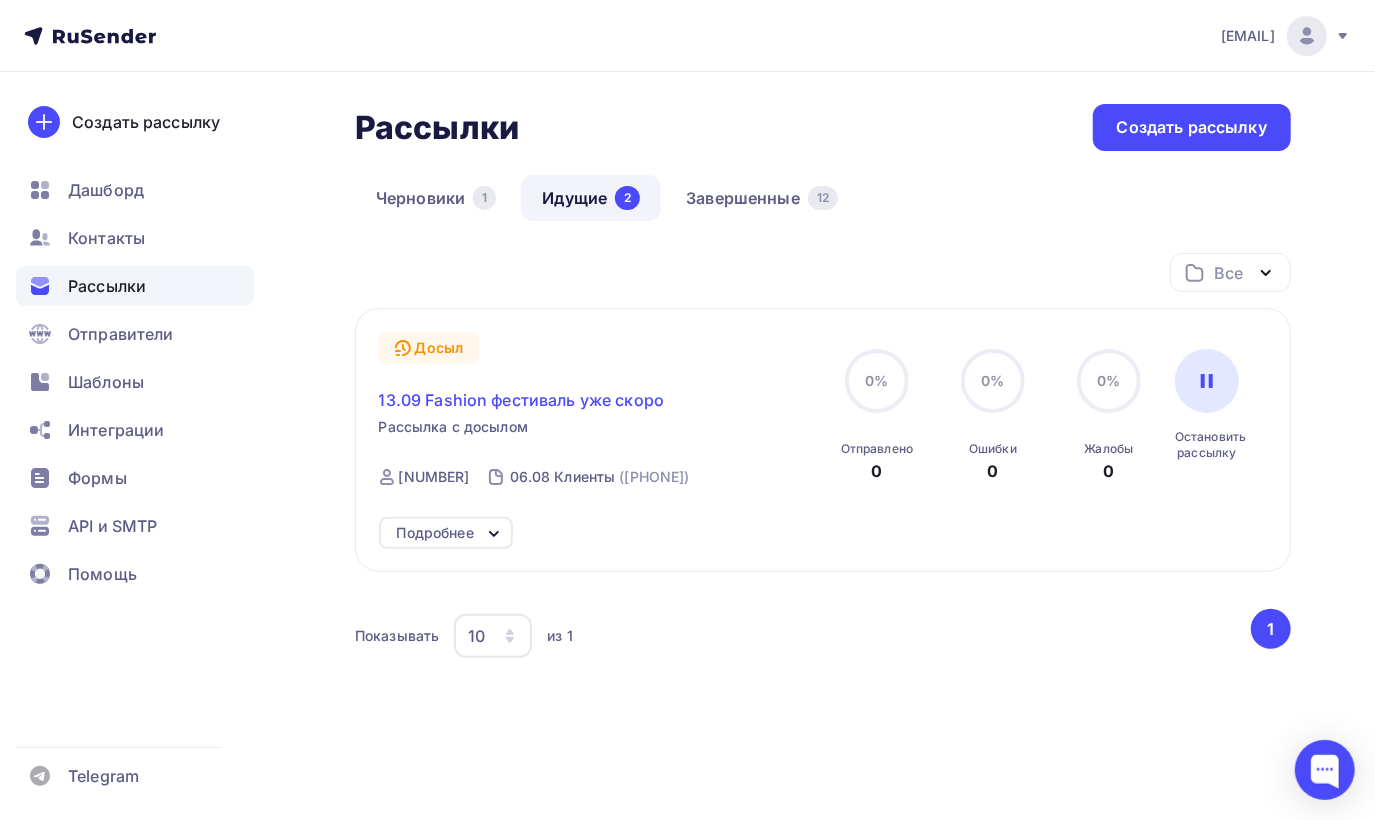 click on "13.09 Fashion фестиваль уже скоро" at bounding box center (522, 400) 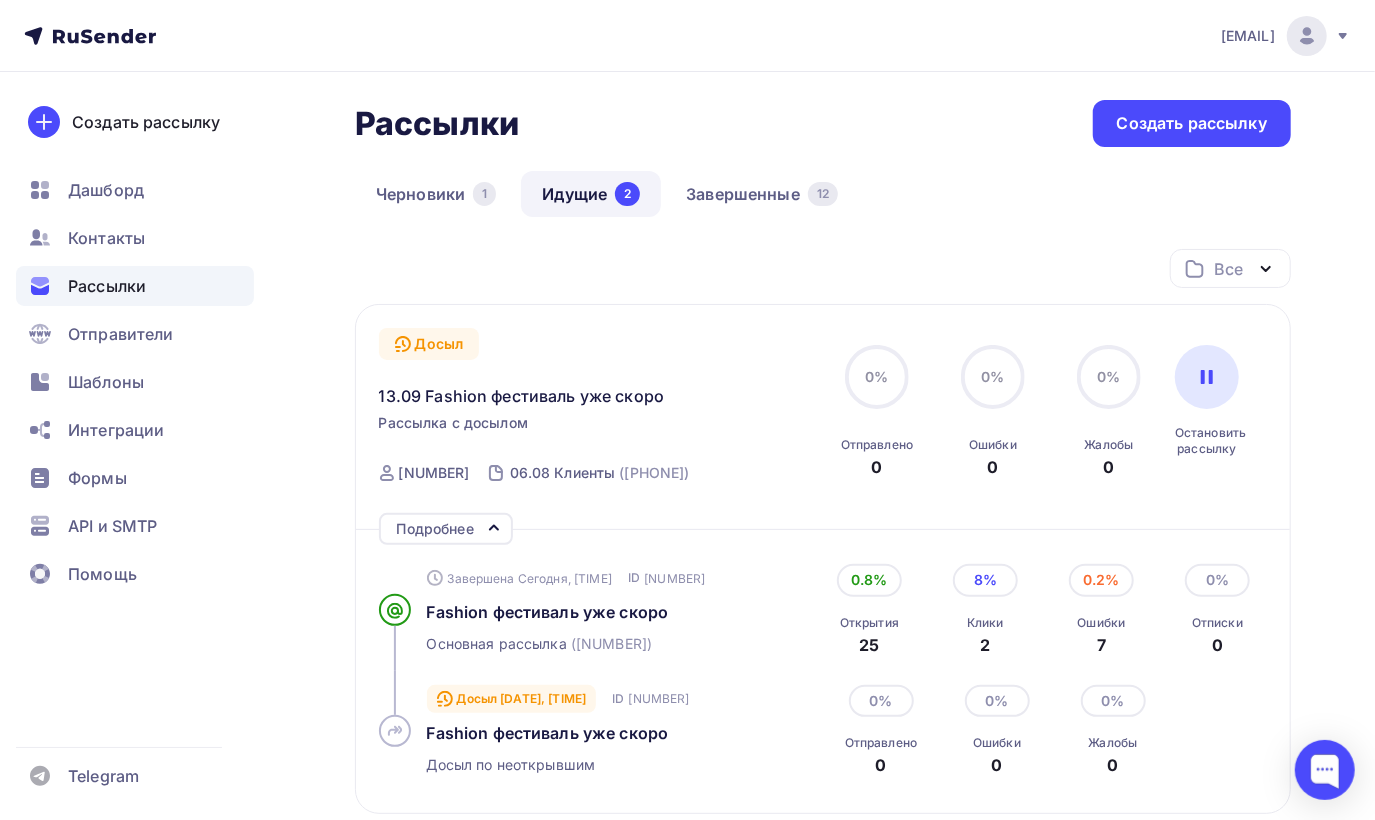 scroll, scrollTop: 0, scrollLeft: 0, axis: both 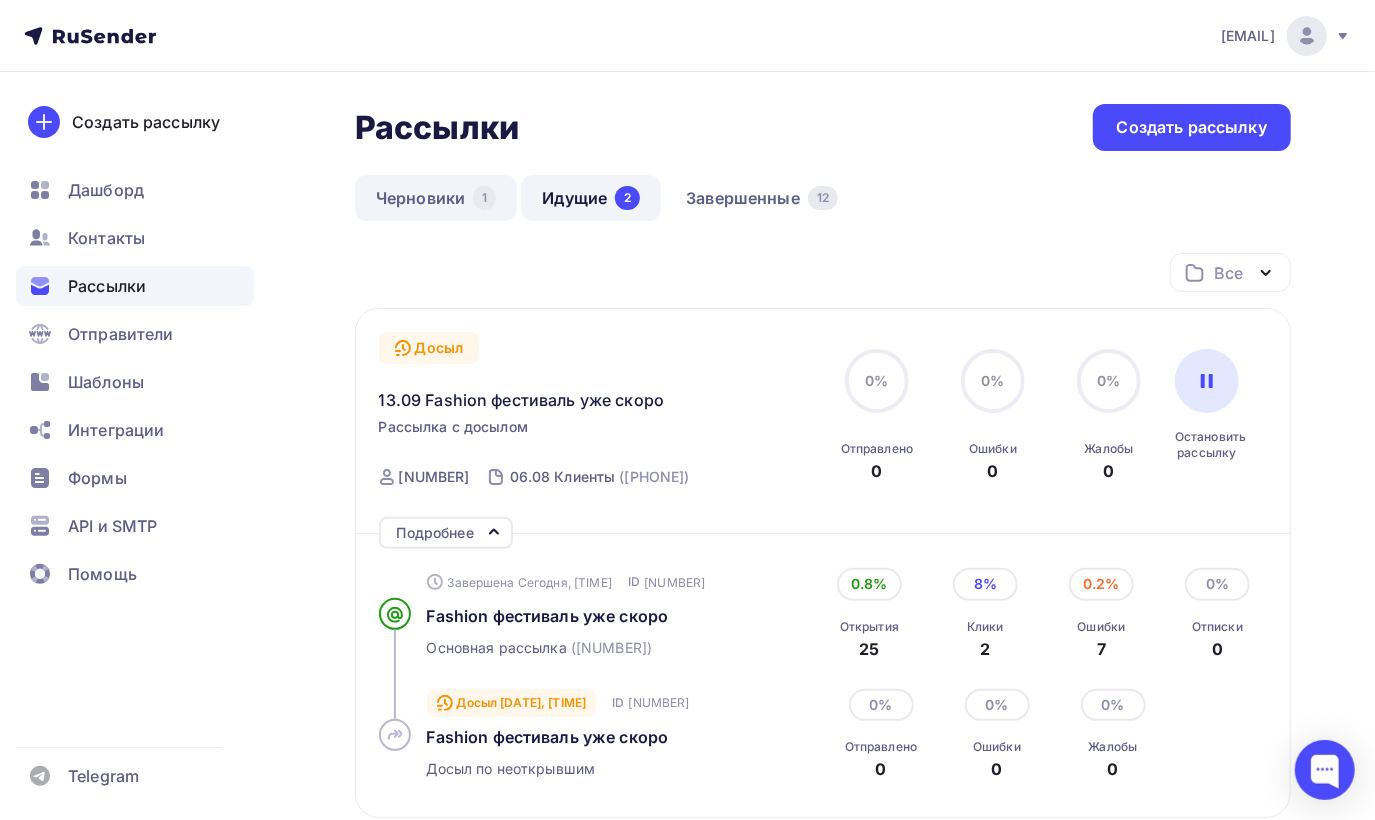 click on "Черновики
1" at bounding box center (436, 198) 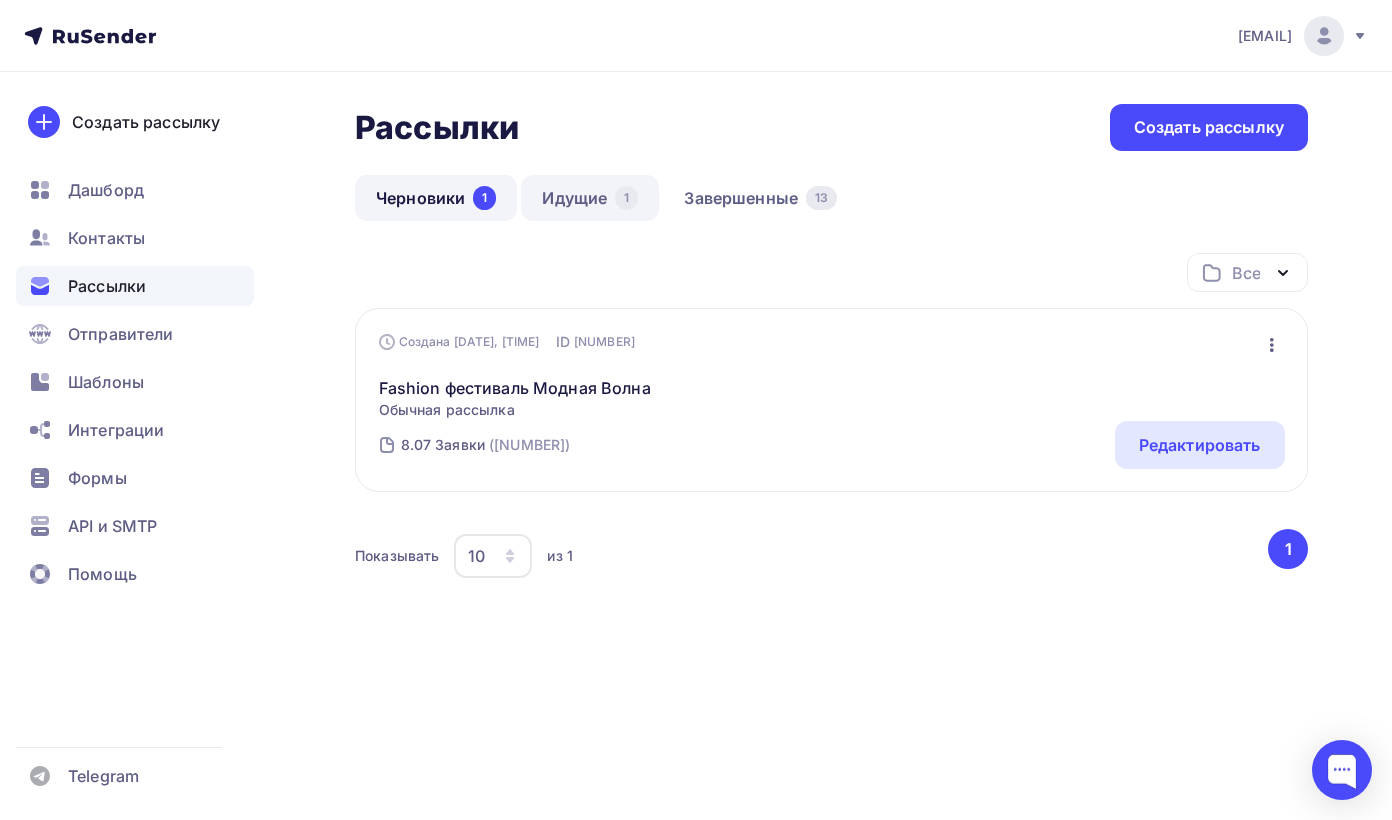 click on "Идущие
1" at bounding box center (590, 198) 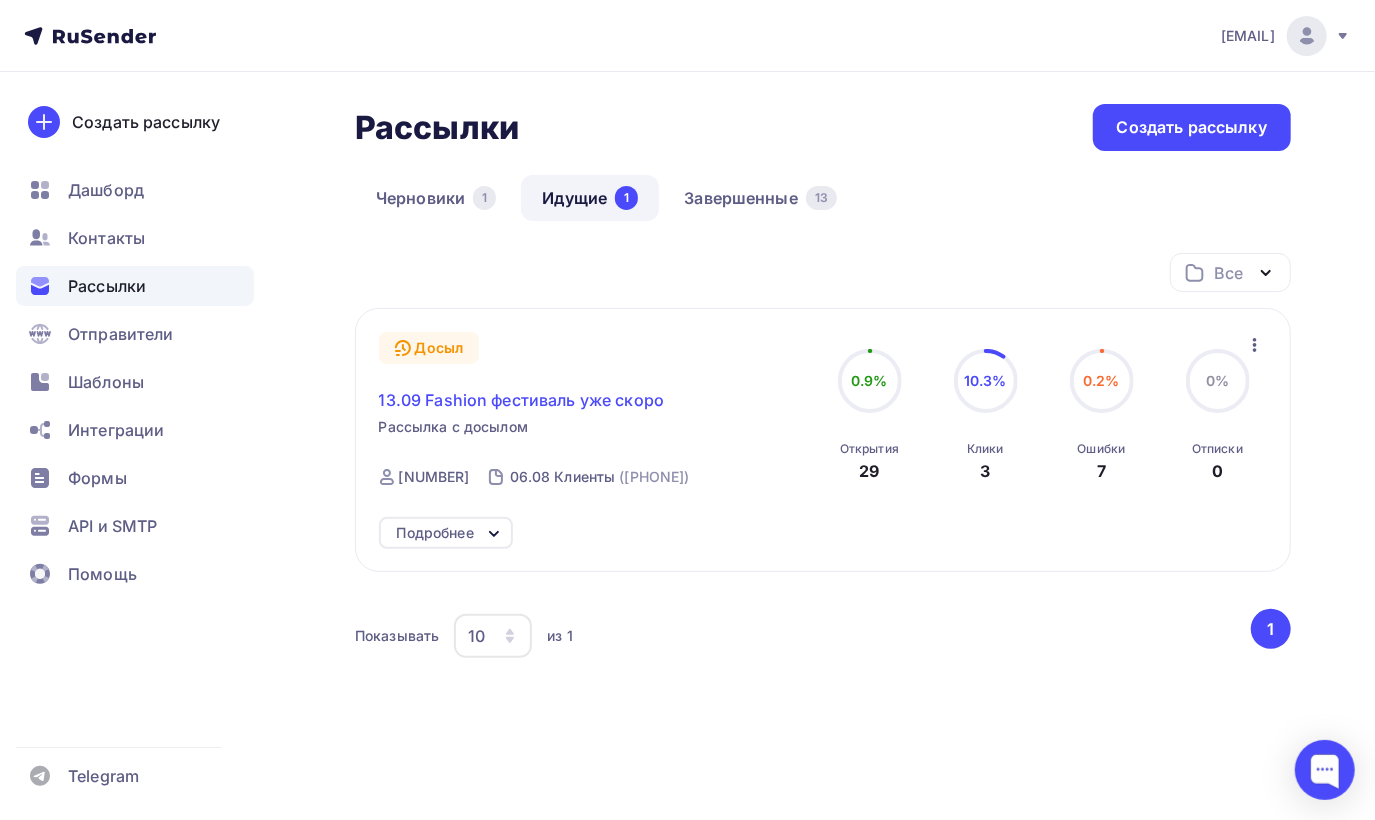 click on "13.09 Fashion фестиваль уже скоро" at bounding box center (522, 400) 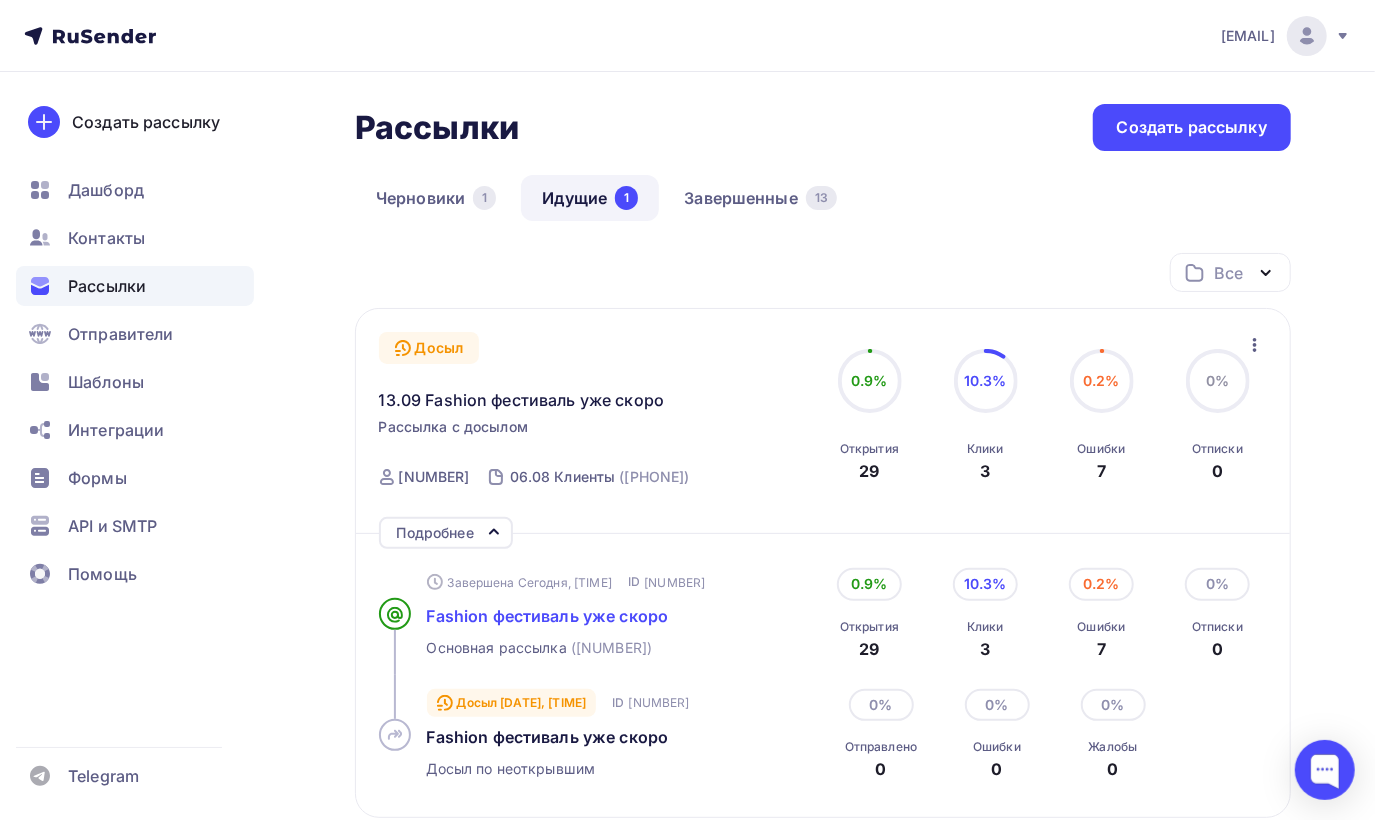 click on "Fashion фестиваль уже скоро" at bounding box center [548, 616] 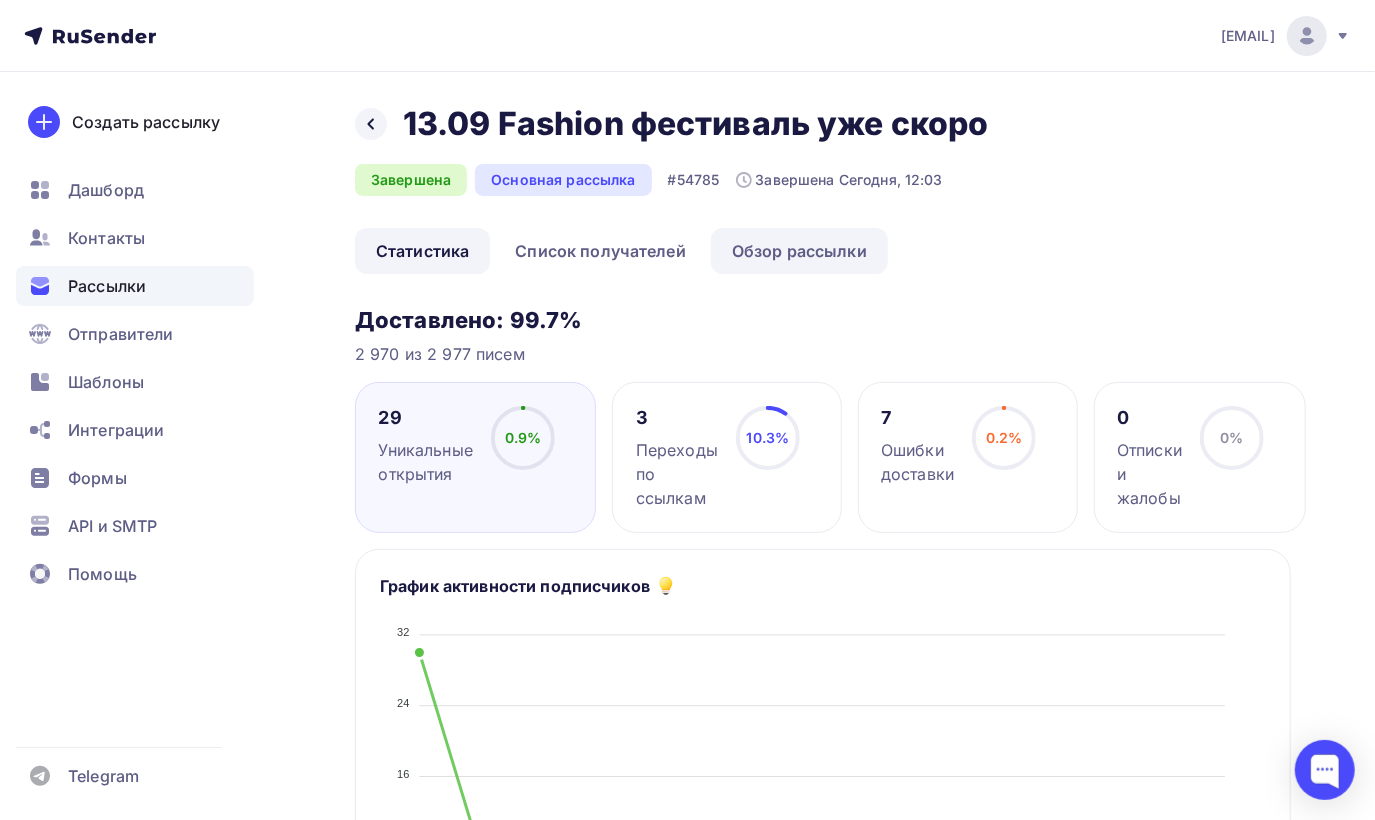 click on "Обзор рассылки" at bounding box center [799, 251] 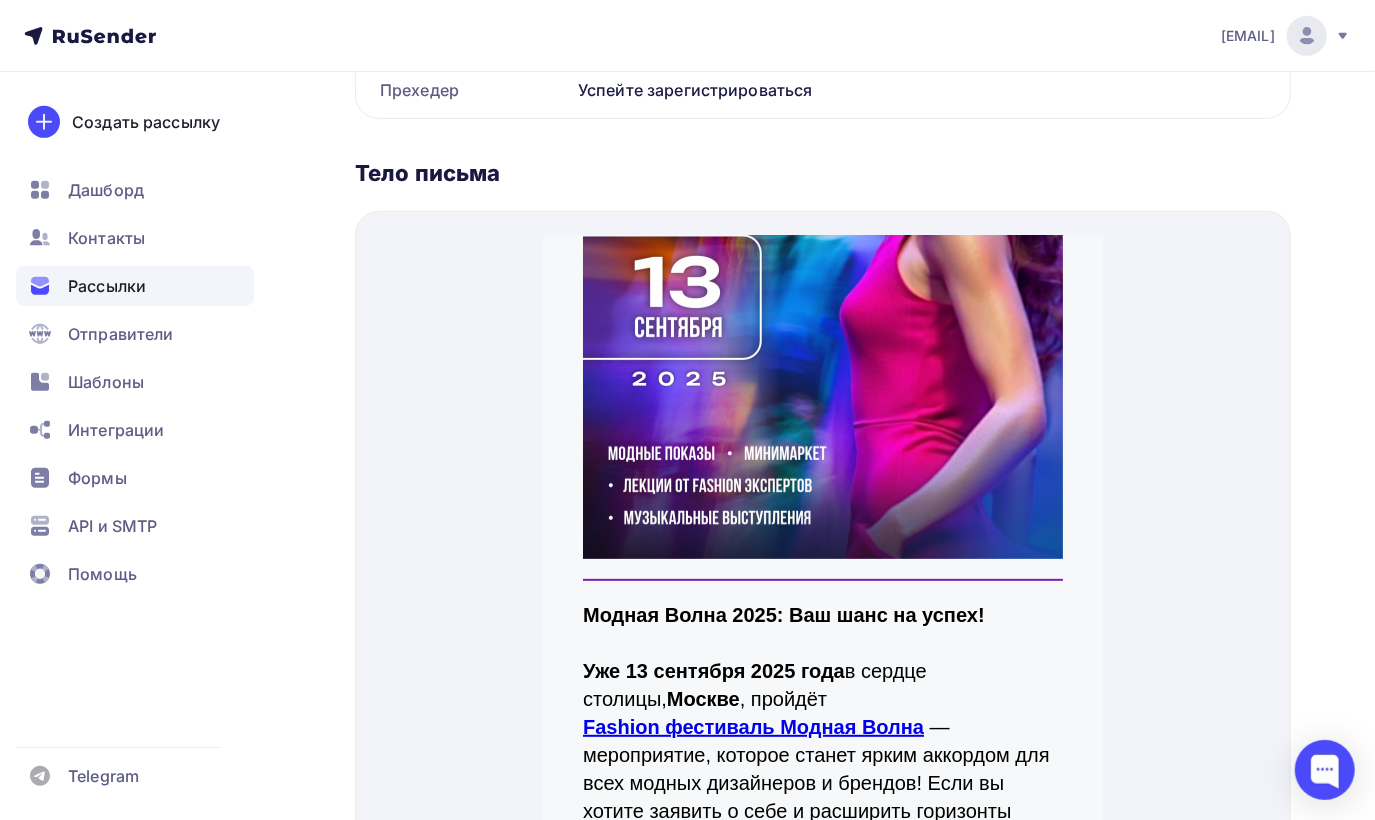 scroll, scrollTop: 300, scrollLeft: 0, axis: vertical 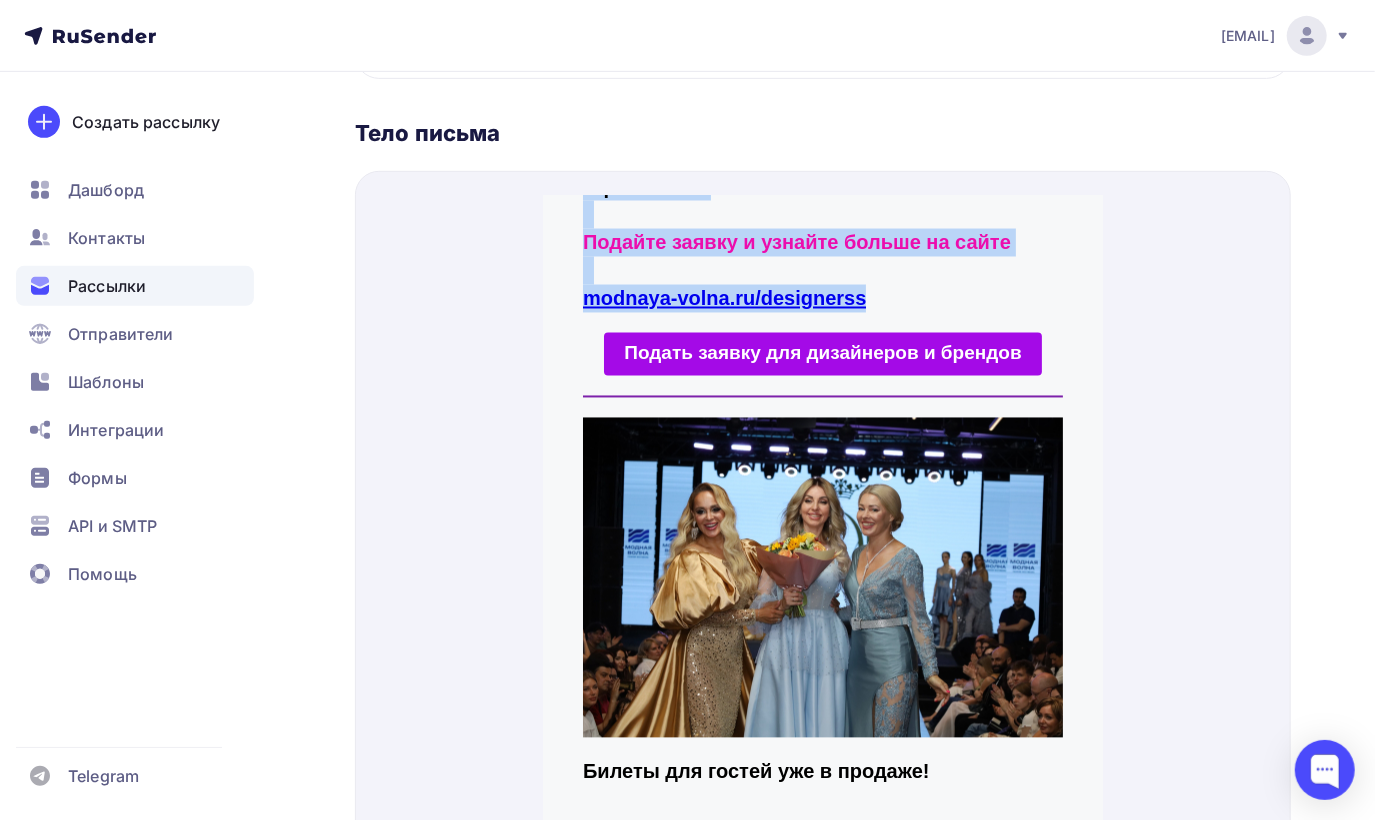 drag, startPoint x: 565, startPoint y: 573, endPoint x: 904, endPoint y: 264, distance: 458.69598 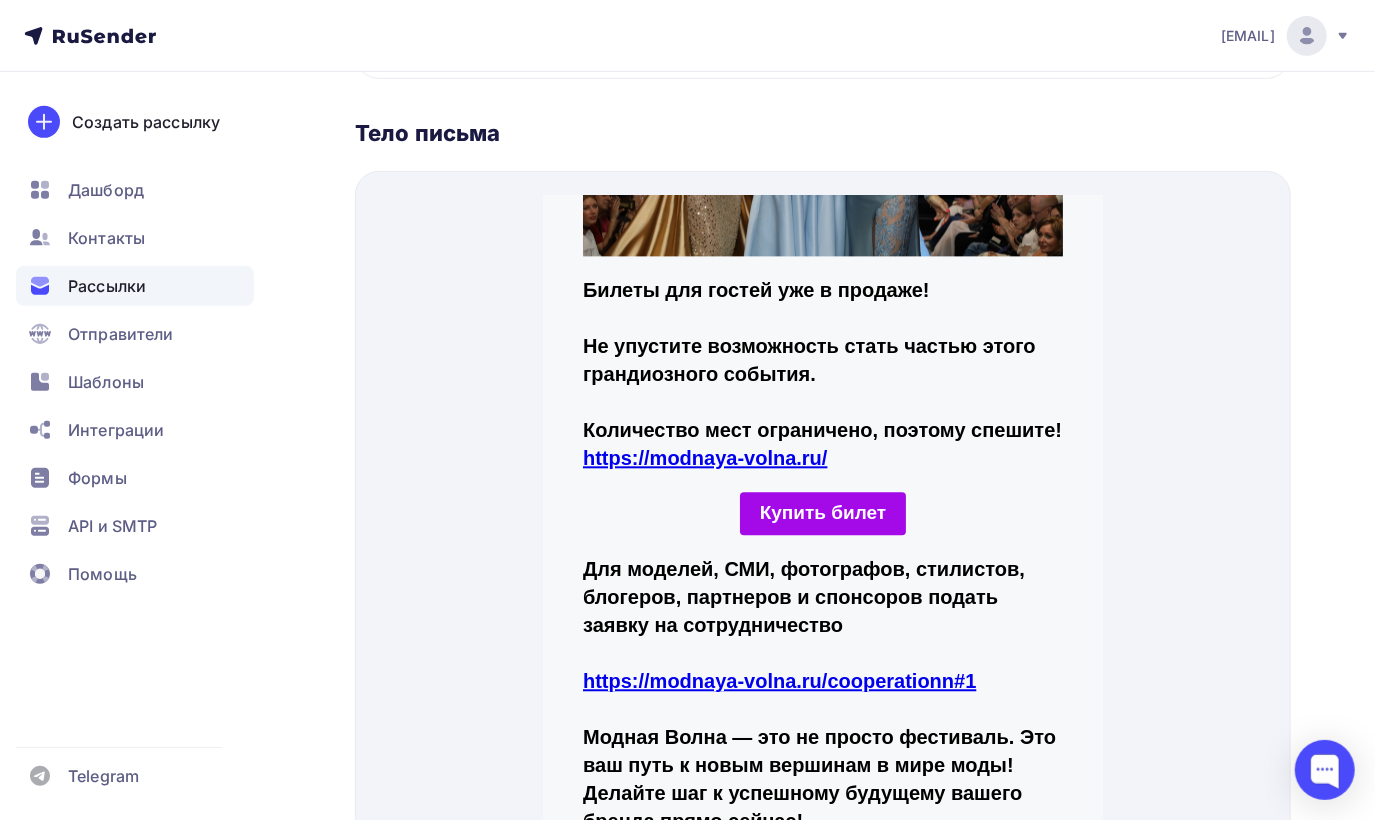 scroll, scrollTop: 2531, scrollLeft: 0, axis: vertical 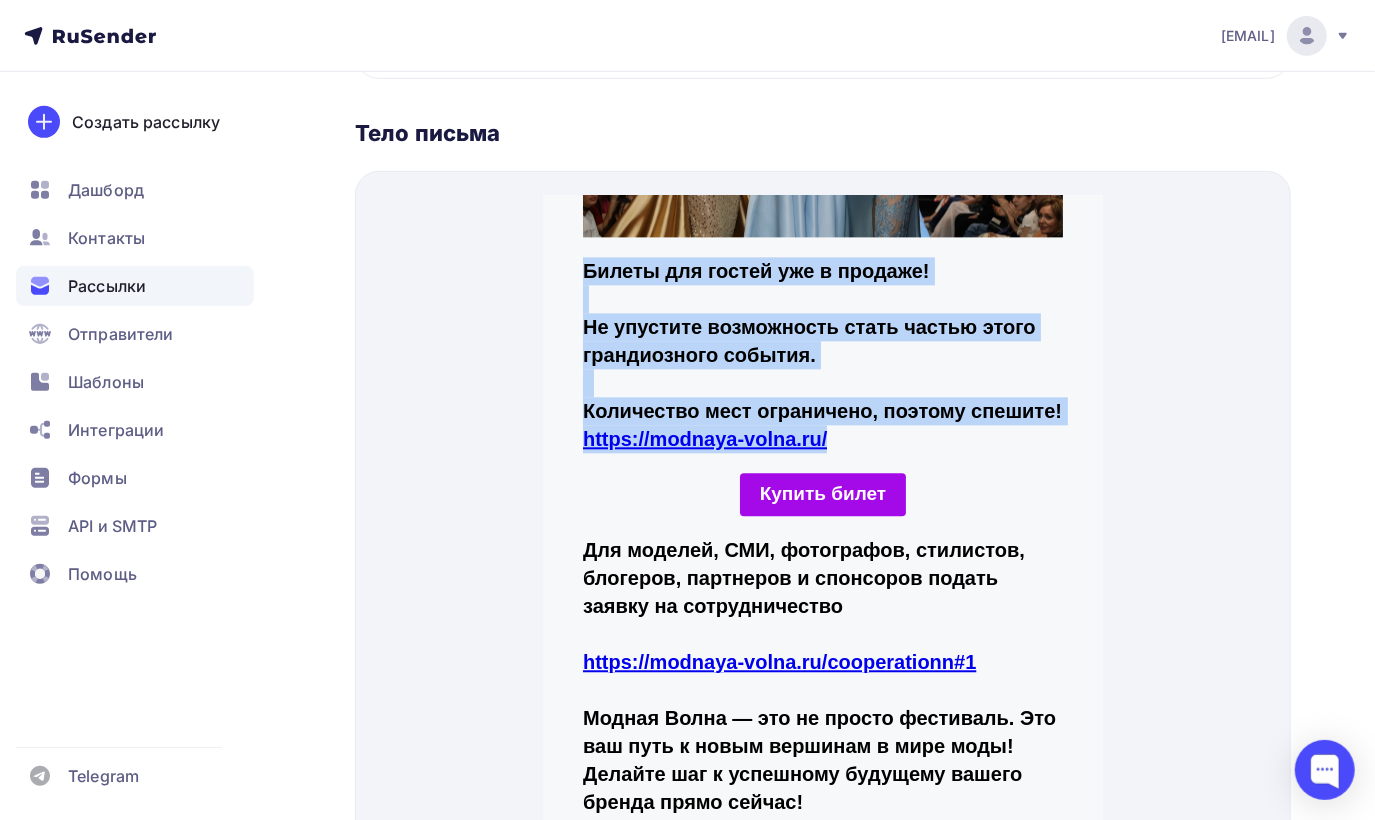 drag, startPoint x: 575, startPoint y: 243, endPoint x: 886, endPoint y: 442, distance: 369.21808 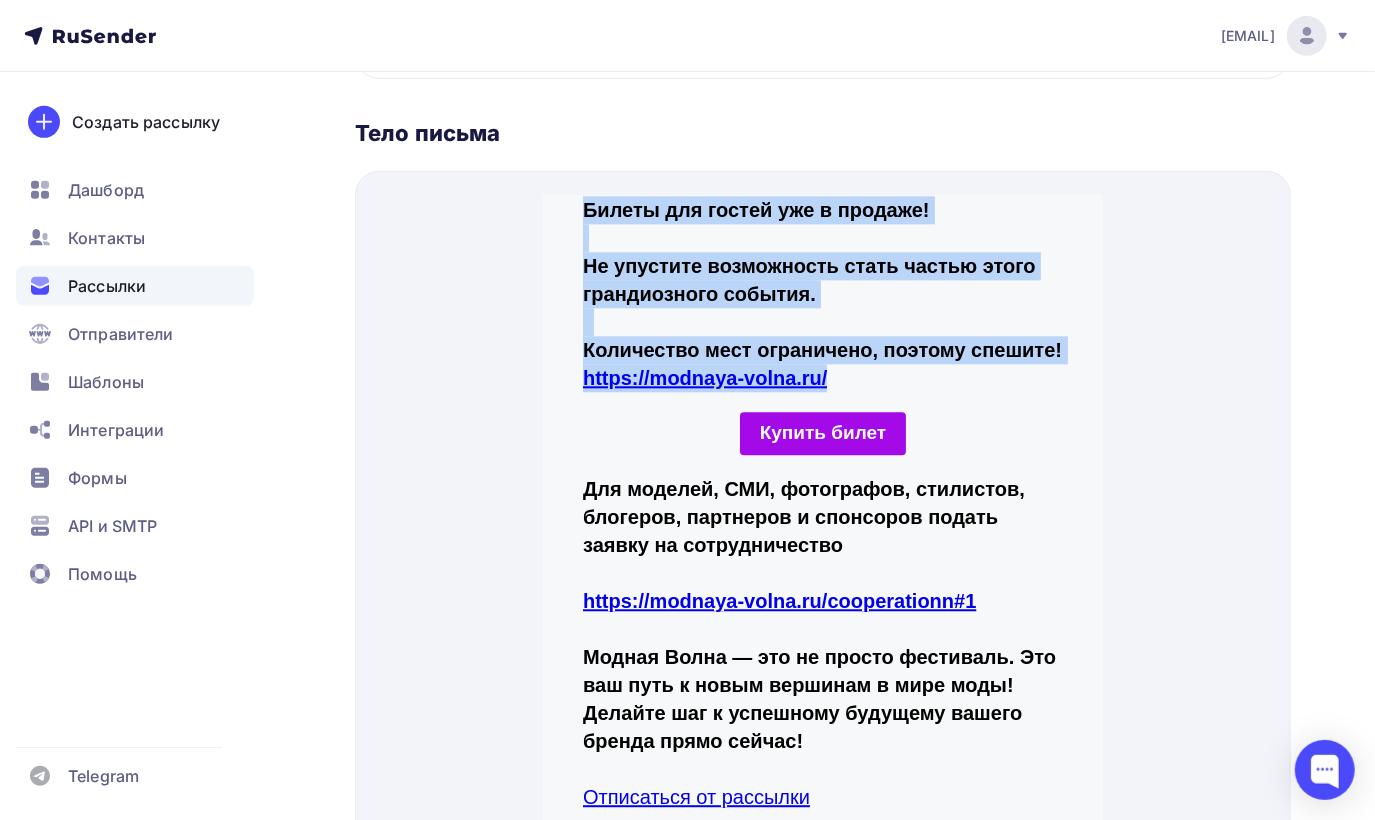 scroll, scrollTop: 2618, scrollLeft: 0, axis: vertical 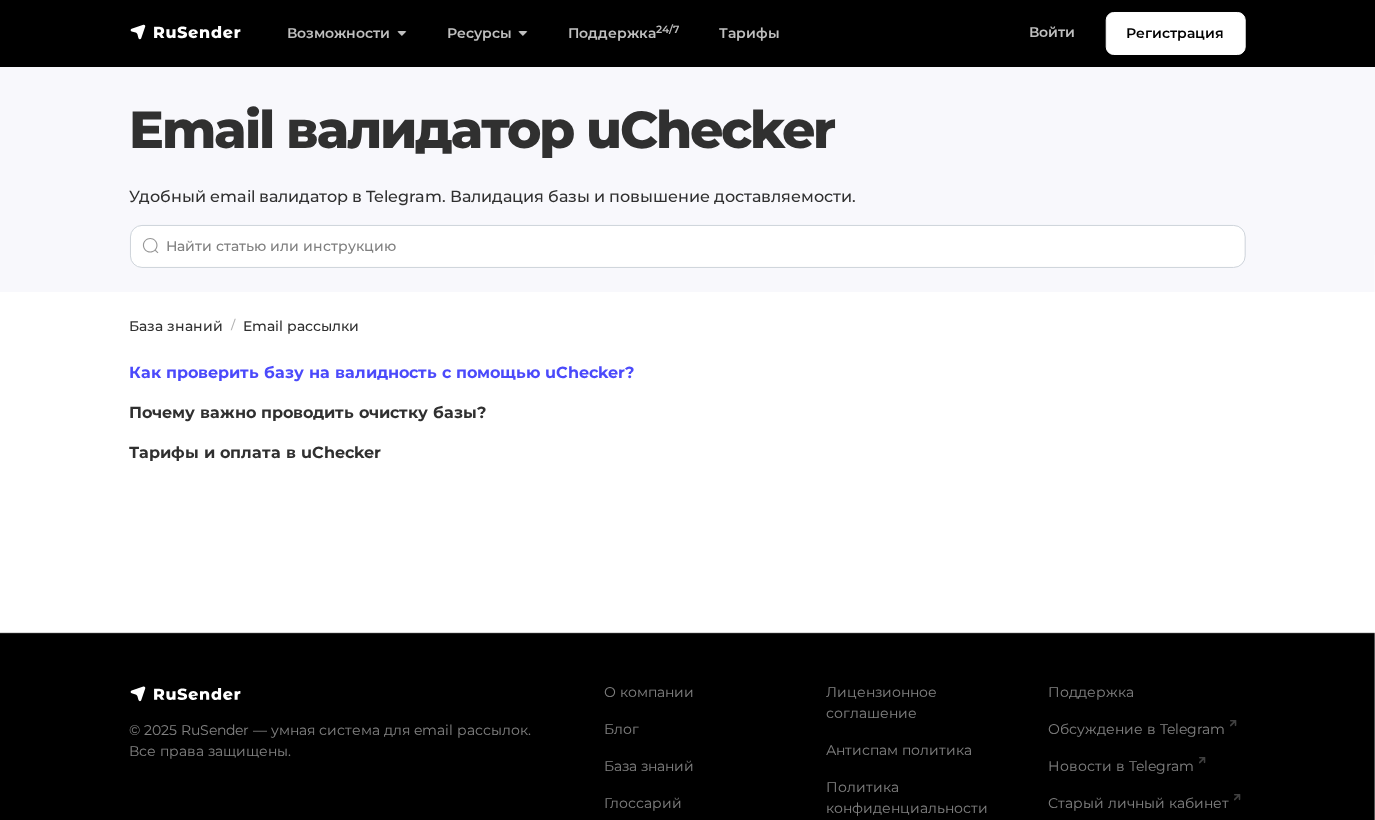 click on "Как проверить базу на валидность с помощью uChecker?" at bounding box center (382, 372) 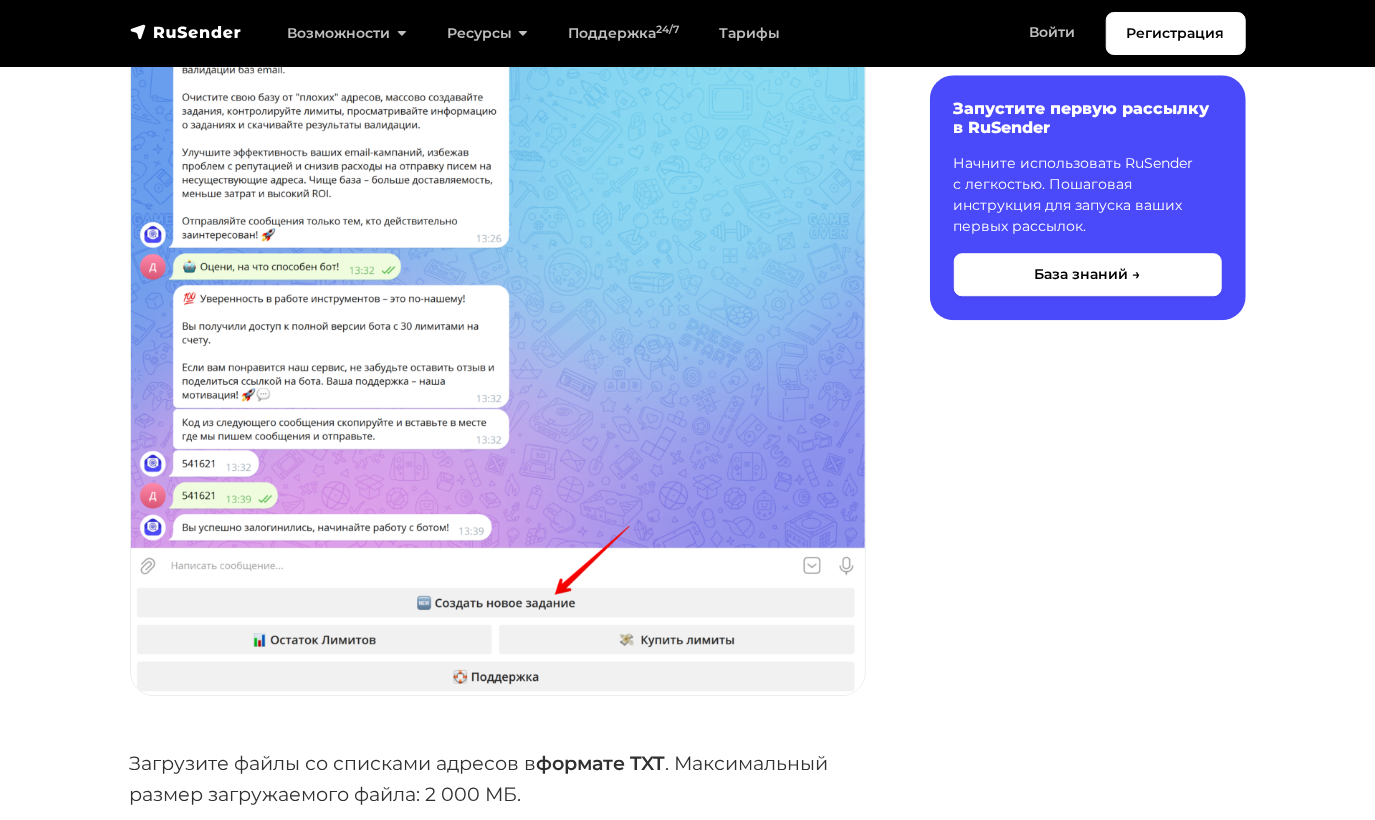 scroll, scrollTop: 2900, scrollLeft: 0, axis: vertical 